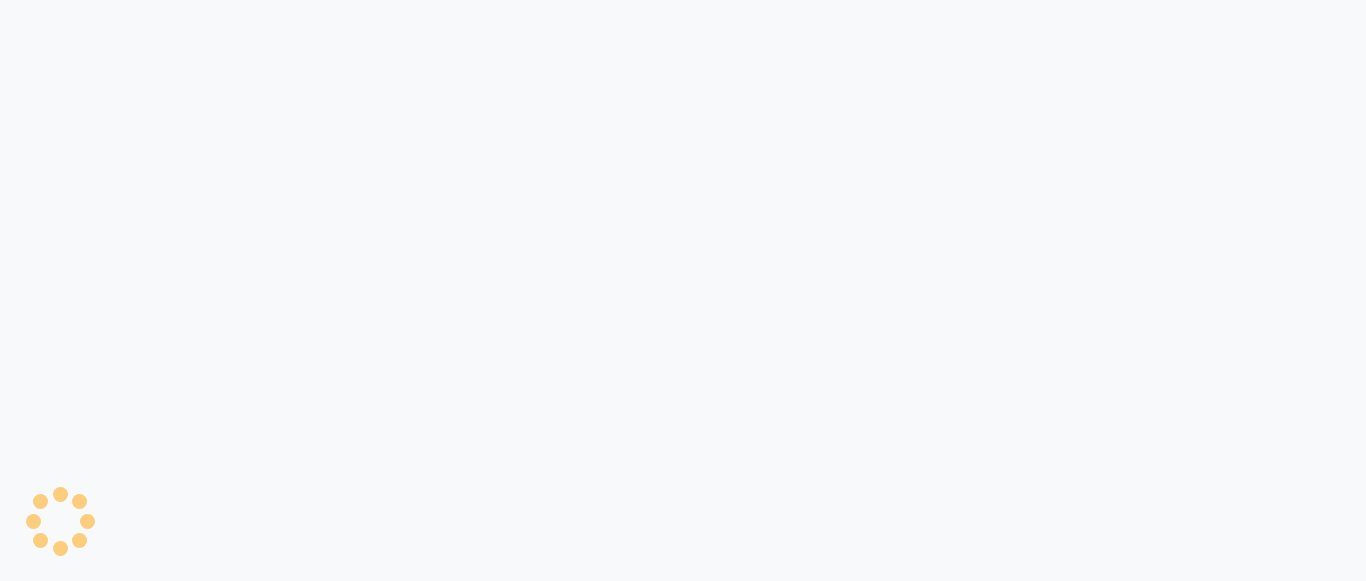 scroll, scrollTop: 0, scrollLeft: 0, axis: both 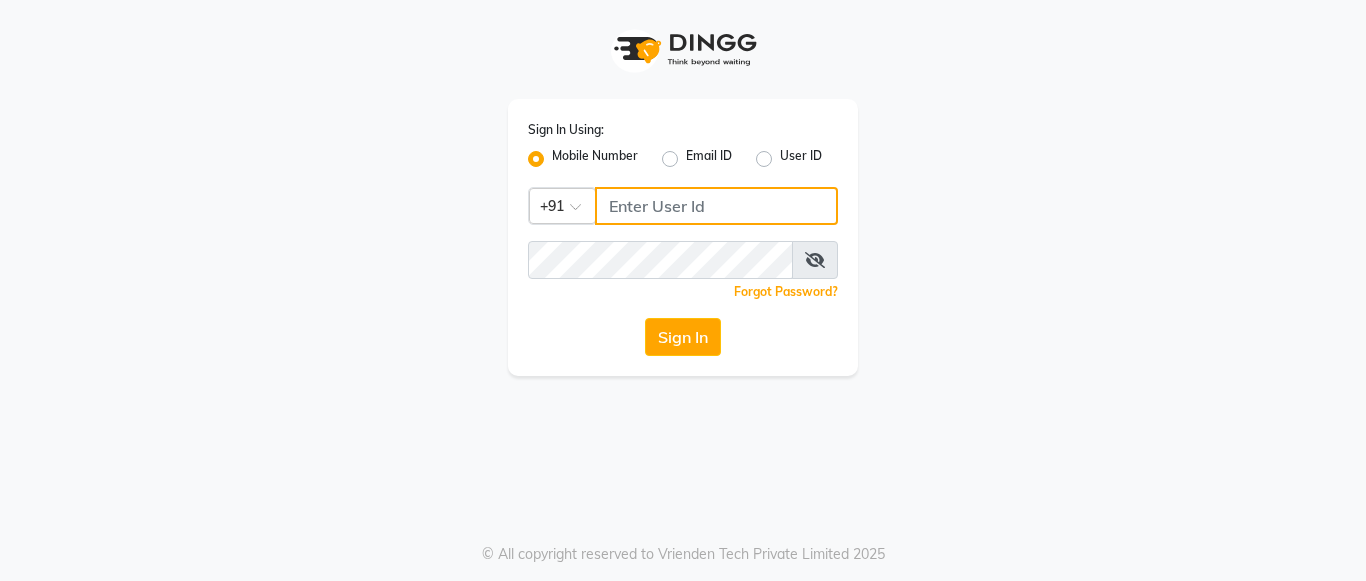 click 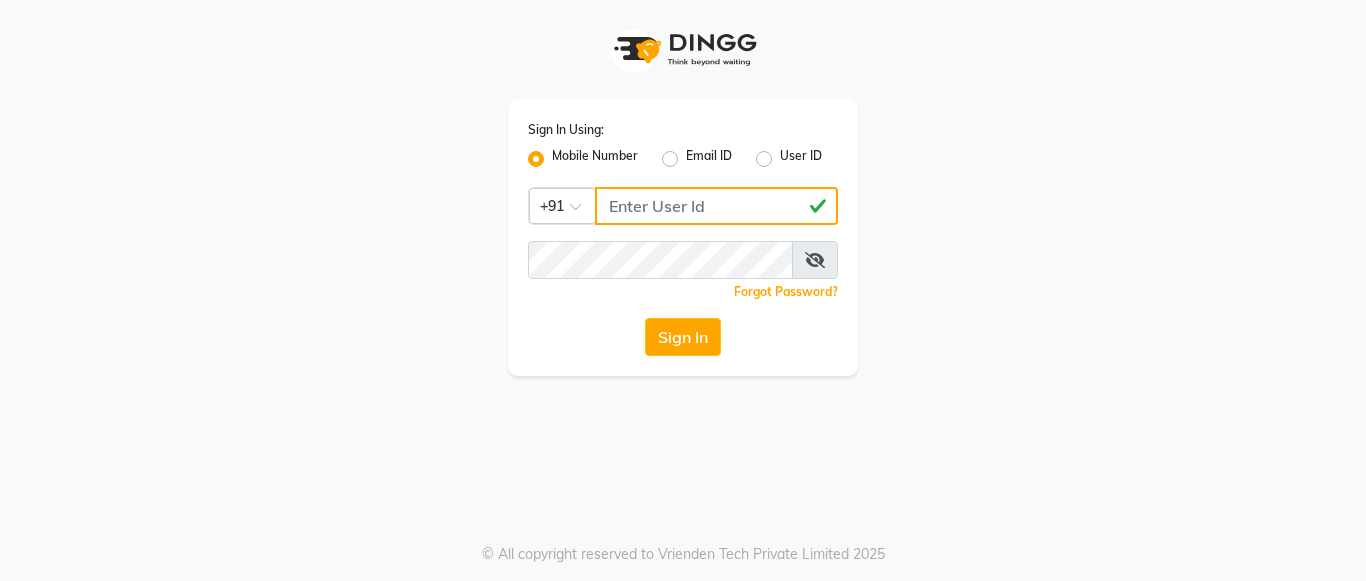 type on "8660779577" 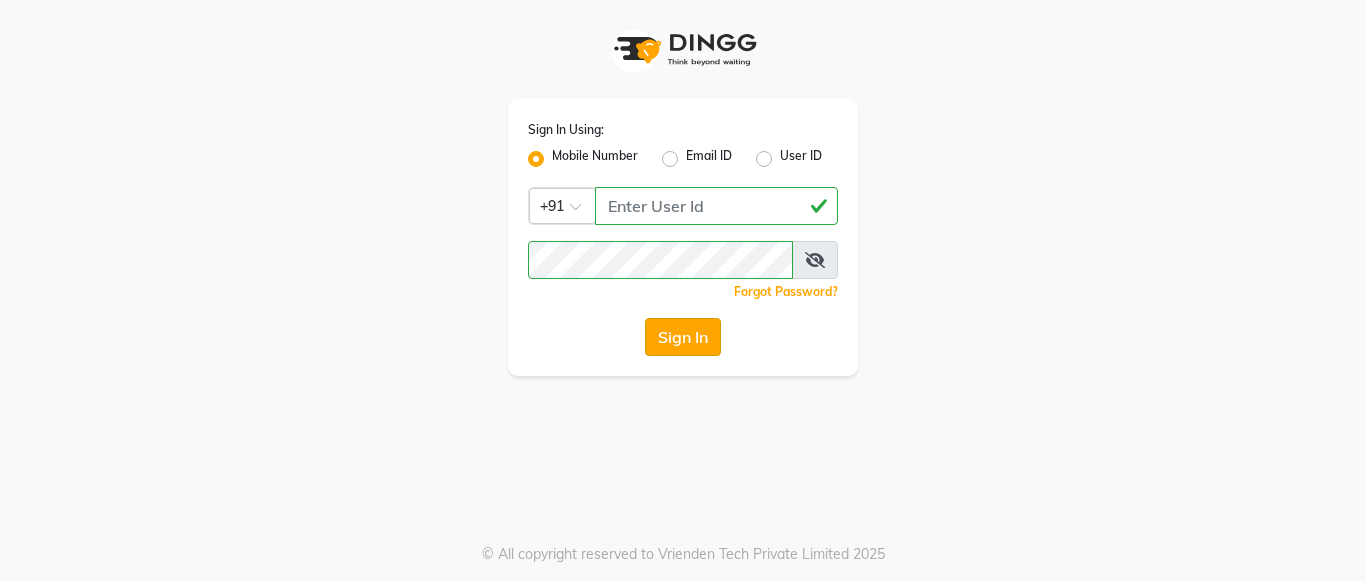click on "Sign In" 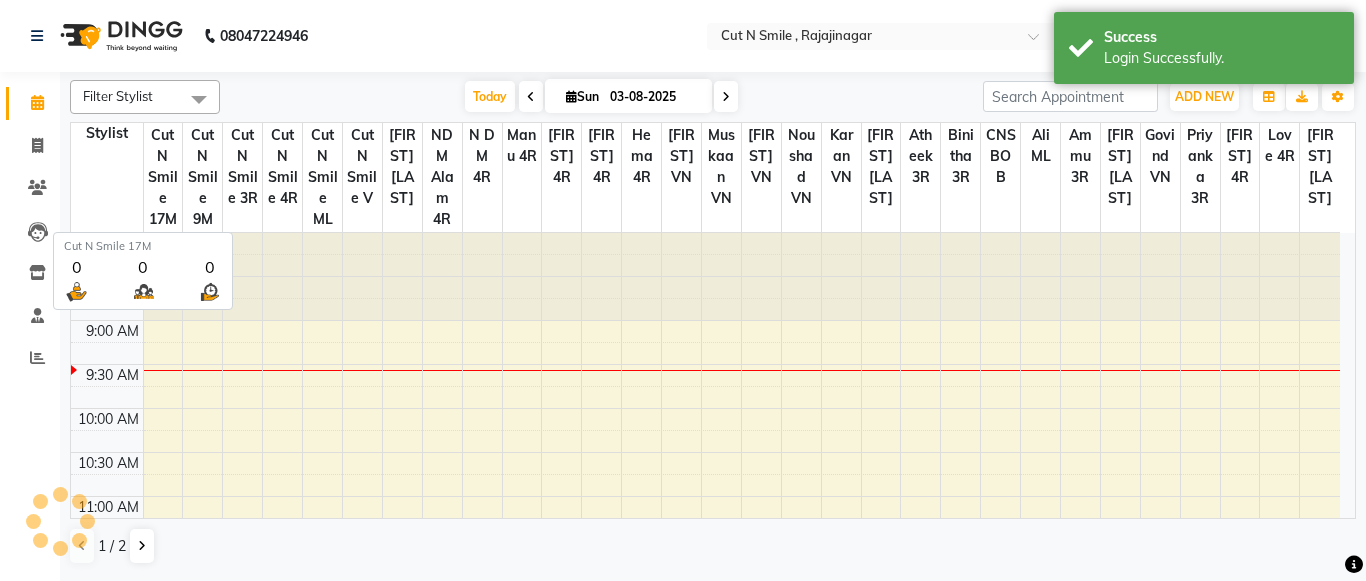 scroll, scrollTop: 0, scrollLeft: 0, axis: both 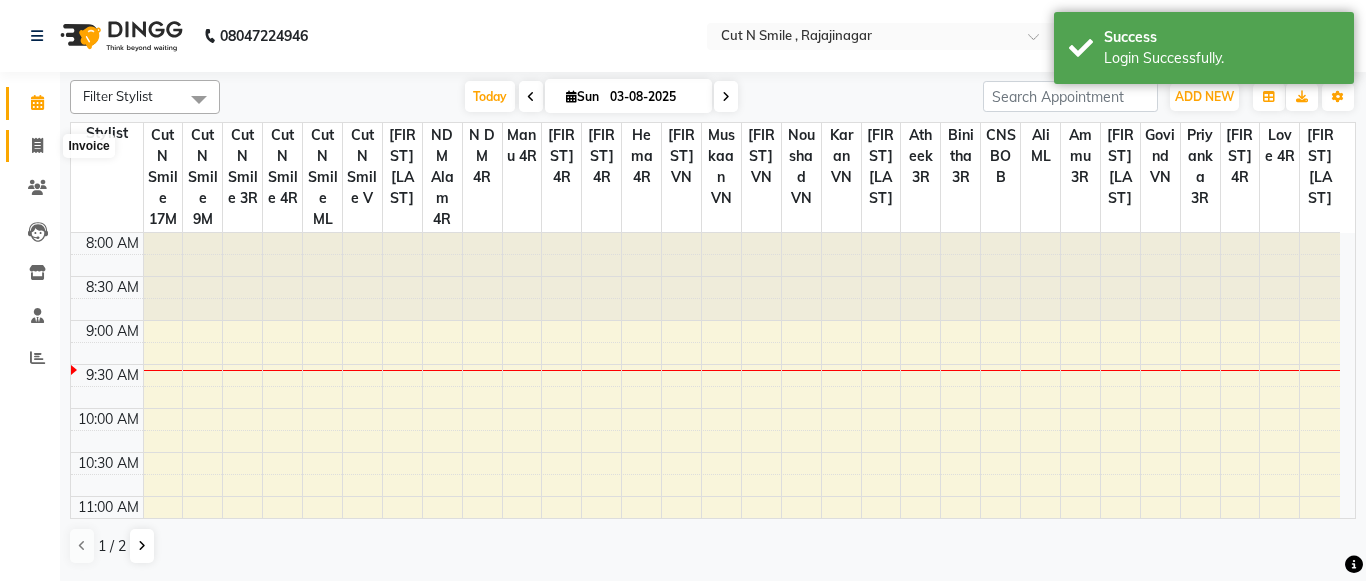 click 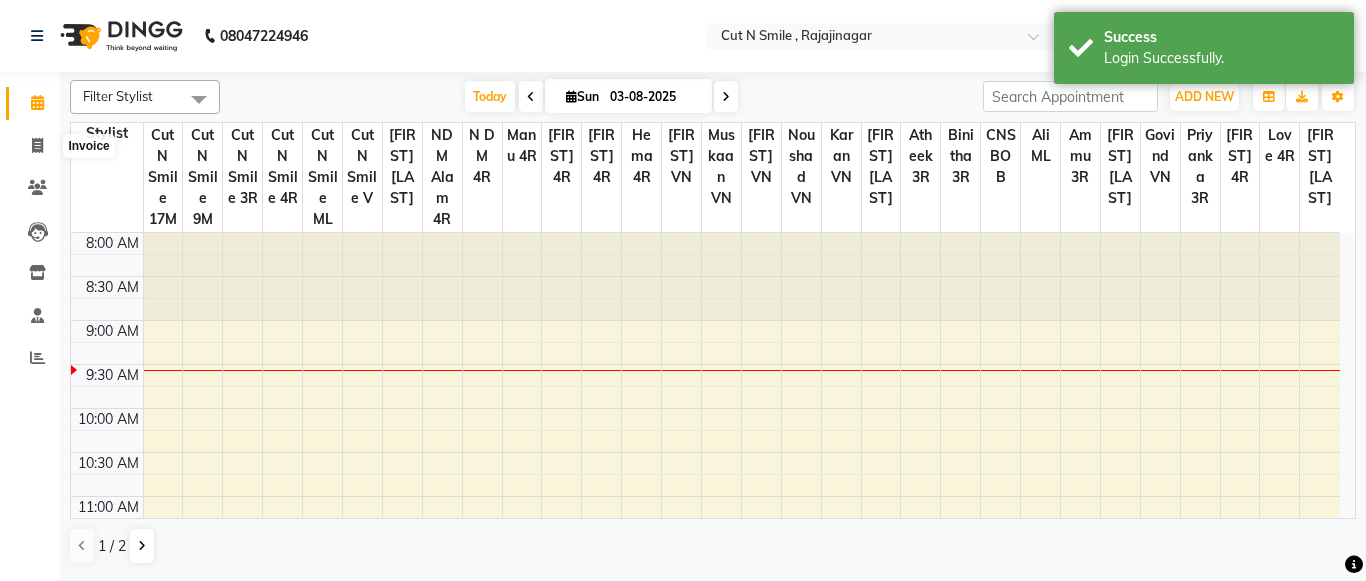 select on "service" 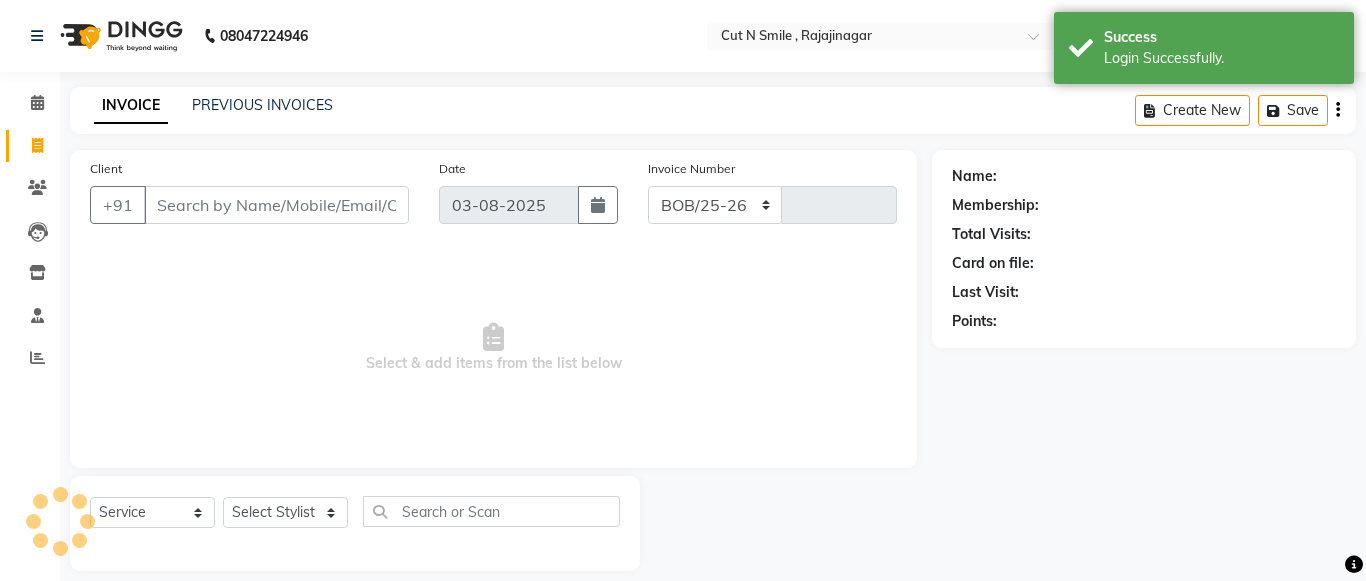 select on "7187" 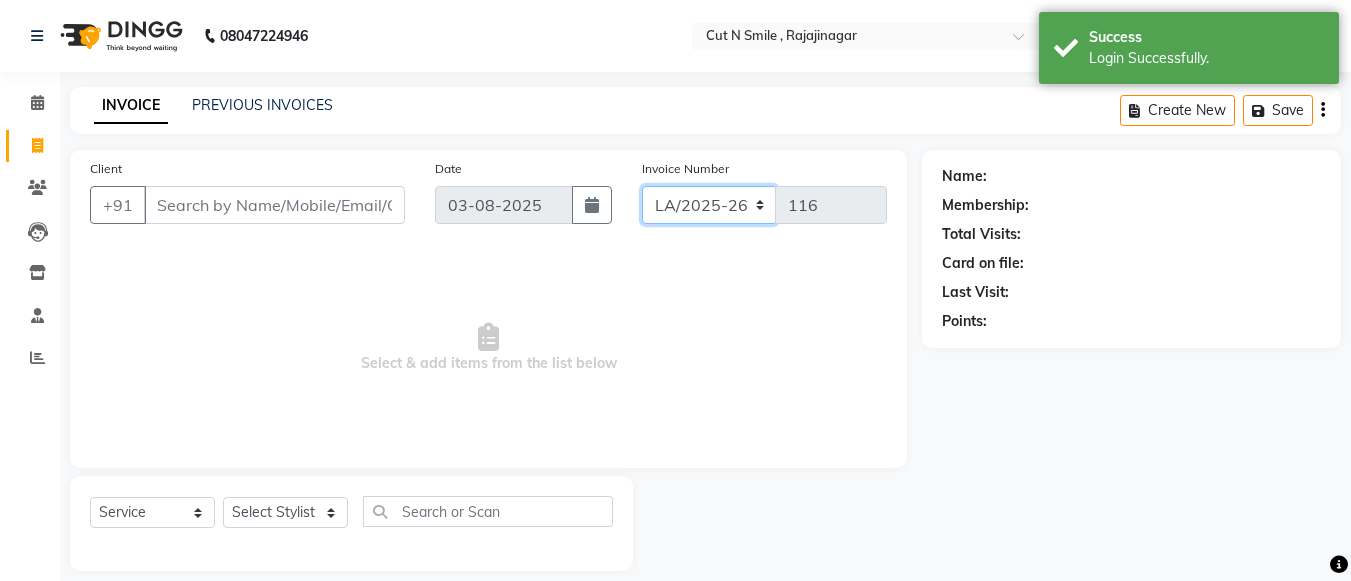 drag, startPoint x: 770, startPoint y: 216, endPoint x: 705, endPoint y: 239, distance: 68.94926 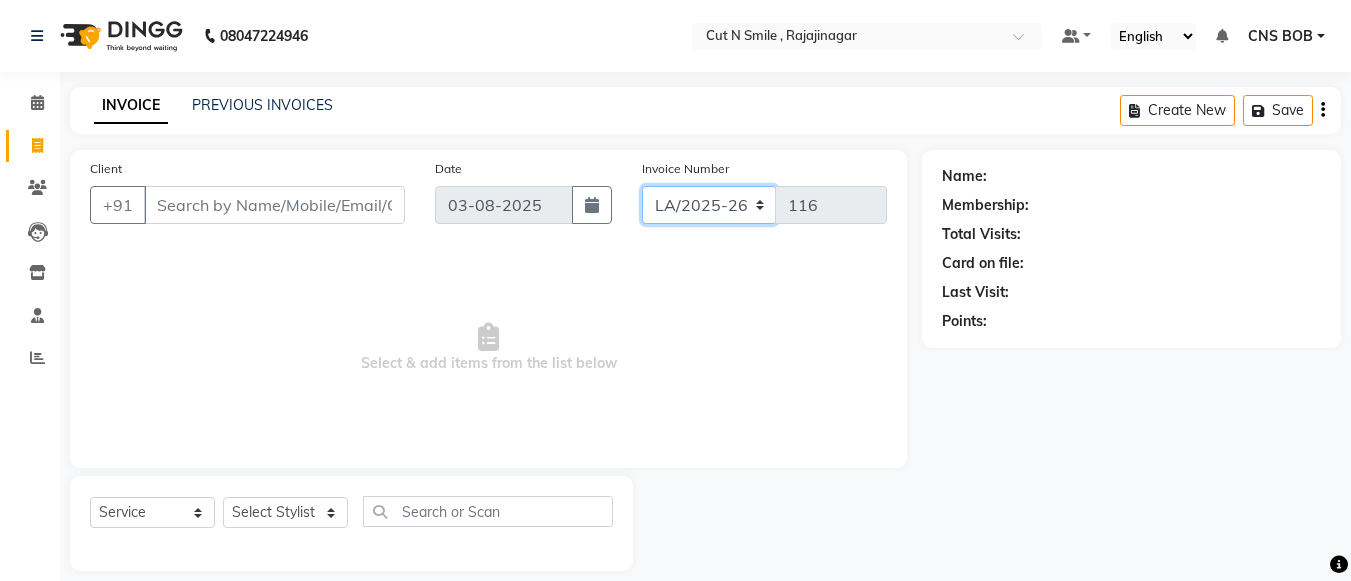 select on "8154" 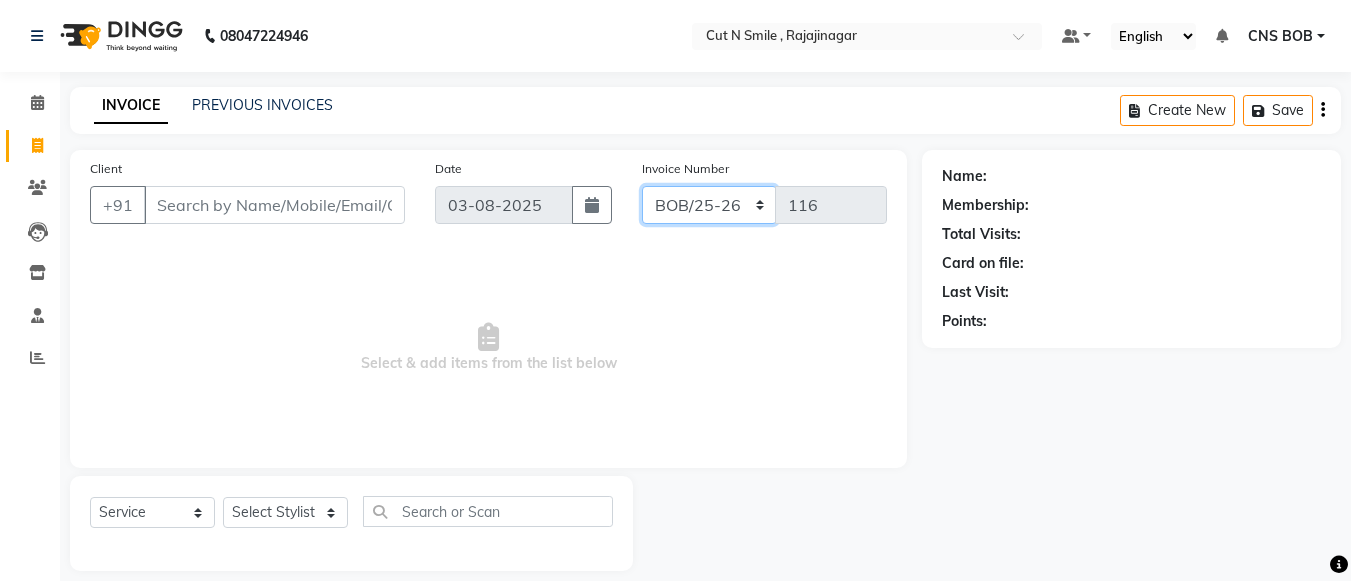 click on "BOB/25-26 LA/2025-26 SH/25 CH/25 SA/25" 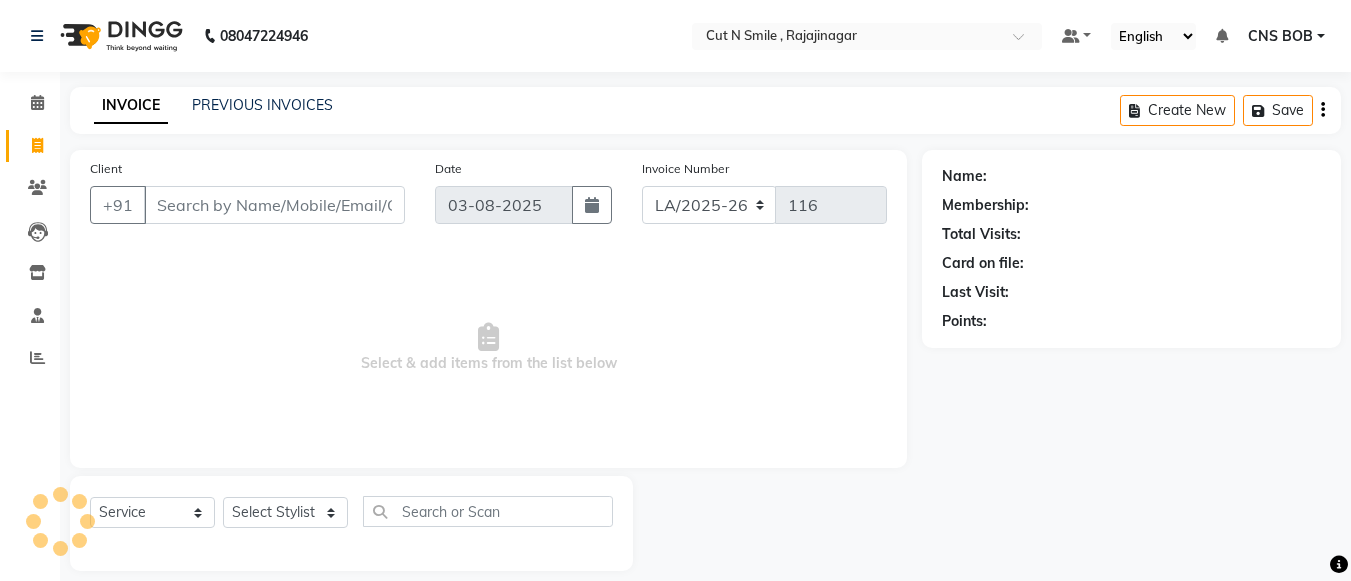 select on "7187" 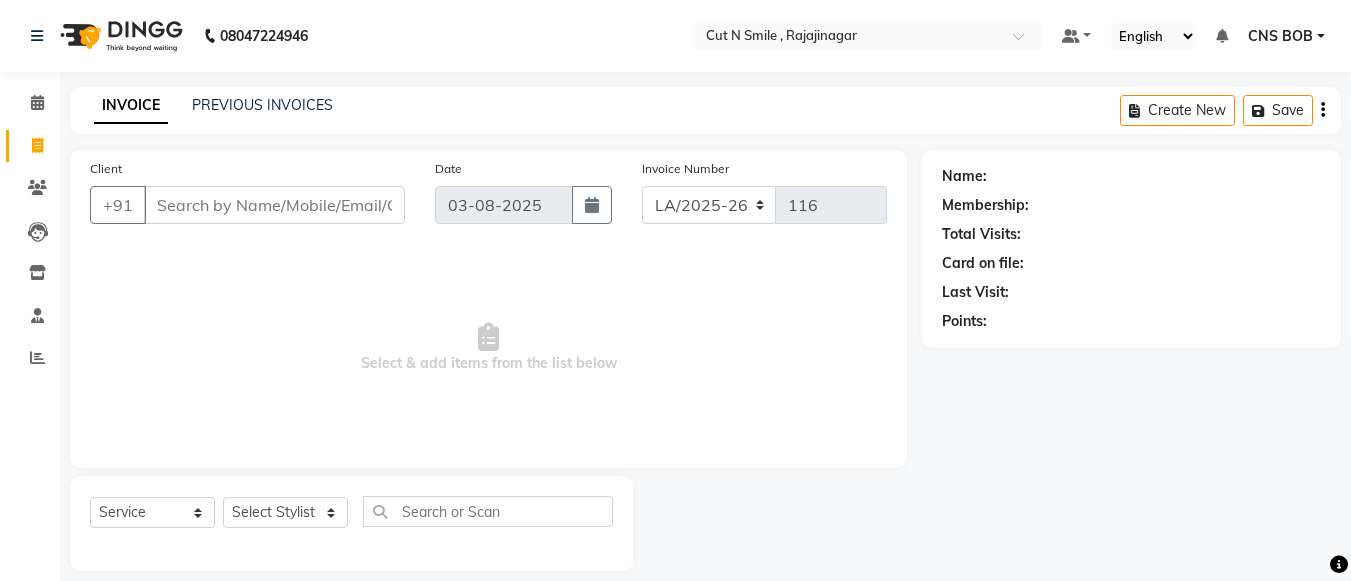 select on "8154" 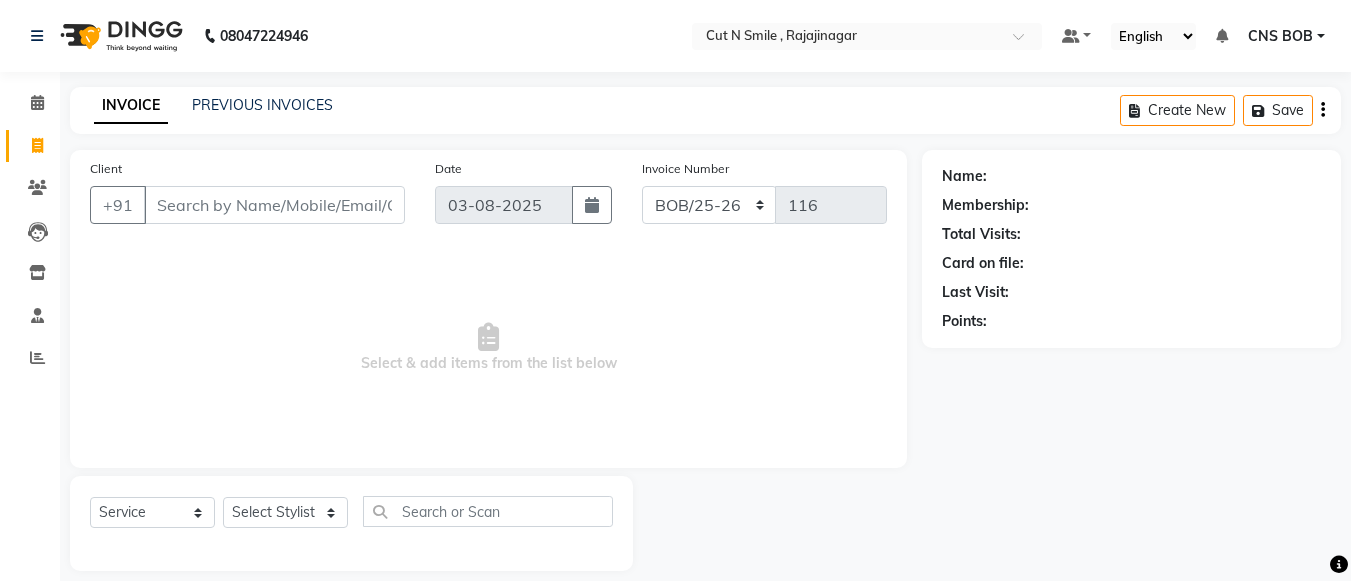 click on "BOB/25-26 LA/2025-26 SH/25 CH/25 SA/25" 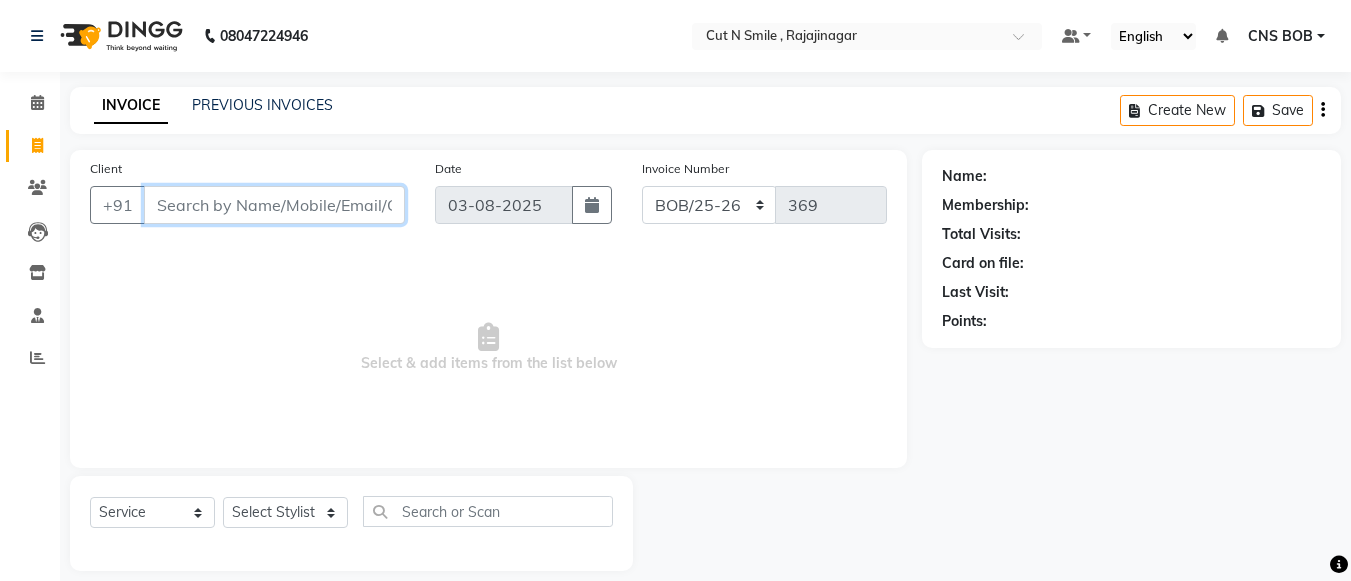 click on "Client" at bounding box center (274, 205) 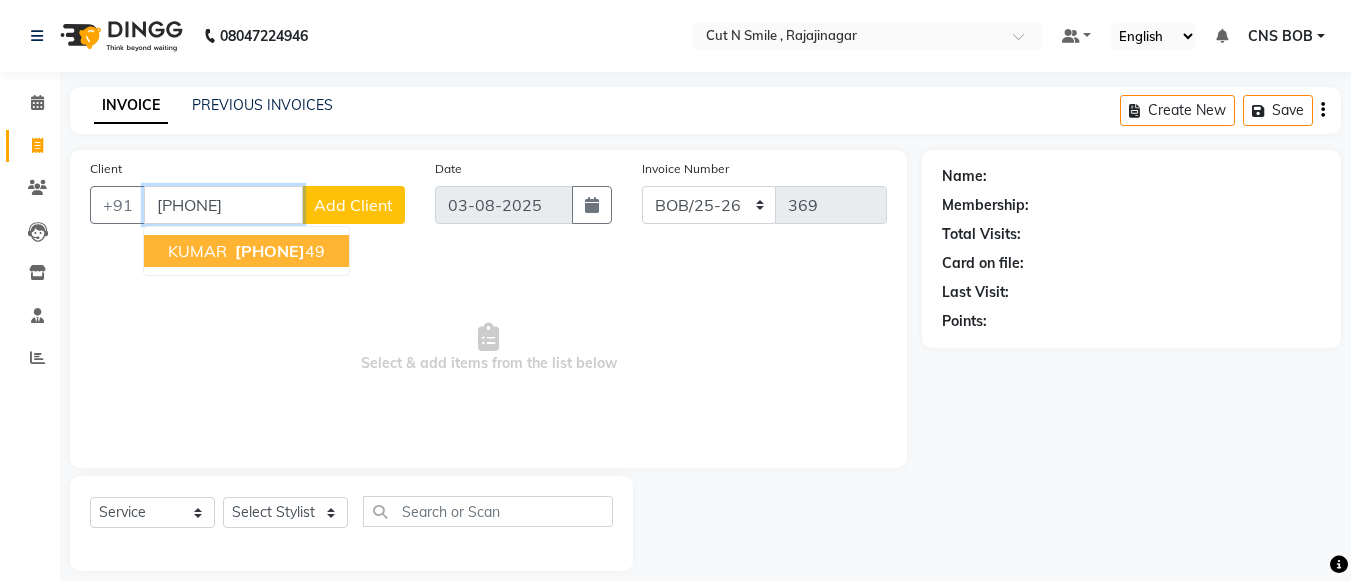 click on "97385416" at bounding box center (270, 251) 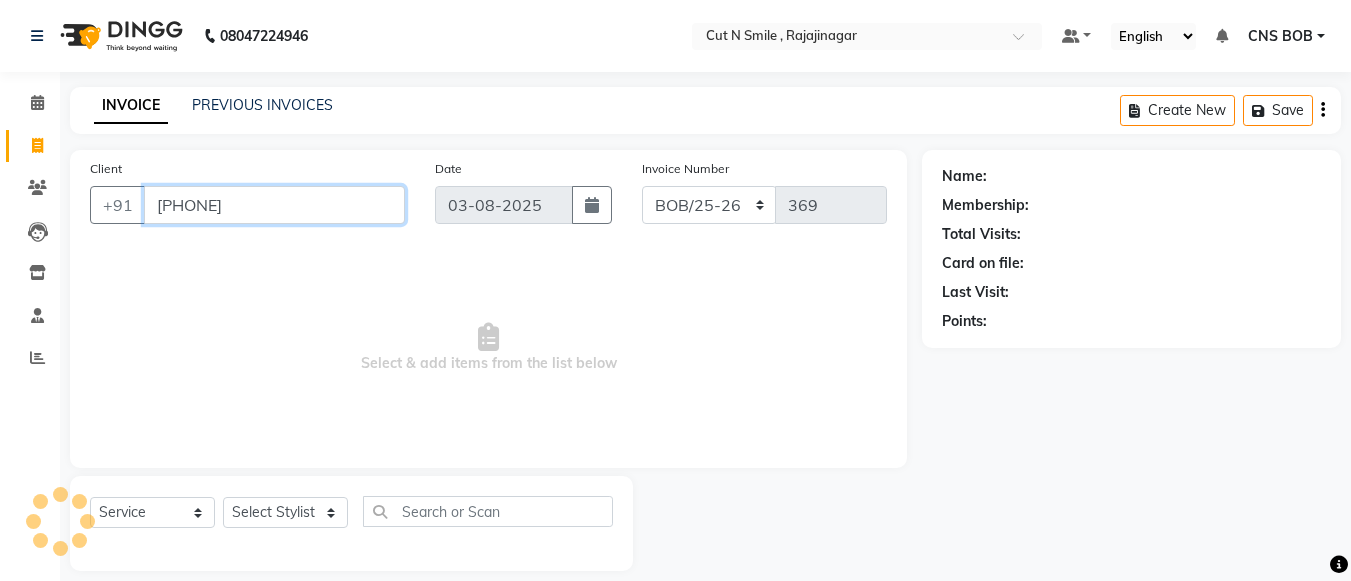 type on "9738541649" 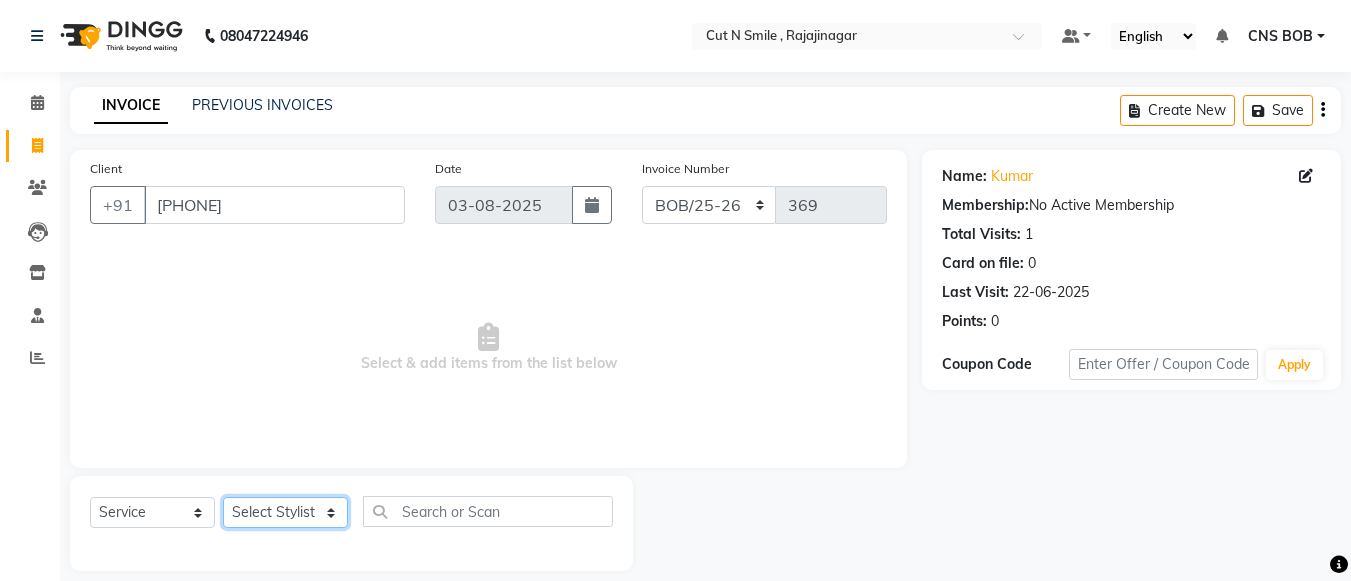 click on "Select Stylist Ali ML Ammu 3R Ankith VN Ash Mohammed 3R Atheek 3R Binitha 3R Bipana 4R CNS BOB  Cut N Smile 17M  Cut N Smile 3R Cut n Smile 4R Cut N Smile 9M Cut N Smile ML Cut N Smile V Fazil Ali 4R Govind VN Hema 4R Jayashree VN Karan VN Love 4R Mani Singh 3R Manu 4R  Muskaan VN Nadeem 4R N D M 4R NDM Alam 4R Noushad VN Pavan 4R Priya BOB Priyanka 3R Rahul 3R Ravi 3R Riya BOB Rohith 4R Roobina 3R Roopa 4R Rubina BOB Sahil Ahmed 3R Sahil Bhatti 4R Sameer 3R Sanajana BOB  Sanjana BOB Sarita VN Shaan 4R Shahid 4R Shakir VN Shanavaaz BOB Shiney 3R Shivu Raj 4R Srijana BOB Sunil Laddi 4R Sunny VN Supriya BOB Sushmitha 4R Vakeel 3R Varas 4R Varas BOB Vishwa VN" 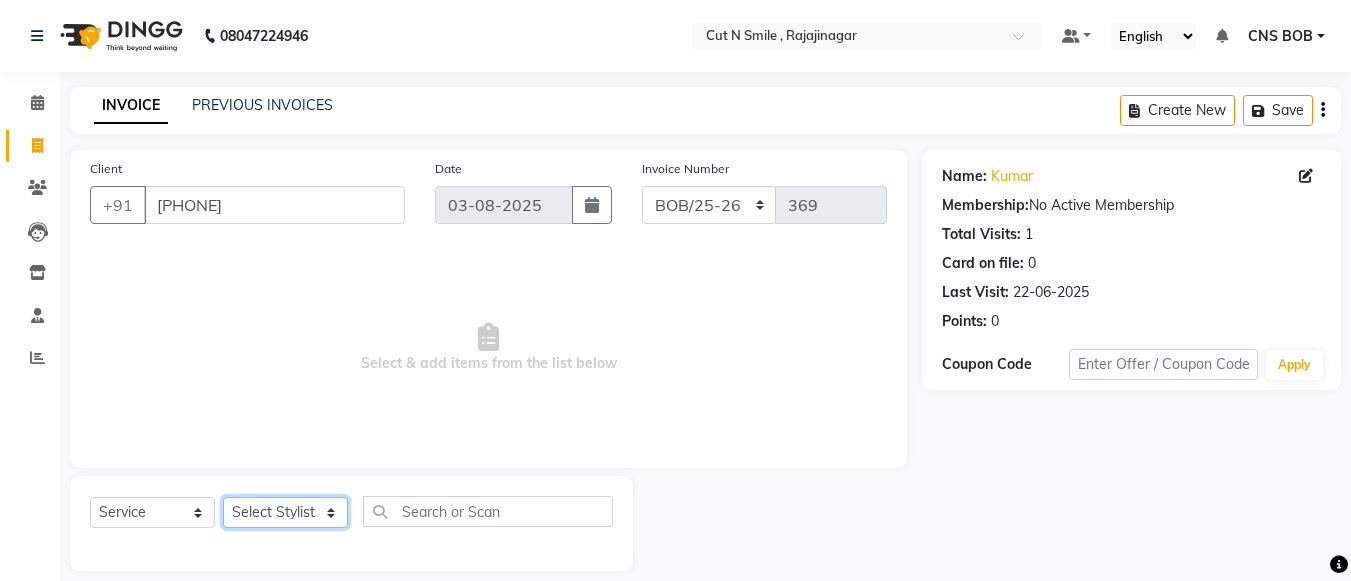 select on "[NUMBER]" 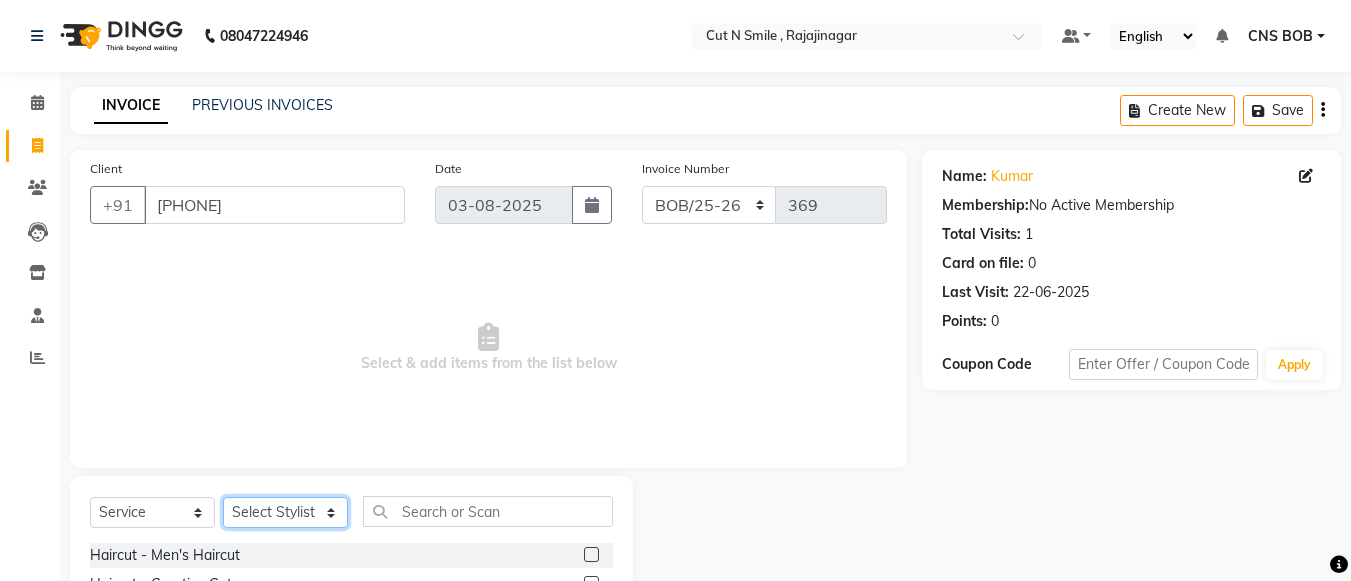scroll, scrollTop: 220, scrollLeft: 0, axis: vertical 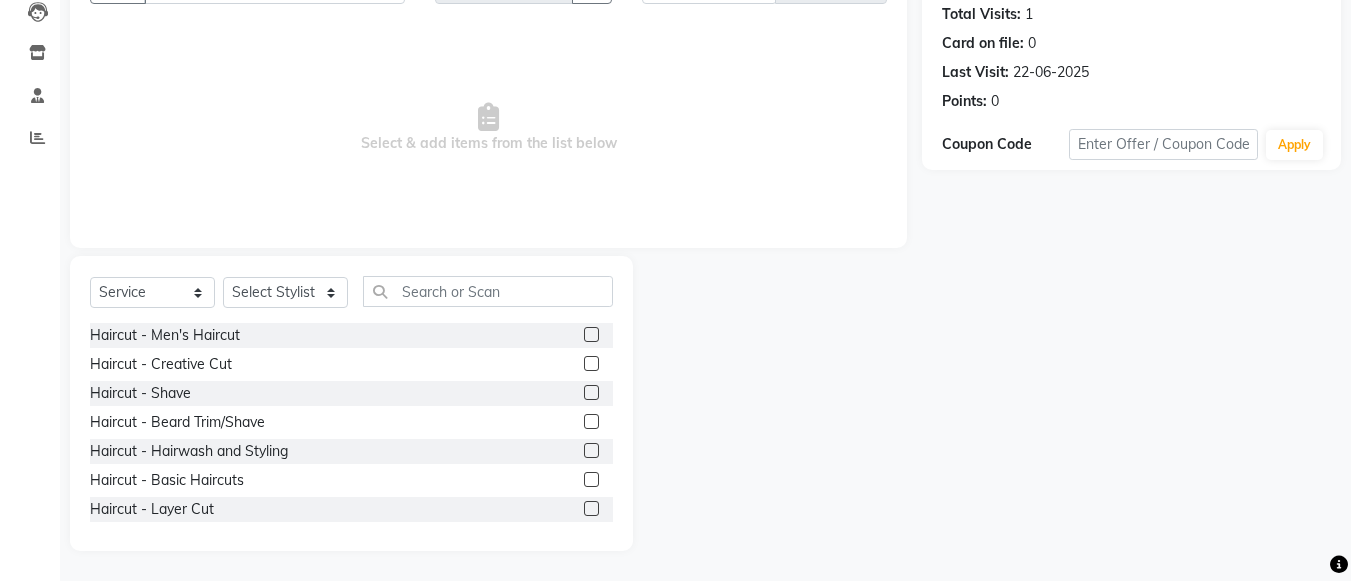 click 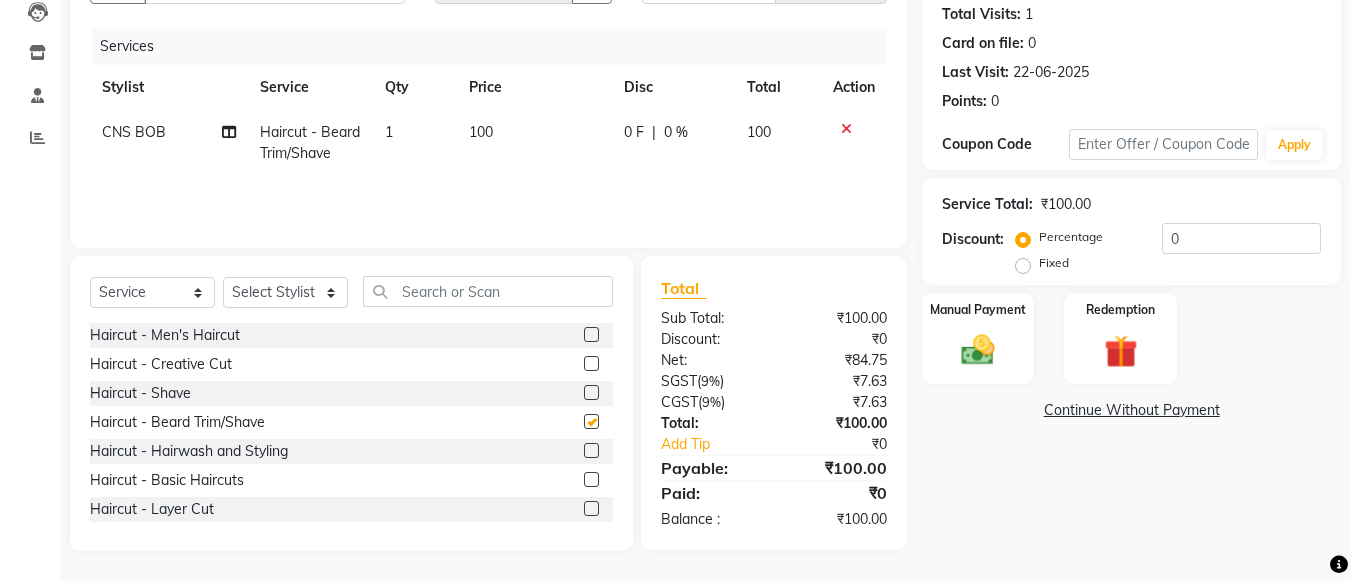 checkbox on "false" 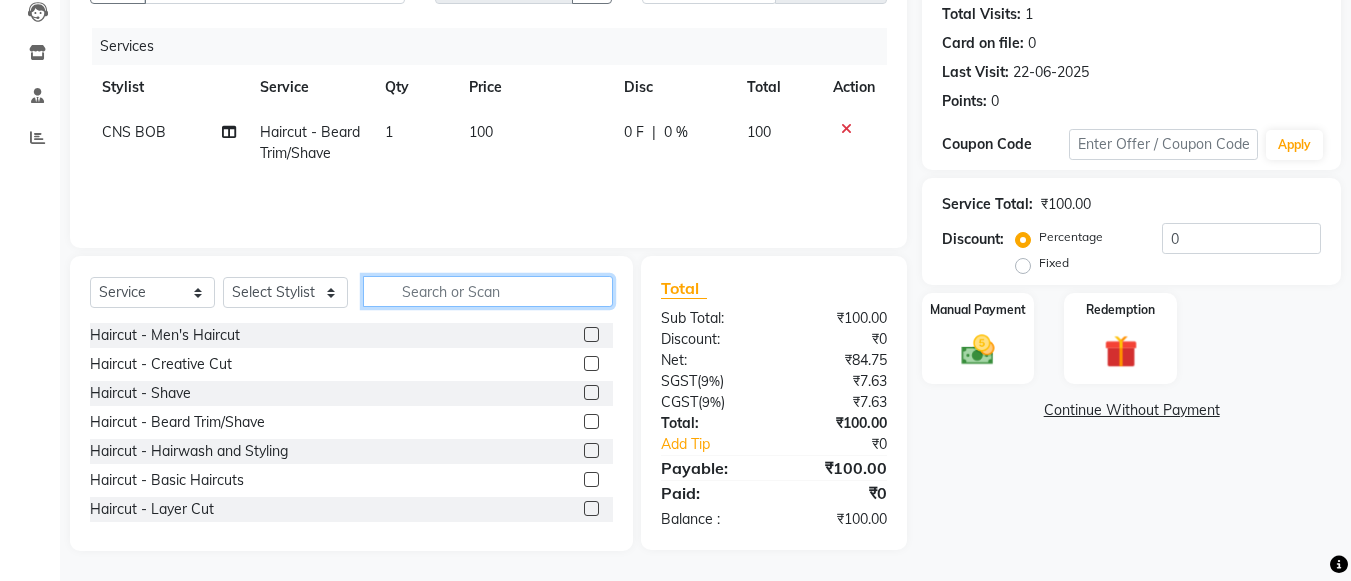 click 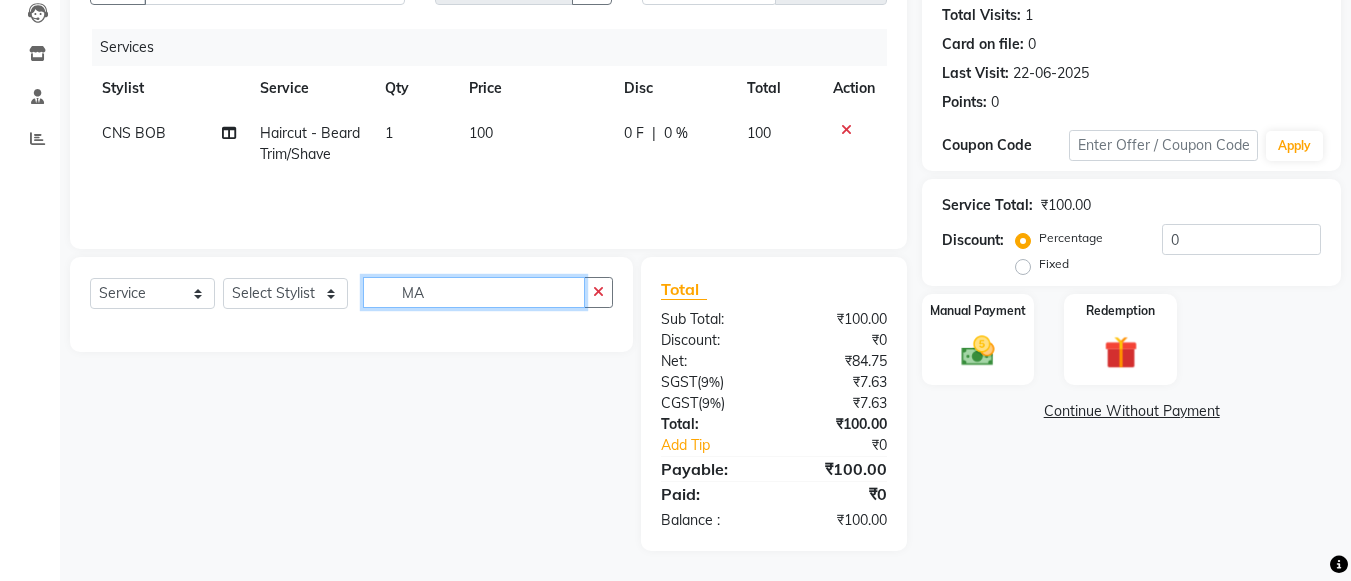scroll, scrollTop: 220, scrollLeft: 0, axis: vertical 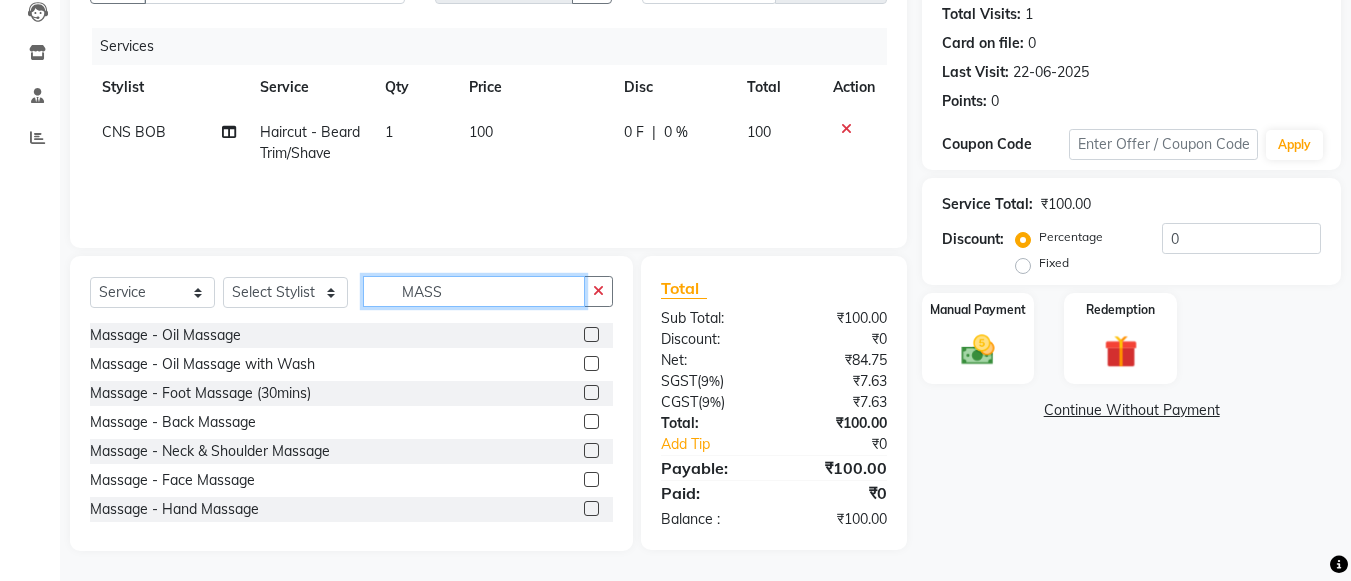 type on "MASS" 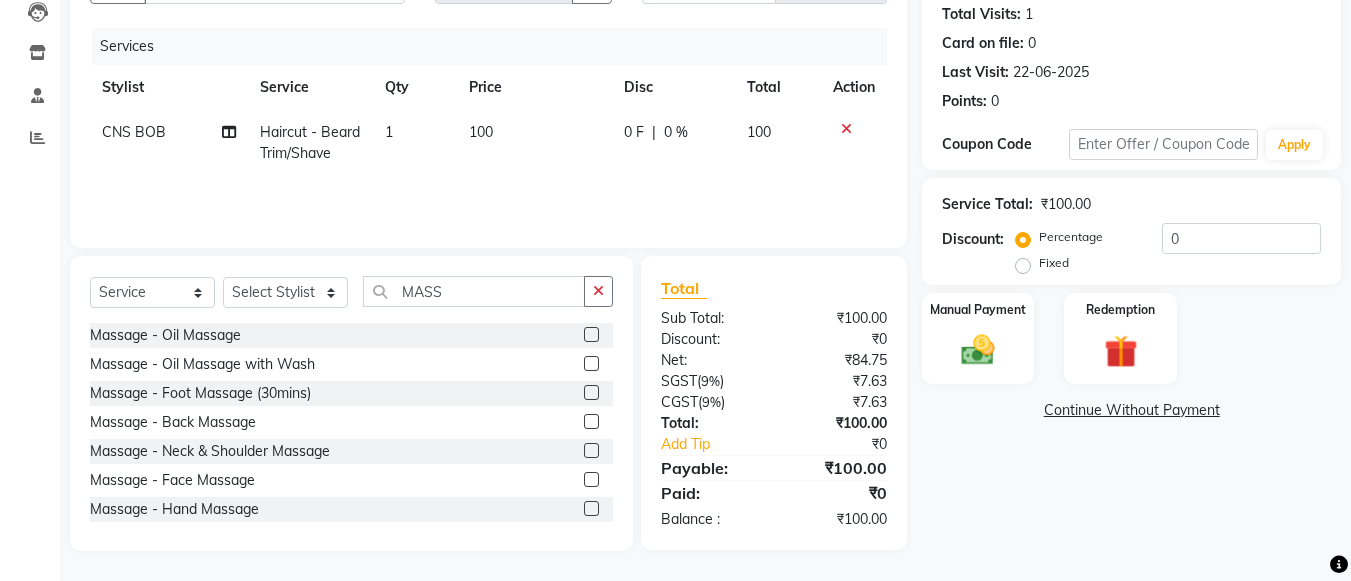 click 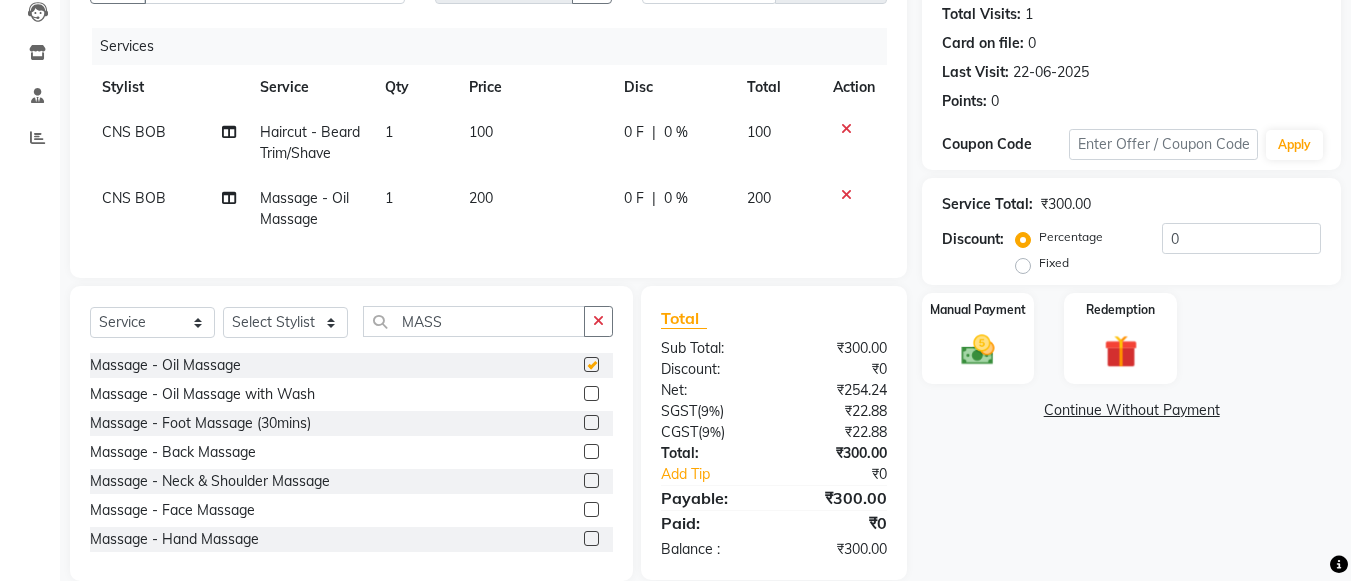 checkbox on "false" 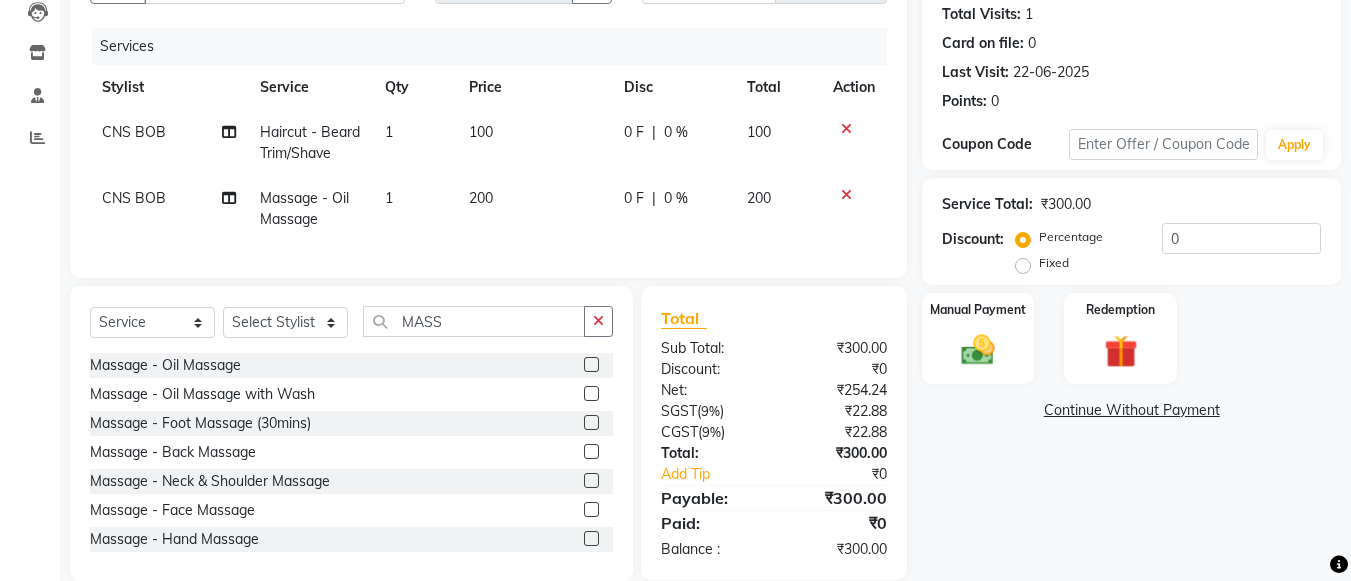 click on "200" 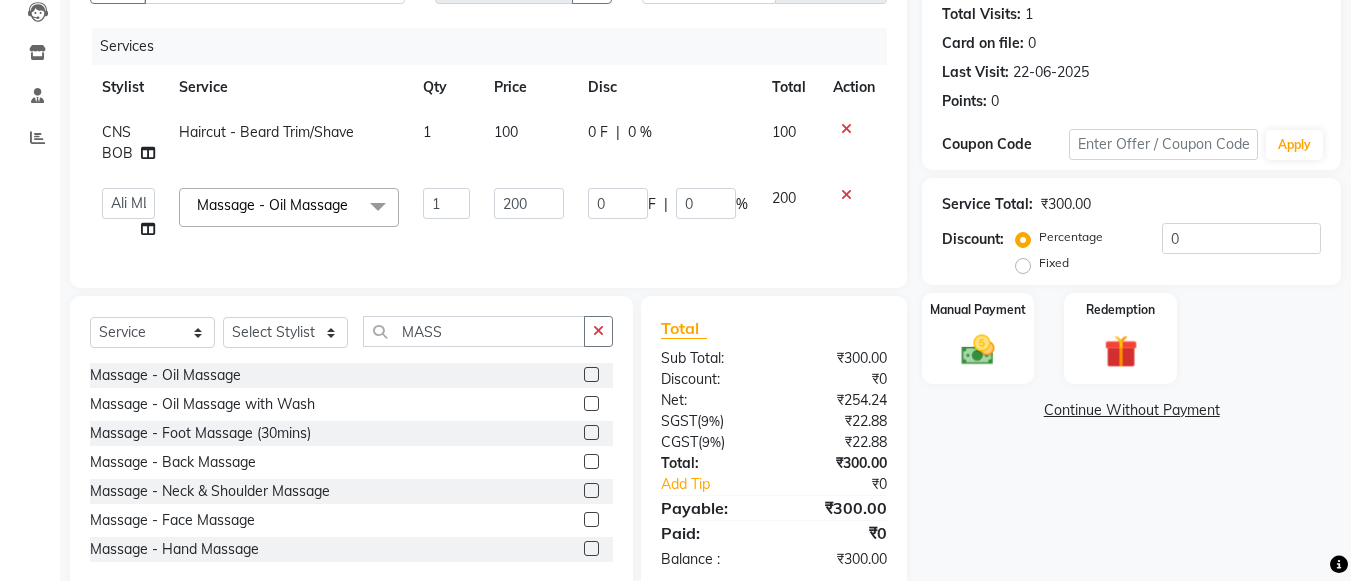 click on "200" 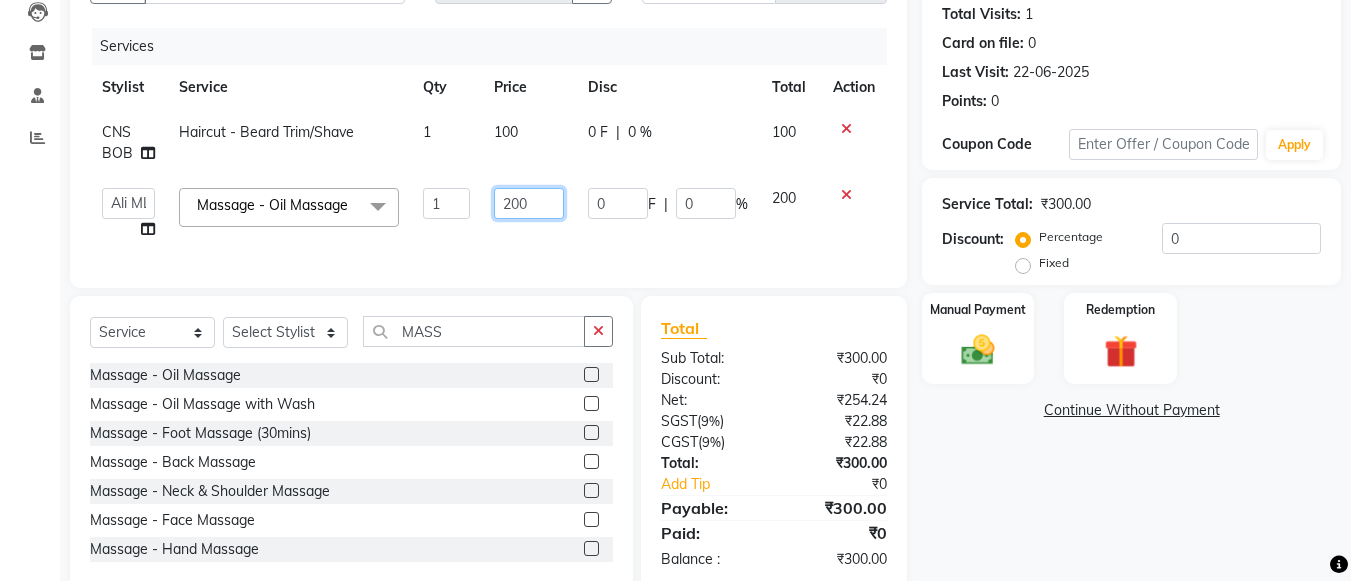 click on "200" 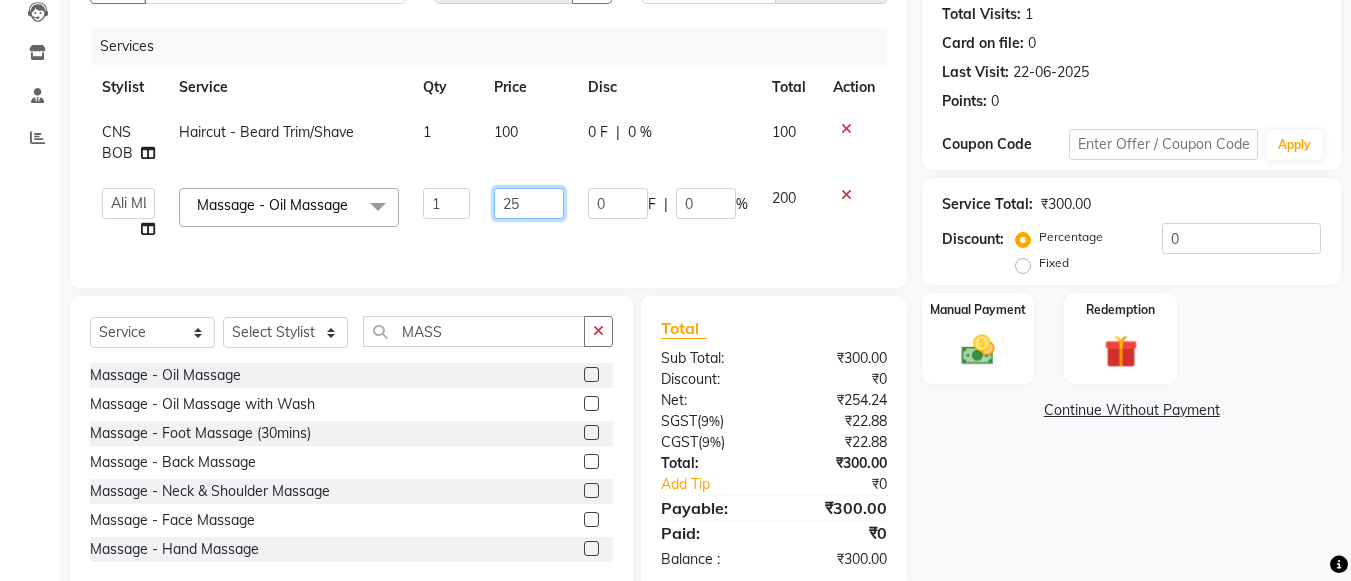 type on "250" 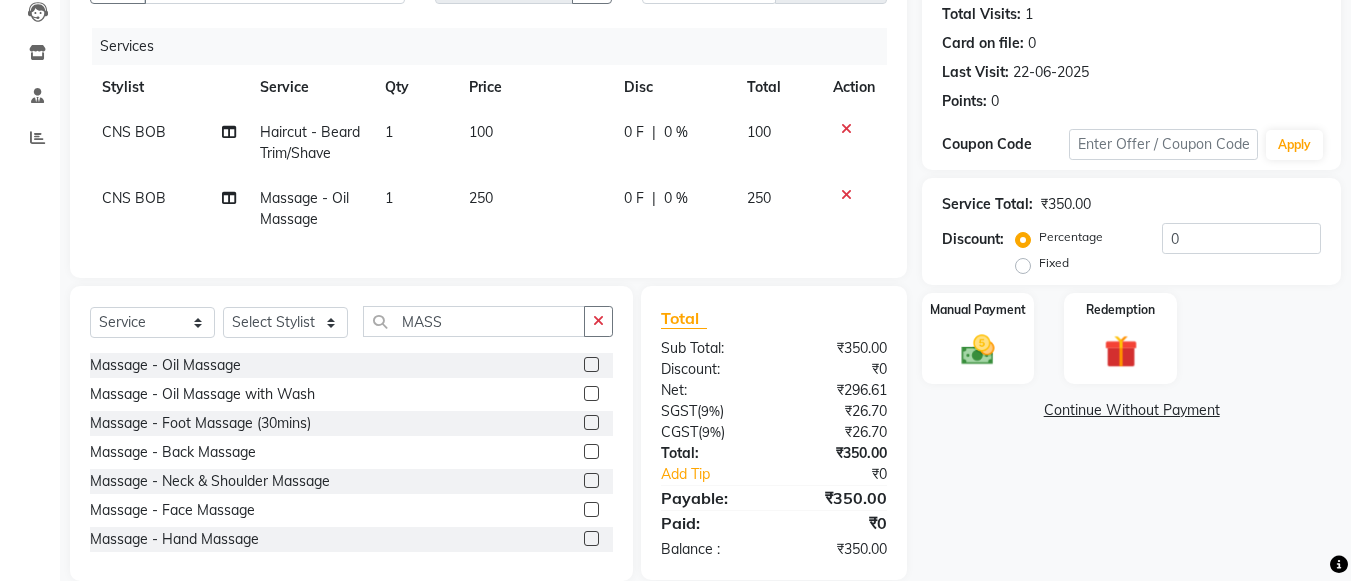click on "Name: Kumar  Membership:  No Active Membership  Total Visits:  1 Card on file:  0 Last Visit:   22-06-2025 Points:   0  Coupon Code Apply Service Total:  ₹350.00  Discount:  Percentage   Fixed  0 Manual Payment Redemption  Continue Without Payment" 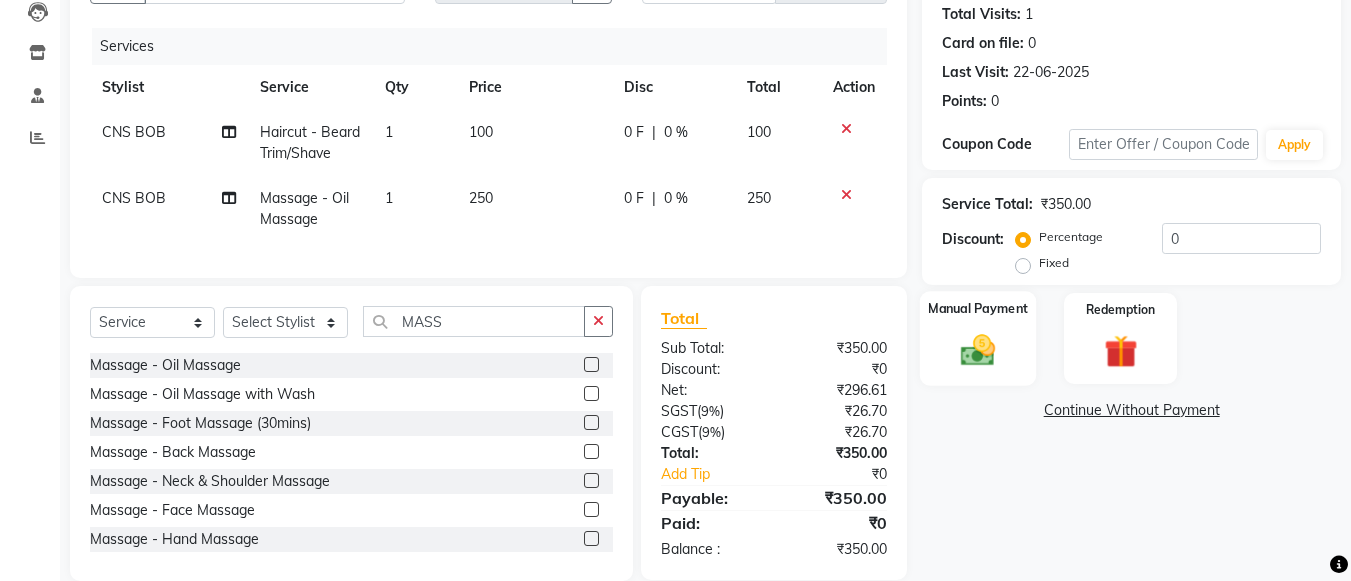 click on "Manual Payment" 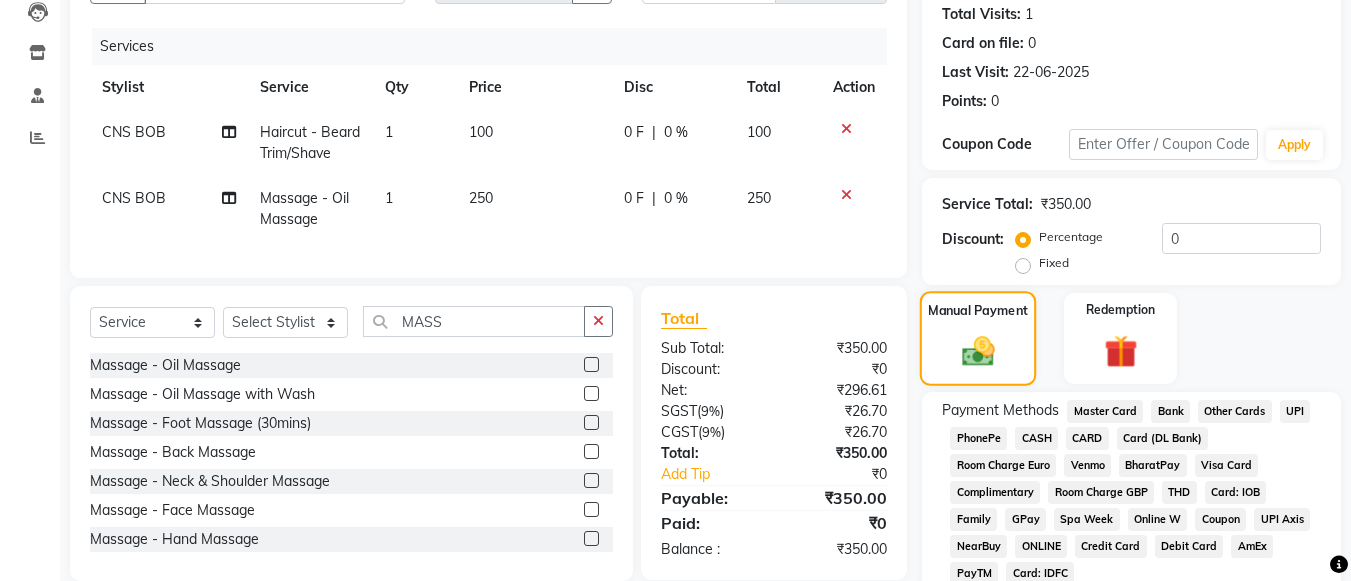 scroll, scrollTop: 307, scrollLeft: 0, axis: vertical 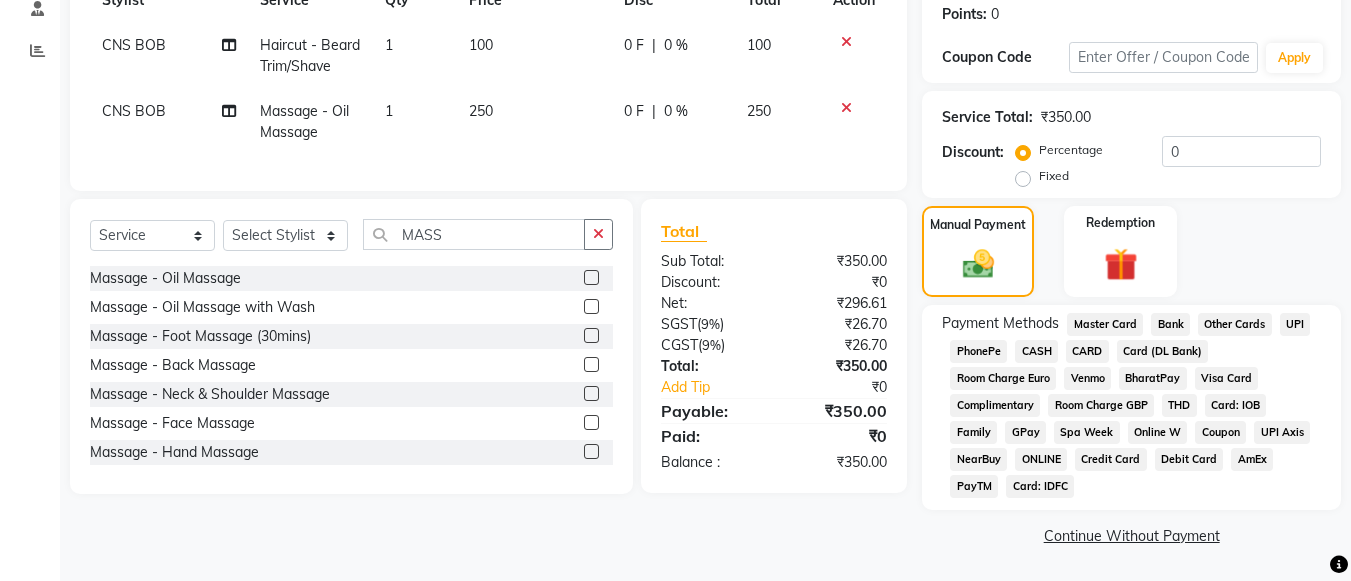 click on "UPI" 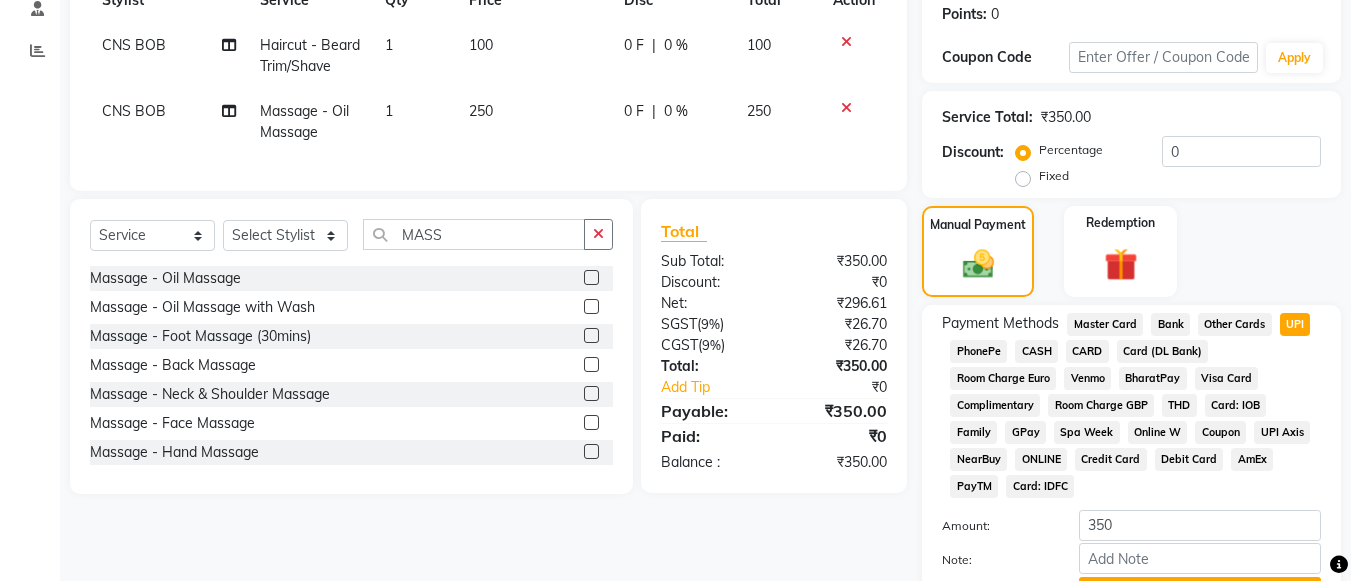 scroll, scrollTop: 413, scrollLeft: 0, axis: vertical 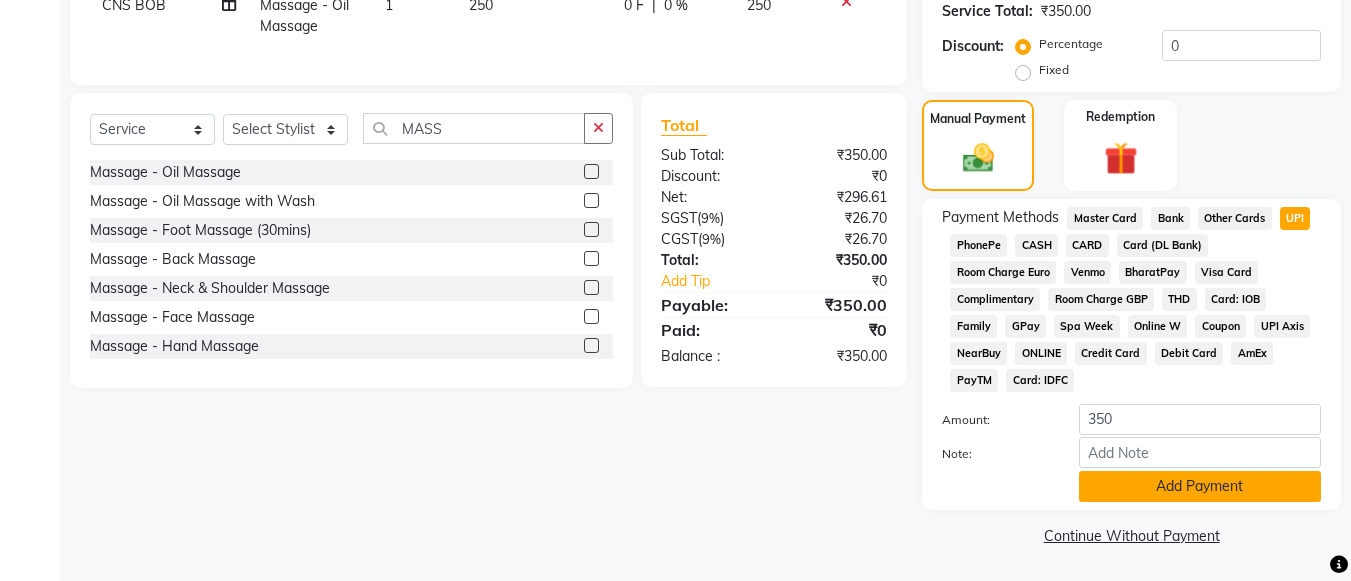 click on "Add Payment" 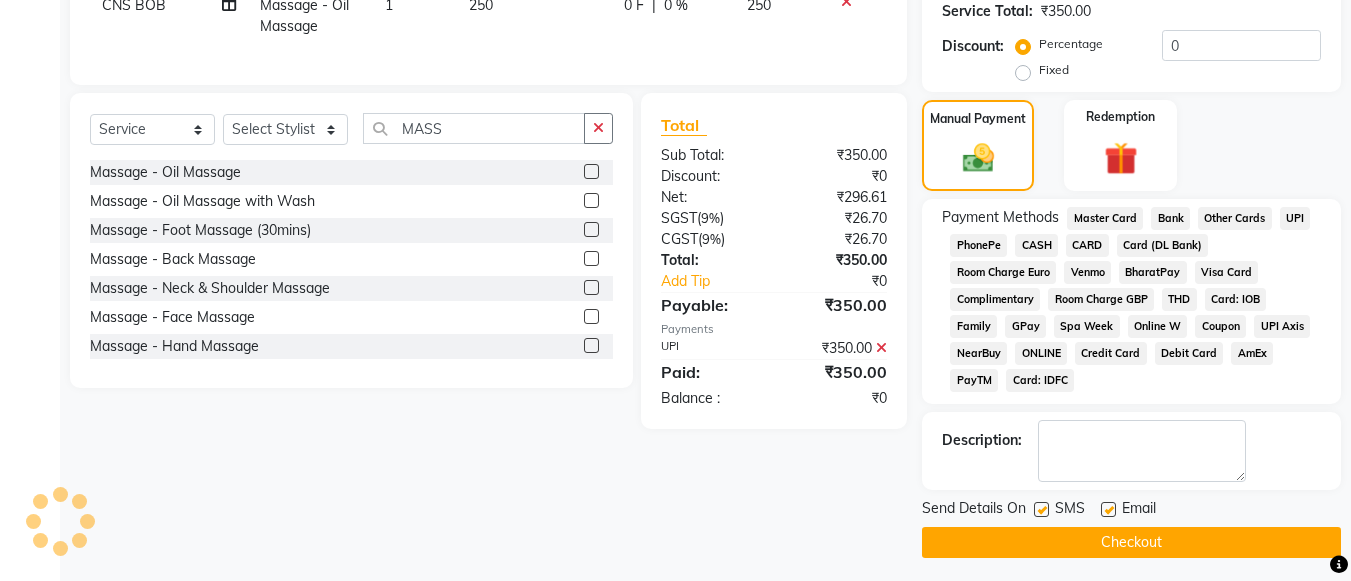 click on "Checkout" 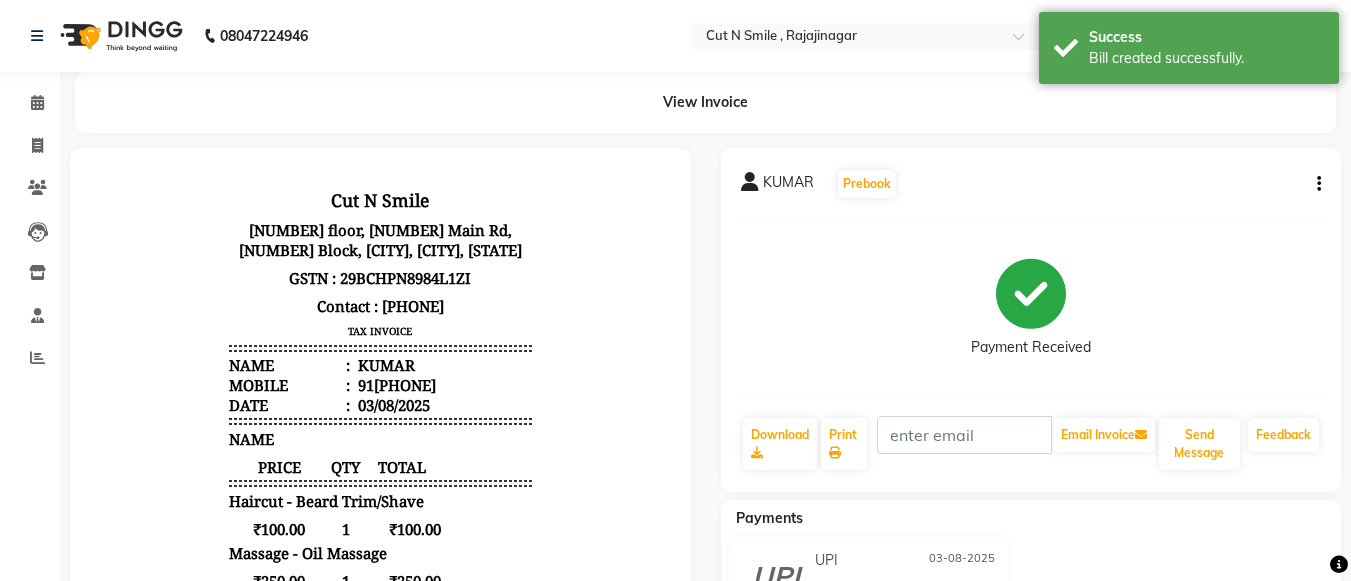 scroll, scrollTop: 0, scrollLeft: 0, axis: both 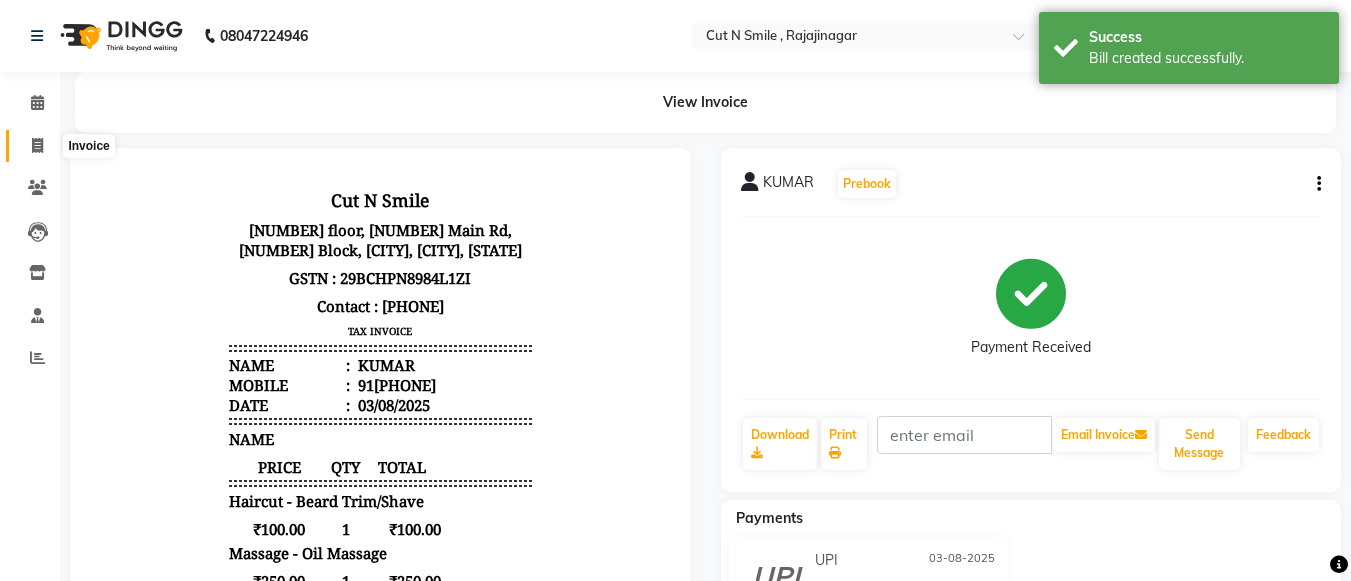 click 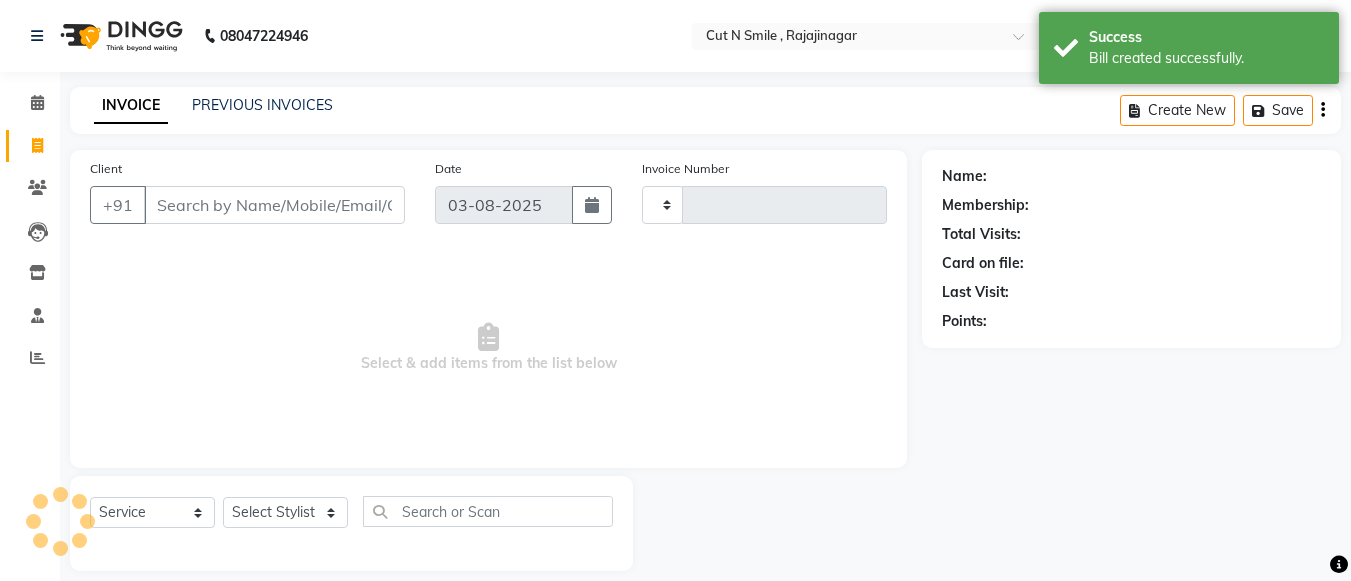 scroll, scrollTop: 20, scrollLeft: 0, axis: vertical 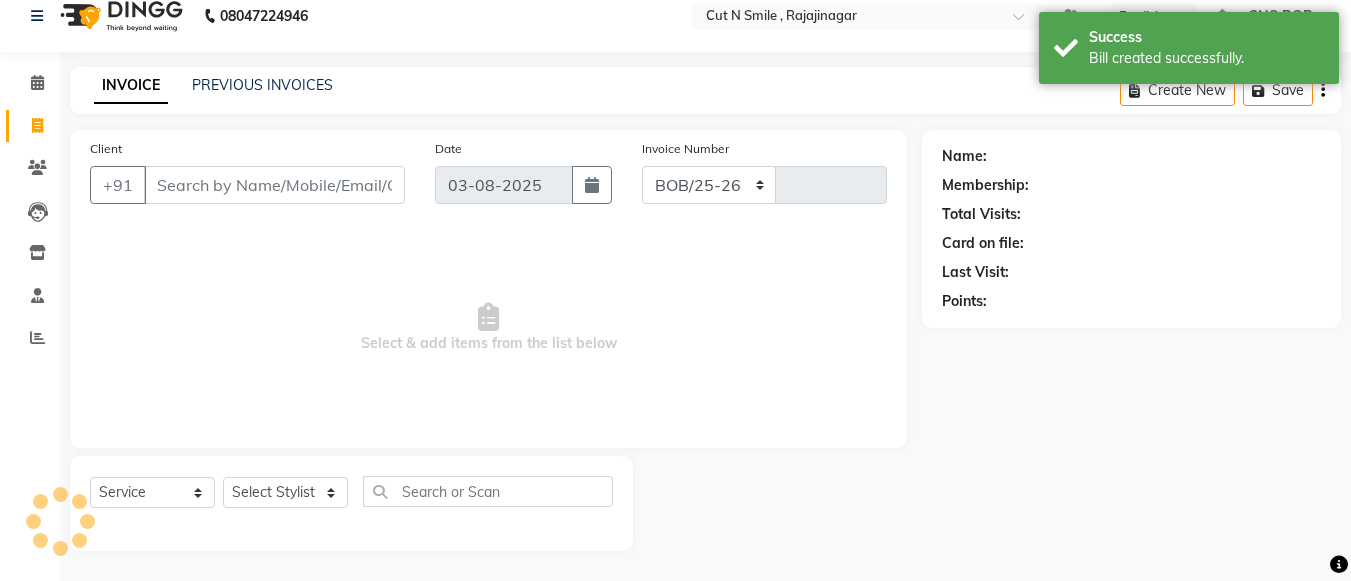 select on "7187" 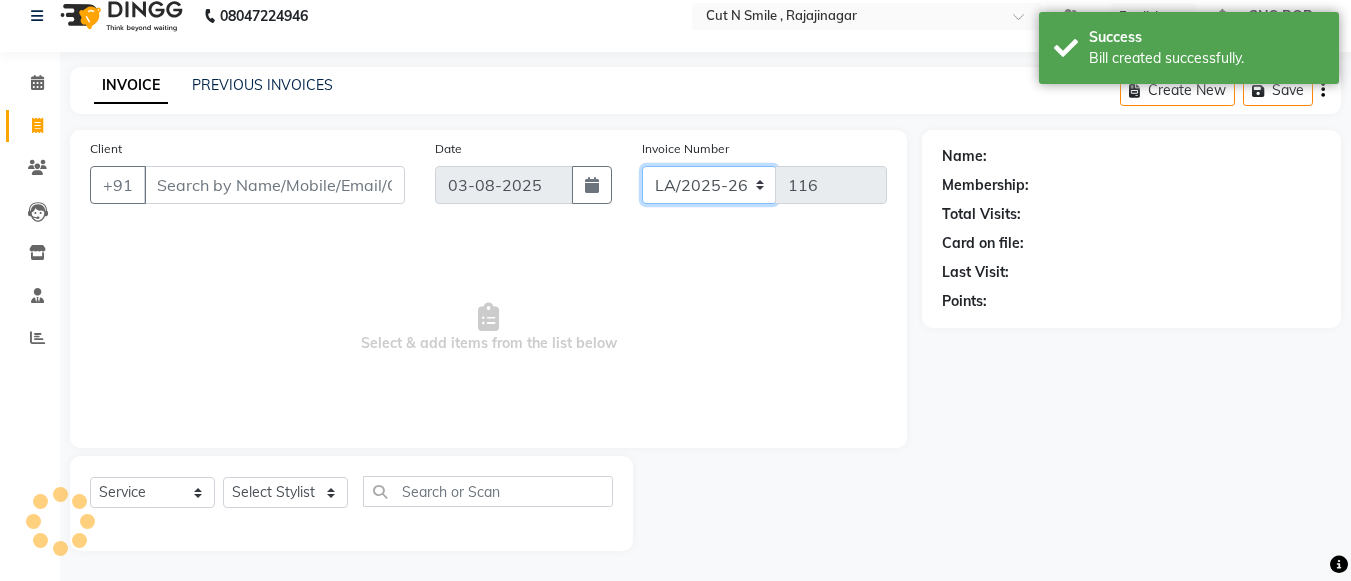 click on "BOB/25-26 LA/2025-26 SH/25 CH/25 SA/25" 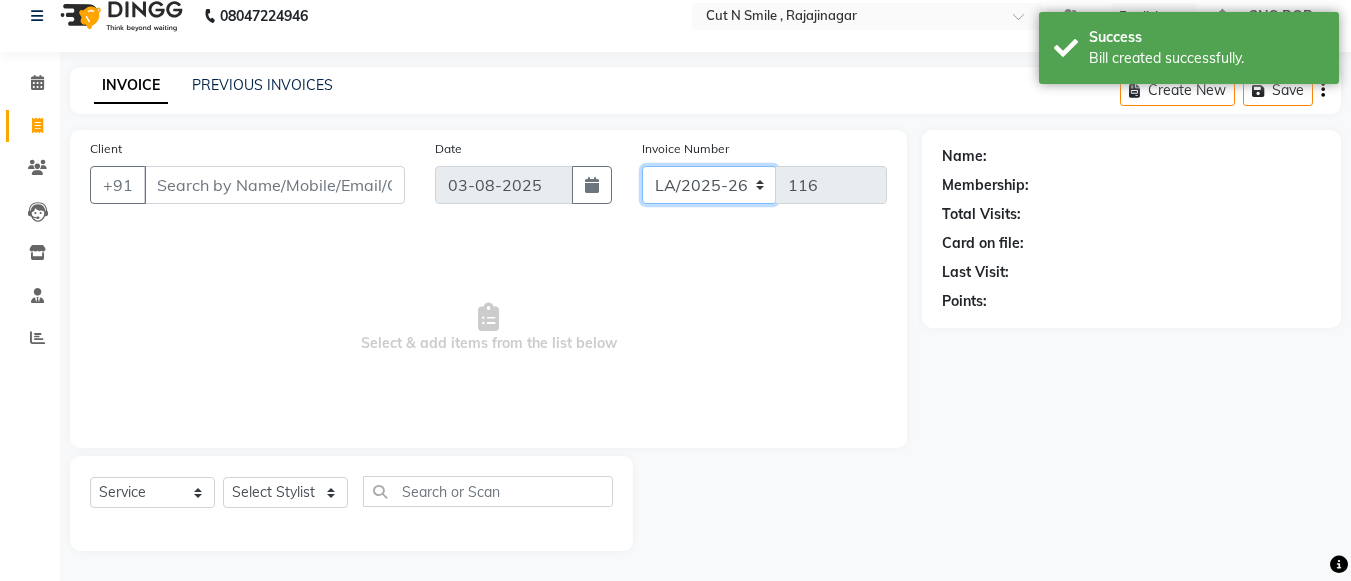 select on "8154" 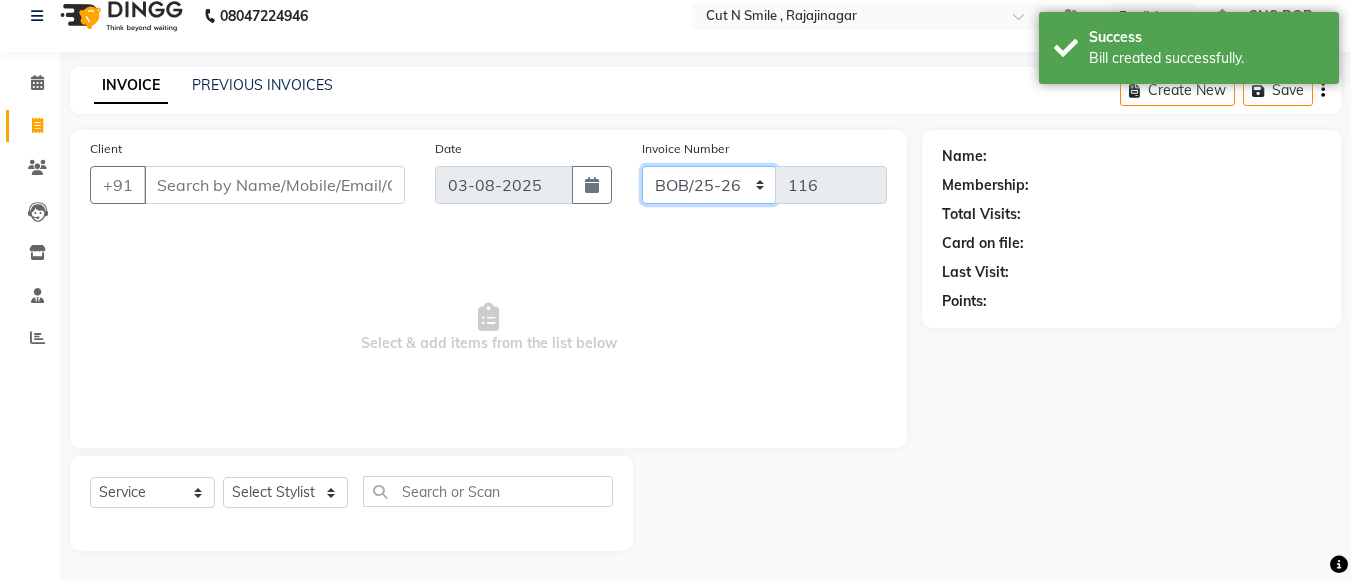 click on "BOB/25-26 LA/2025-26 SH/25 CH/25 SA/25" 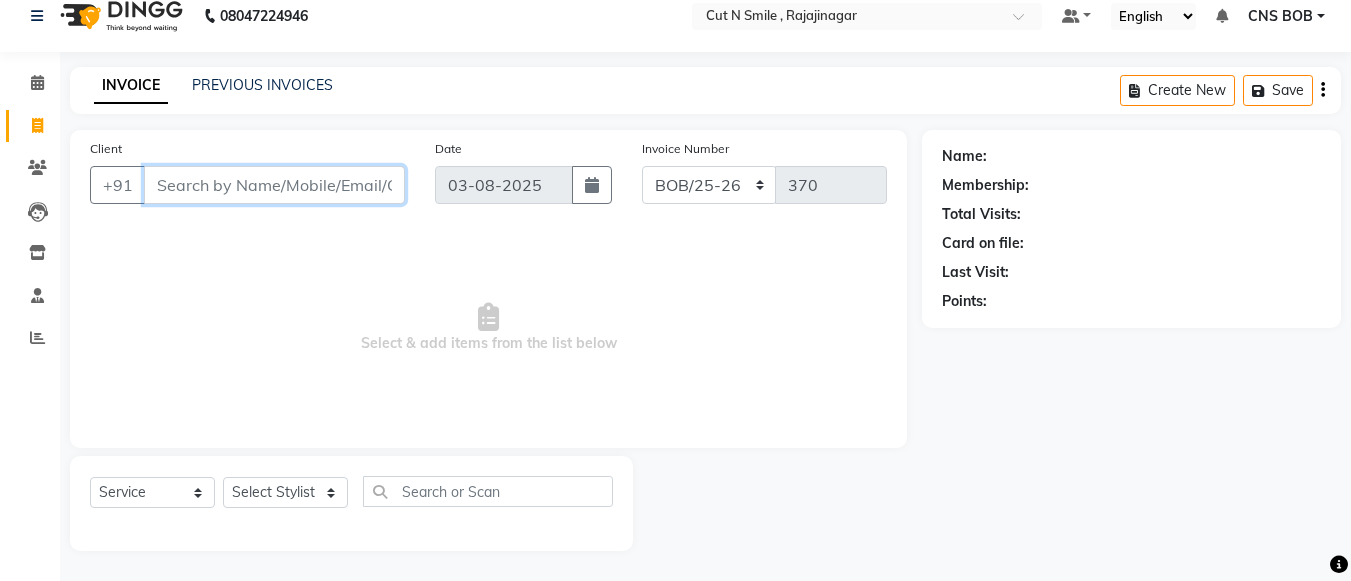 click on "Client" at bounding box center (274, 185) 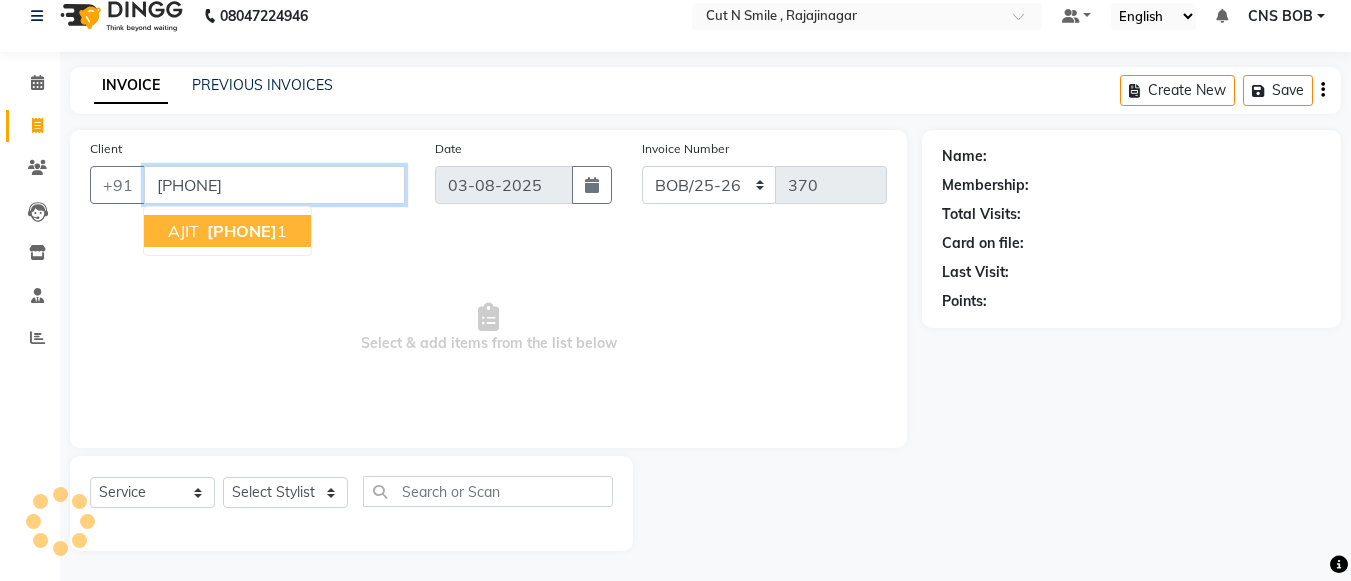 type on "9916013421" 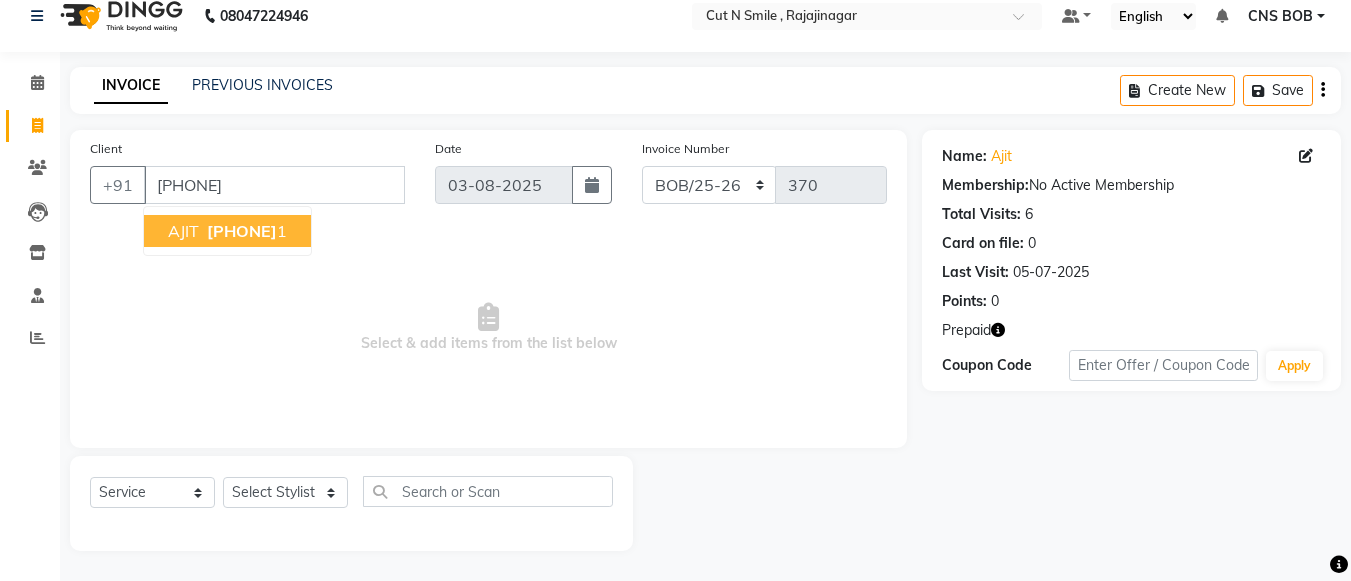 click on "991601342" at bounding box center (242, 231) 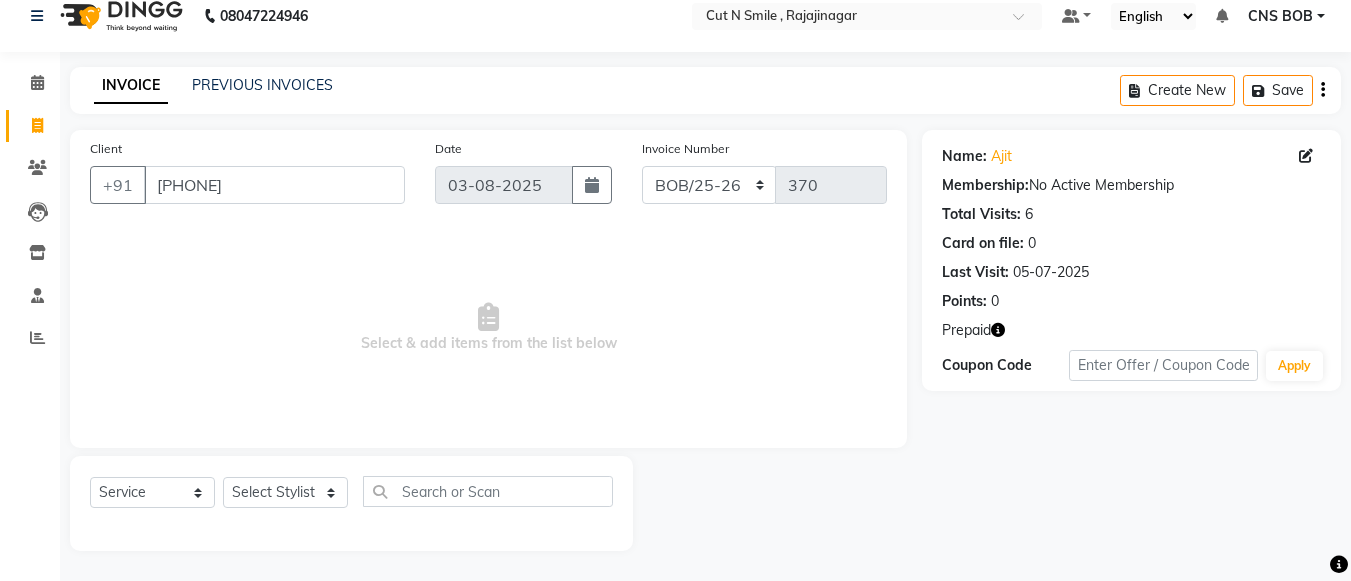 click 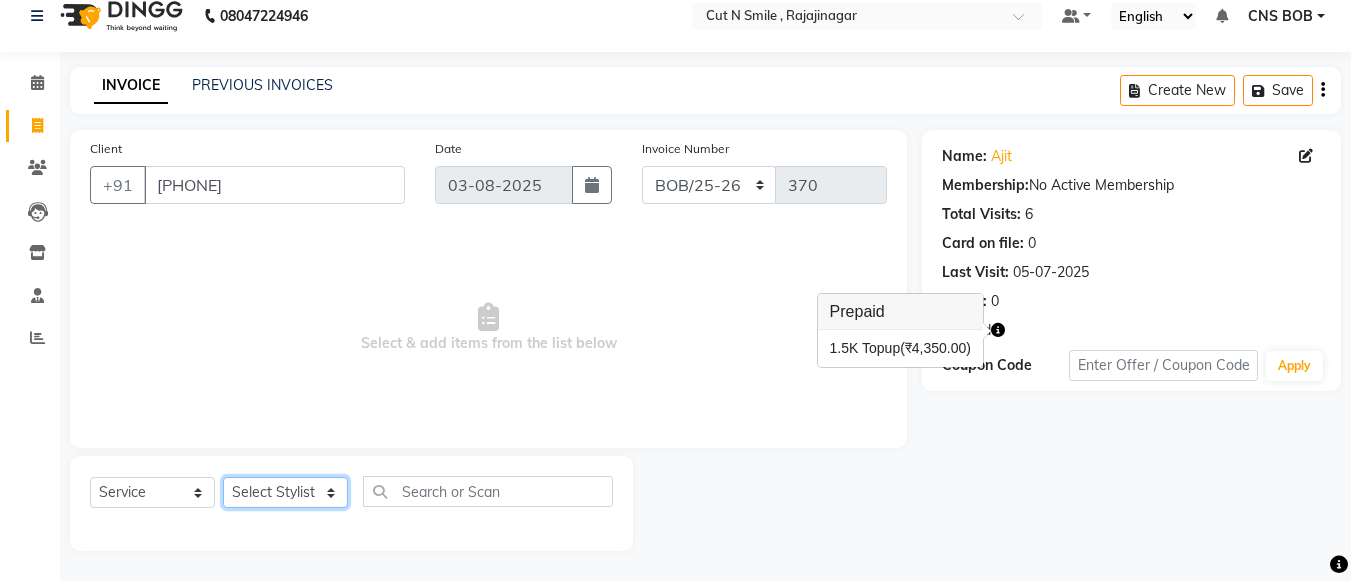 click on "Select Stylist Ali ML Ammu 3R Ankith VN Ash Mohammed 3R Atheek 3R Binitha 3R Bipana 4R CNS BOB  Cut N Smile 17M  Cut N Smile 3R Cut n Smile 4R Cut N Smile 9M Cut N Smile ML Cut N Smile V Fazil Ali 4R Govind VN Hema 4R Jayashree VN Karan VN Love 4R Mani Singh 3R Manu 4R  Muskaan VN Nadeem 4R N D M 4R NDM Alam 4R Noushad VN Pavan 4R Priya BOB Priyanka 3R Rahul 3R Ravi 3R Riya BOB Rohith 4R Roobina 3R Roopa 4R Rubina BOB Sahil Ahmed 3R Sahil Bhatti 4R Sameer 3R Sanajana BOB  Sanjana BOB Sarita VN Shaan 4R Shahid 4R Shakir VN Shanavaaz BOB Shiney 3R Shivu Raj 4R Srijana BOB Sunil Laddi 4R Sunny VN Supriya BOB Sushmitha 4R Vakeel 3R Varas 4R Varas BOB Vishwa VN" 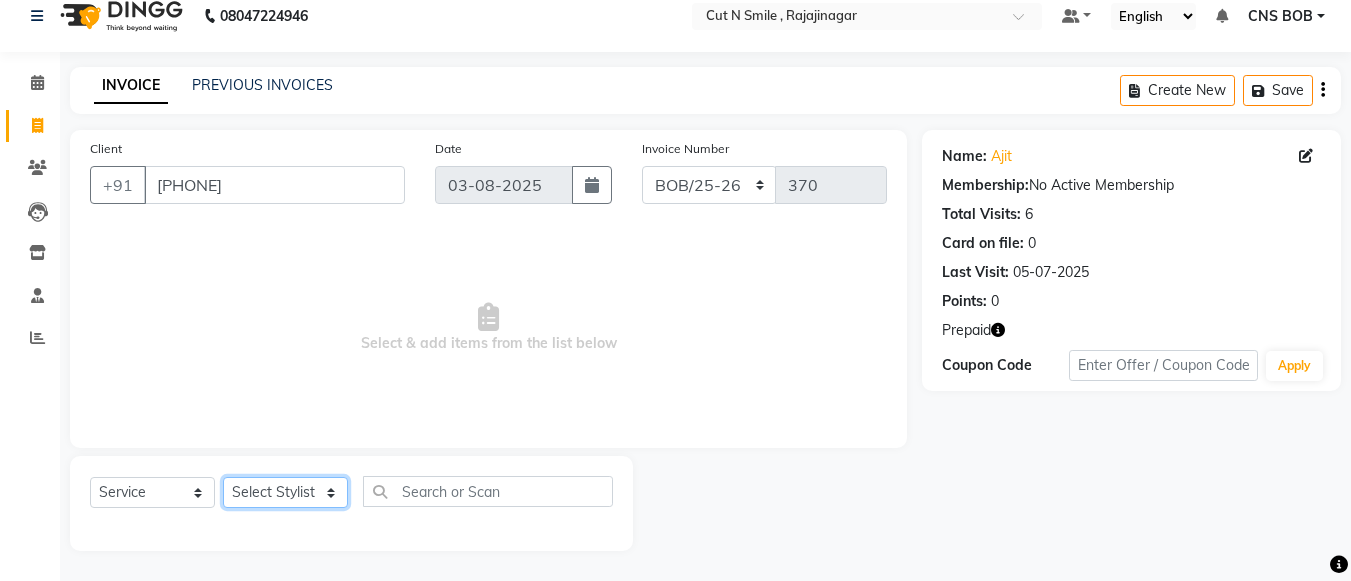 select on "[NUMBER]" 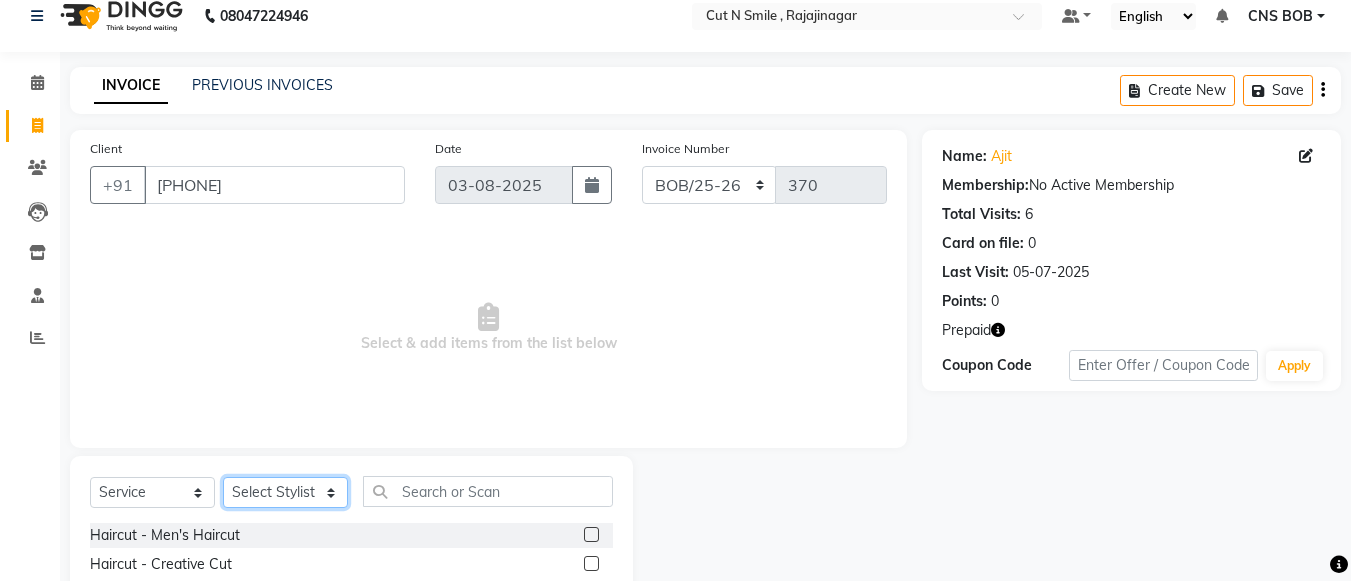 scroll, scrollTop: 220, scrollLeft: 0, axis: vertical 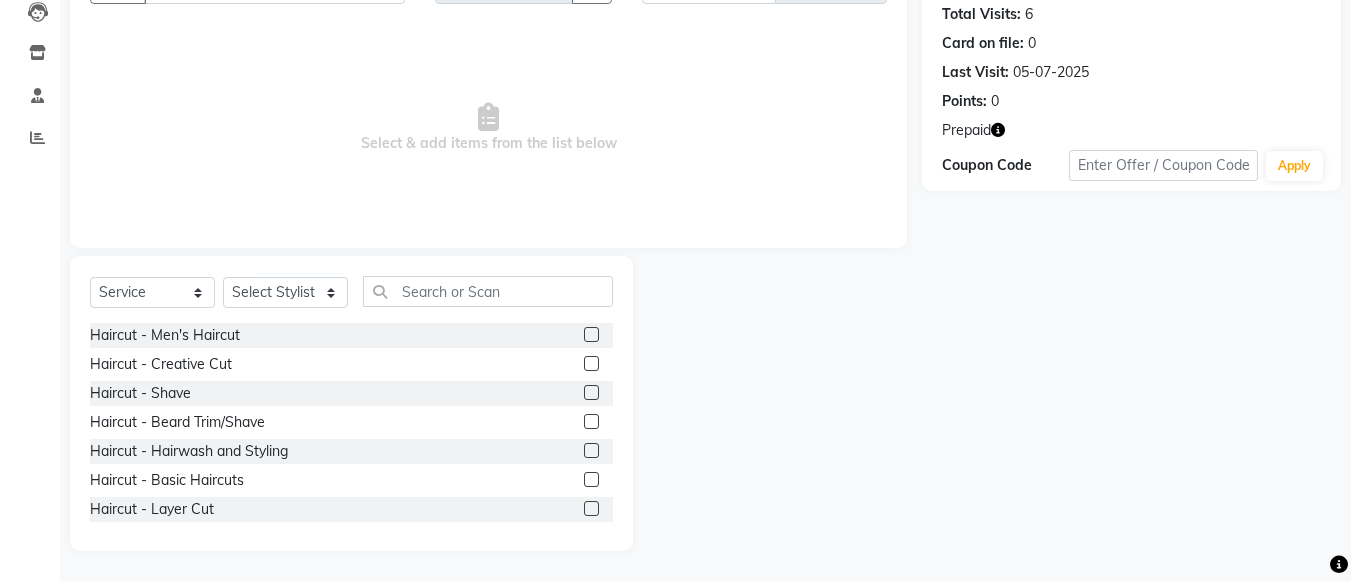 click 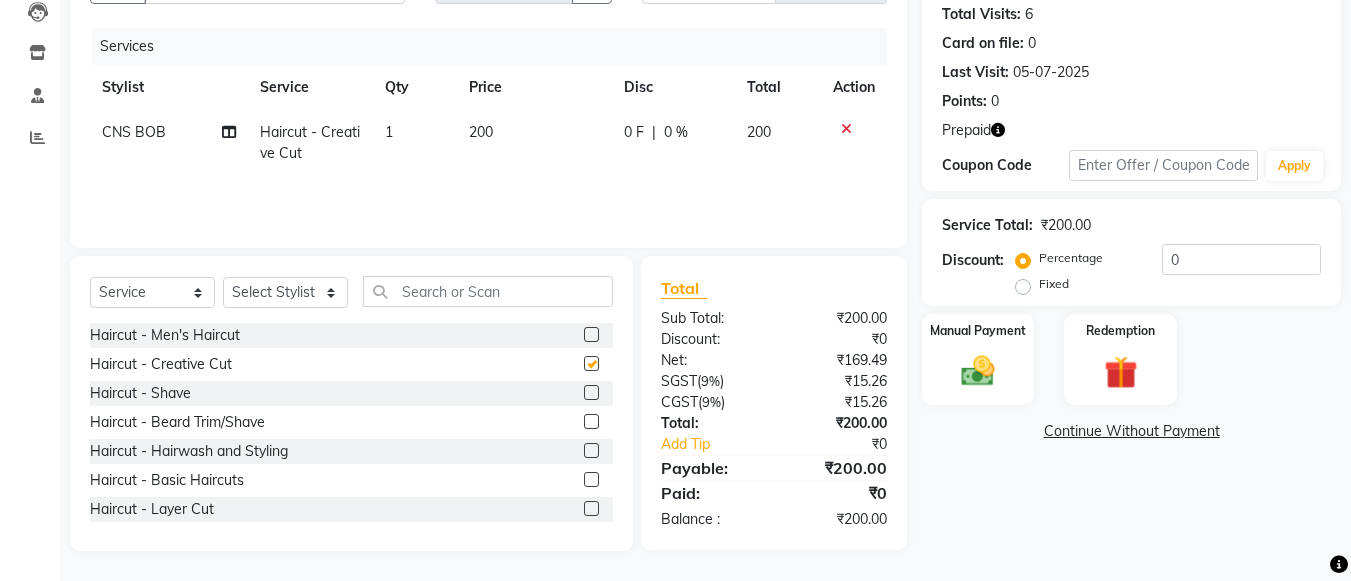 checkbox on "false" 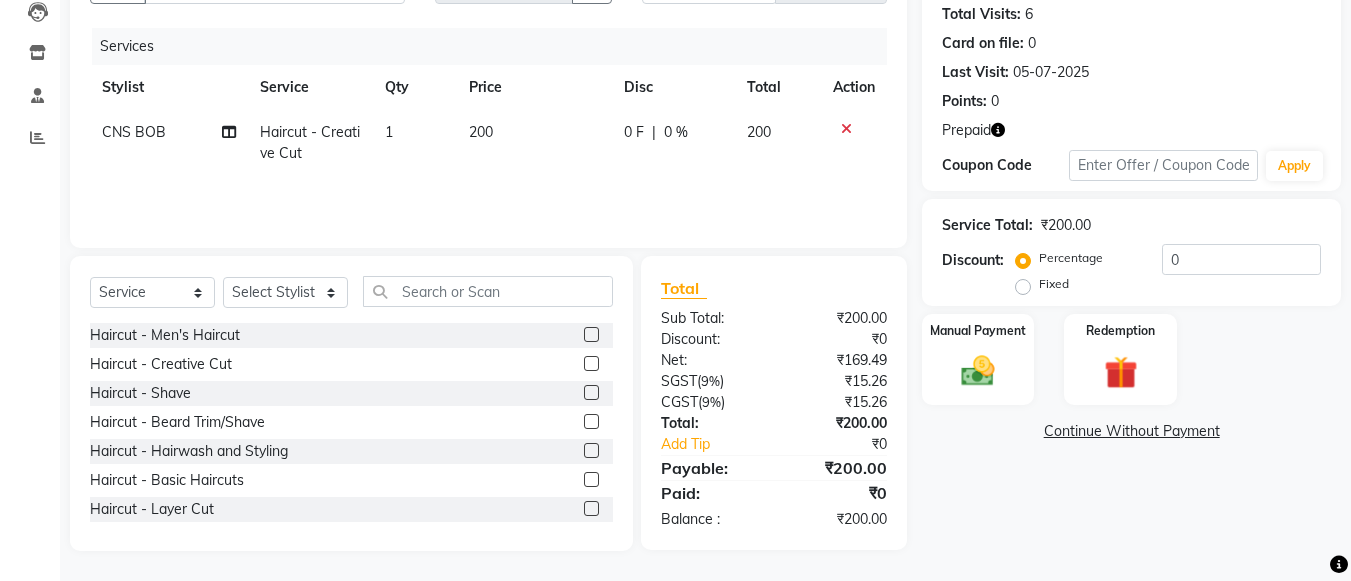 click 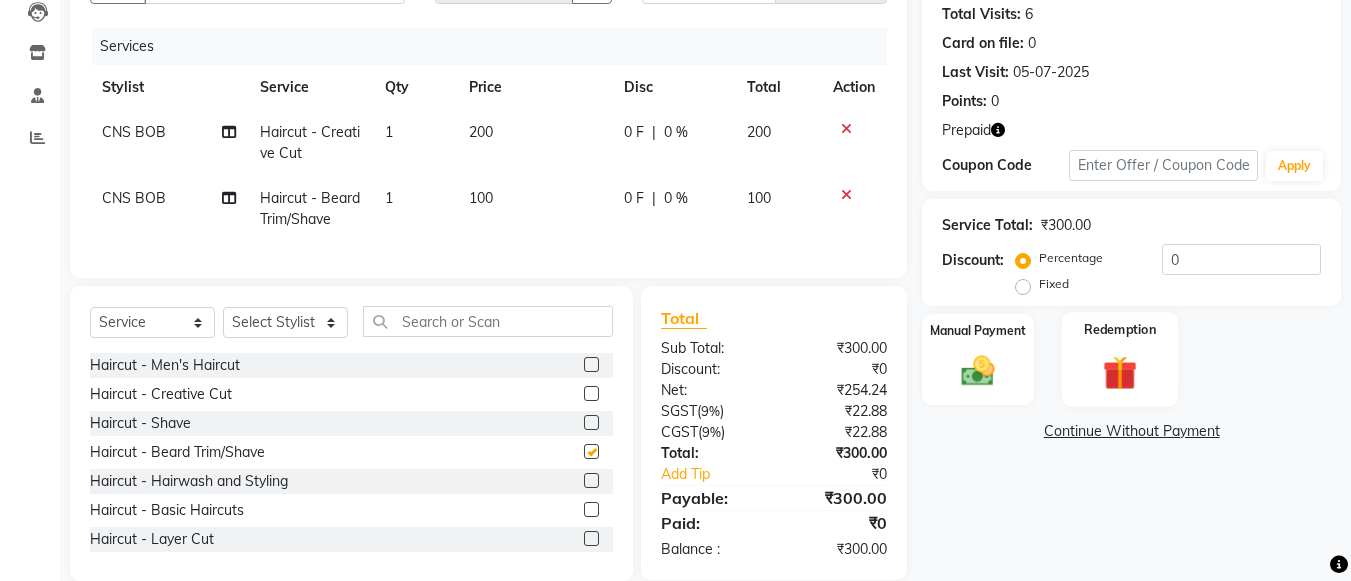 checkbox on "false" 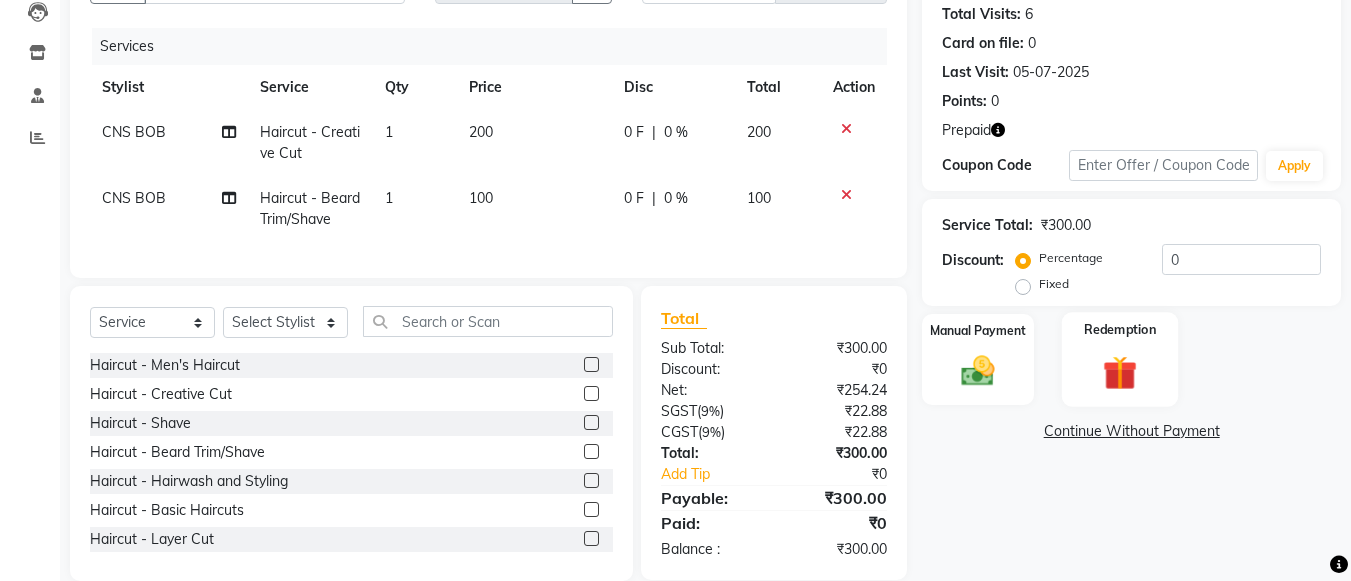 click on "Redemption" 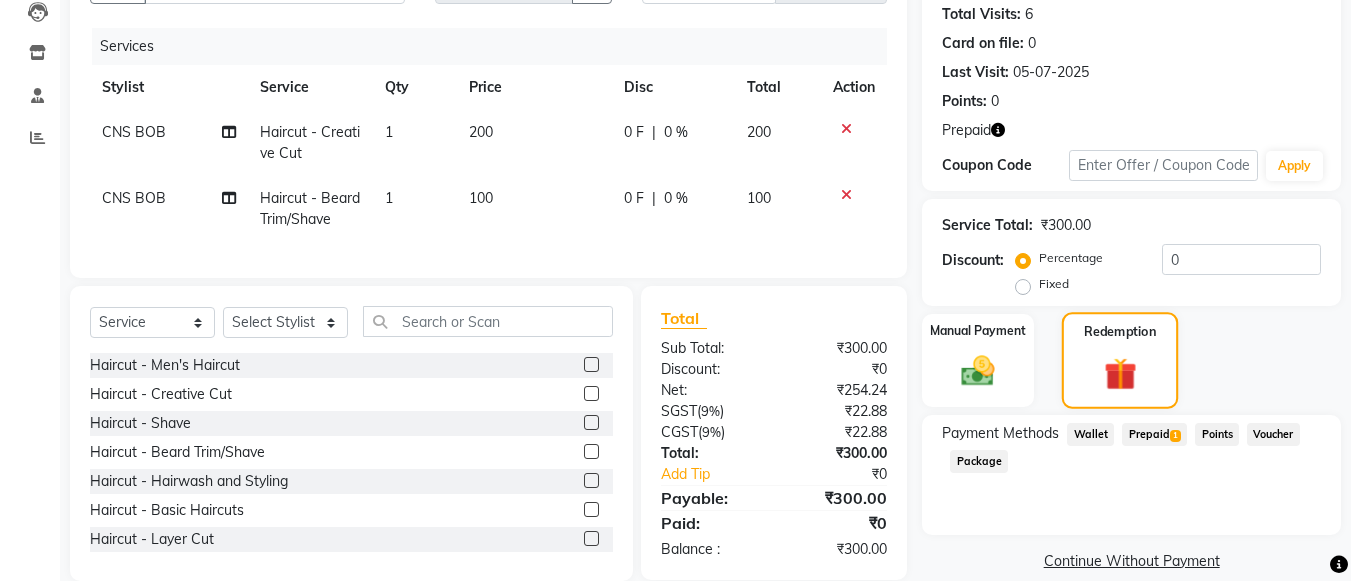 scroll, scrollTop: 265, scrollLeft: 0, axis: vertical 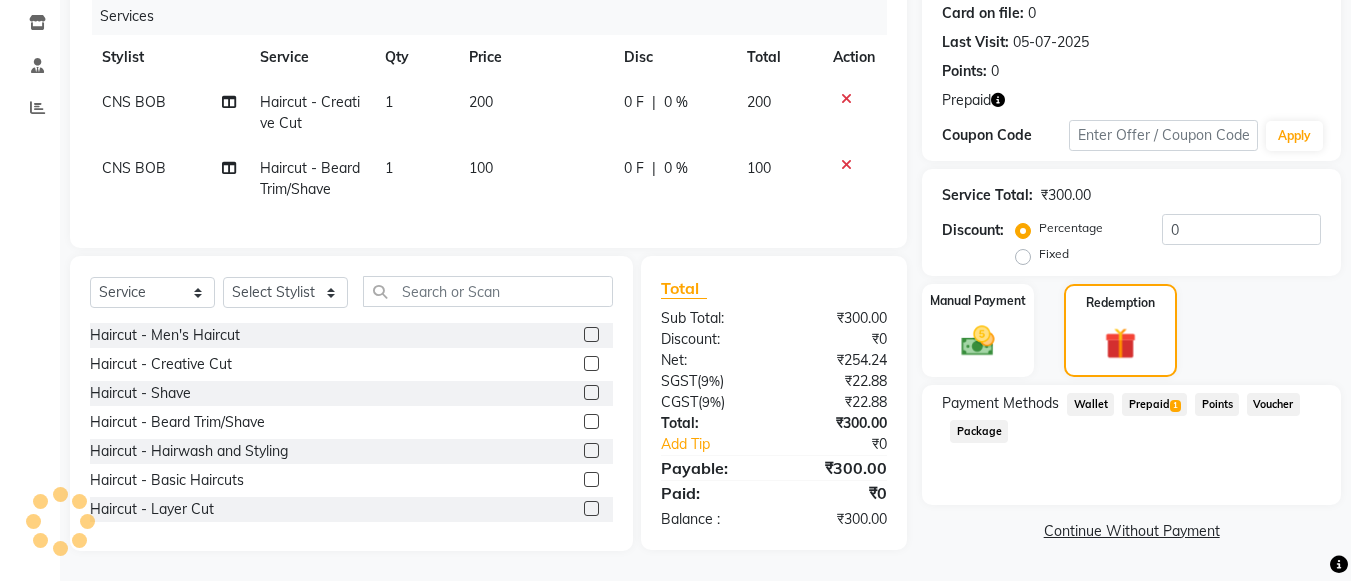 click on "Prepaid  1" 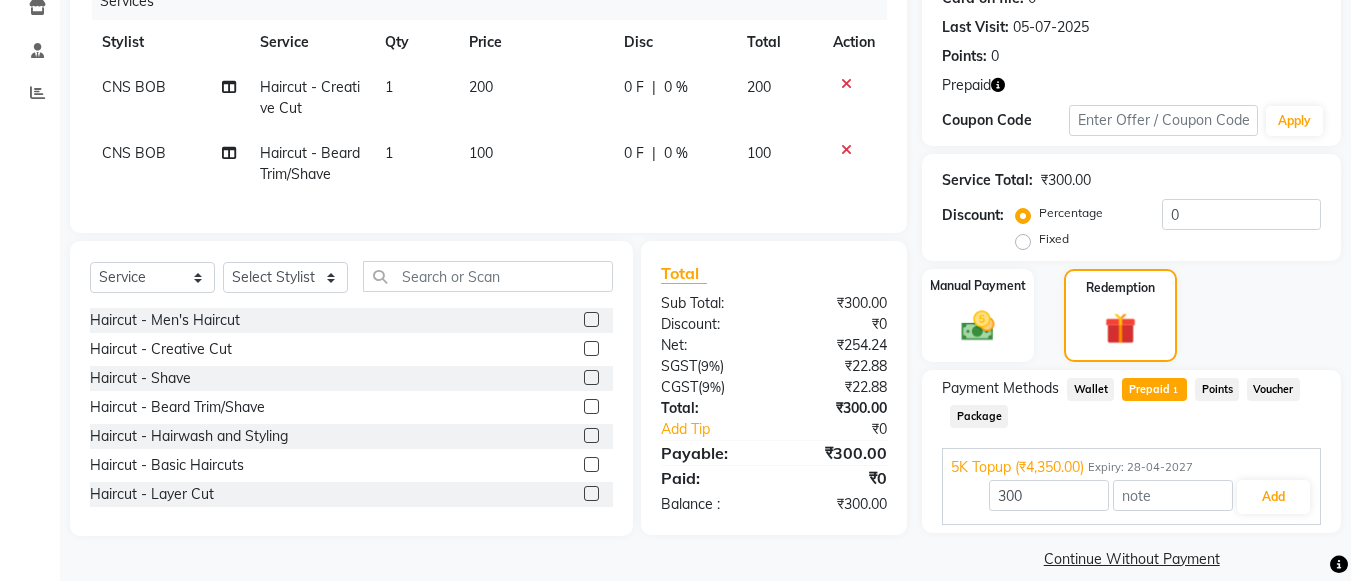 scroll, scrollTop: 288, scrollLeft: 0, axis: vertical 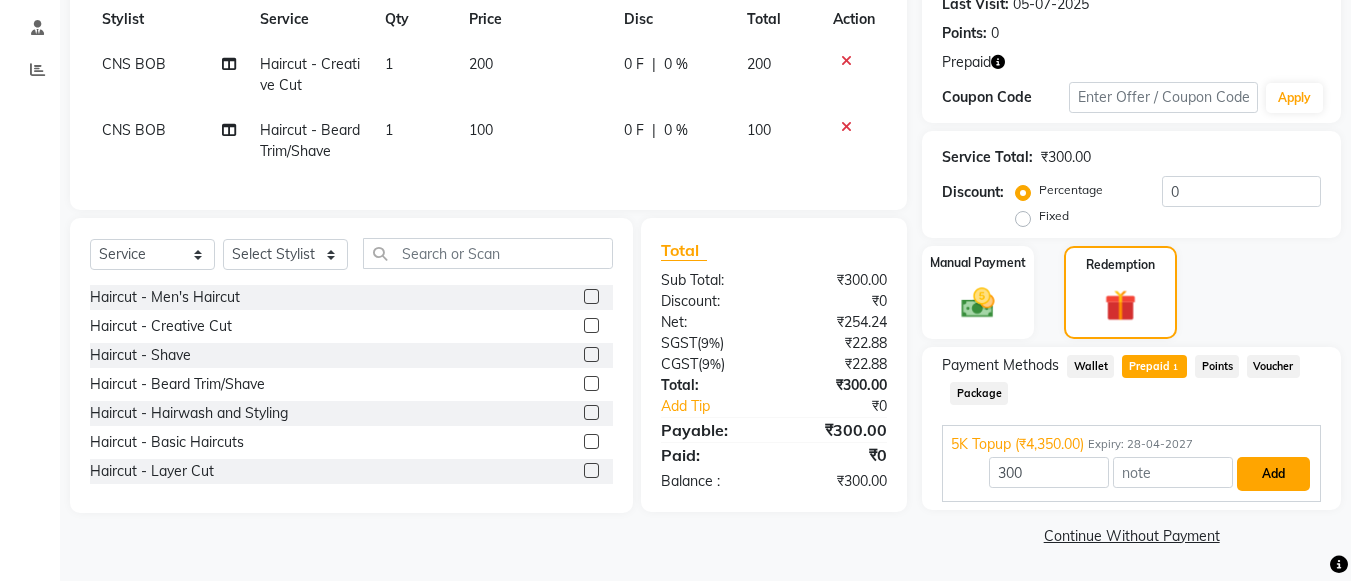 click on "Add" at bounding box center [1273, 474] 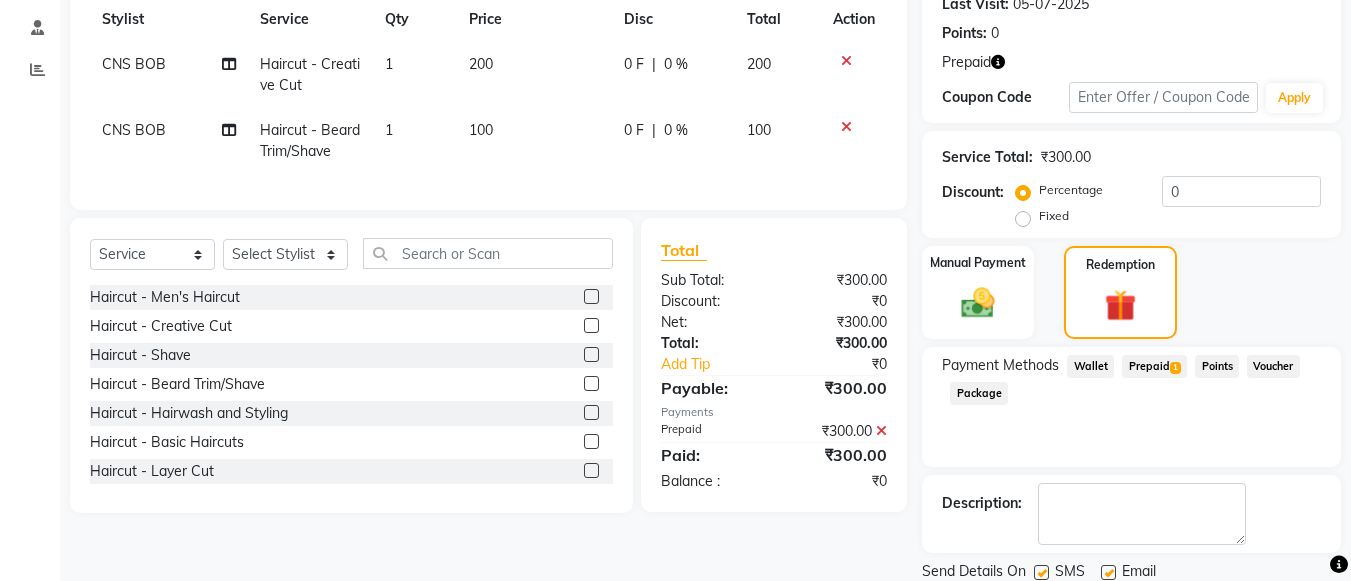scroll, scrollTop: 358, scrollLeft: 0, axis: vertical 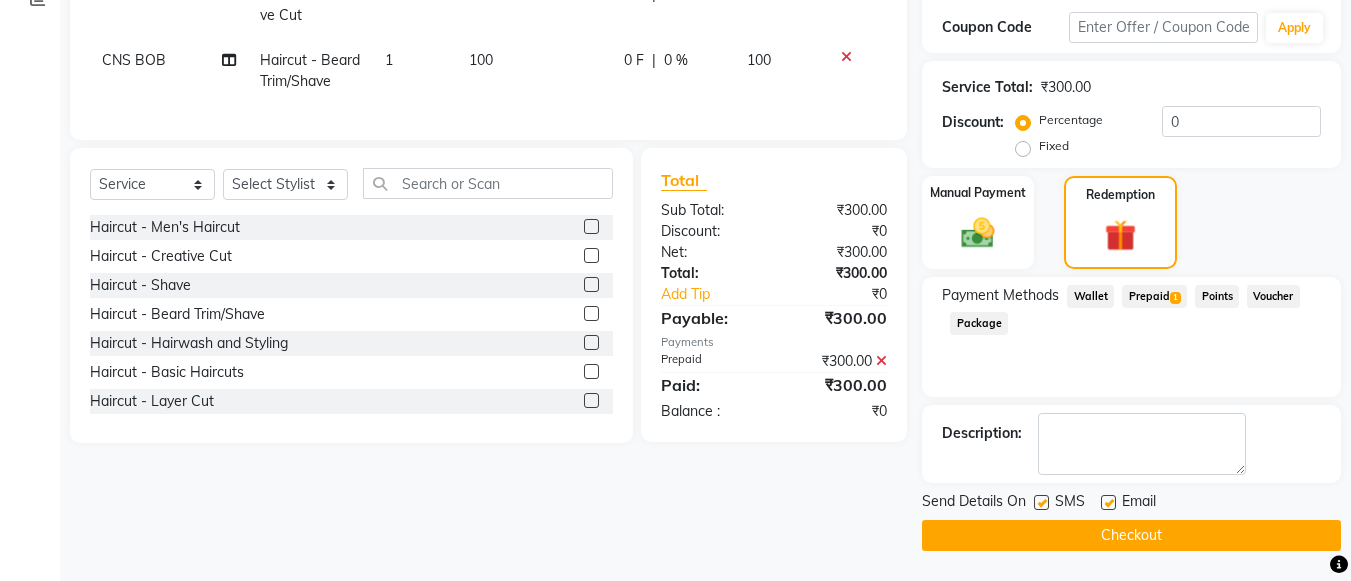 click on "Checkout" 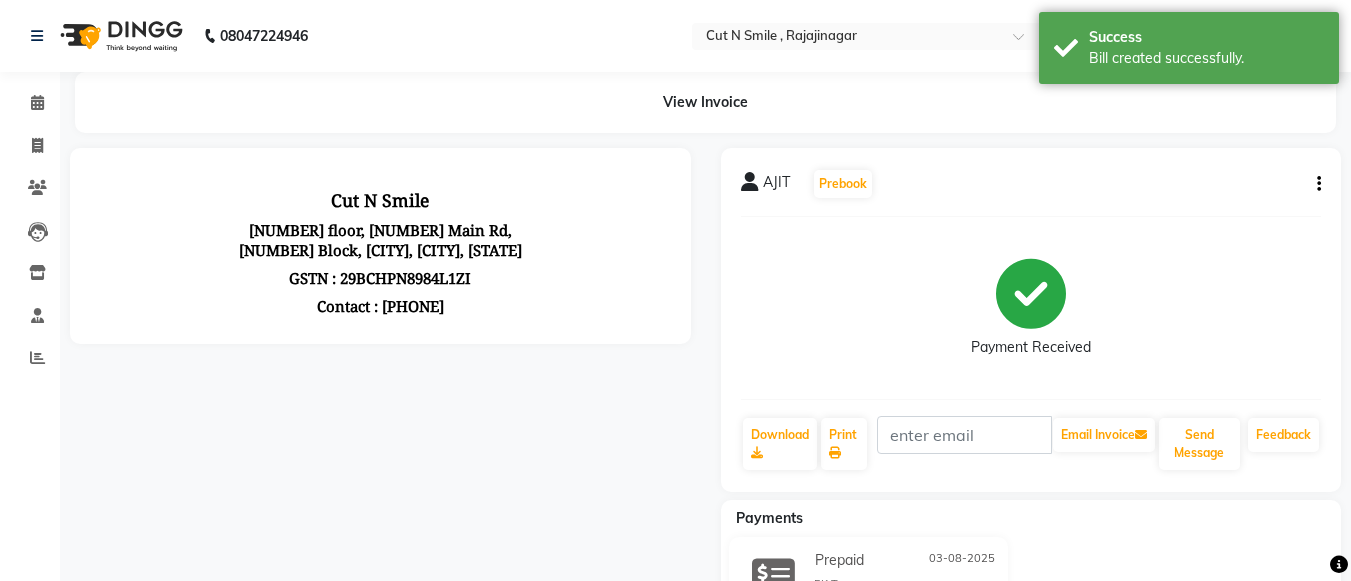 scroll, scrollTop: 0, scrollLeft: 0, axis: both 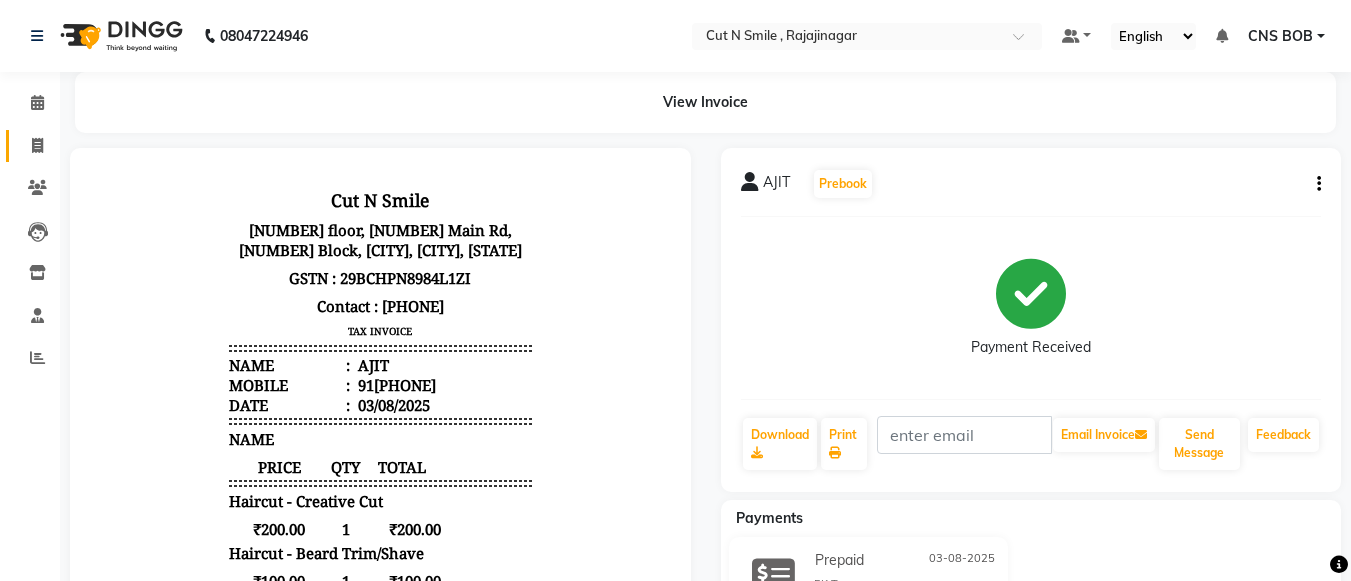 click on "Invoice" 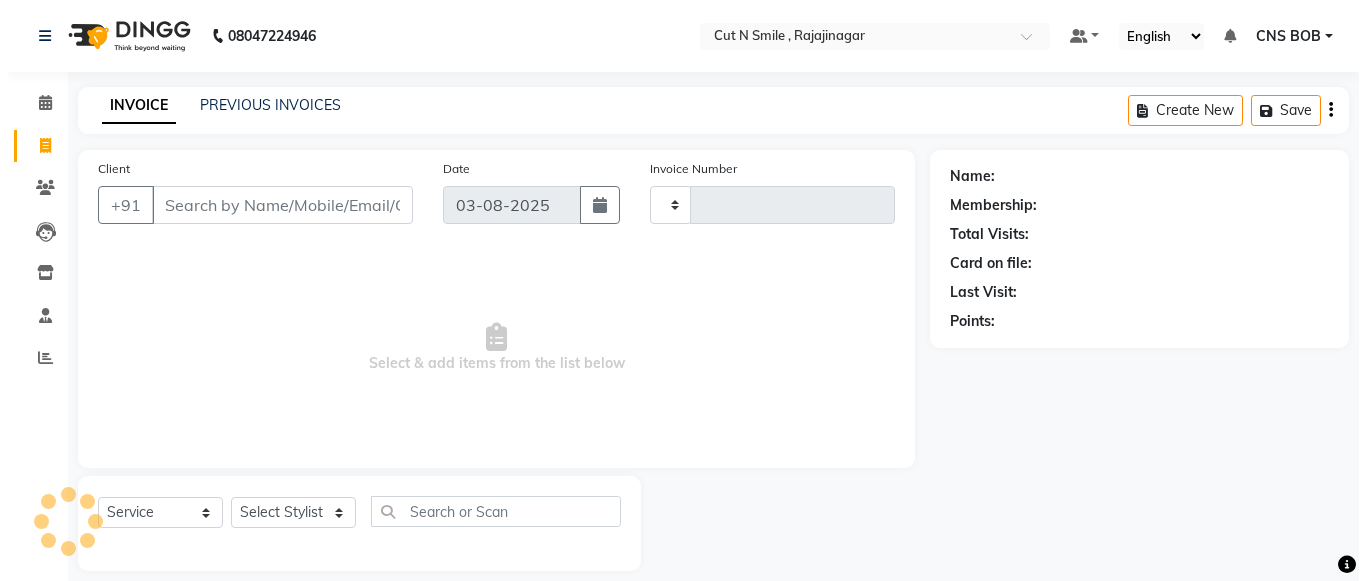 scroll, scrollTop: 20, scrollLeft: 0, axis: vertical 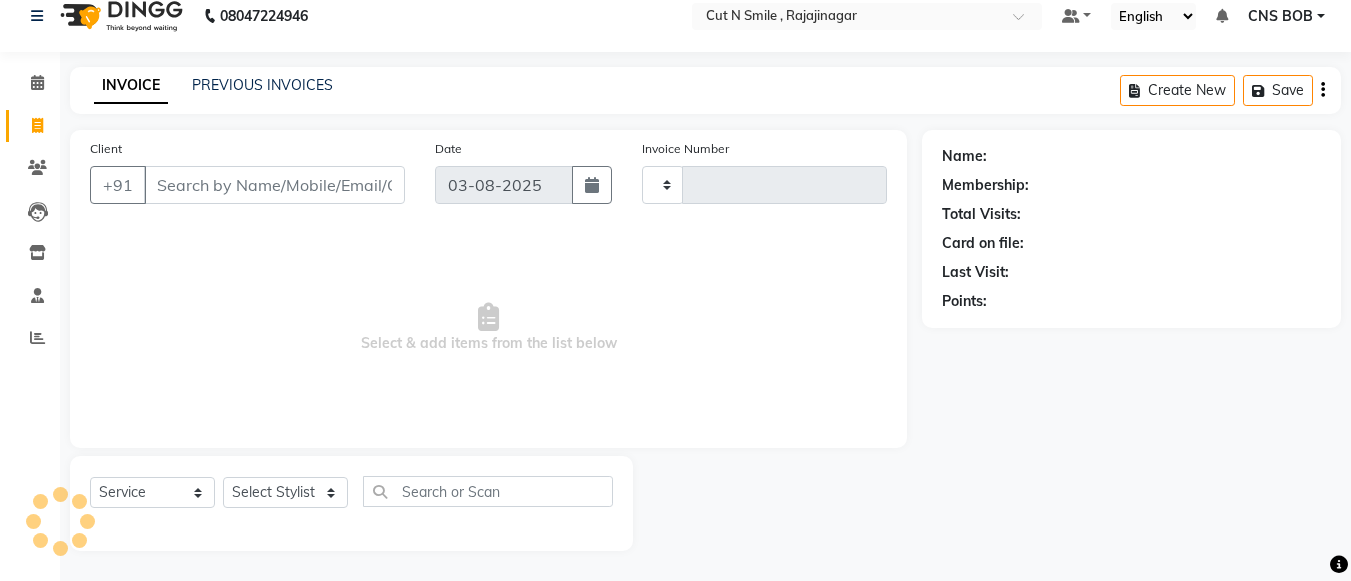 type on "116" 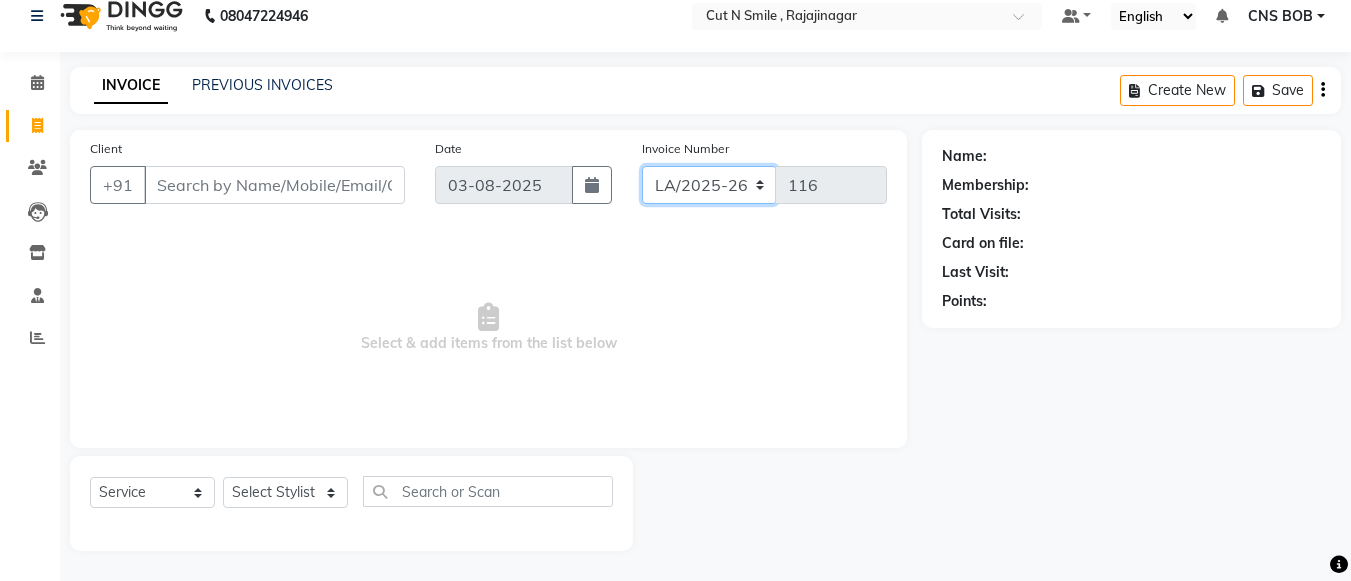 click on "BOB/25-26 LA/2025-26 SH/25 CH/25 SA/25" 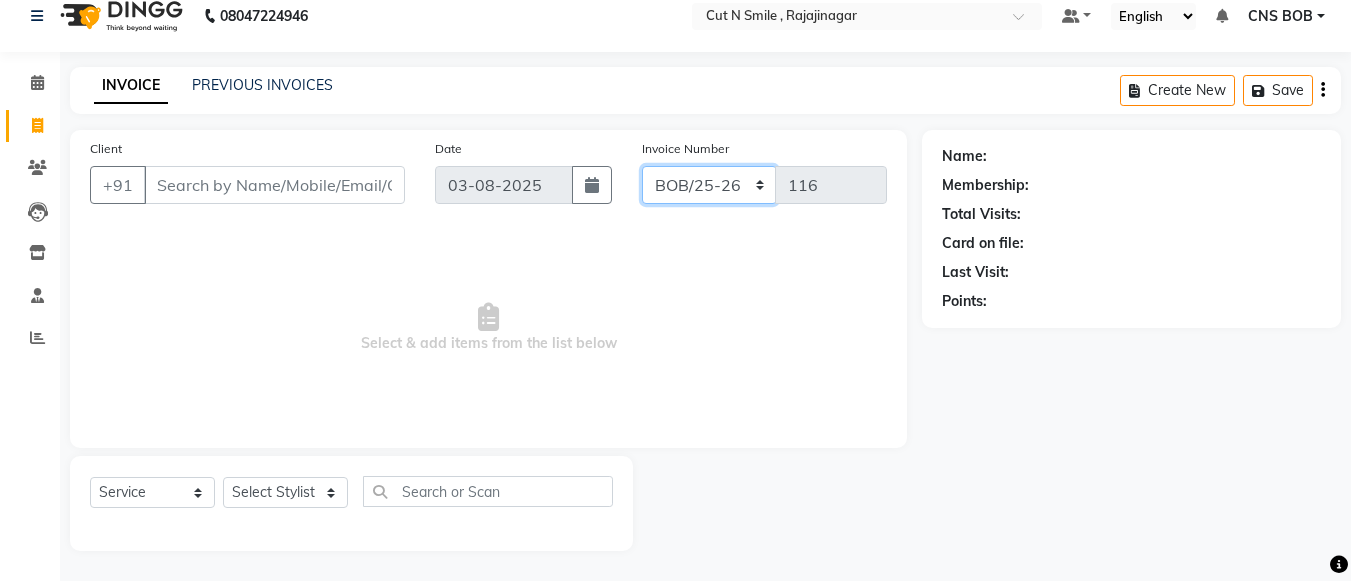 click on "BOB/25-26 LA/2025-26 SH/25 CH/25 SA/25" 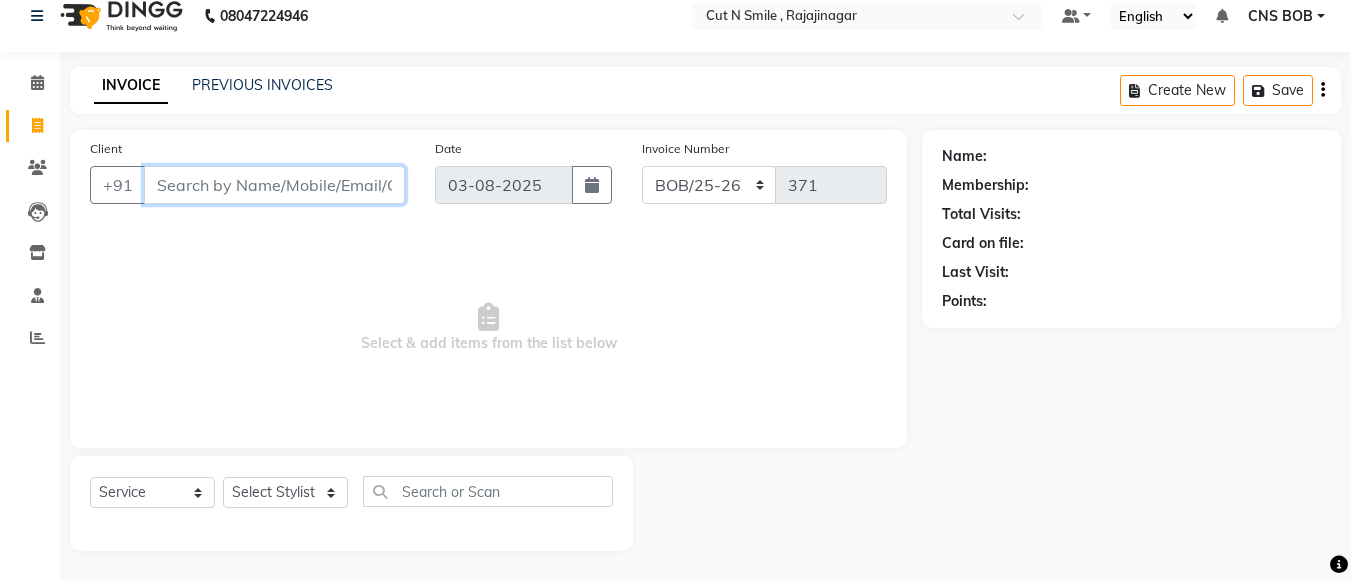 click on "Client" at bounding box center [274, 185] 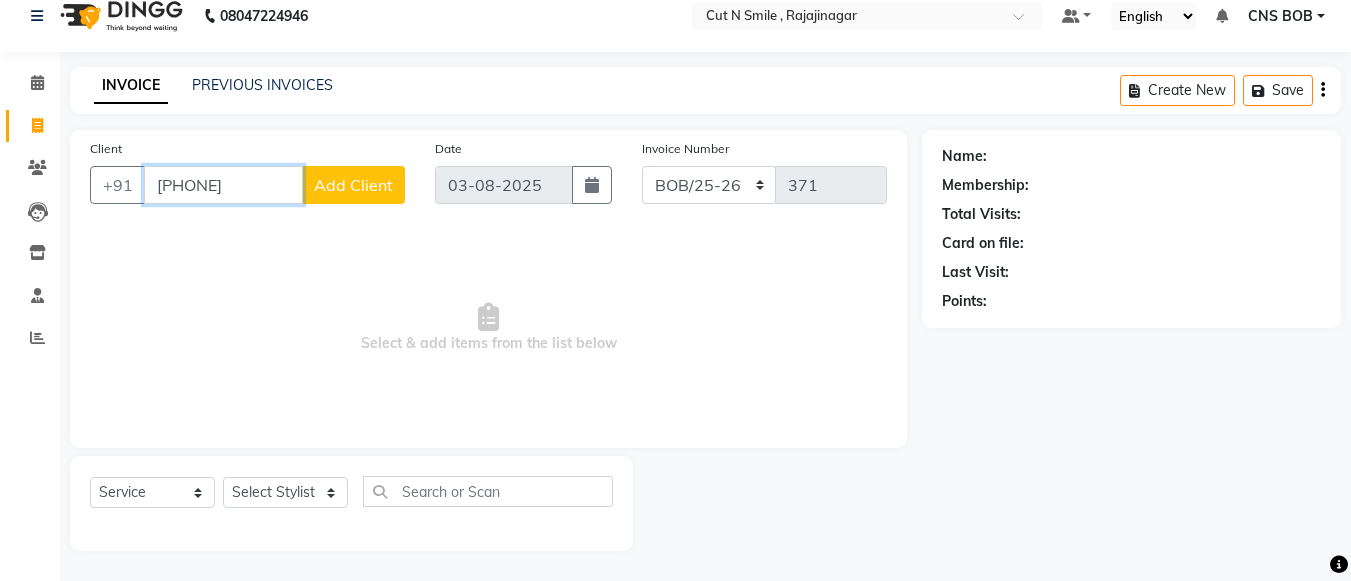 type on "7022208767" 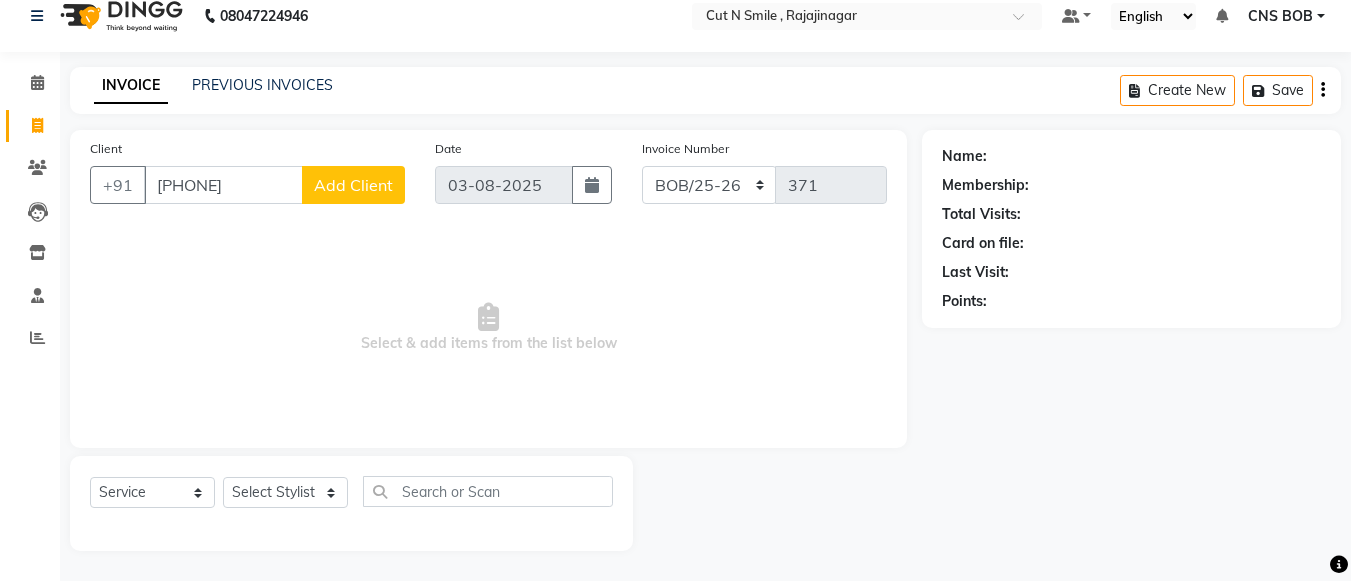click on "Add Client" 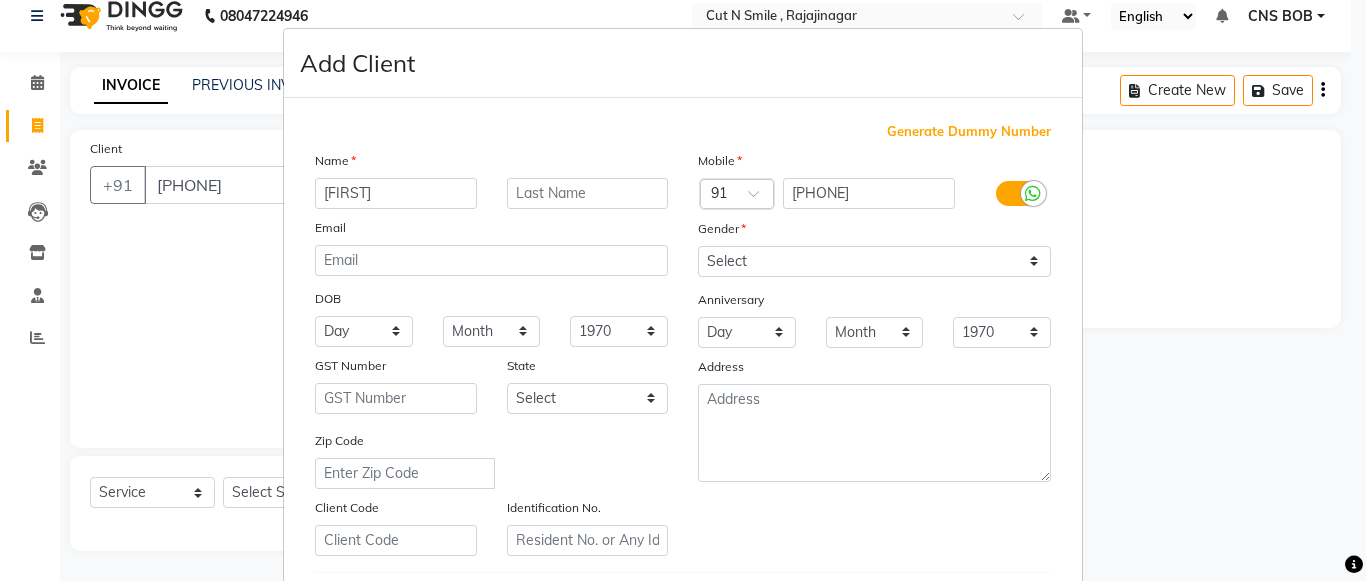 type on "VSIAHL" 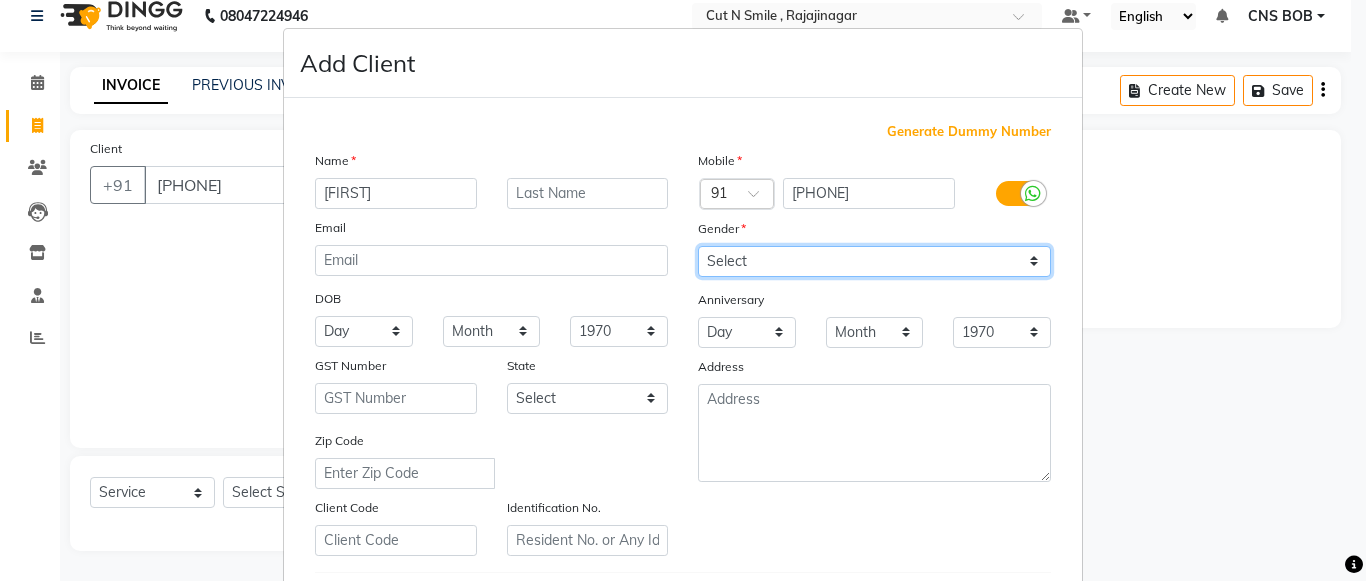 click on "Select Male Female Other Prefer Not To Say" at bounding box center [874, 261] 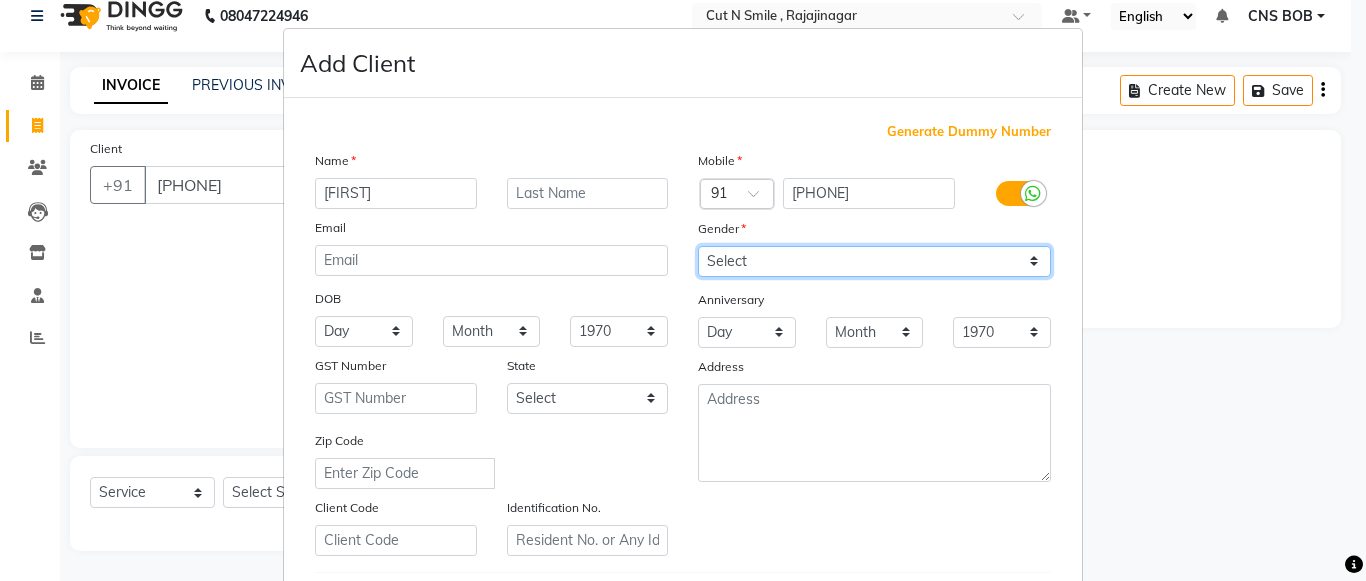select on "male" 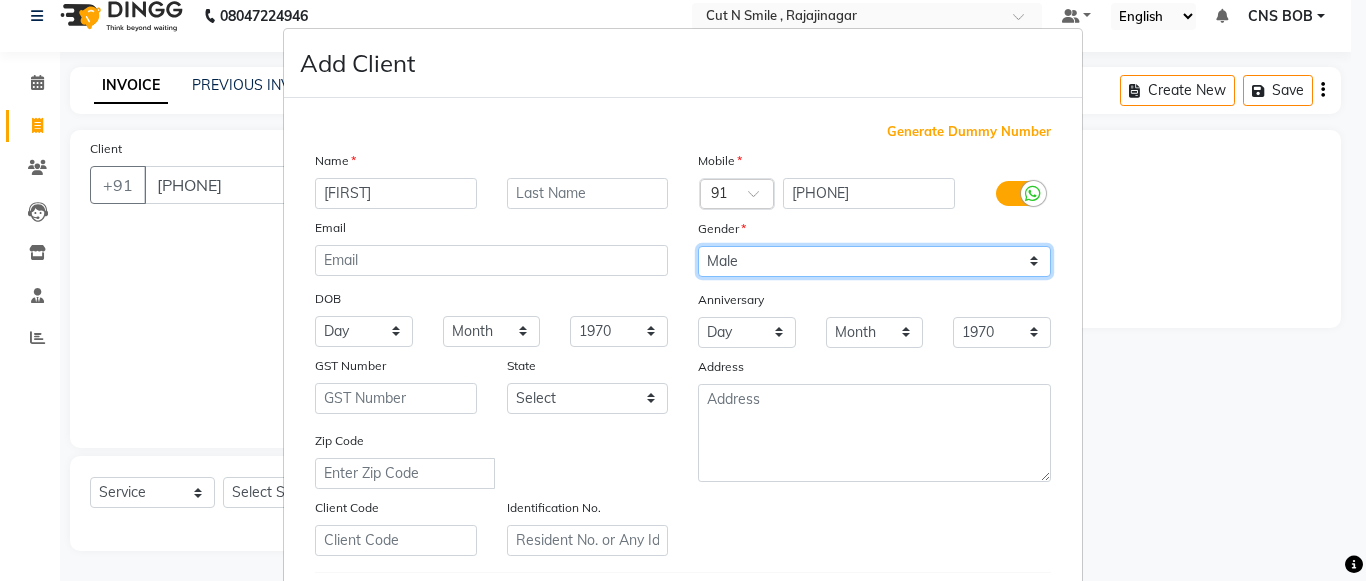 click on "Select Male Female Other Prefer Not To Say" at bounding box center (874, 261) 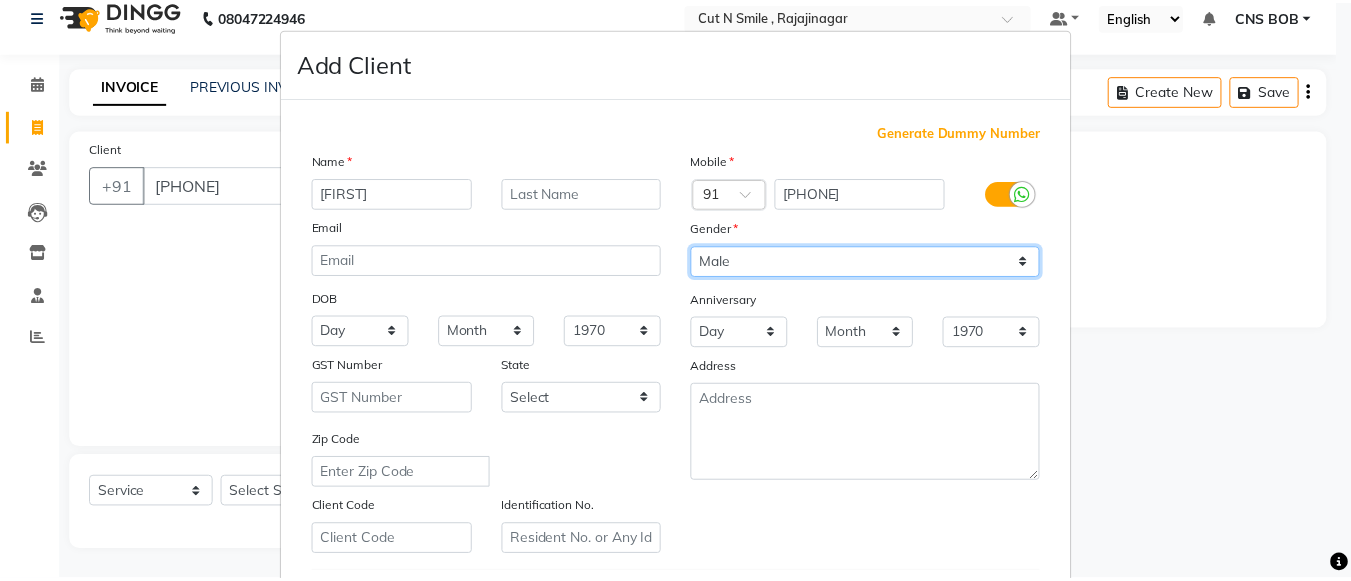 scroll, scrollTop: 342, scrollLeft: 0, axis: vertical 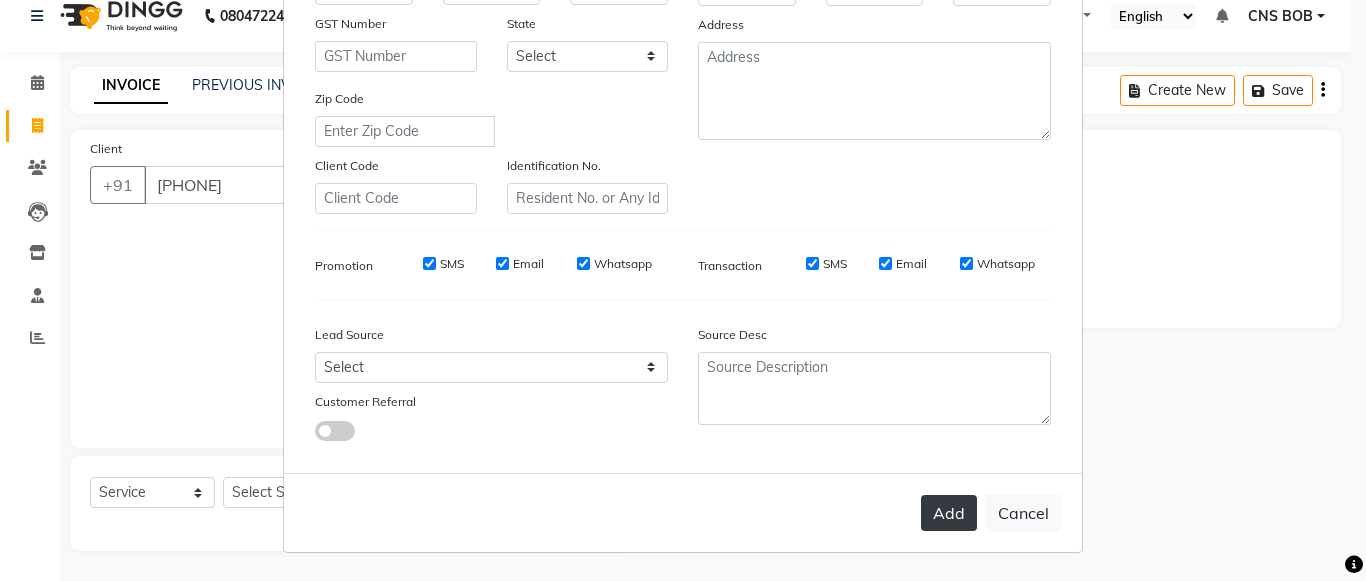 click on "Add" at bounding box center (949, 513) 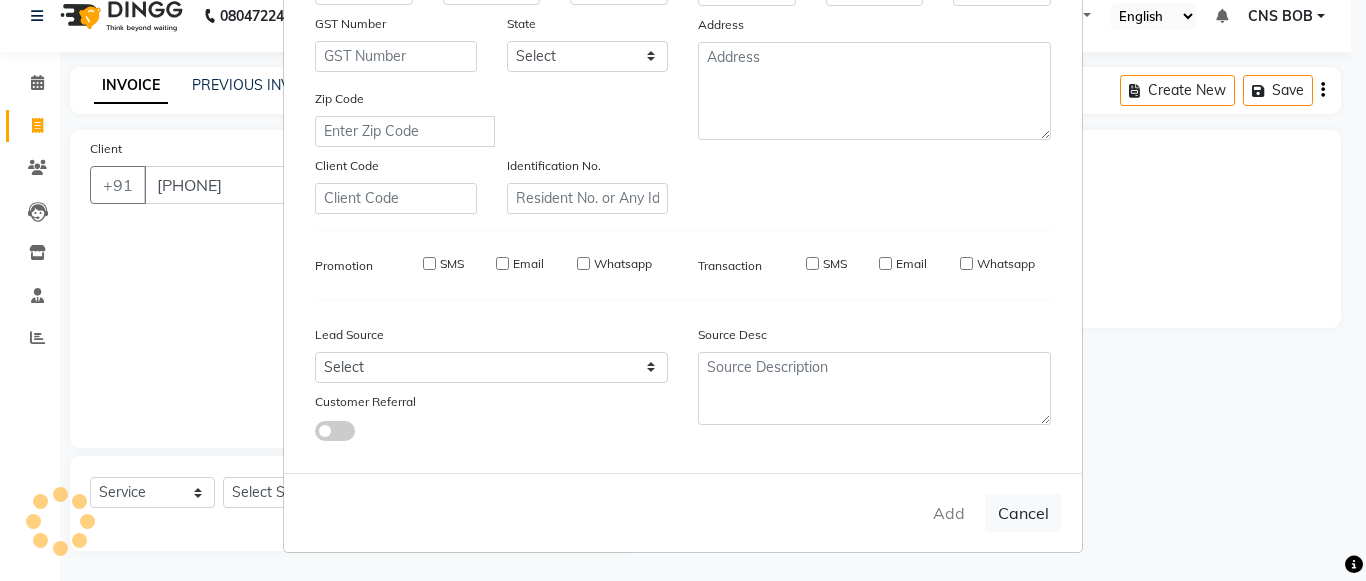 type 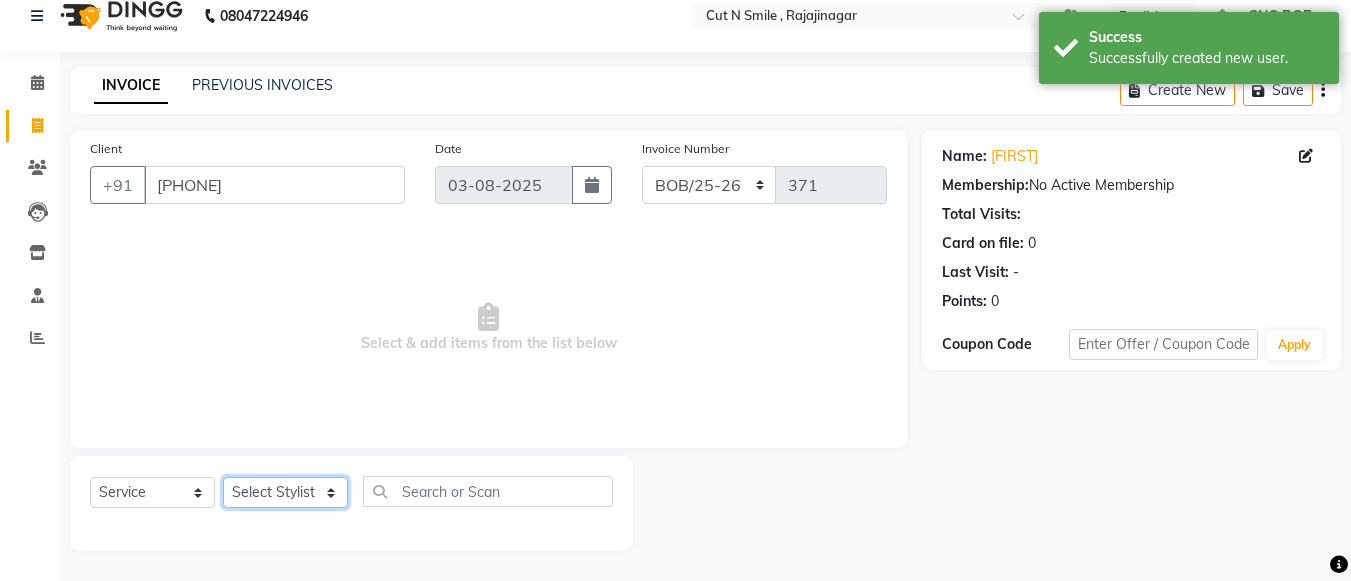 click on "Select Stylist Ali ML Ammu 3R Ankith VN Ash Mohammed 3R Atheek 3R Binitha 3R Bipana 4R CNS BOB  Cut N Smile 17M  Cut N Smile 3R Cut n Smile 4R Cut N Smile 9M Cut N Smile ML Cut N Smile V Fazil Ali 4R Govind VN Hema 4R Jayashree VN Karan VN Love 4R Mani Singh 3R Manu 4R  Muskaan VN Nadeem 4R N D M 4R NDM Alam 4R Noushad VN Pavan 4R Priya BOB Priyanka 3R Rahul 3R Ravi 3R Riya BOB Rohith 4R Roobina 3R Roopa 4R Rubina BOB Sahil Ahmed 3R Sahil Bhatti 4R Sameer 3R Sanajana BOB  Sanjana BOB Sarita VN Shaan 4R Shahid 4R Shakir VN Shanavaaz BOB Shiney 3R Shivu Raj 4R Srijana BOB Sunil Laddi 4R Sunny VN Supriya BOB Sushmitha 4R Vakeel 3R Varas 4R Varas BOB Vishwa VN" 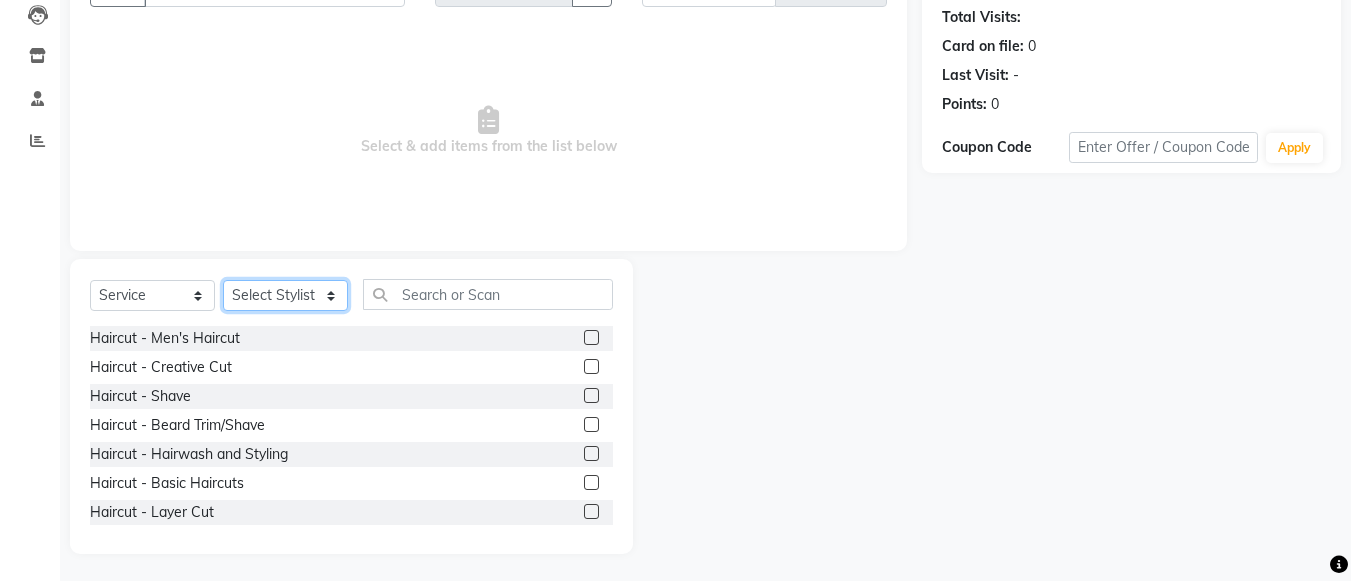 scroll, scrollTop: 220, scrollLeft: 0, axis: vertical 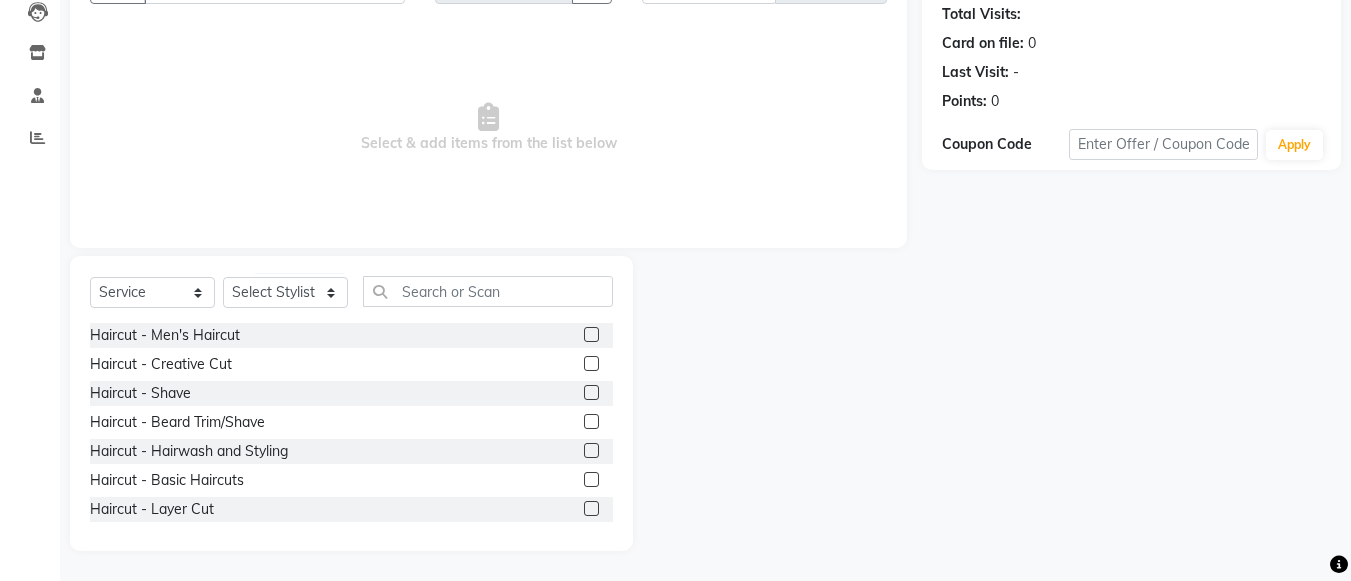 click 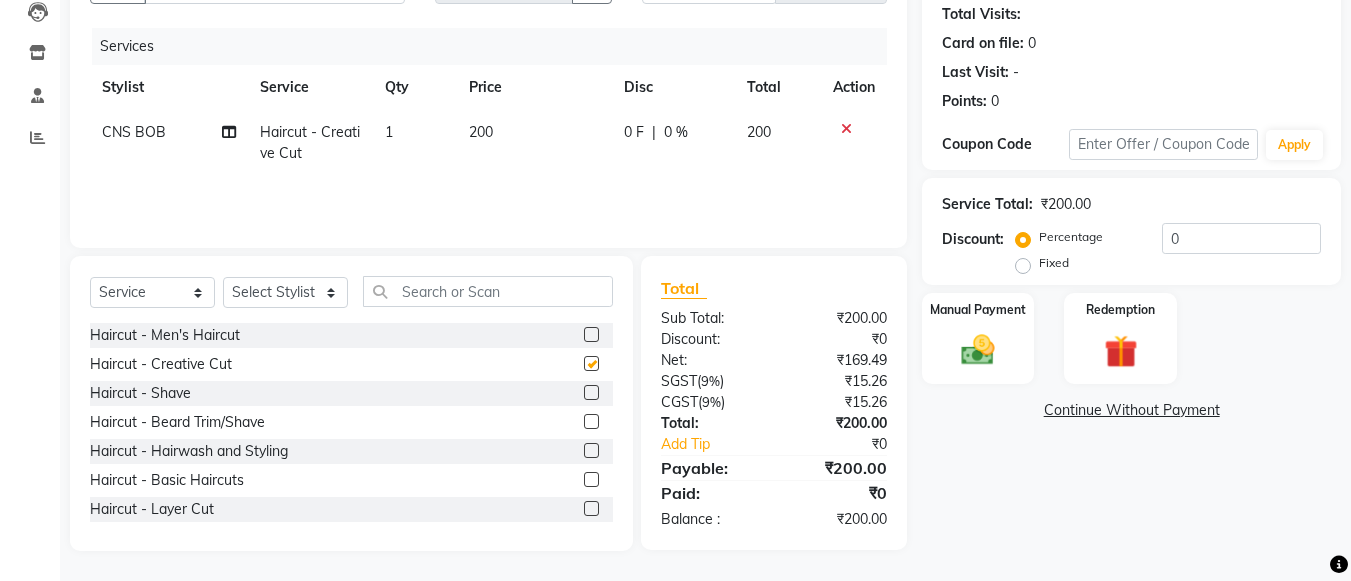 checkbox on "false" 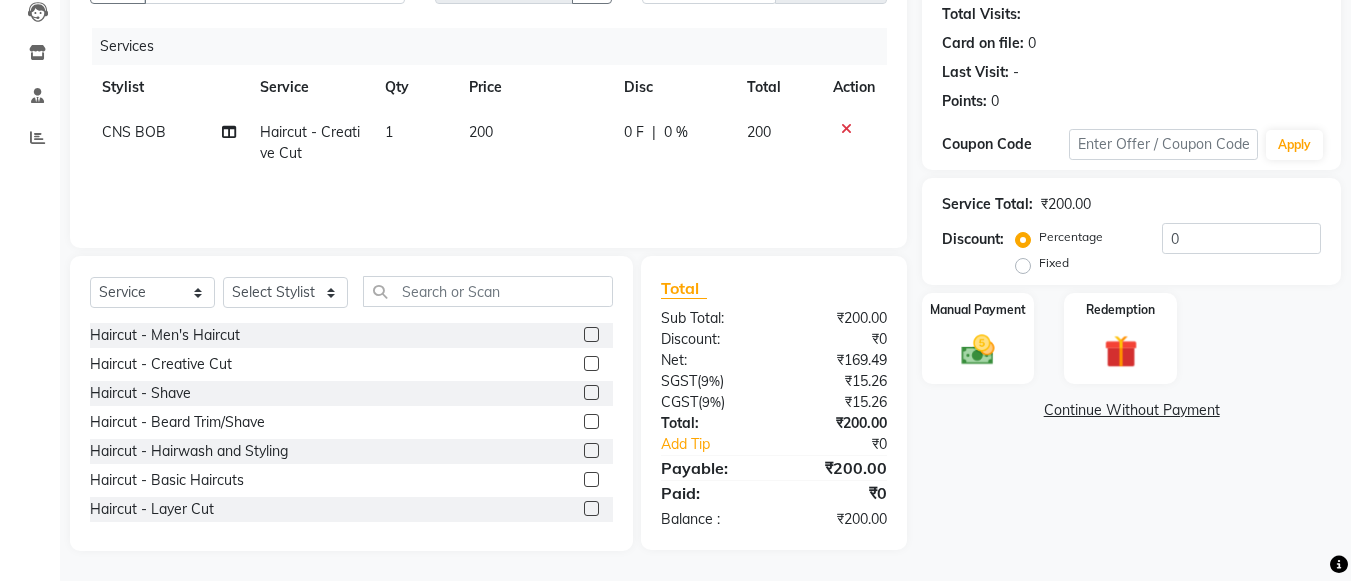 click 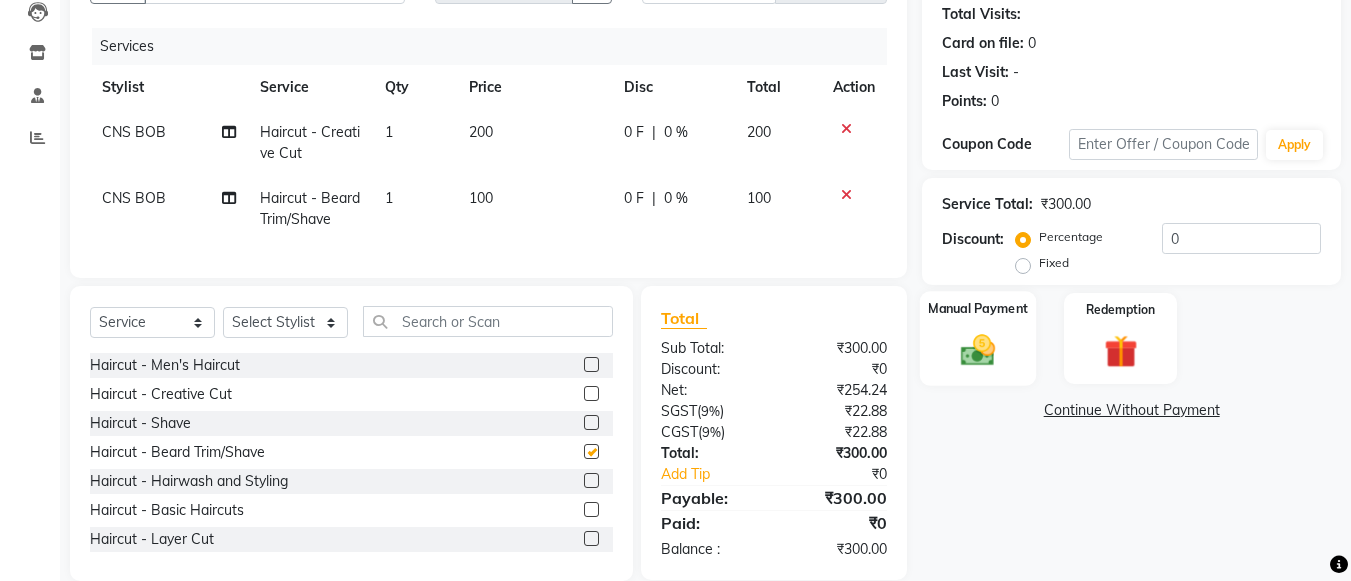 checkbox on "false" 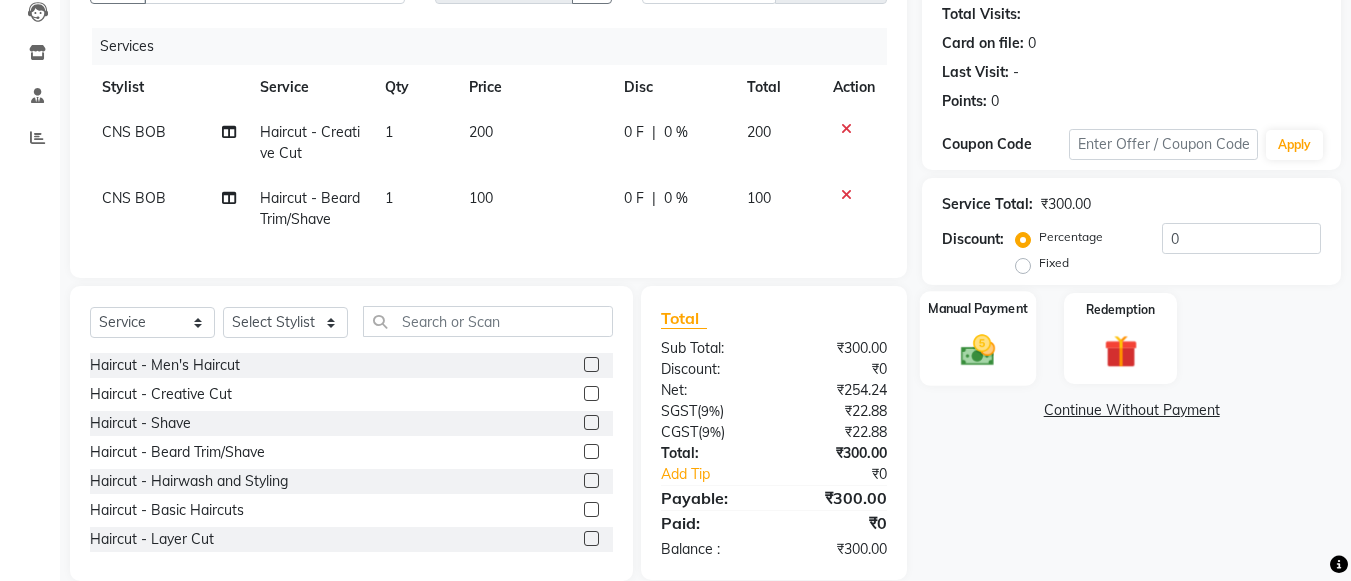 click 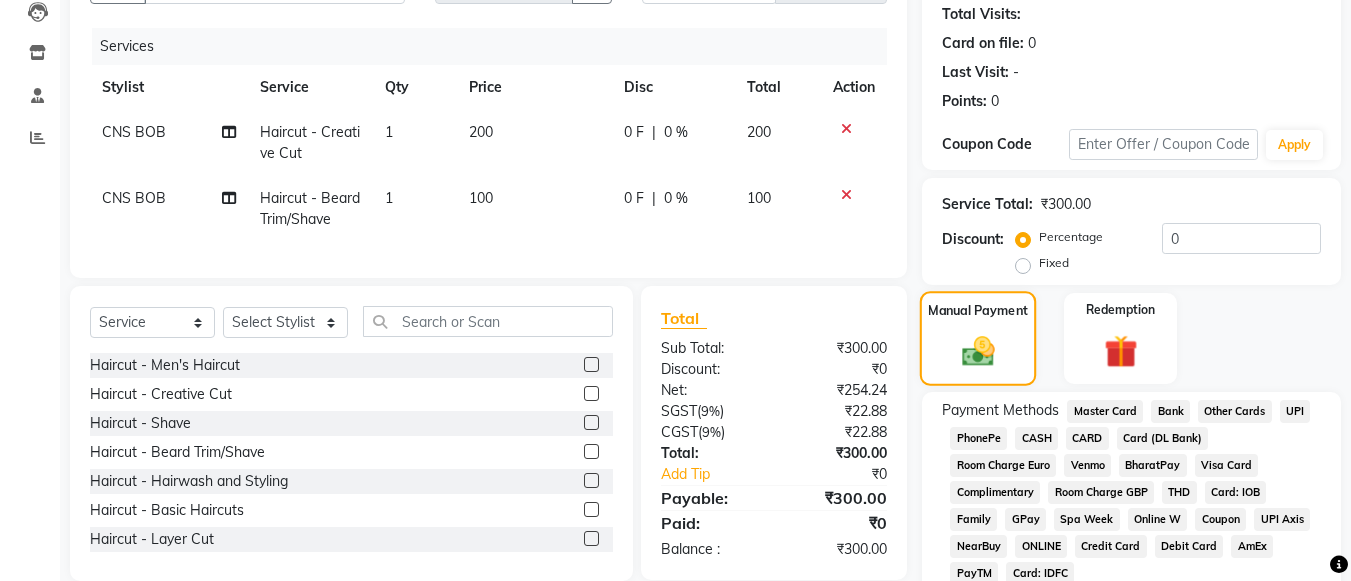scroll, scrollTop: 307, scrollLeft: 0, axis: vertical 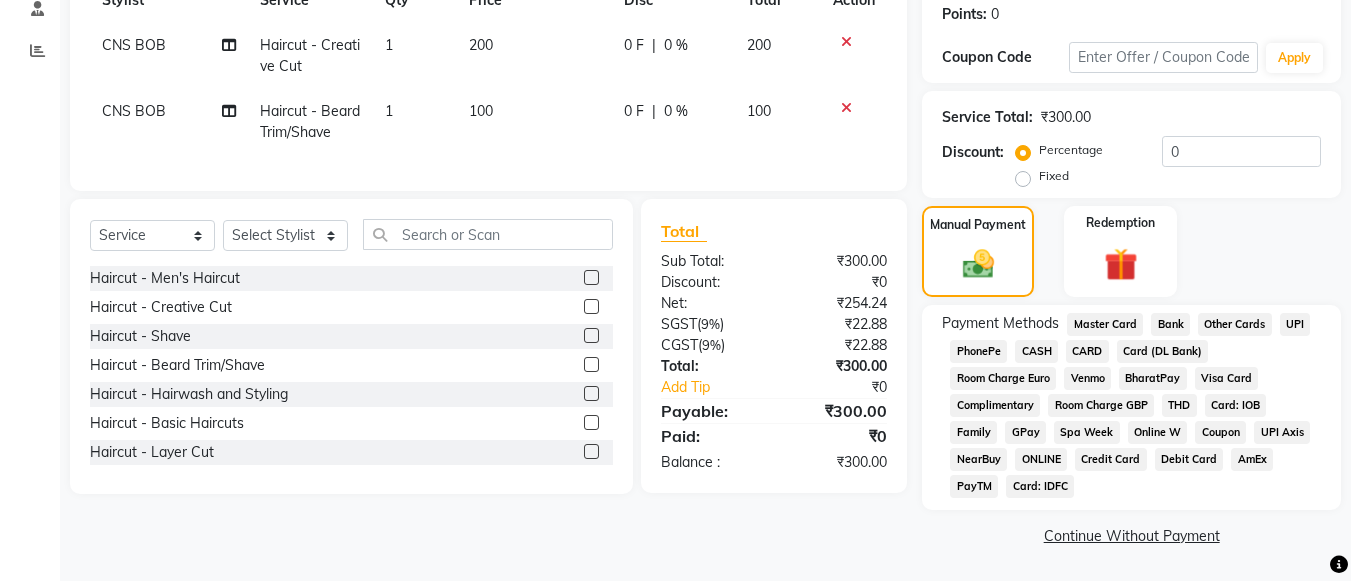 click on "CASH" 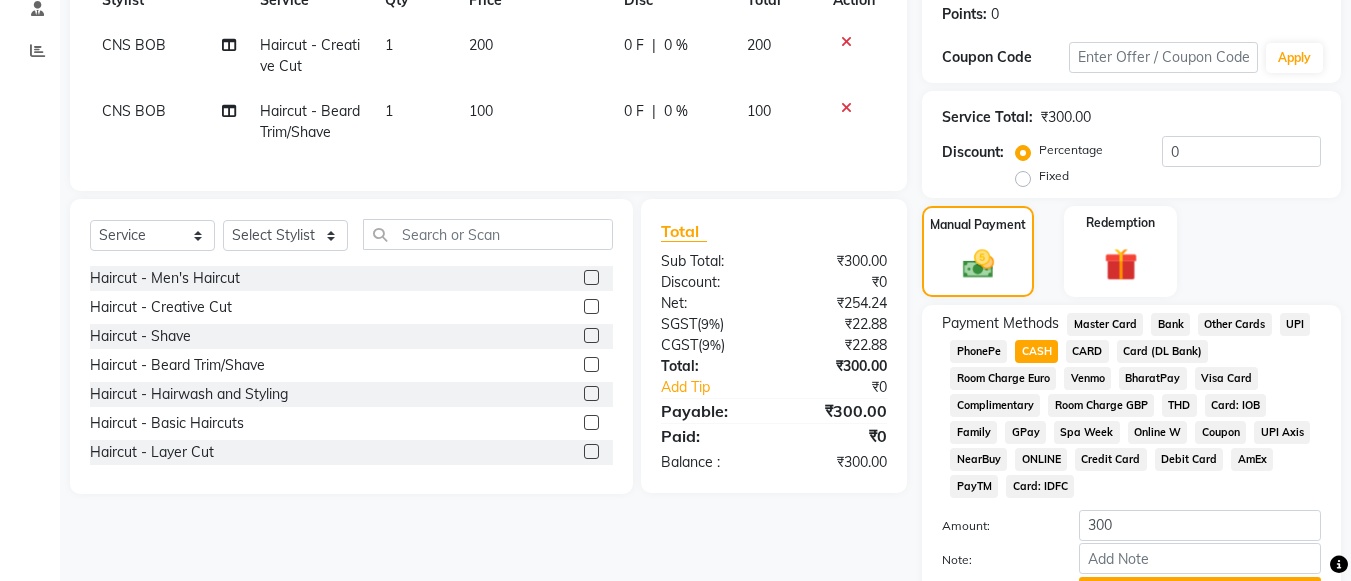 scroll, scrollTop: 413, scrollLeft: 0, axis: vertical 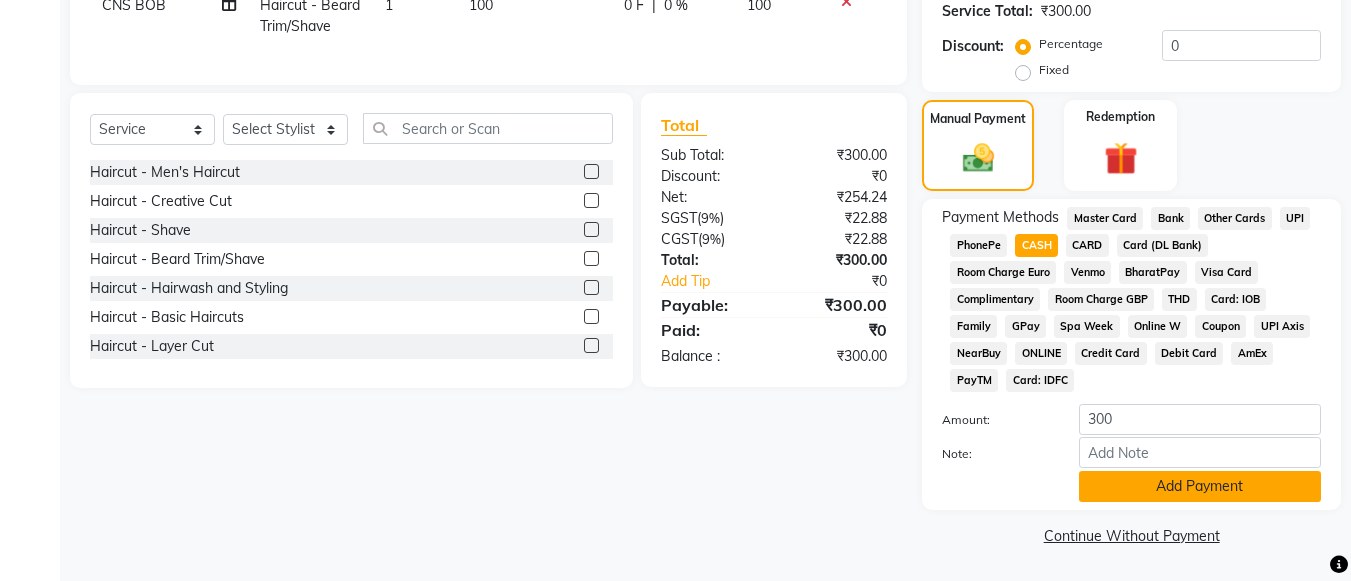 click on "Add Payment" 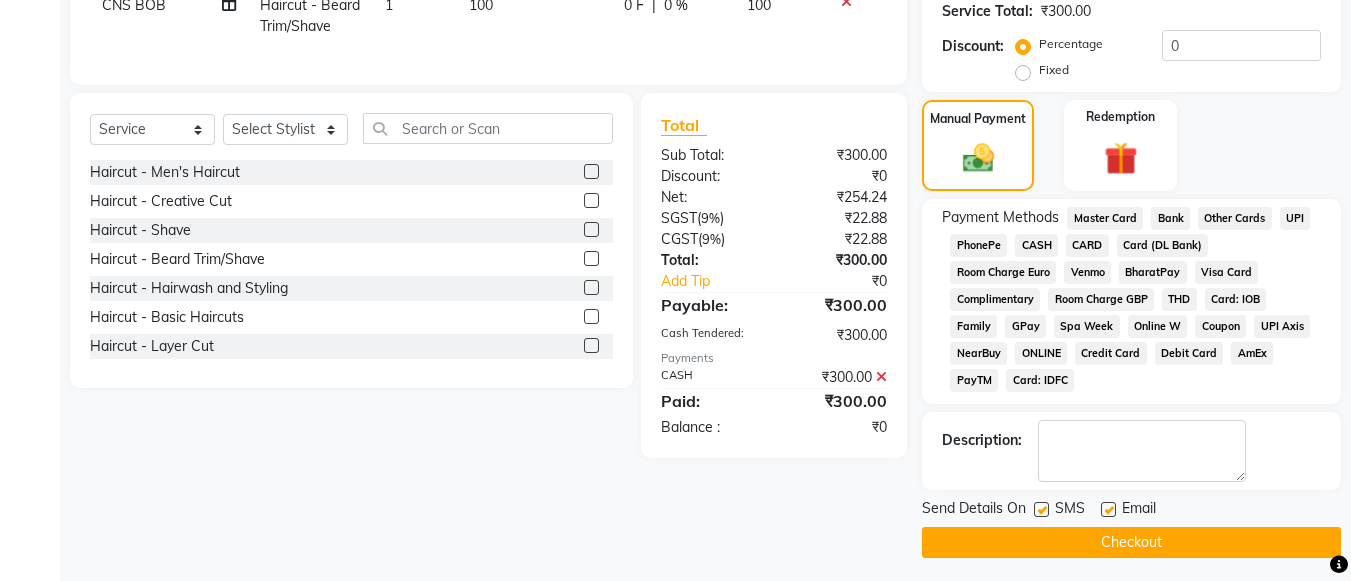 click on "Checkout" 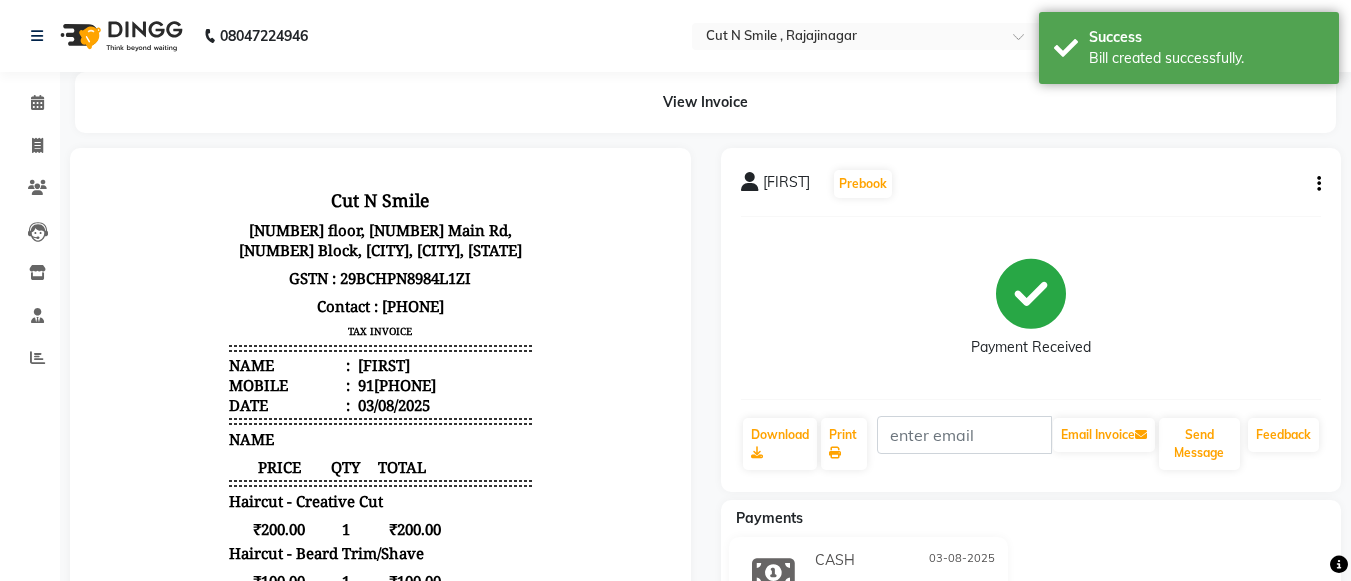 scroll, scrollTop: 0, scrollLeft: 0, axis: both 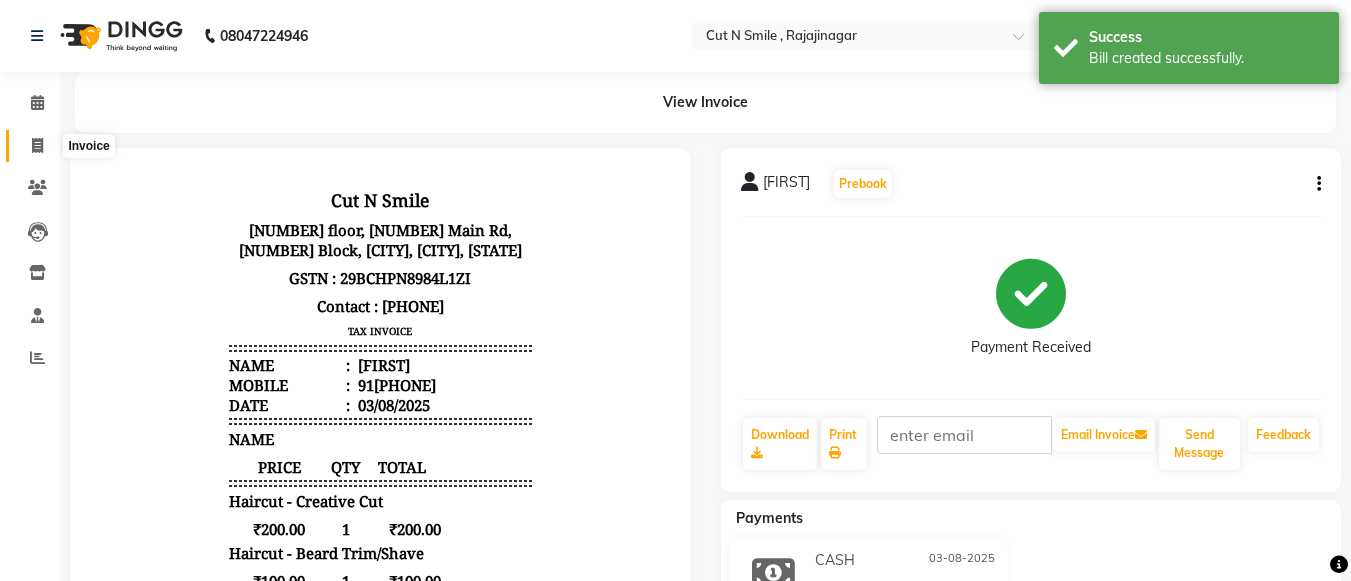 click 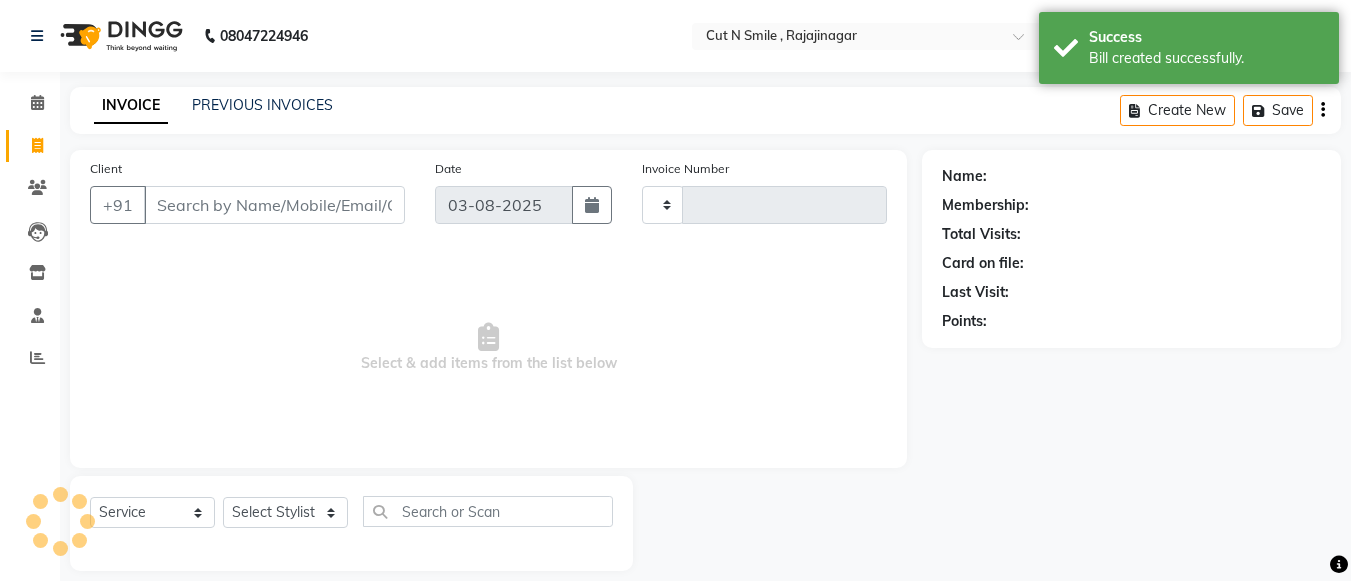 scroll, scrollTop: 20, scrollLeft: 0, axis: vertical 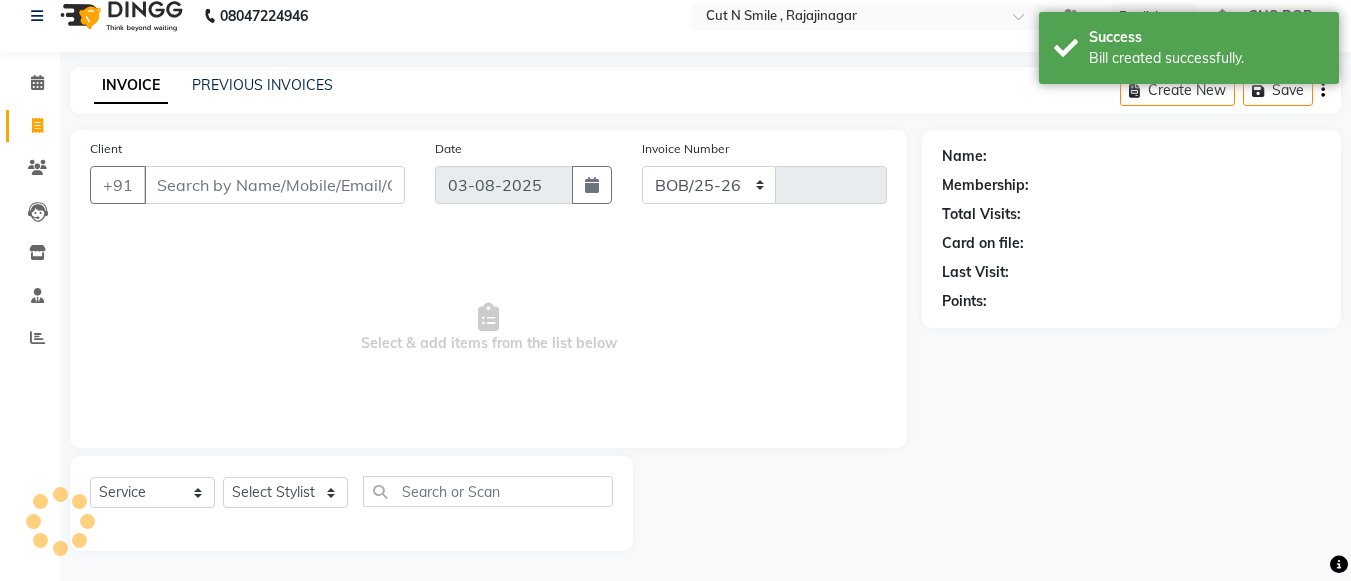 select on "7187" 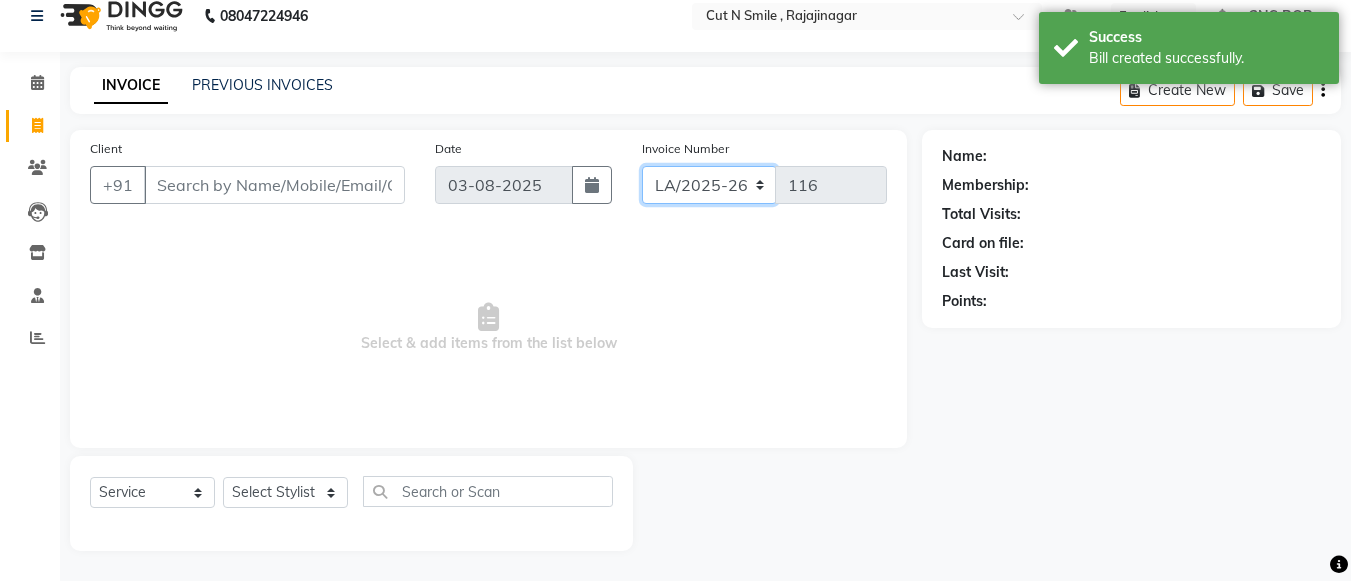 drag, startPoint x: 755, startPoint y: 185, endPoint x: 735, endPoint y: 208, distance: 30.479502 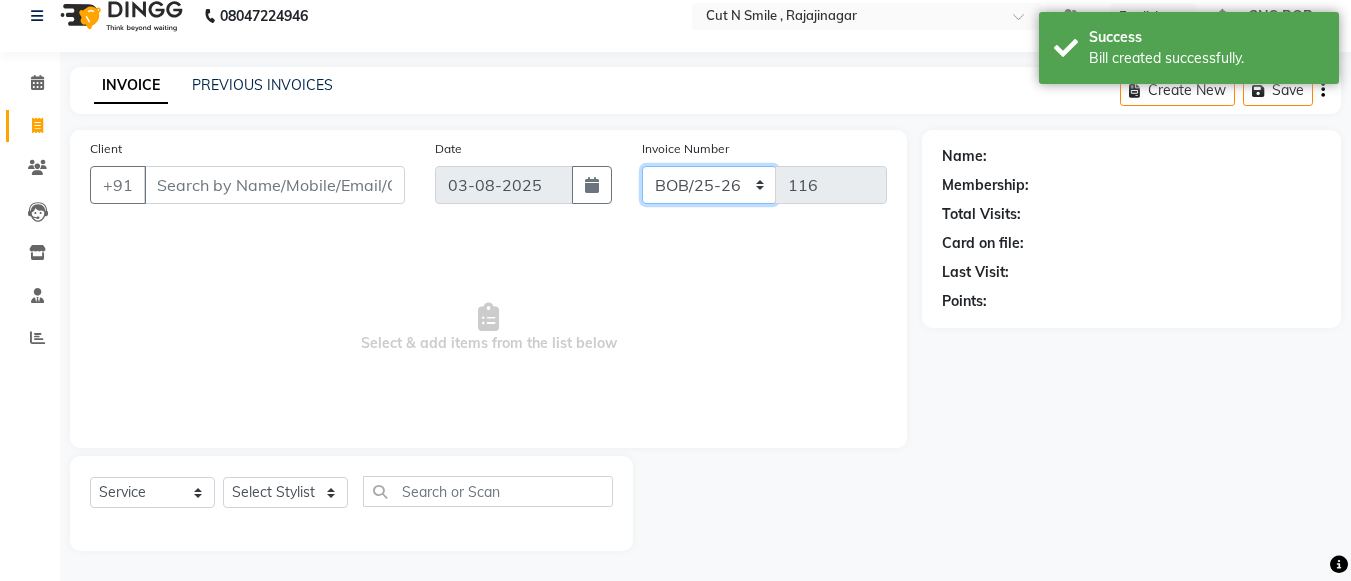 click on "BOB/25-26 LA/2025-26 SH/25 CH/25 SA/25" 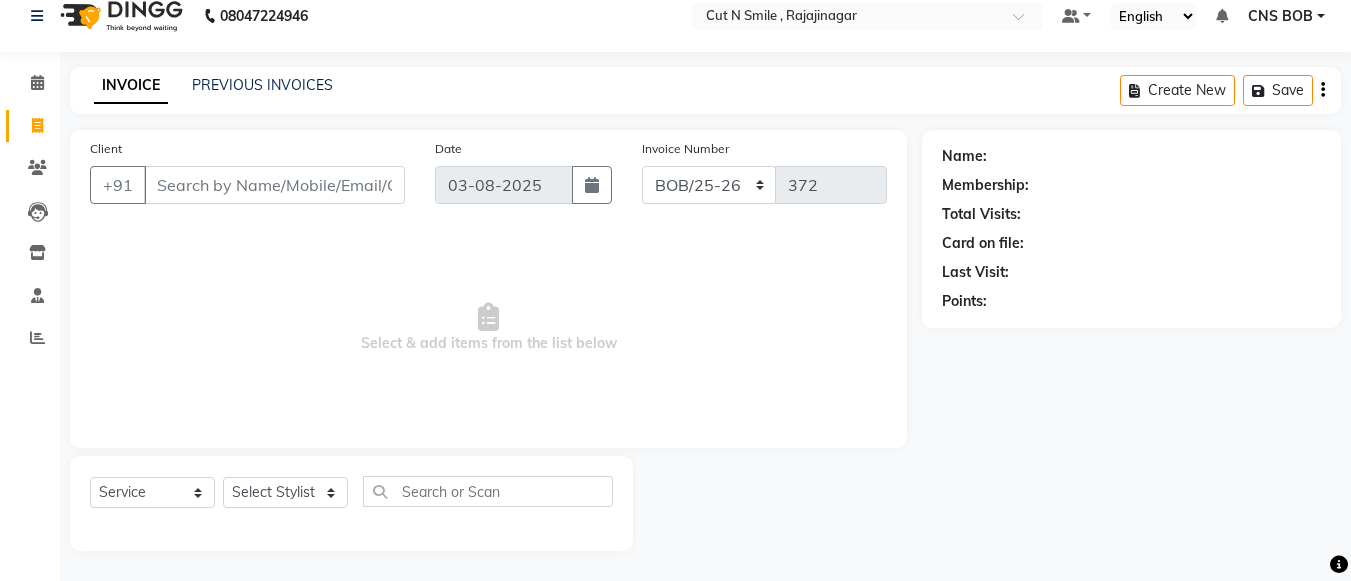 click on "Client +91" 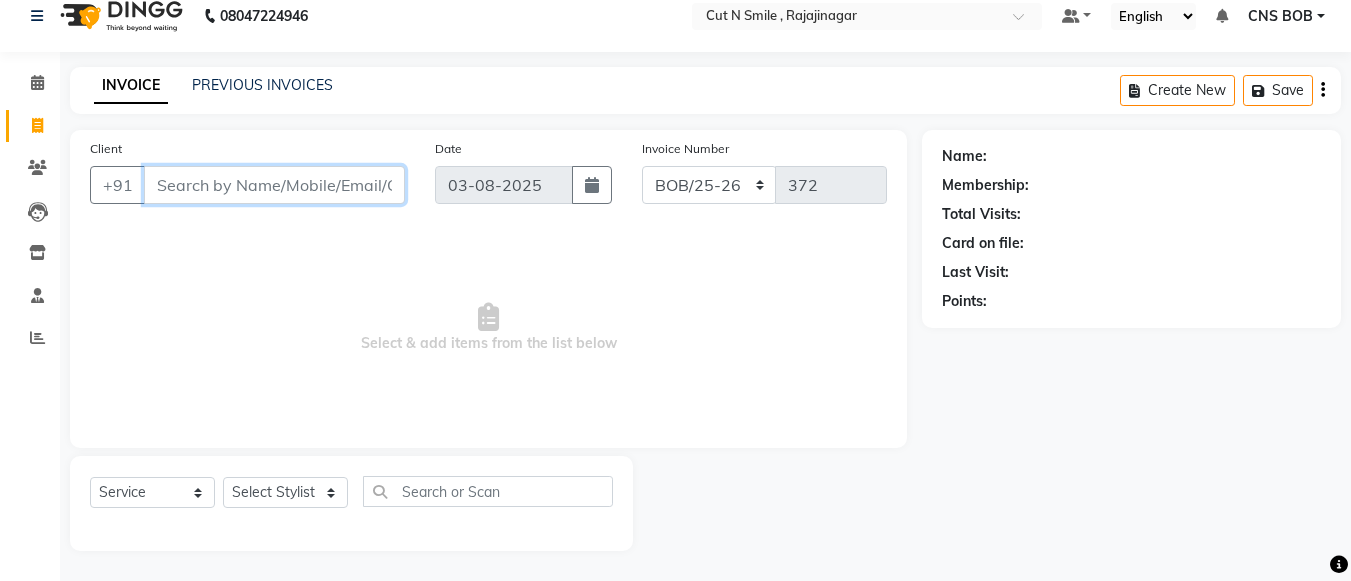 click on "Client" at bounding box center [274, 185] 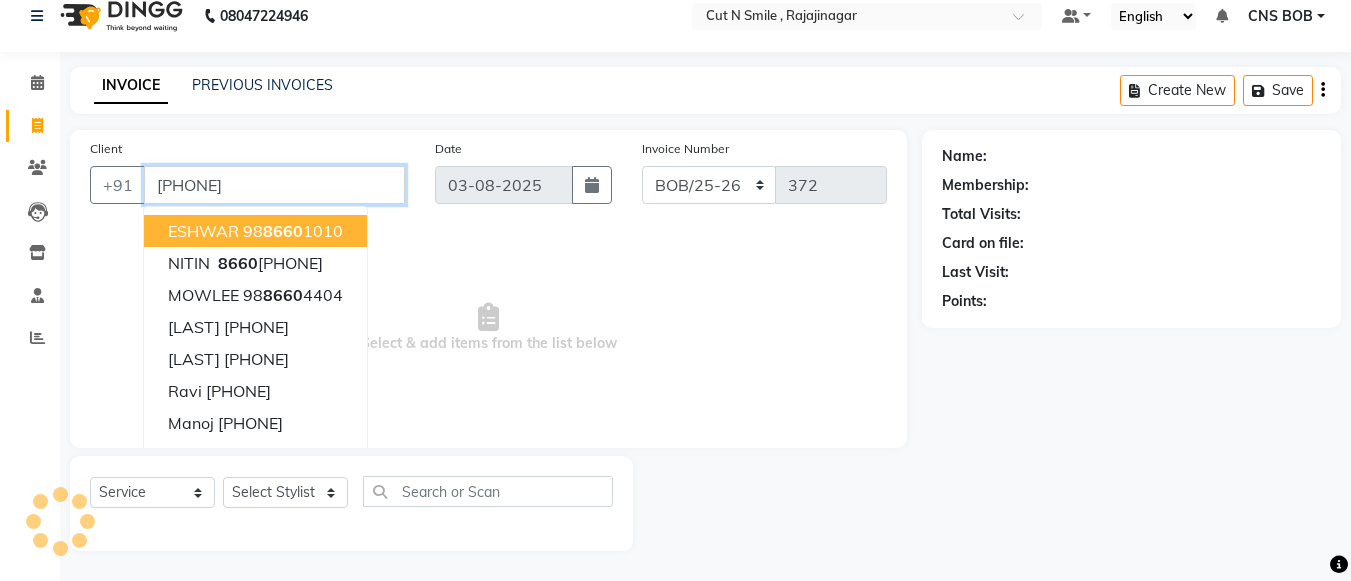type on "8660779577" 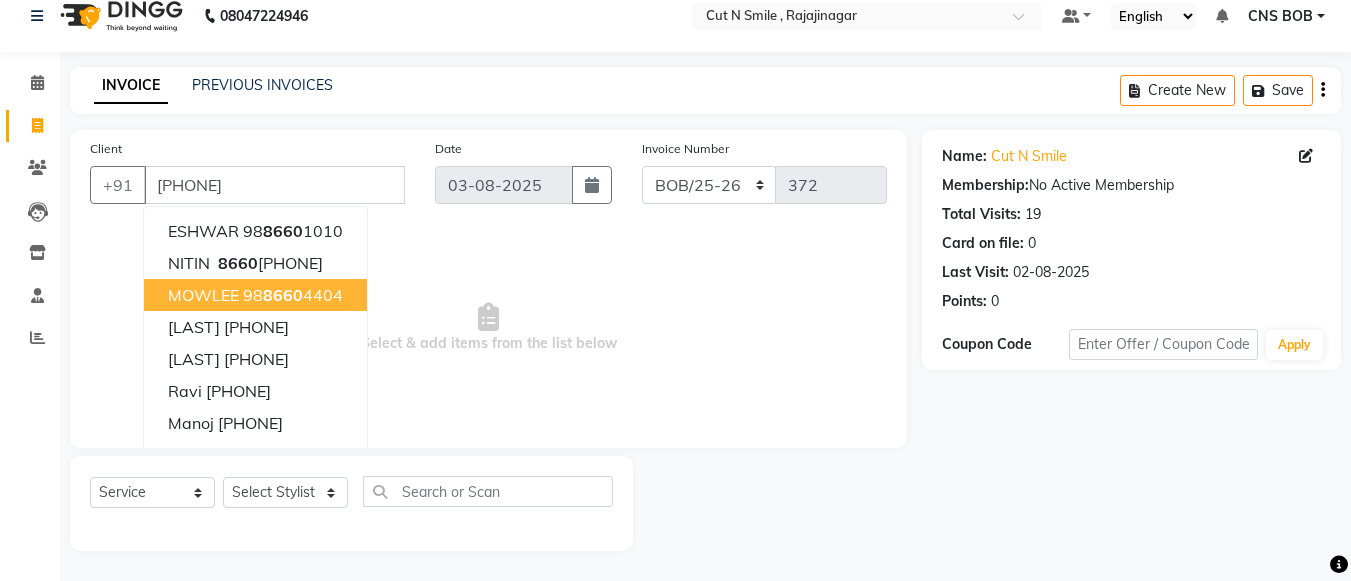 click on "Select & add items from the list below" at bounding box center [488, 328] 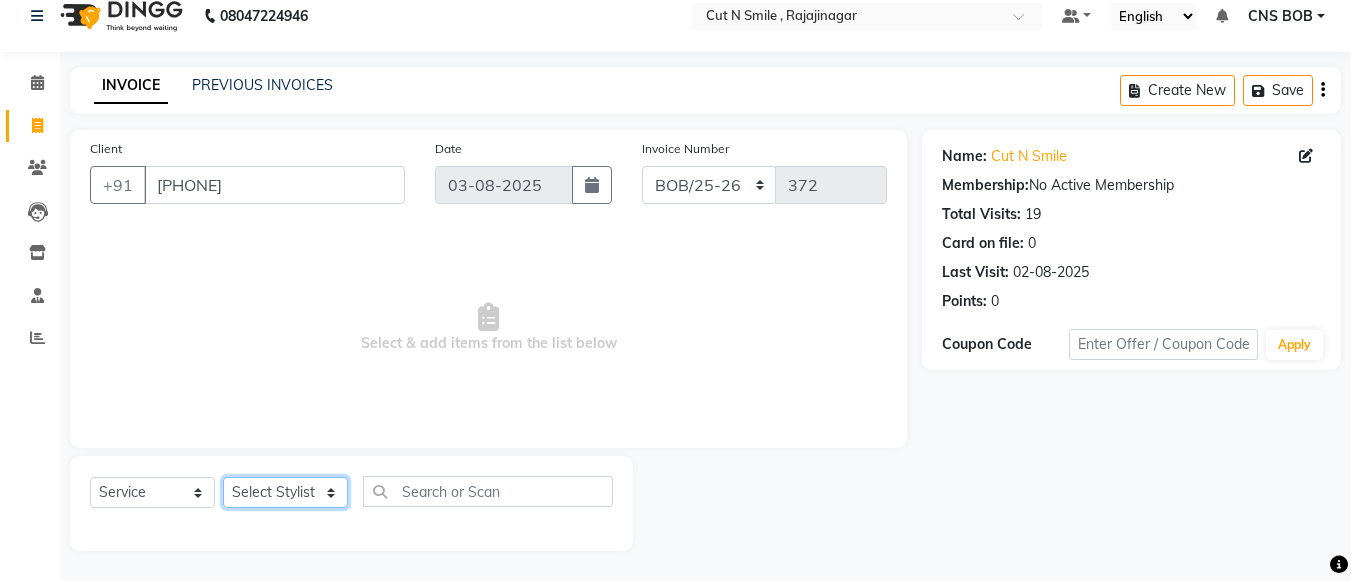 click on "Select Stylist Ali ML Ammu 3R Ankith VN Ash Mohammed 3R Atheek 3R Binitha 3R Bipana 4R CNS BOB  Cut N Smile 17M  Cut N Smile 3R Cut n Smile 4R Cut N Smile 9M Cut N Smile ML Cut N Smile V Fazil Ali 4R Govind VN Hema 4R Jayashree VN Karan VN Love 4R Mani Singh 3R Manu 4R  Muskaan VN Nadeem 4R N D M 4R NDM Alam 4R Noushad VN Pavan 4R Priya BOB Priyanka 3R Rahul 3R Ravi 3R Riya BOB Rohith 4R Roobina 3R Roopa 4R Rubina BOB Sahil Ahmed 3R Sahil Bhatti 4R Sameer 3R Sanajana BOB  Sanjana BOB Sarita VN Shaan 4R Shahid 4R Shakir VN Shanavaaz BOB Shiney 3R Shivu Raj 4R Srijana BOB Sunil Laddi 4R Sunny VN Supriya BOB Sushmitha 4R Vakeel 3R Varas 4R Varas BOB Vishwa VN" 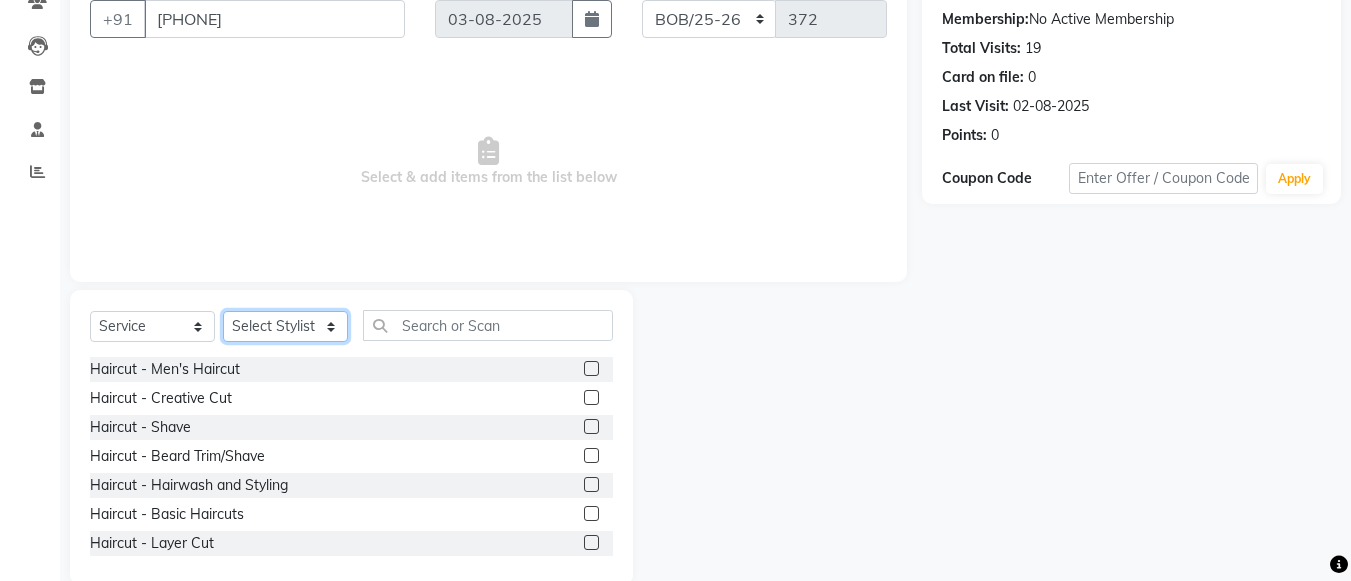 scroll, scrollTop: 220, scrollLeft: 0, axis: vertical 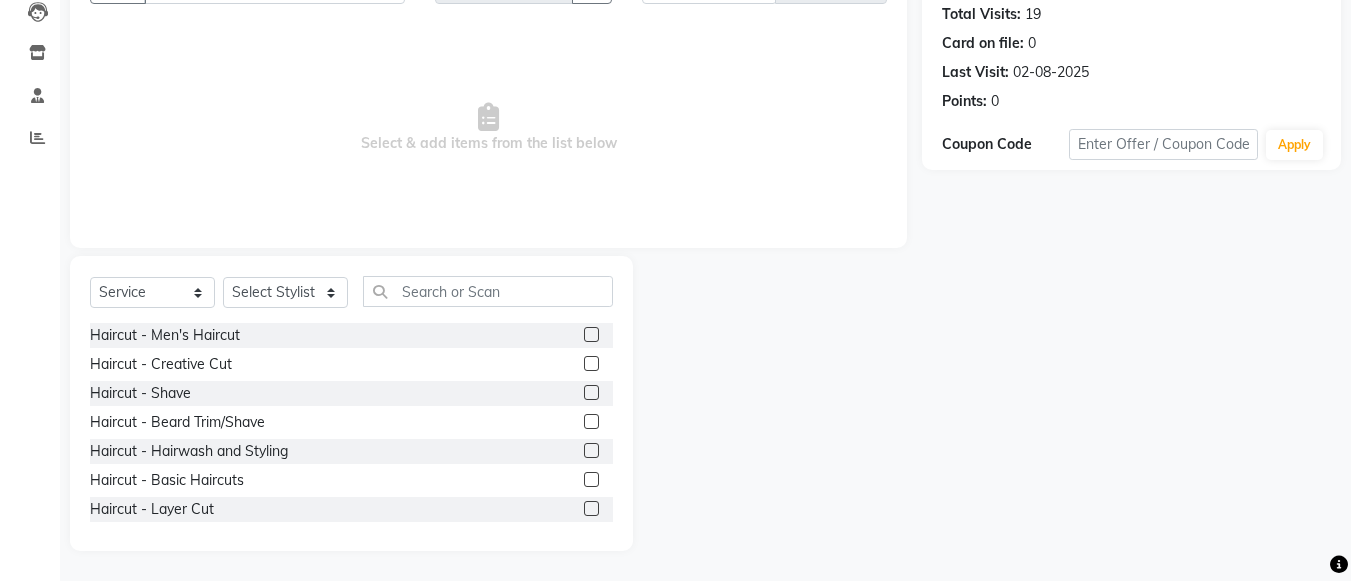 click 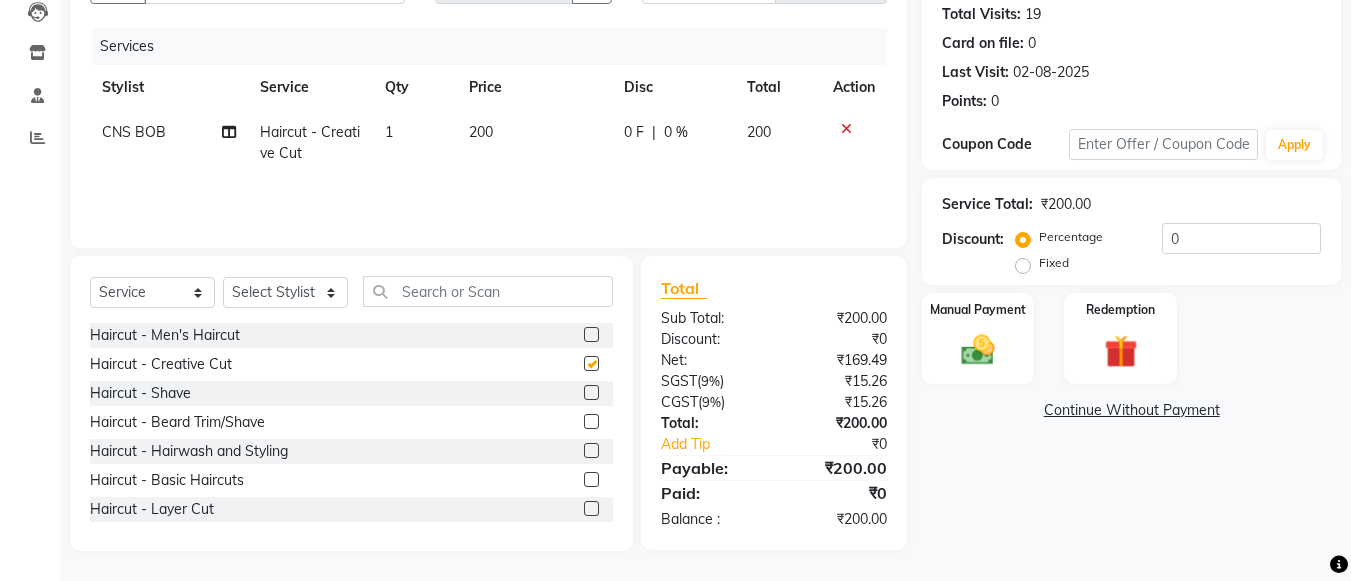 click 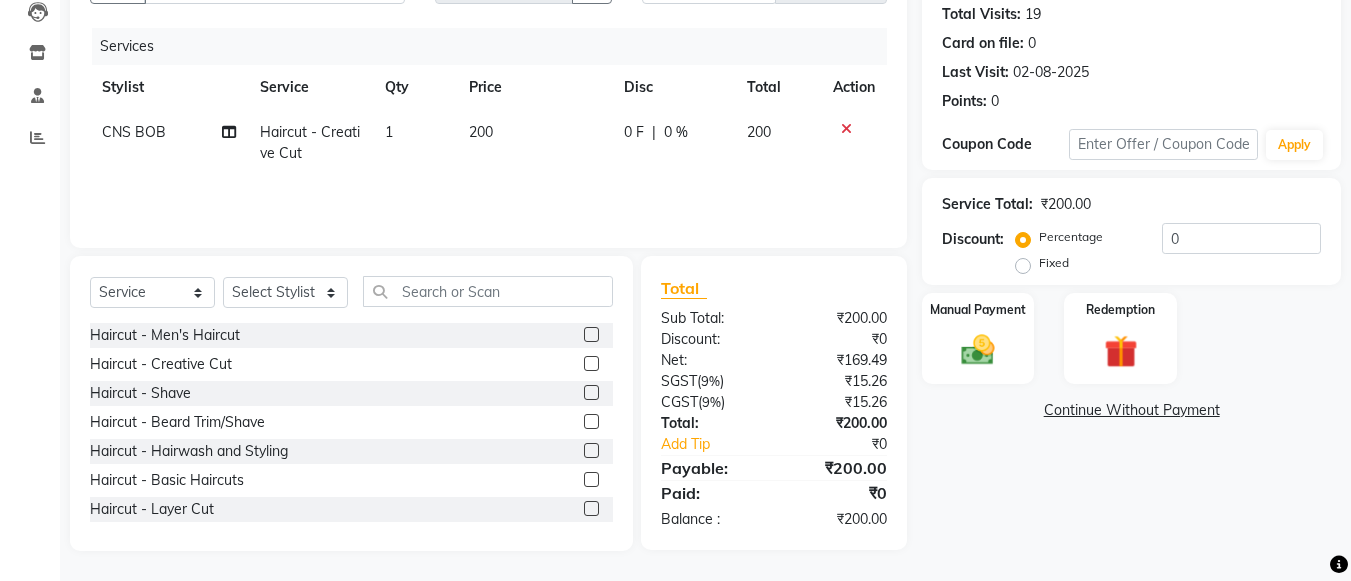 click 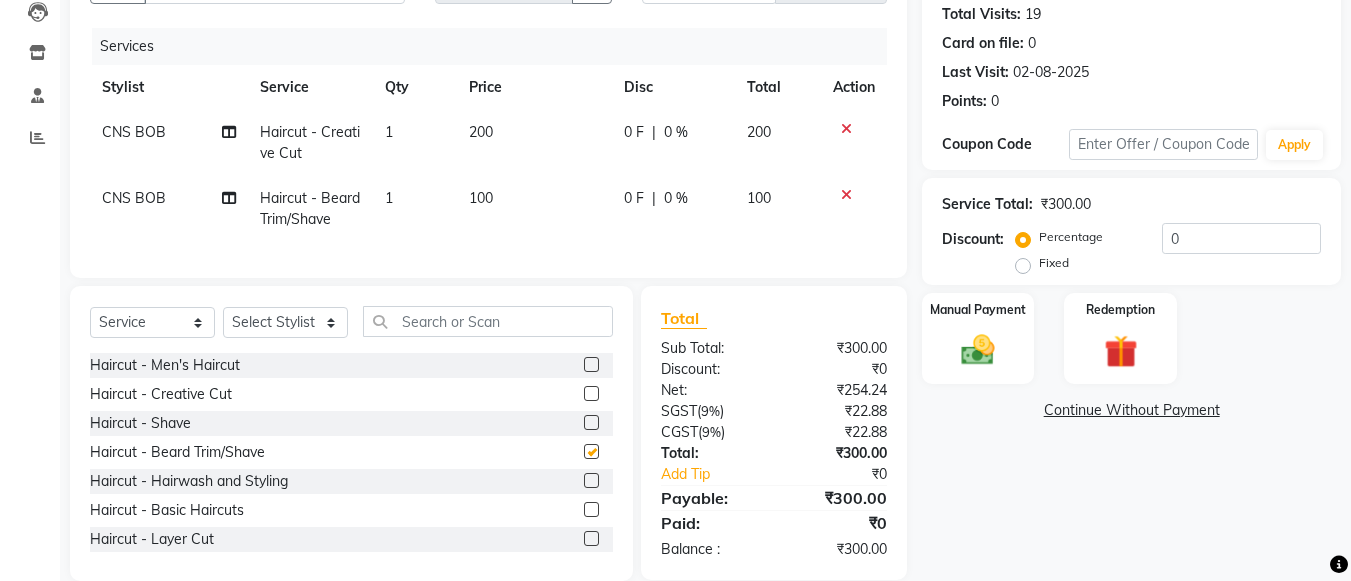 checkbox on "false" 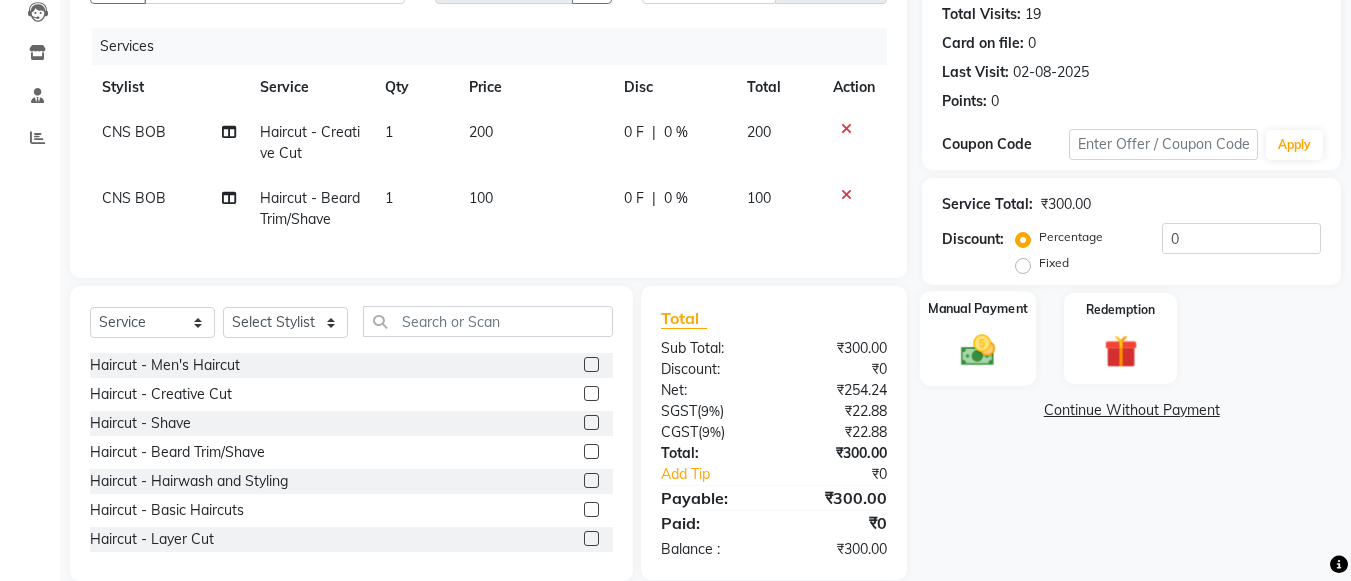 click 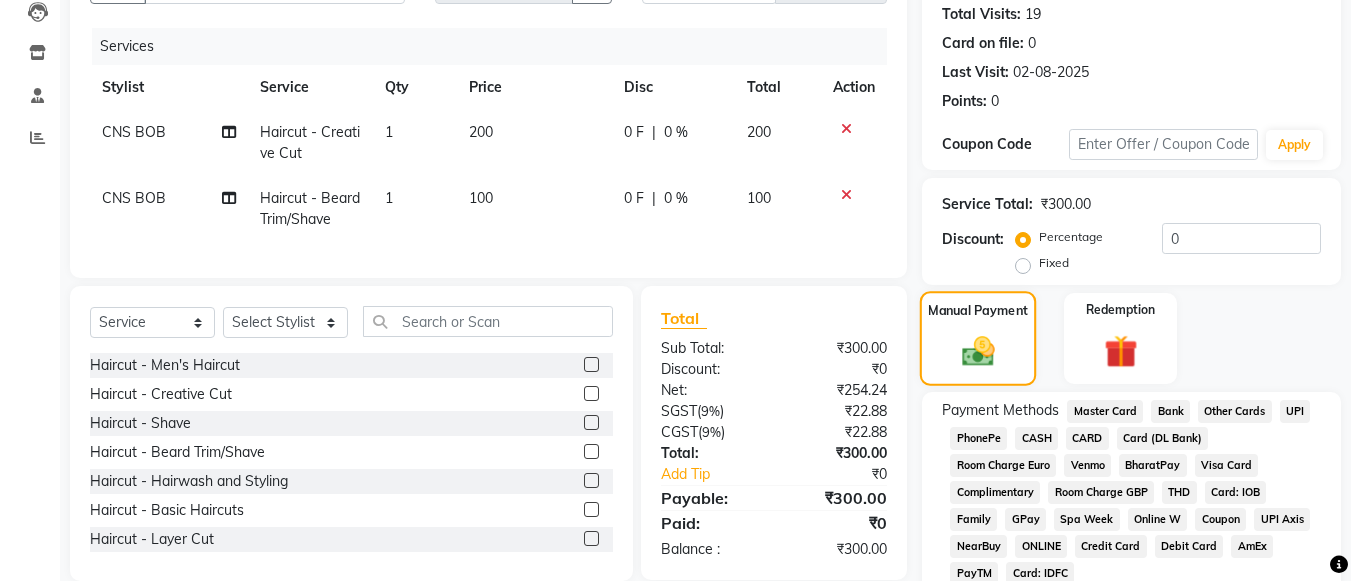 scroll, scrollTop: 307, scrollLeft: 0, axis: vertical 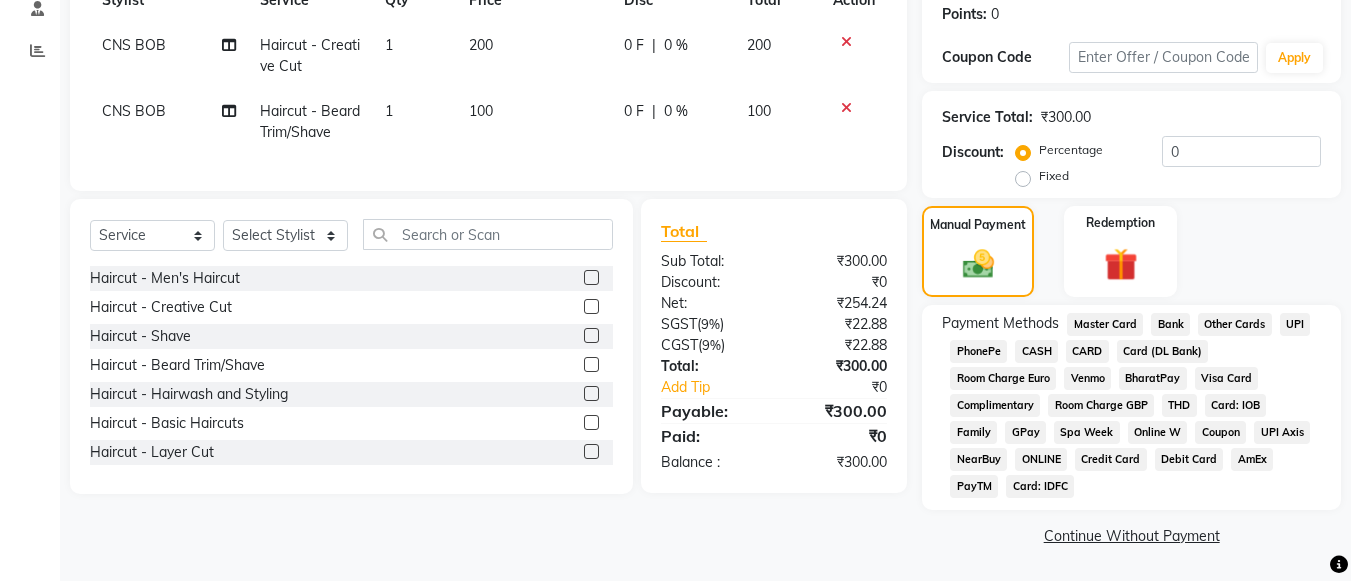 click on "UPI" 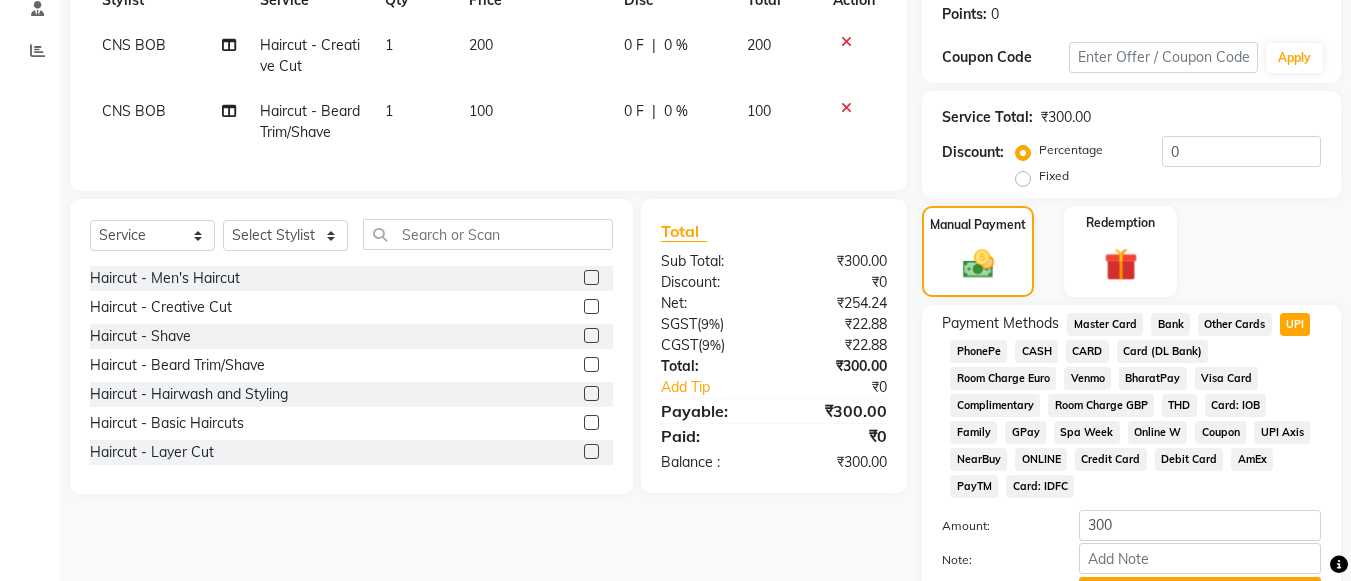 scroll, scrollTop: 413, scrollLeft: 0, axis: vertical 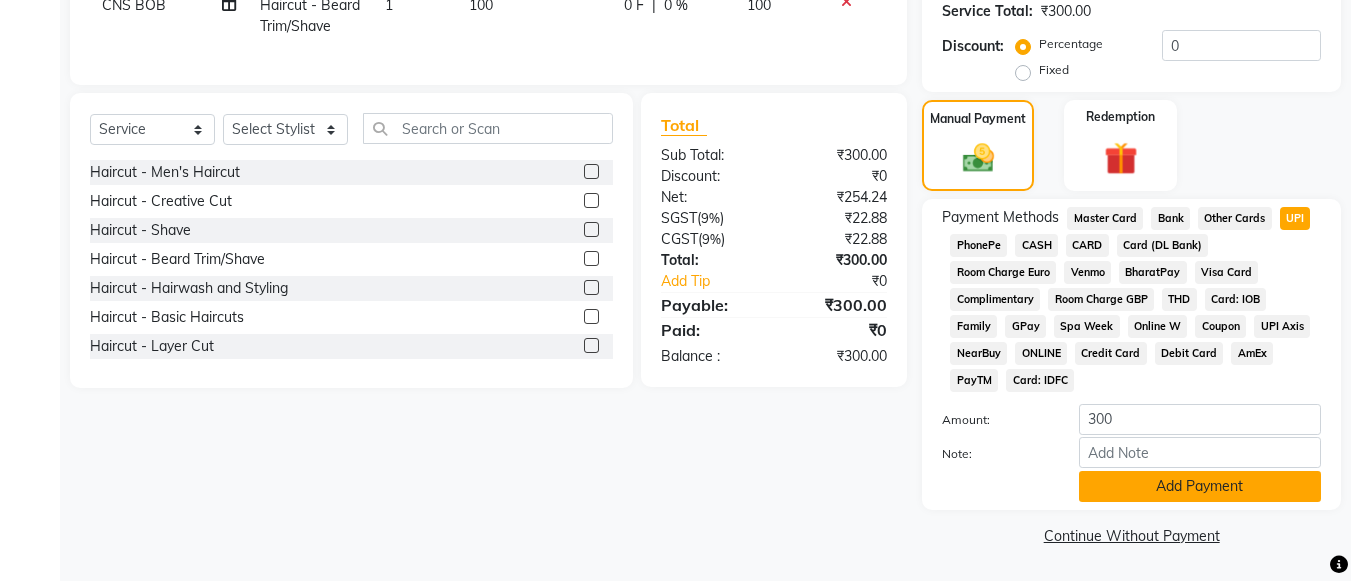 click on "Add Payment" 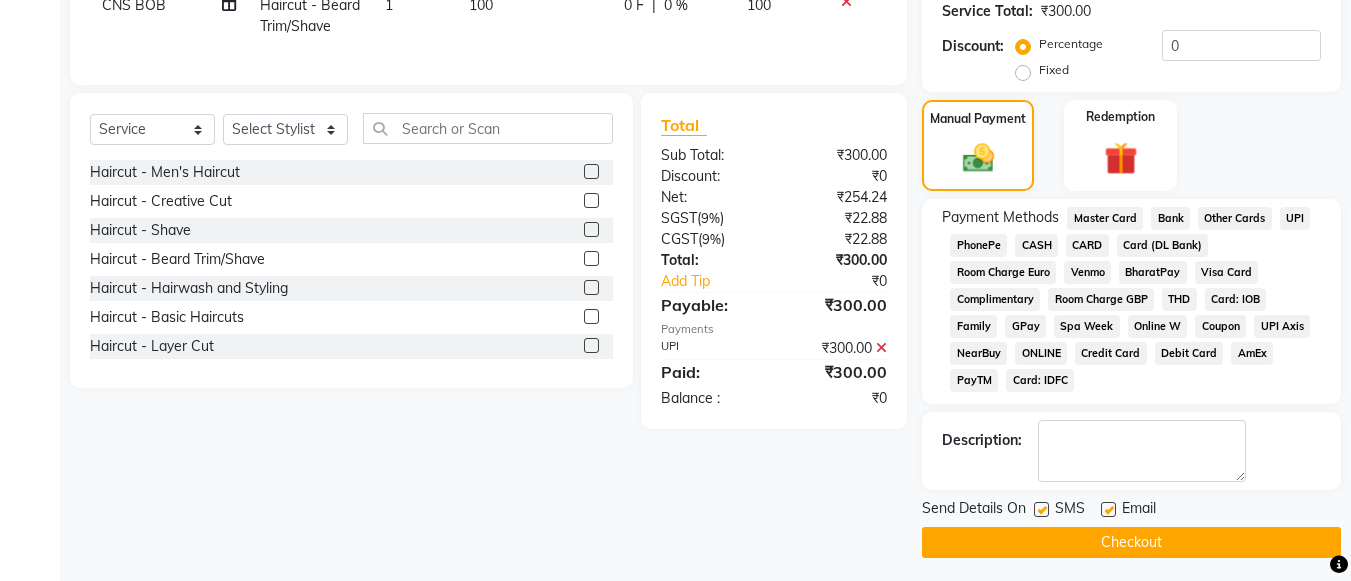 click on "Checkout" 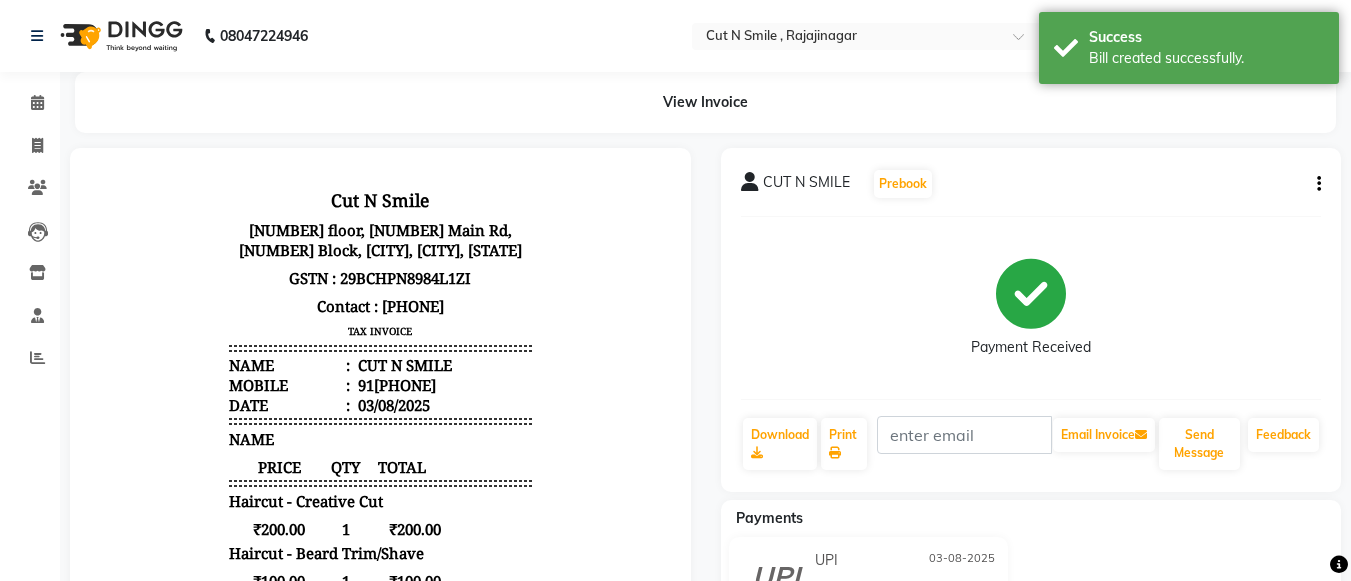 scroll, scrollTop: 0, scrollLeft: 0, axis: both 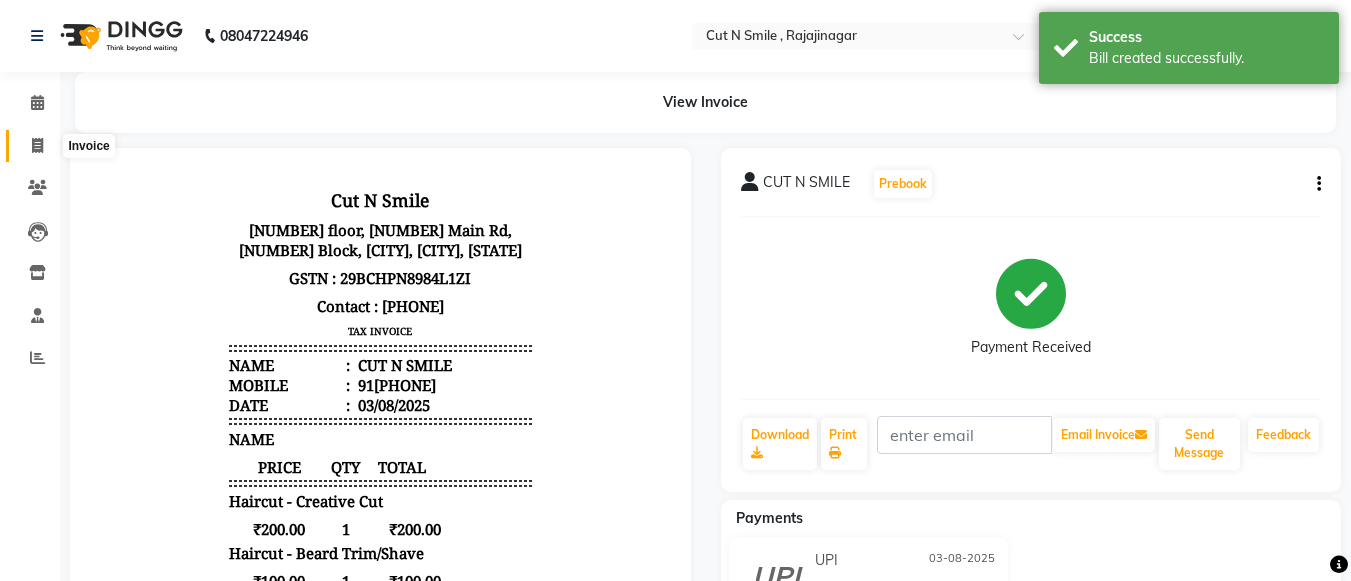 click 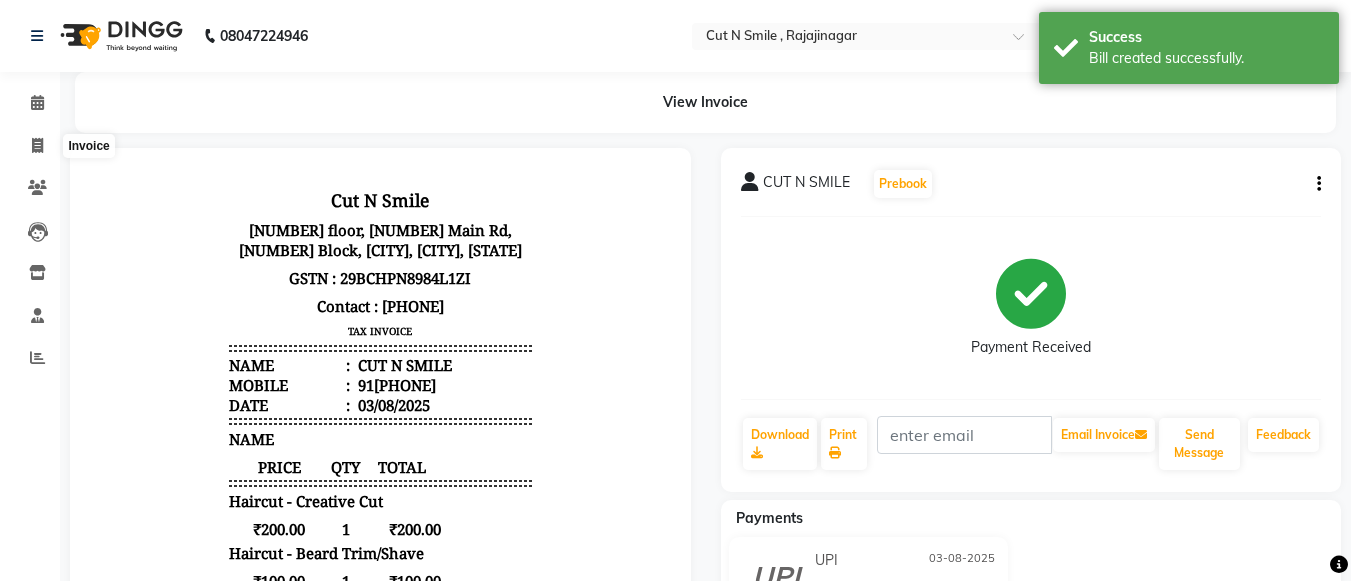 select on "service" 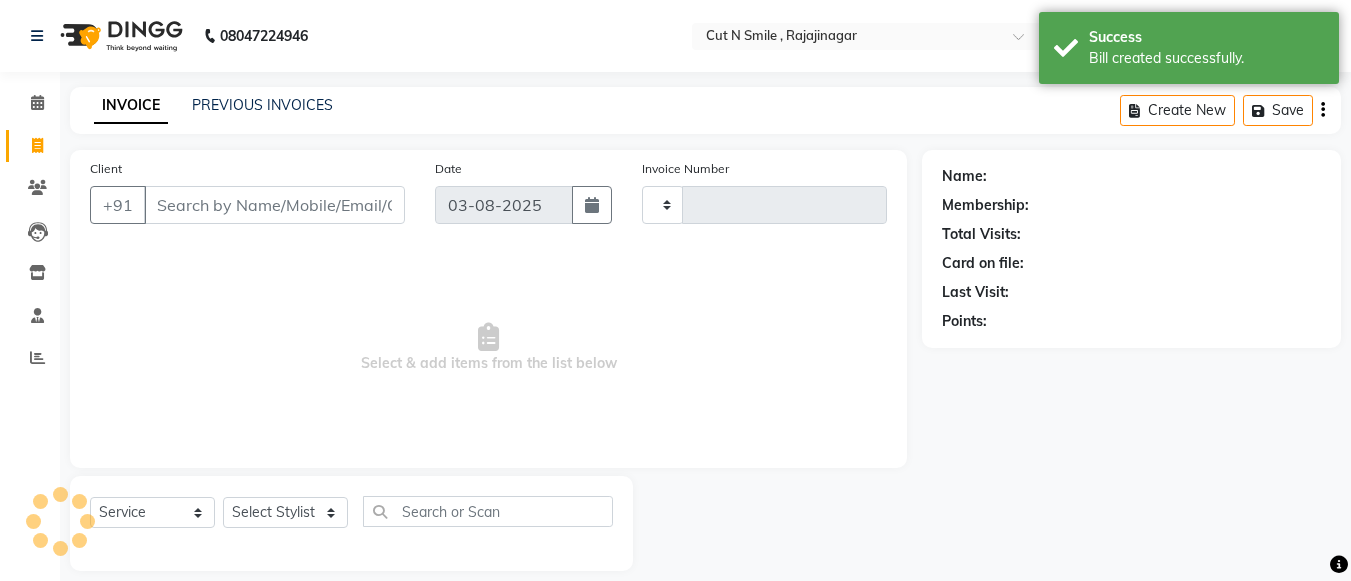 type on "116" 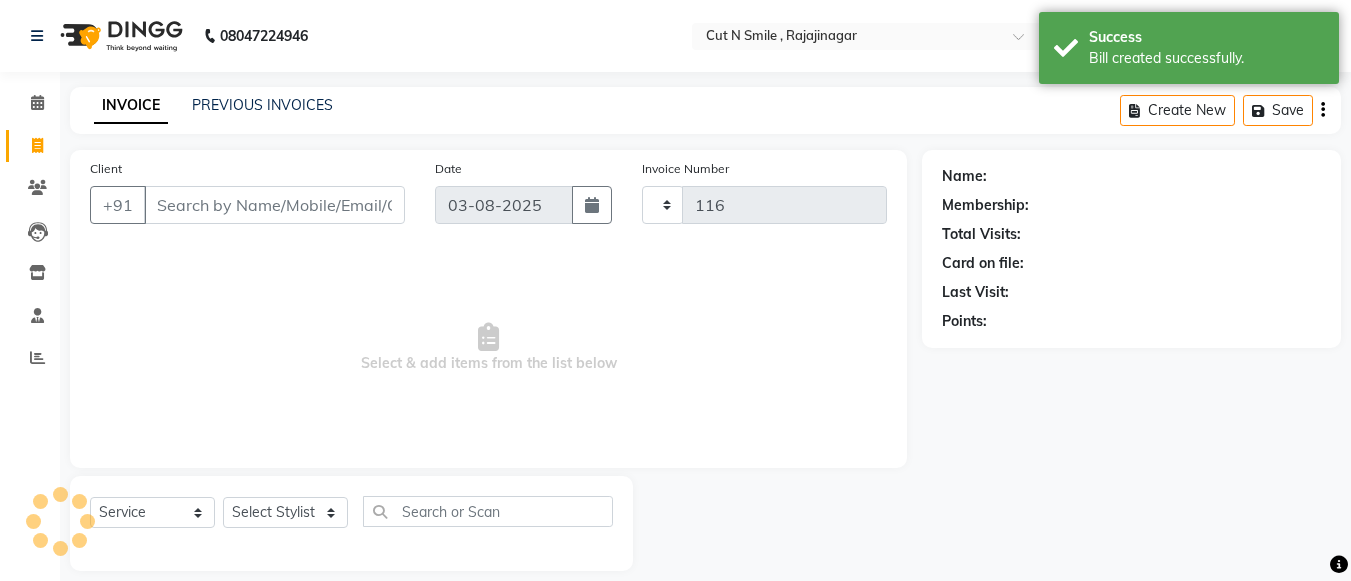 scroll, scrollTop: 20, scrollLeft: 0, axis: vertical 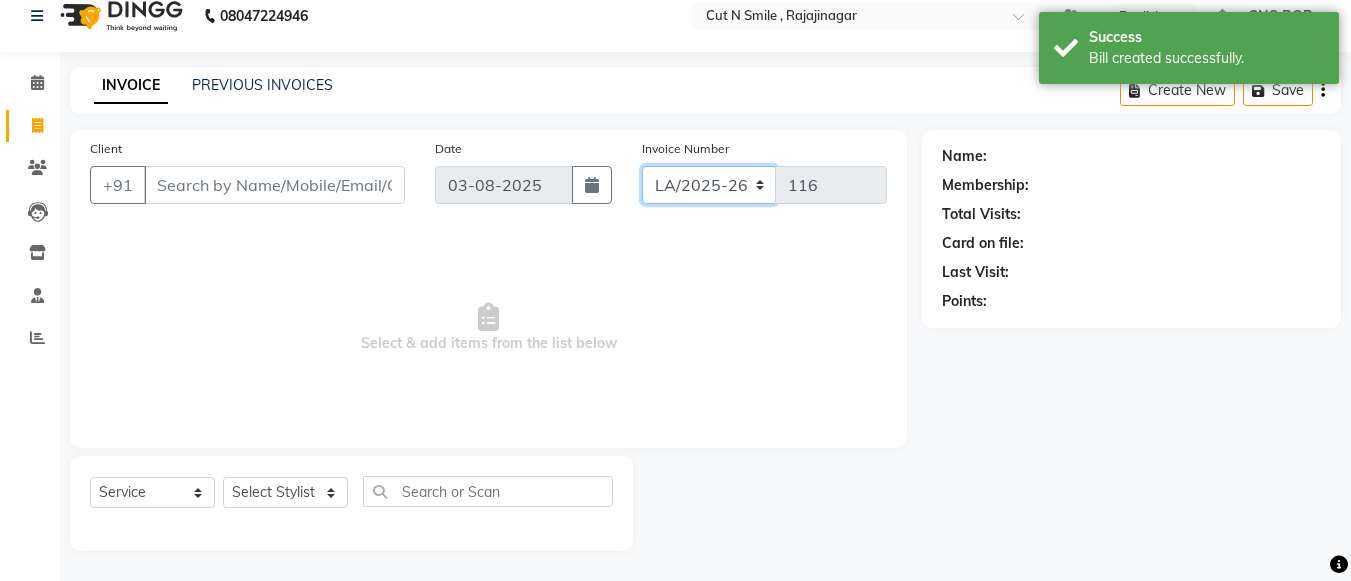 drag, startPoint x: 747, startPoint y: 187, endPoint x: 735, endPoint y: 212, distance: 27.730848 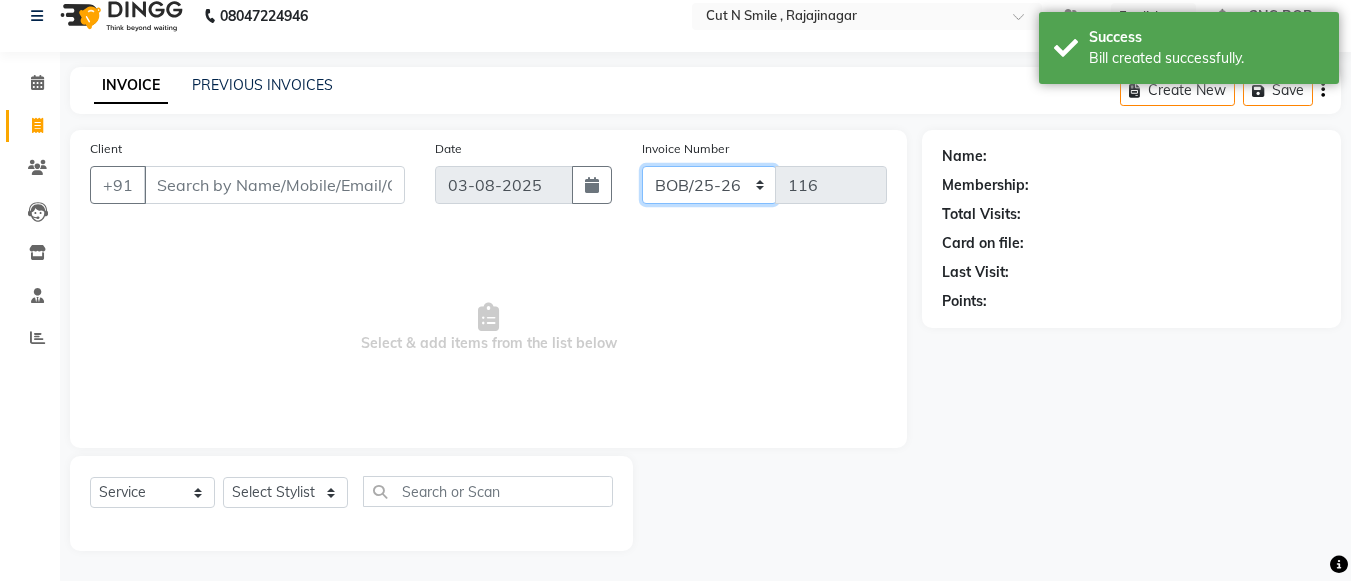 click on "BOB/25-26 LA/2025-26 SH/25 CH/25 SA/25" 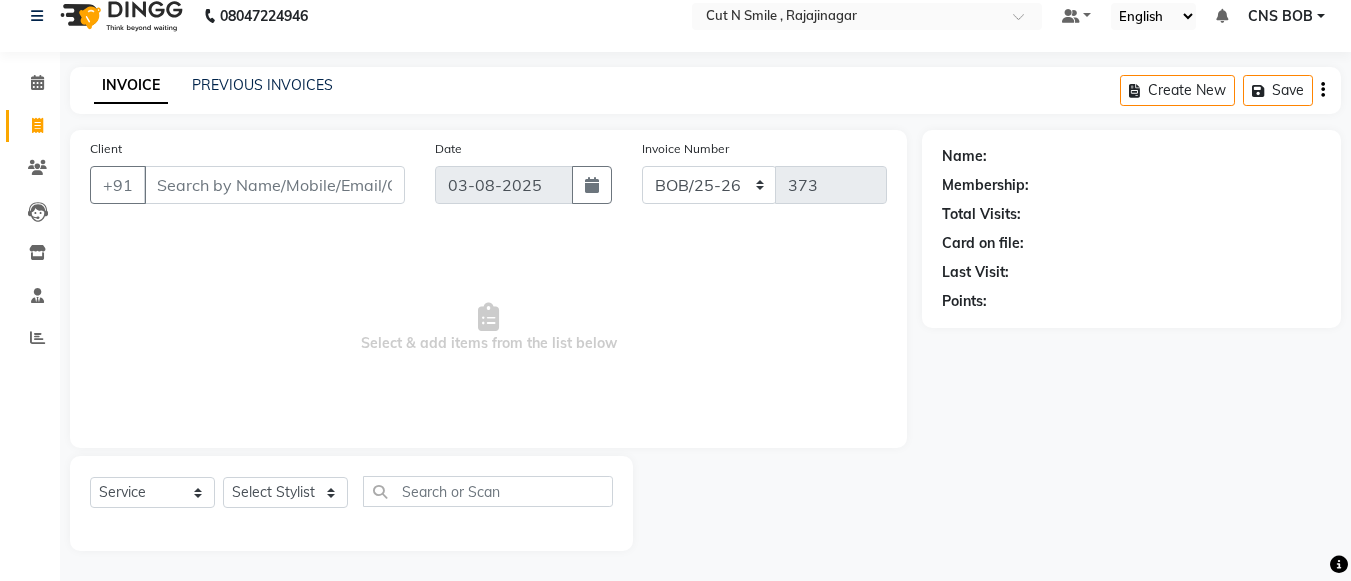 click on "Select & add items from the list below" at bounding box center (488, 328) 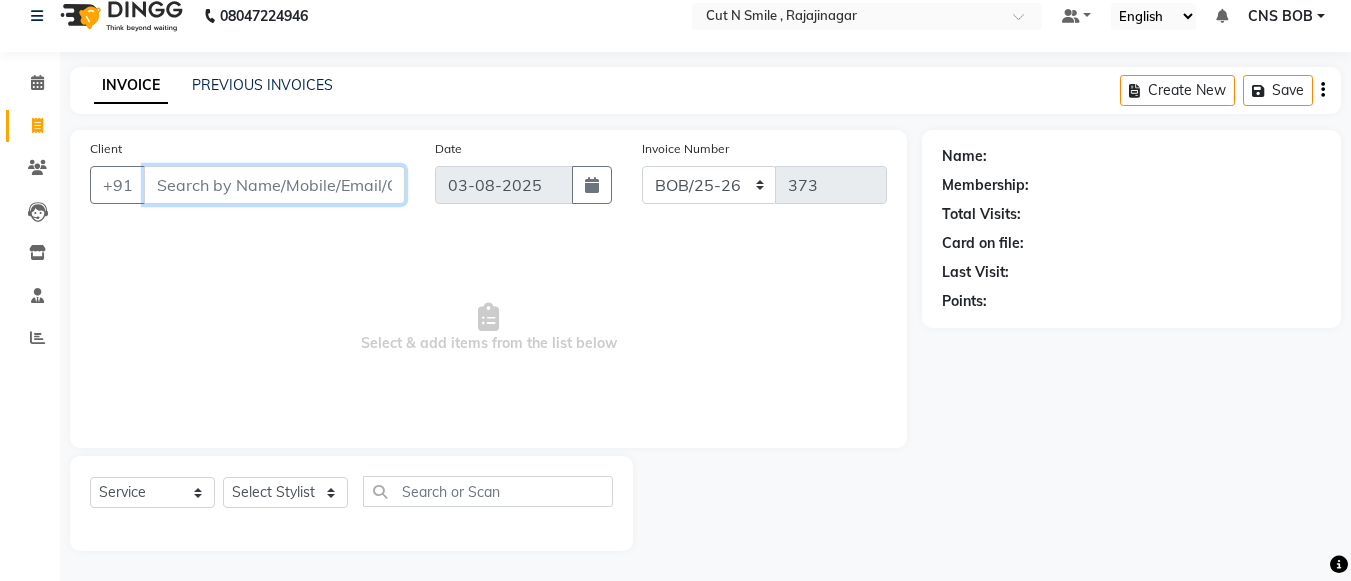 click on "Client" at bounding box center (274, 185) 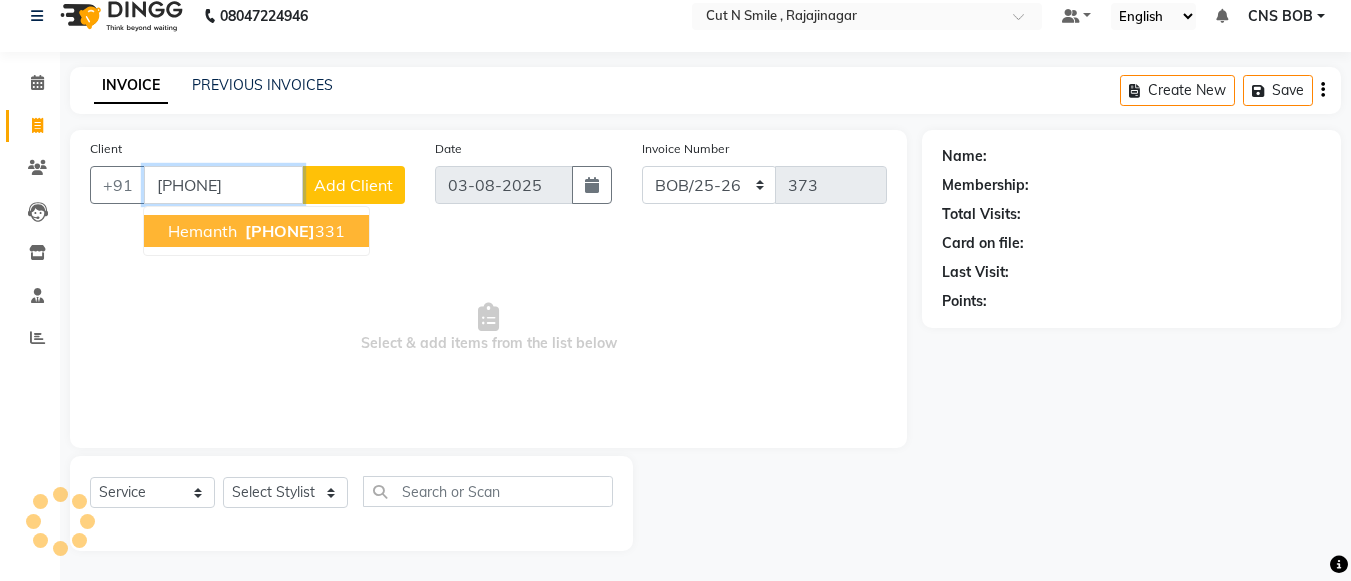 type on "9482333331" 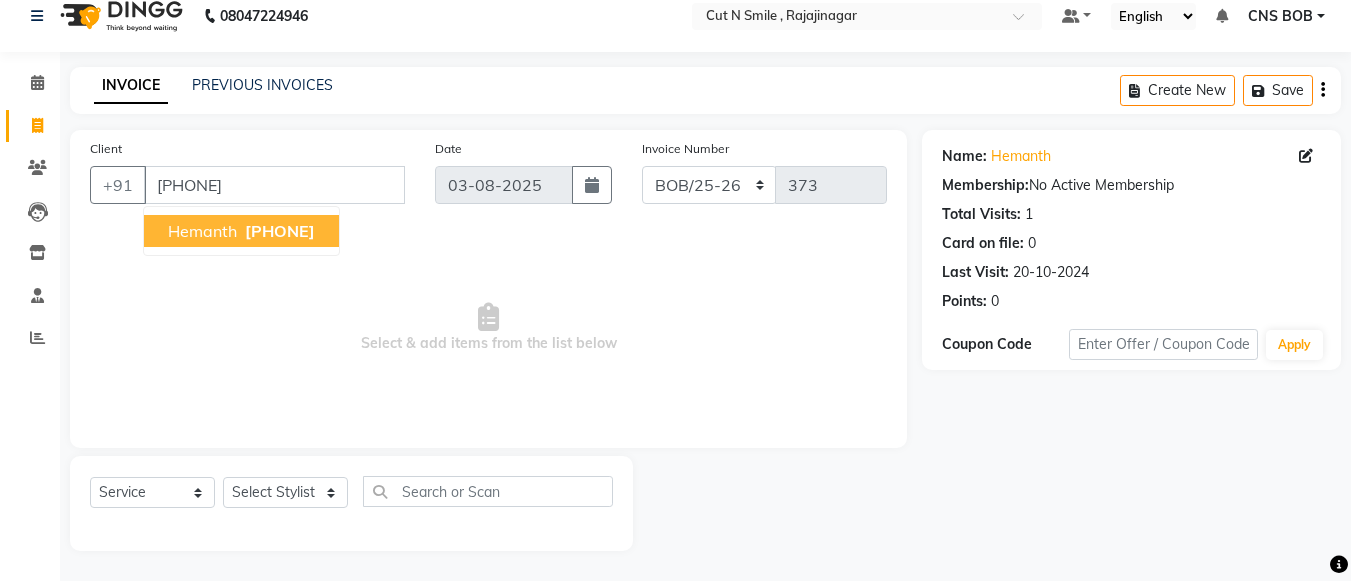 click on "Hemanth" at bounding box center [202, 231] 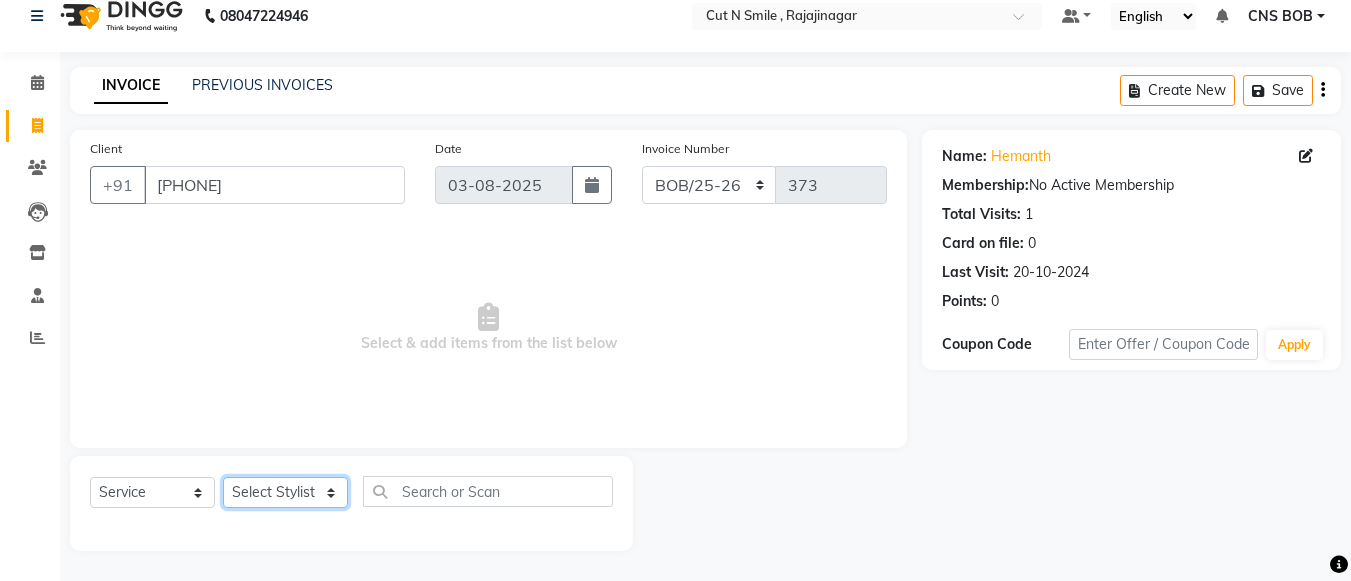 click on "Select Stylist Ali ML Ammu 3R Ankith VN Ash Mohammed 3R Atheek 3R Binitha 3R Bipana 4R CNS BOB  Cut N Smile 17M  Cut N Smile 3R Cut n Smile 4R Cut N Smile 9M Cut N Smile ML Cut N Smile V Fazil Ali 4R Govind VN Hema 4R Jayashree VN Karan VN Love 4R Mani Singh 3R Manu 4R  Muskaan VN Nadeem 4R N D M 4R NDM Alam 4R Noushad VN Pavan 4R Priya BOB Priyanka 3R Rahul 3R Ravi 3R Riya BOB Rohith 4R Roobina 3R Roopa 4R Rubina BOB Sahil Ahmed 3R Sahil Bhatti 4R Sameer 3R Sanajana BOB  Sanjana BOB Sarita VN Shaan 4R Shahid 4R Shakir VN Shanavaaz BOB Shiney 3R Shivu Raj 4R Srijana BOB Sunil Laddi 4R Sunny VN Supriya BOB Sushmitha 4R Vakeel 3R Varas 4R Varas BOB Vishwa VN" 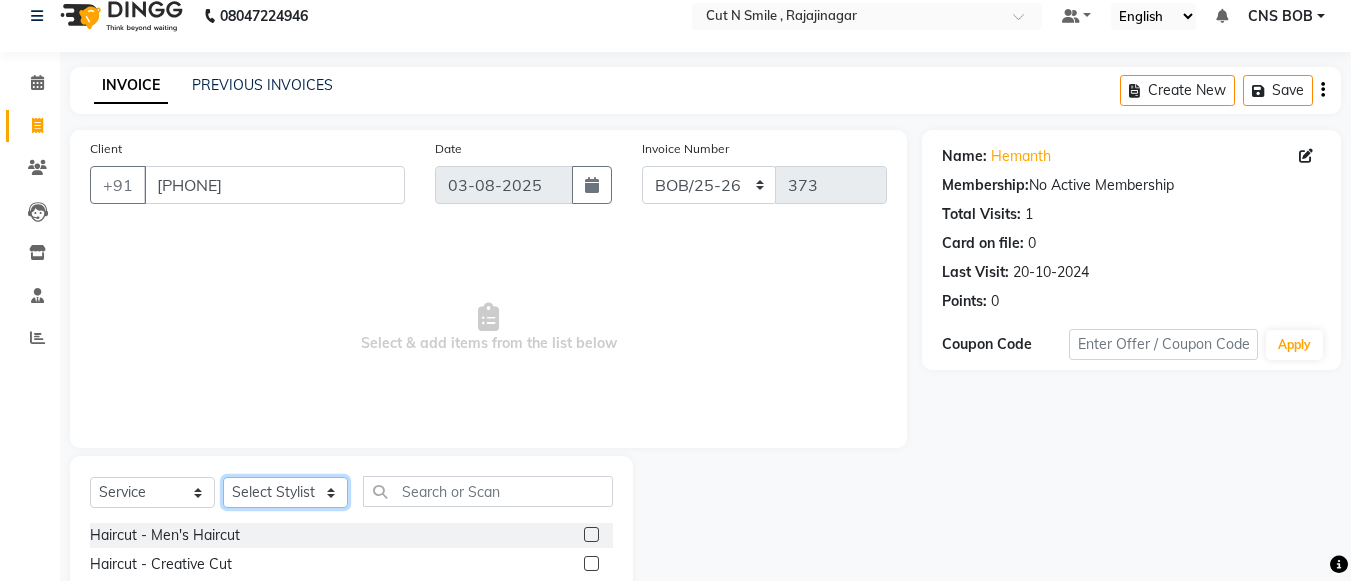 scroll, scrollTop: 220, scrollLeft: 0, axis: vertical 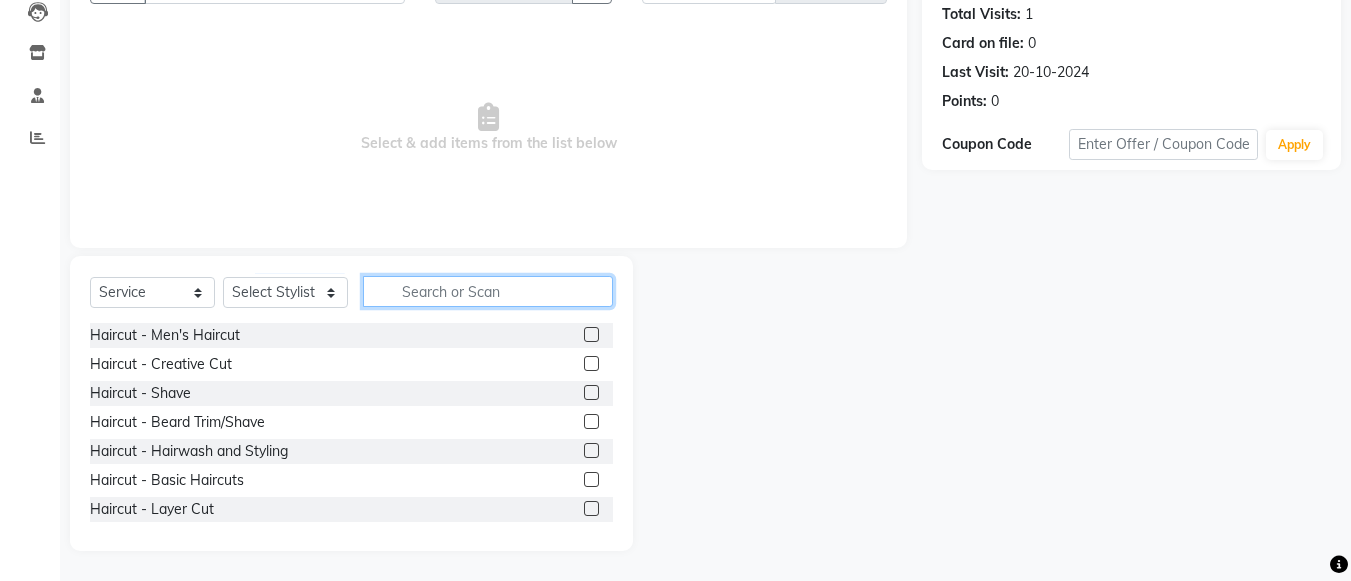 click 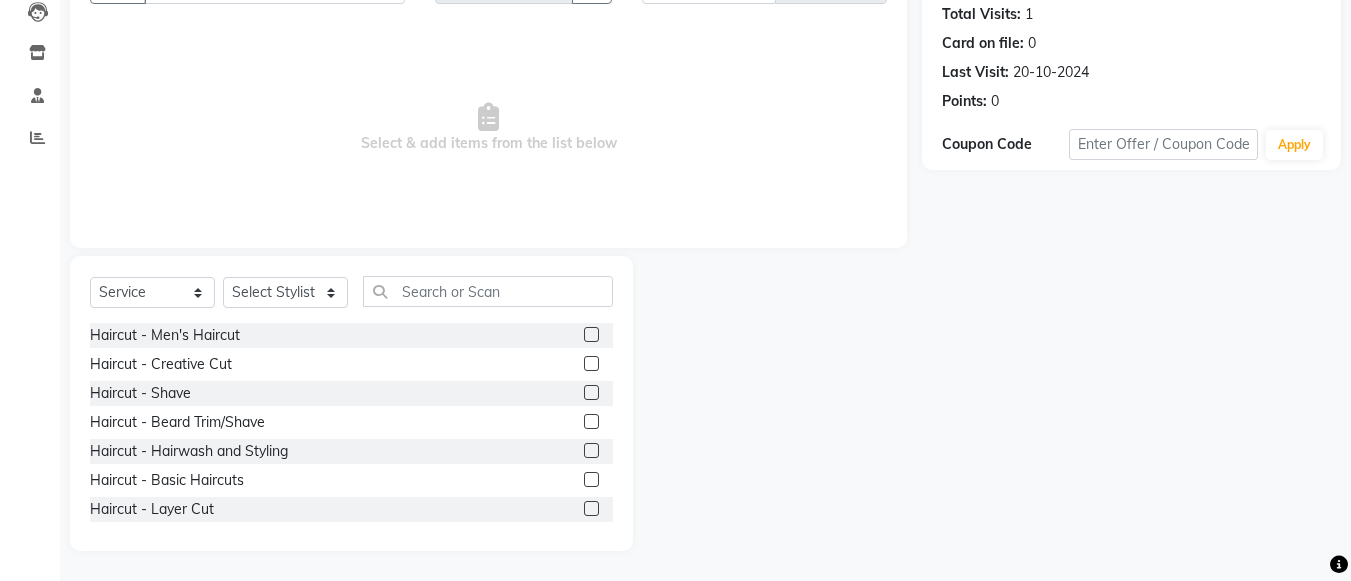 click 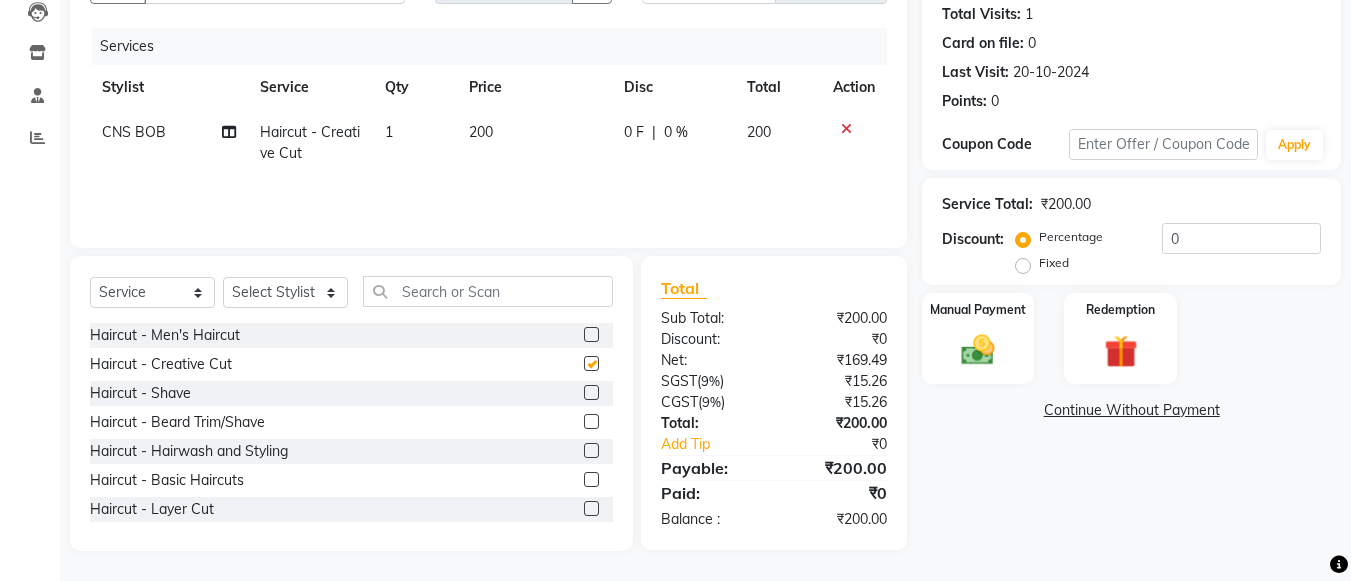 checkbox on "false" 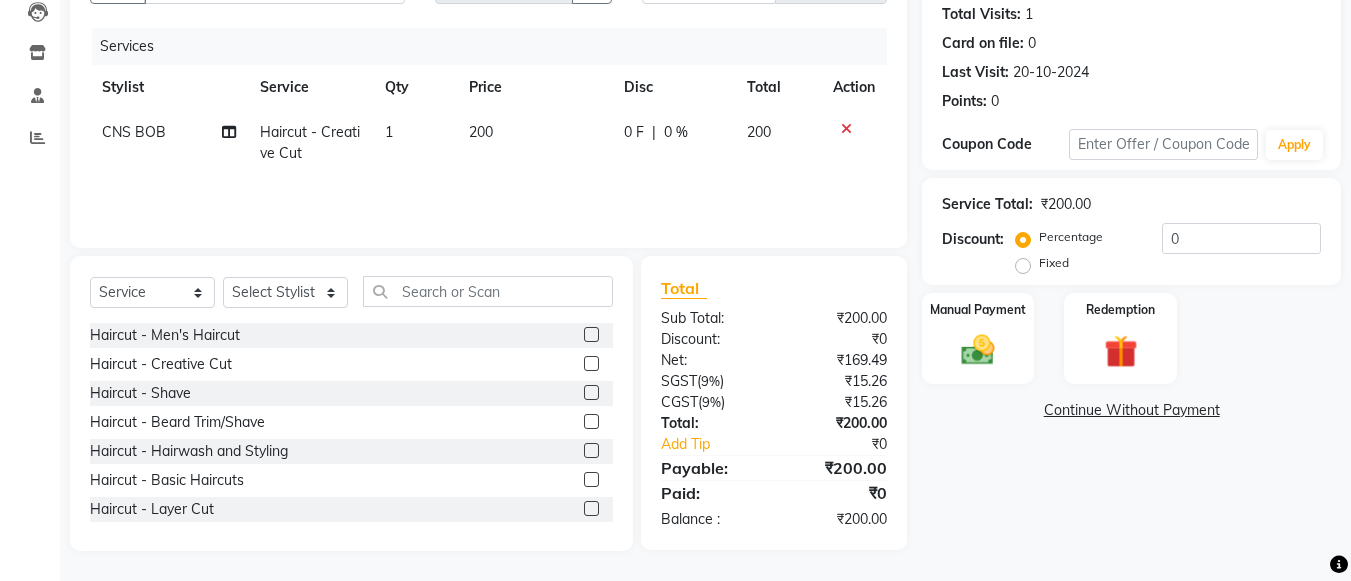 click 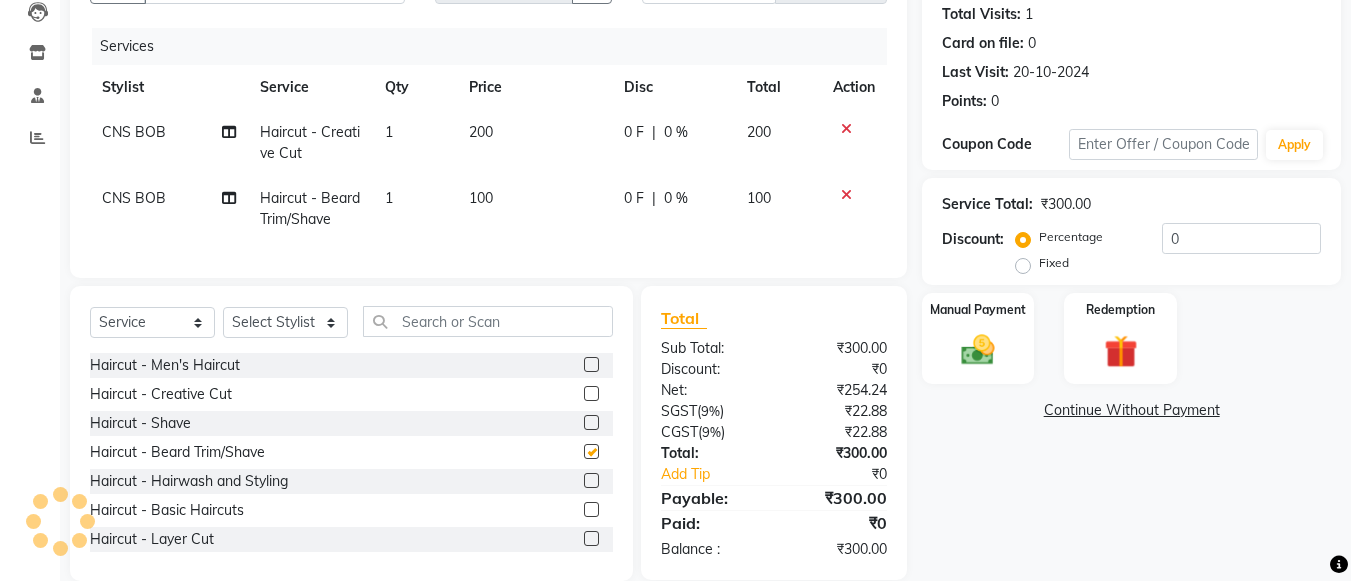checkbox on "false" 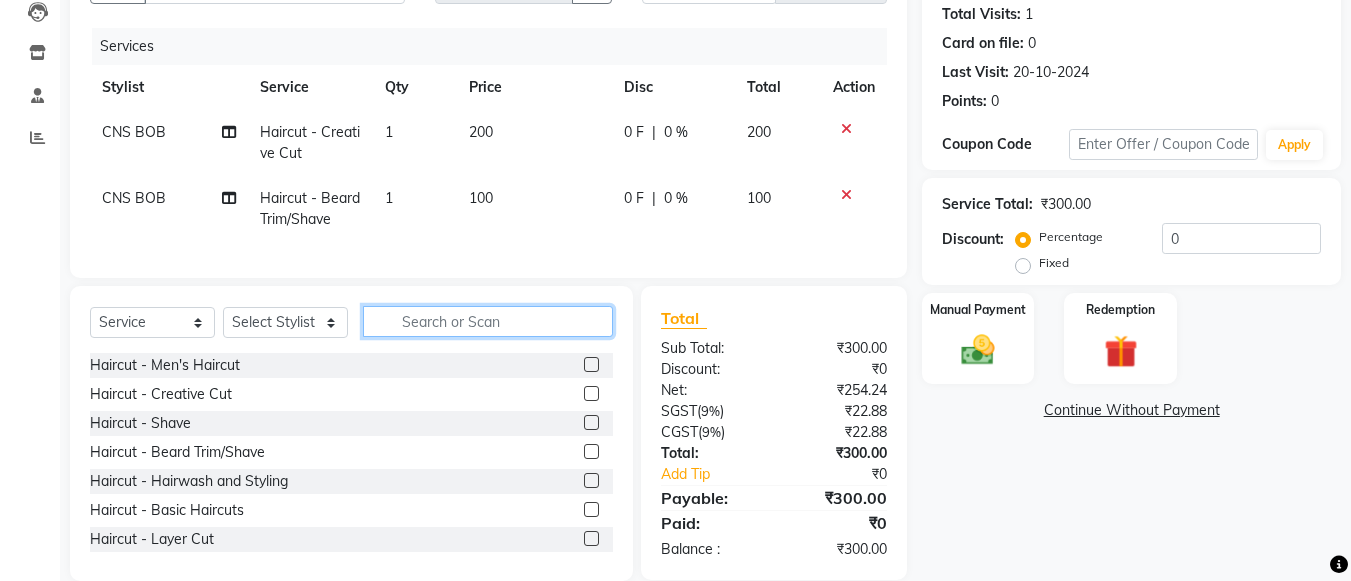 click 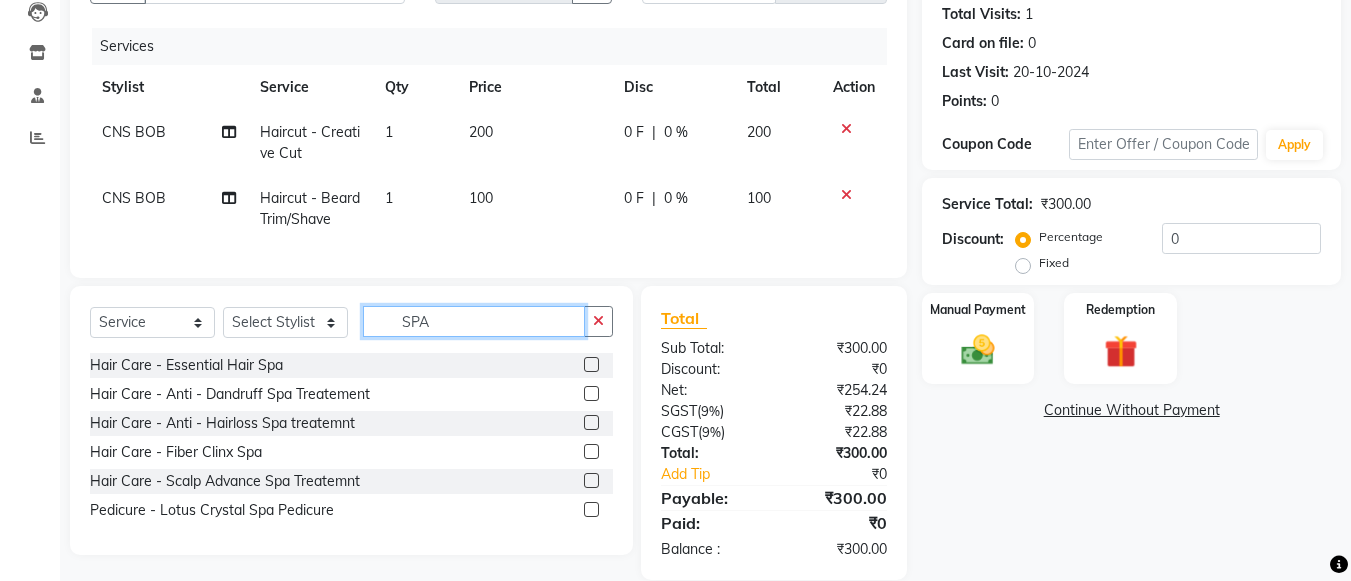 type on "SPA" 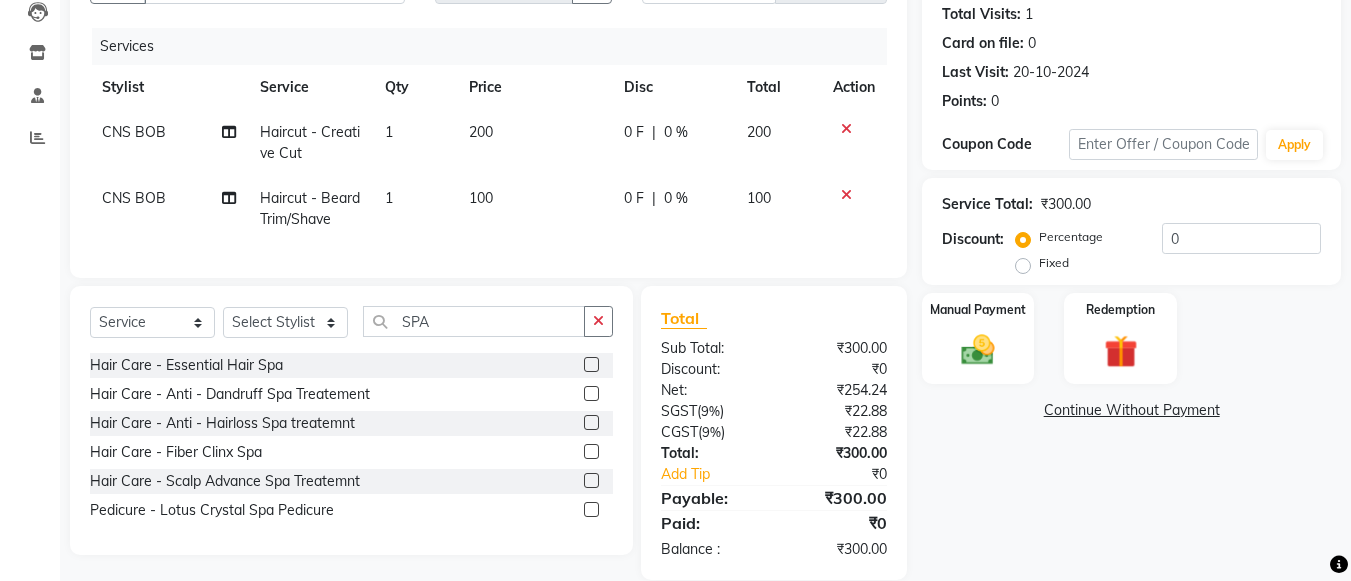 click 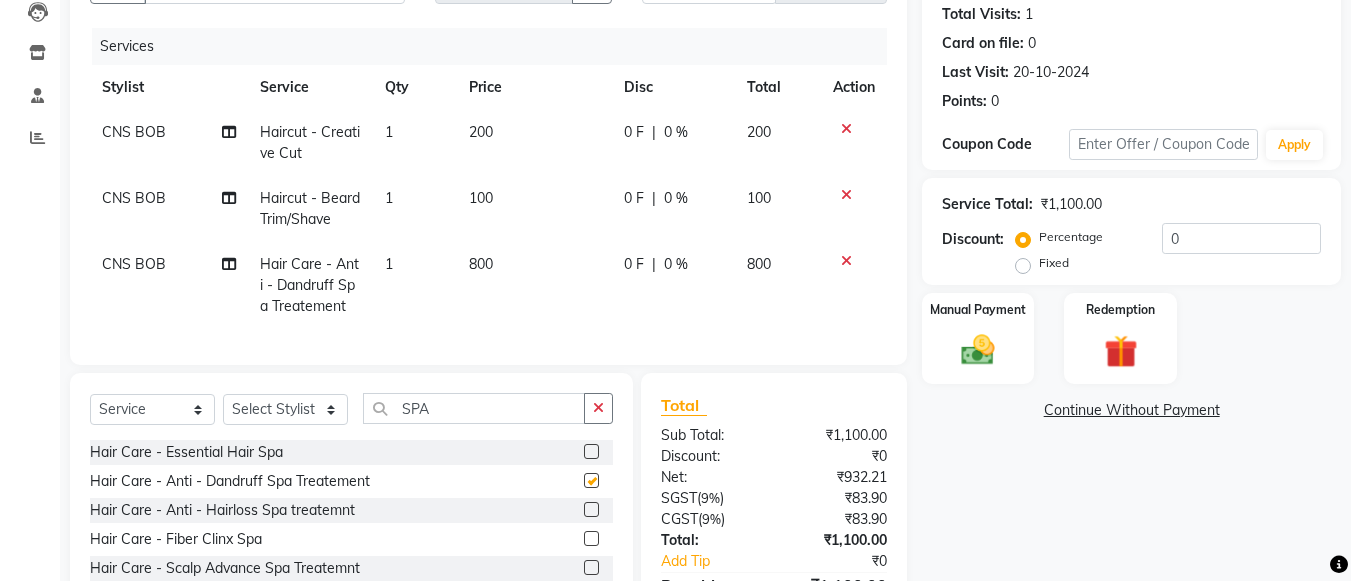 checkbox on "false" 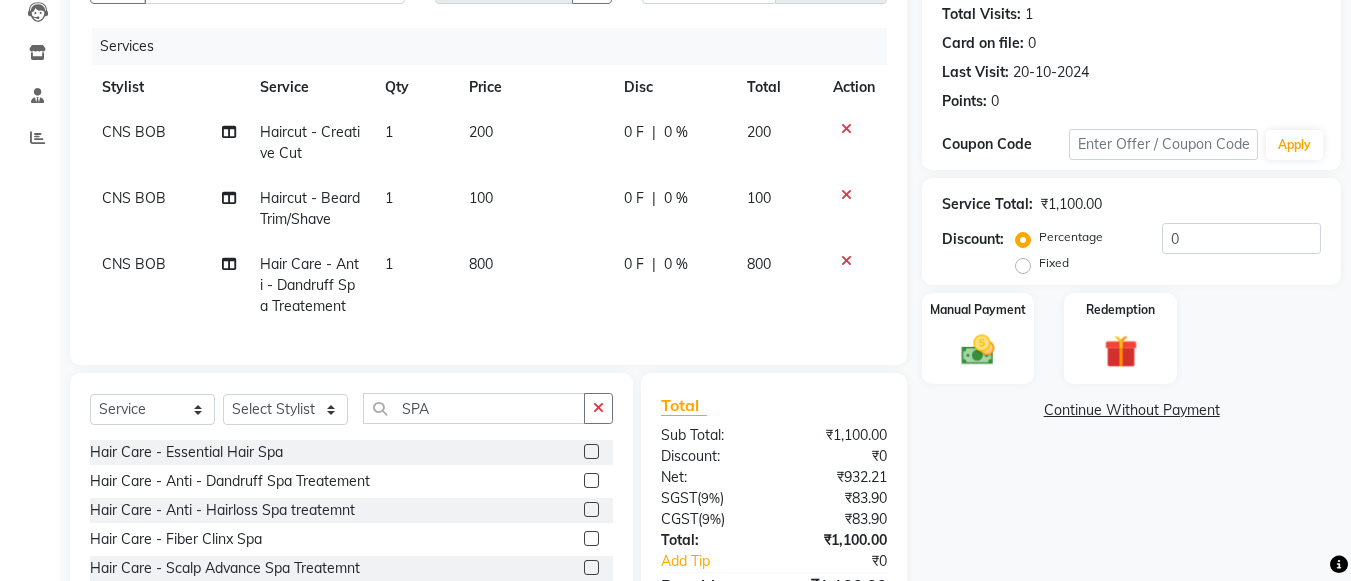 click on "800" 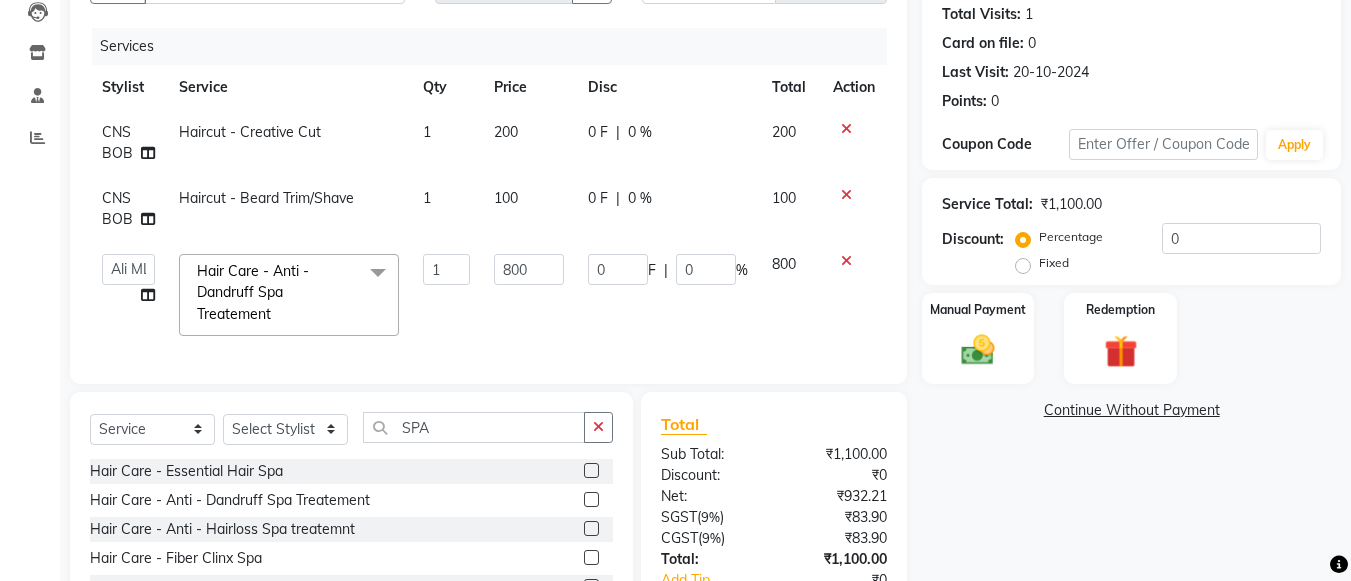 click on "800" 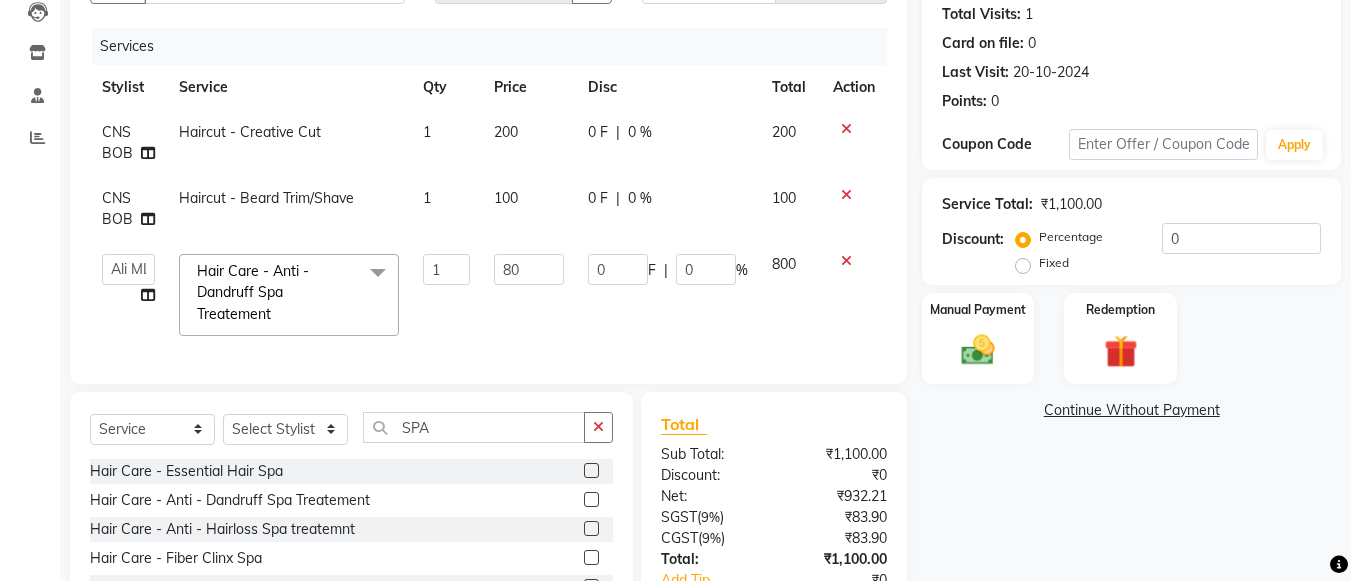 type on "8" 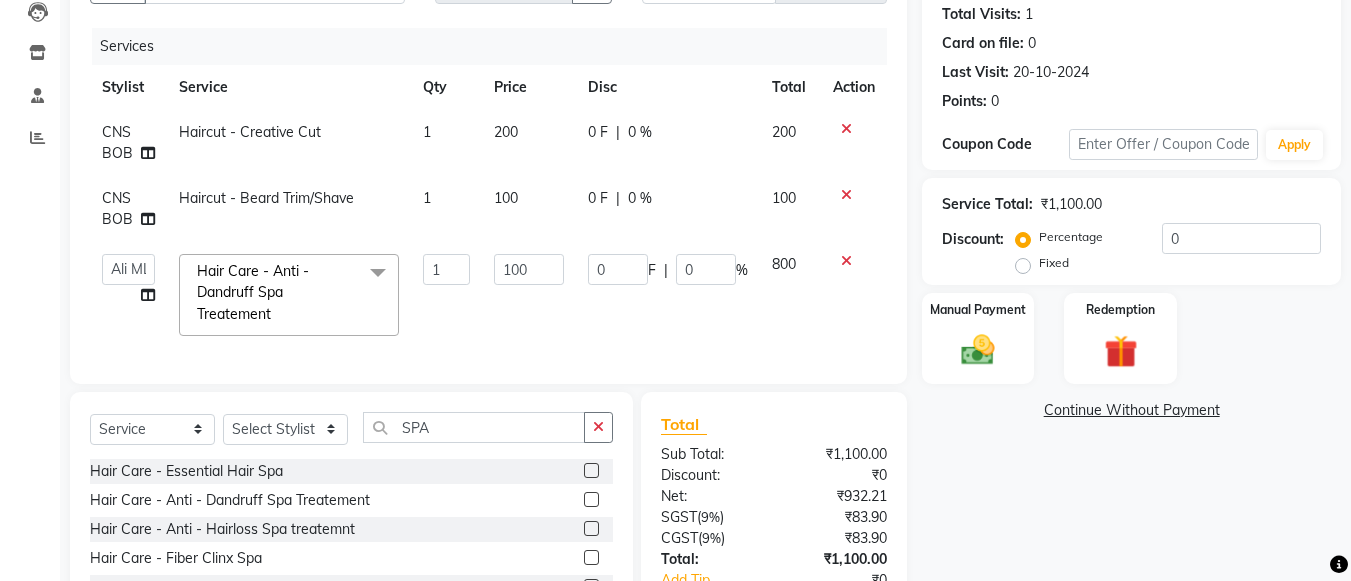 type on "1000" 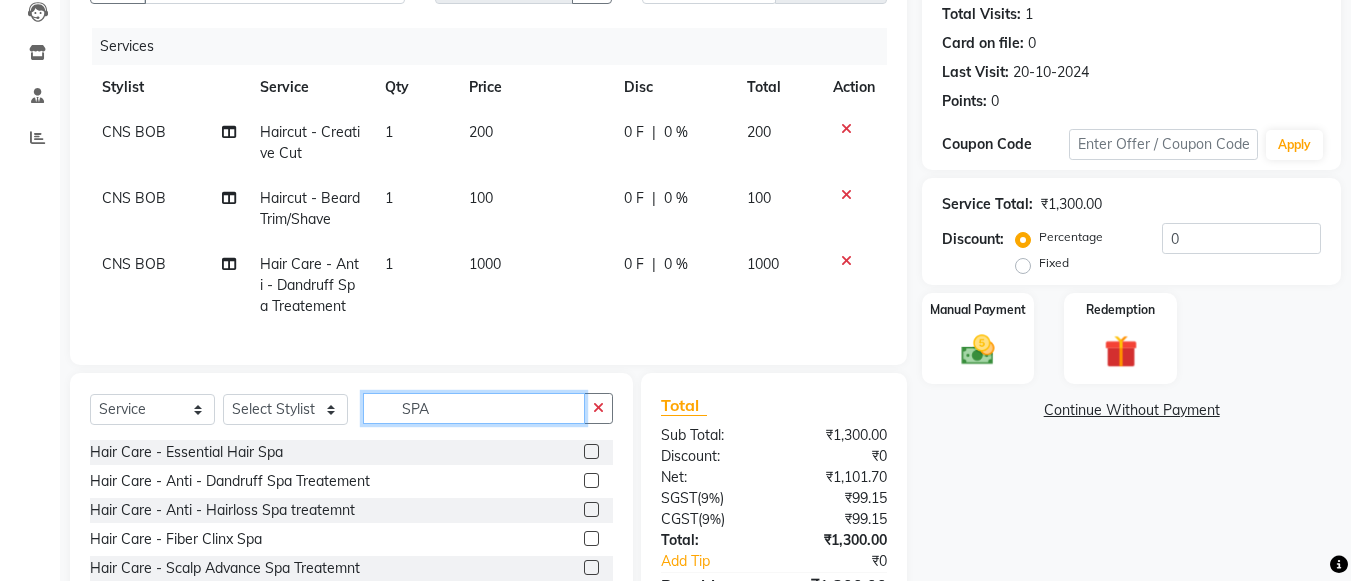 click on "SPA" 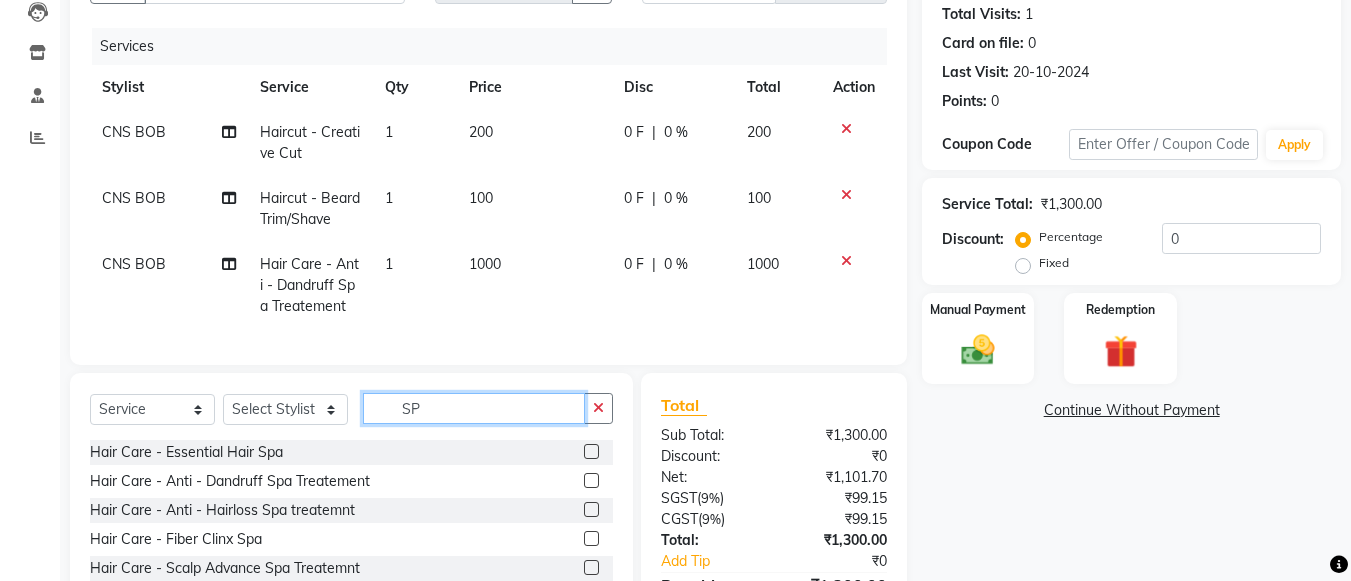 type on "S" 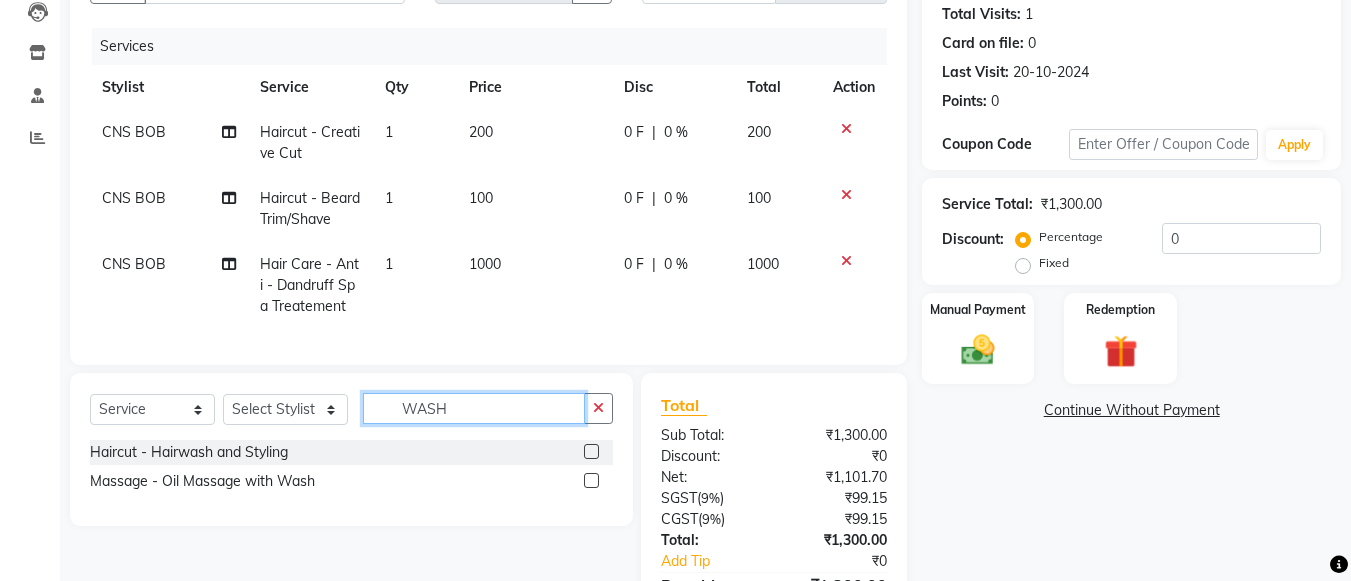 type on "WASH" 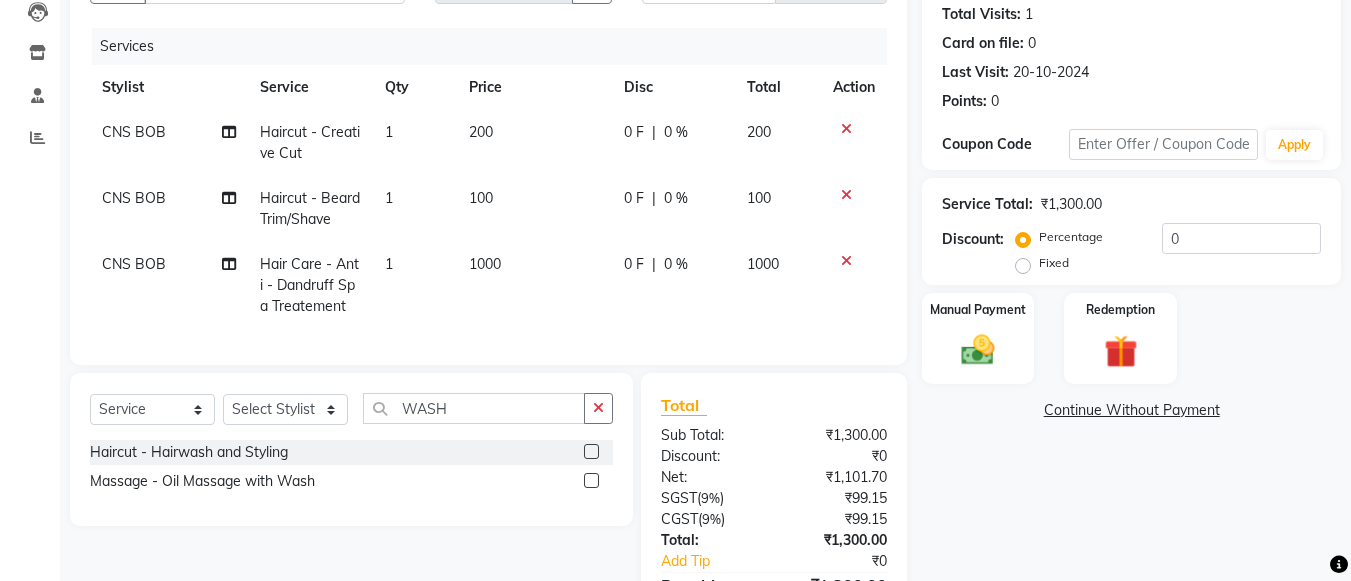 click 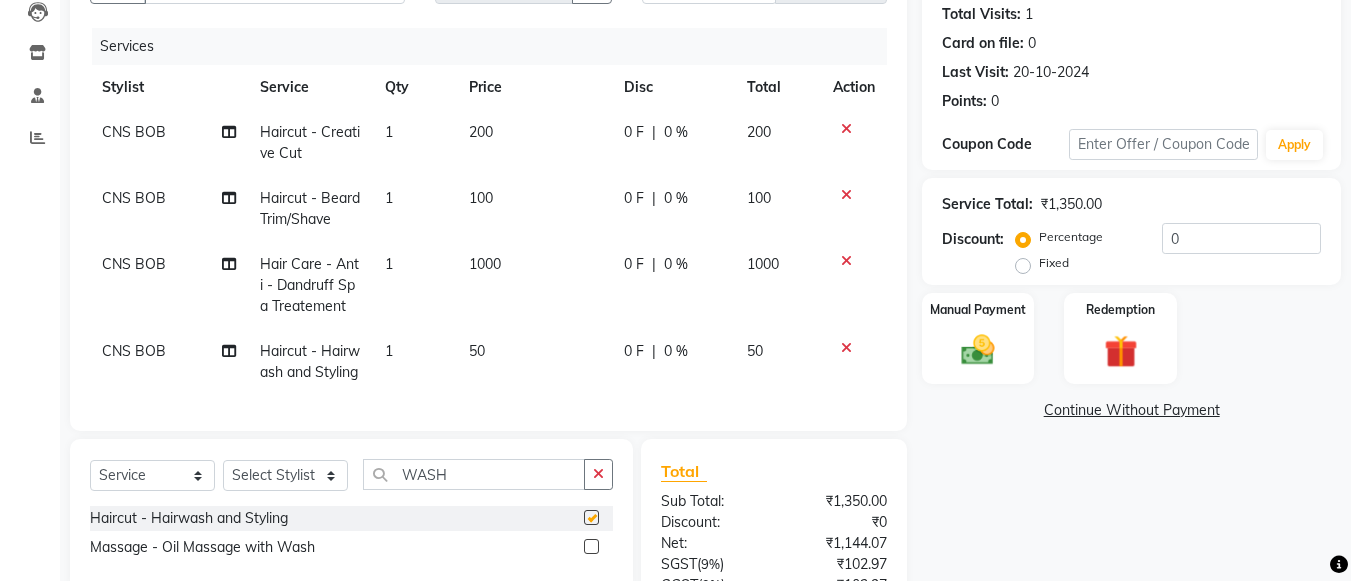checkbox on "false" 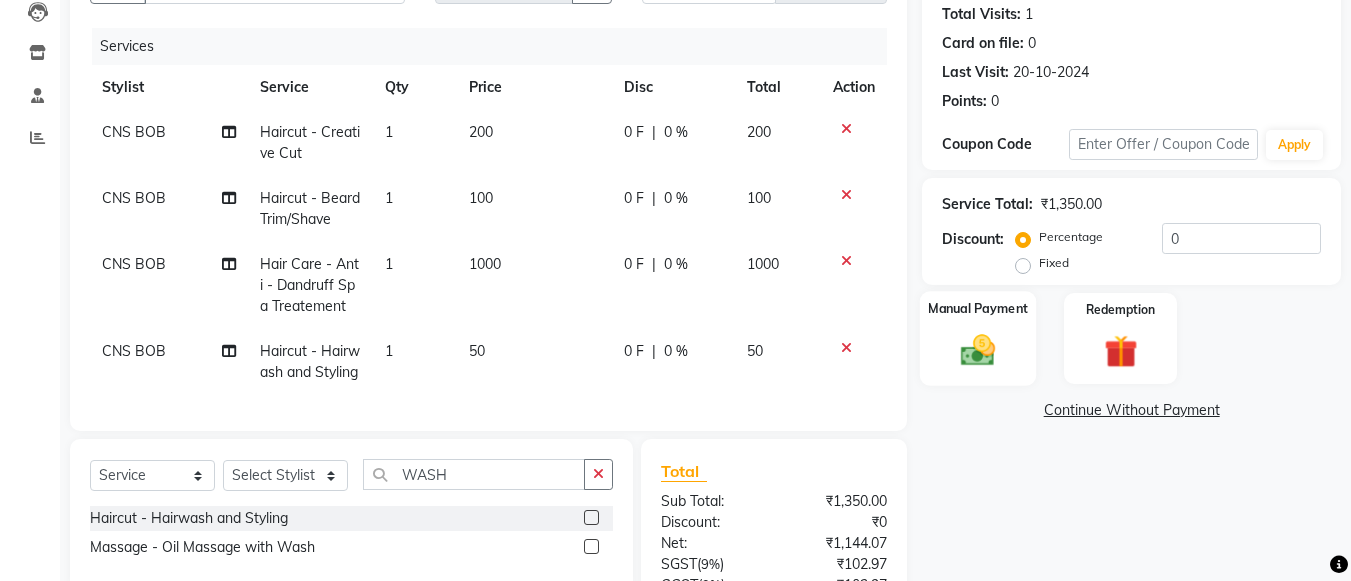 click 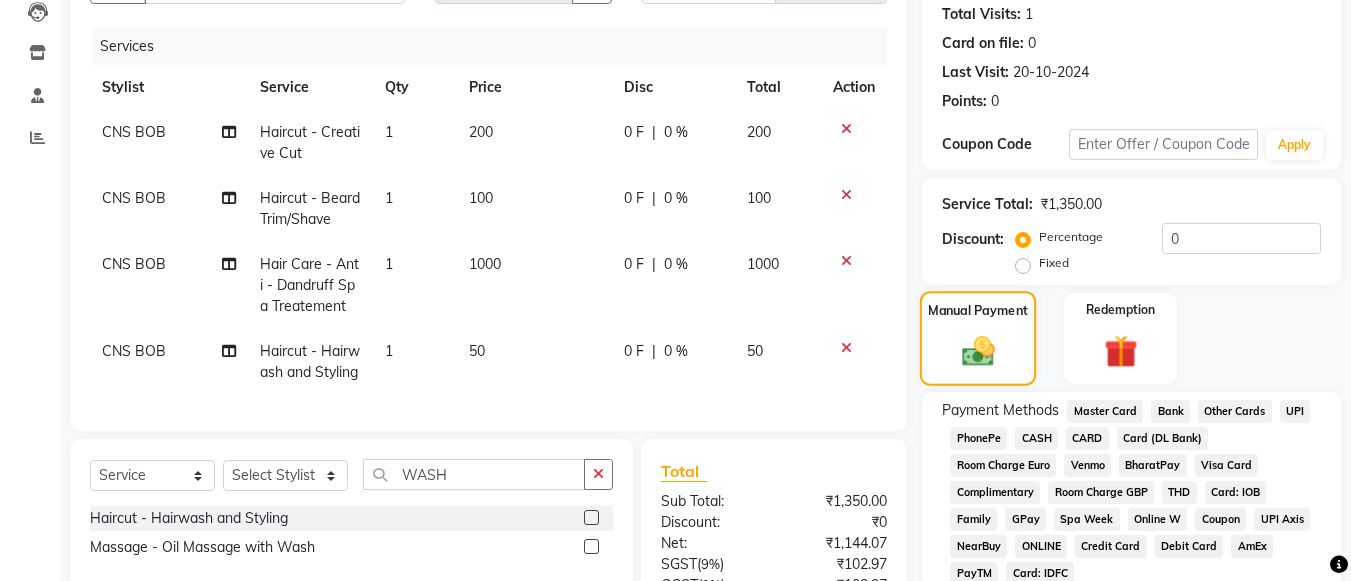 scroll, scrollTop: 417, scrollLeft: 0, axis: vertical 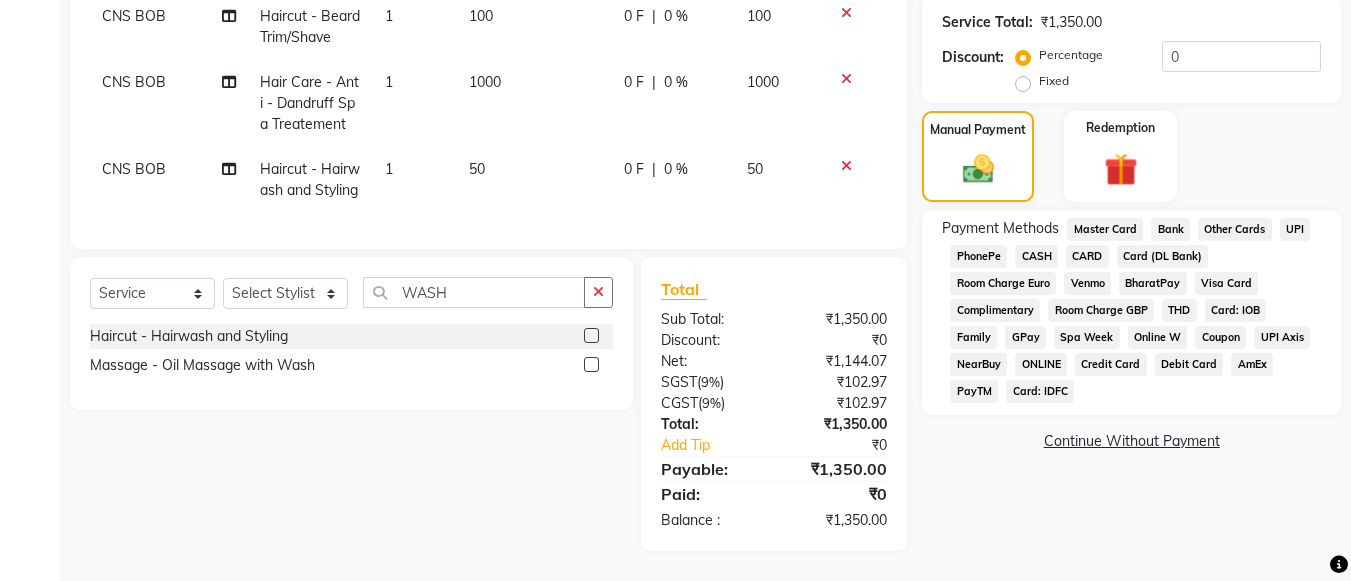 click on "CARD" 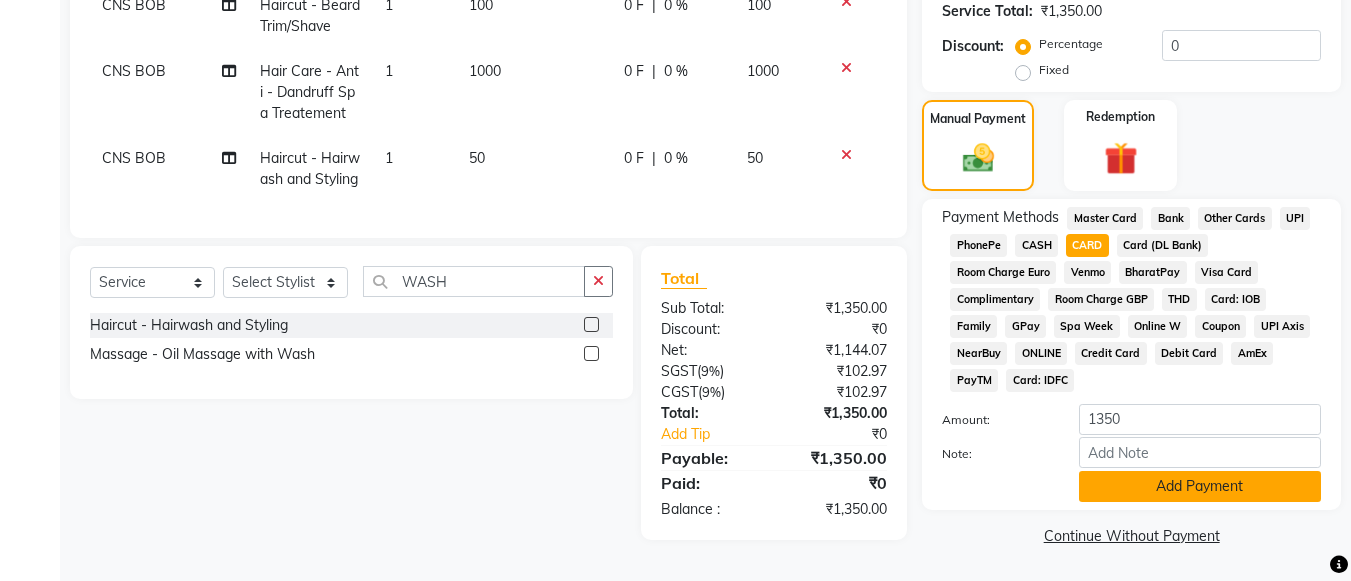 click on "Add Payment" 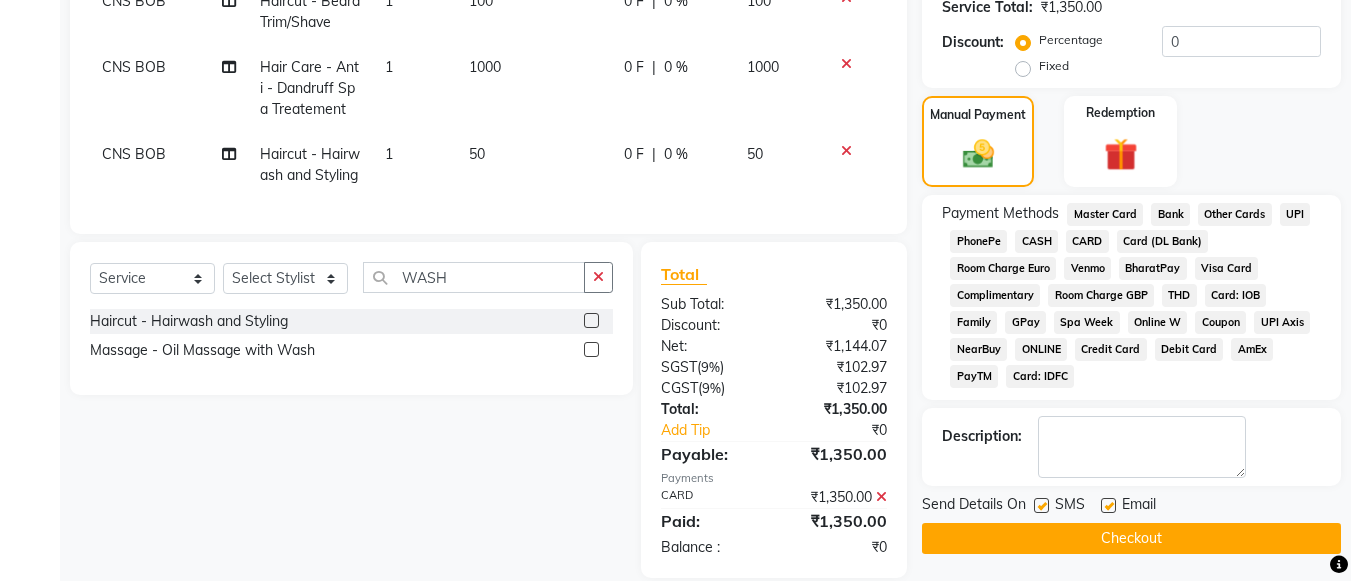 click on "Checkout" 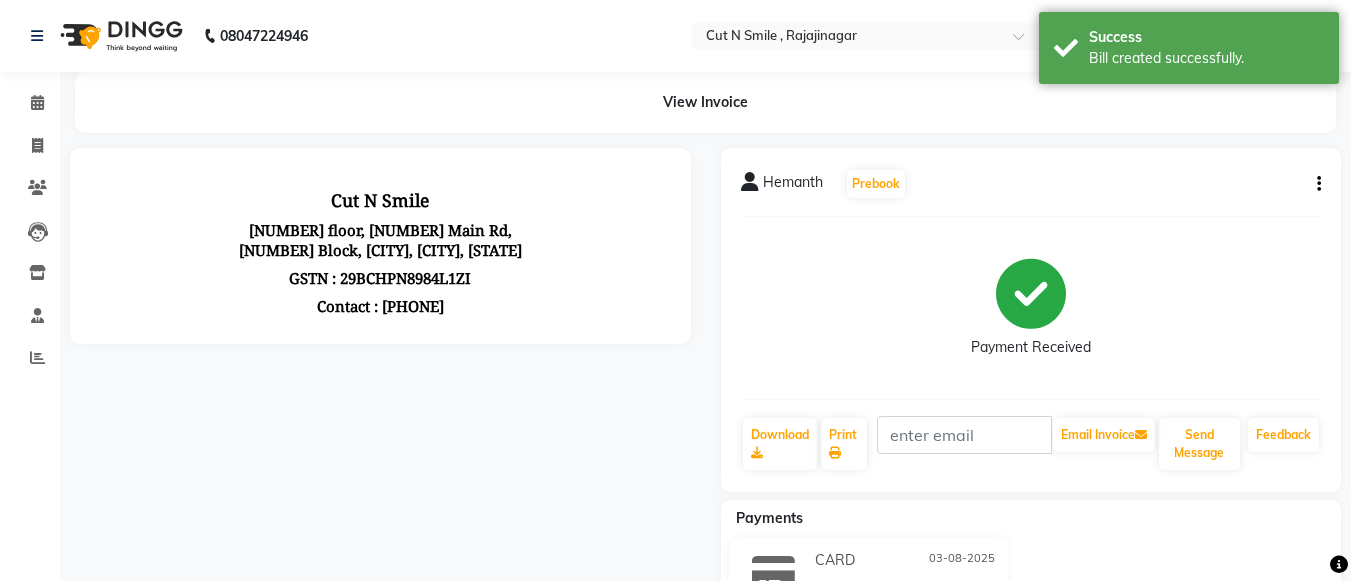 scroll, scrollTop: 0, scrollLeft: 0, axis: both 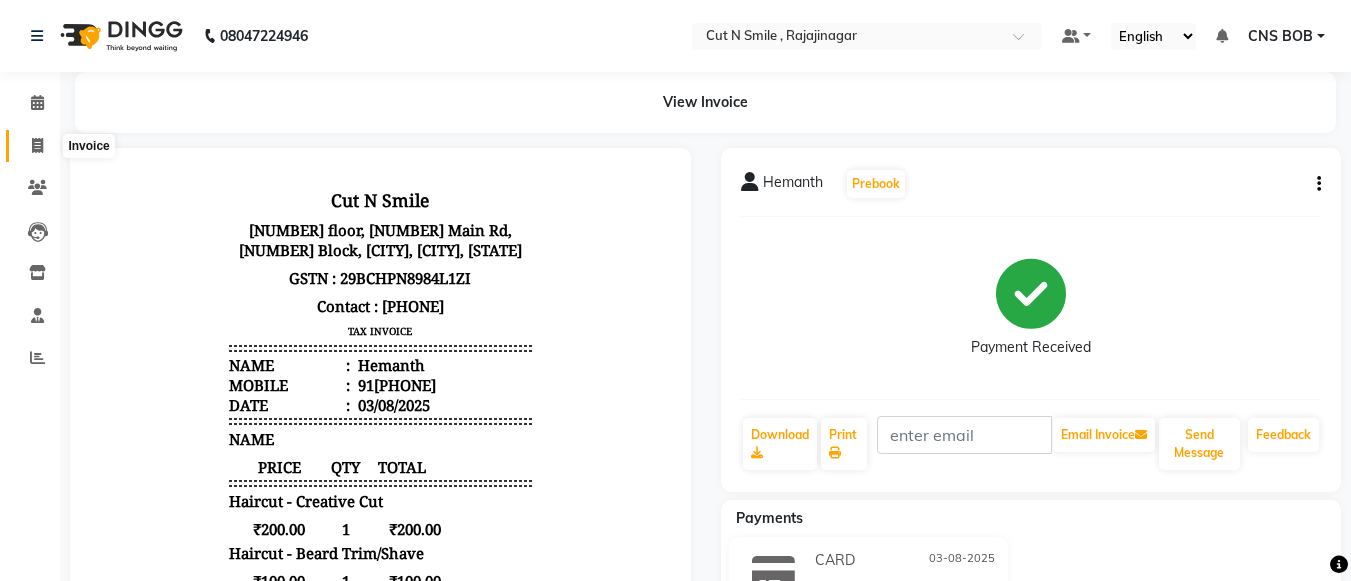 click 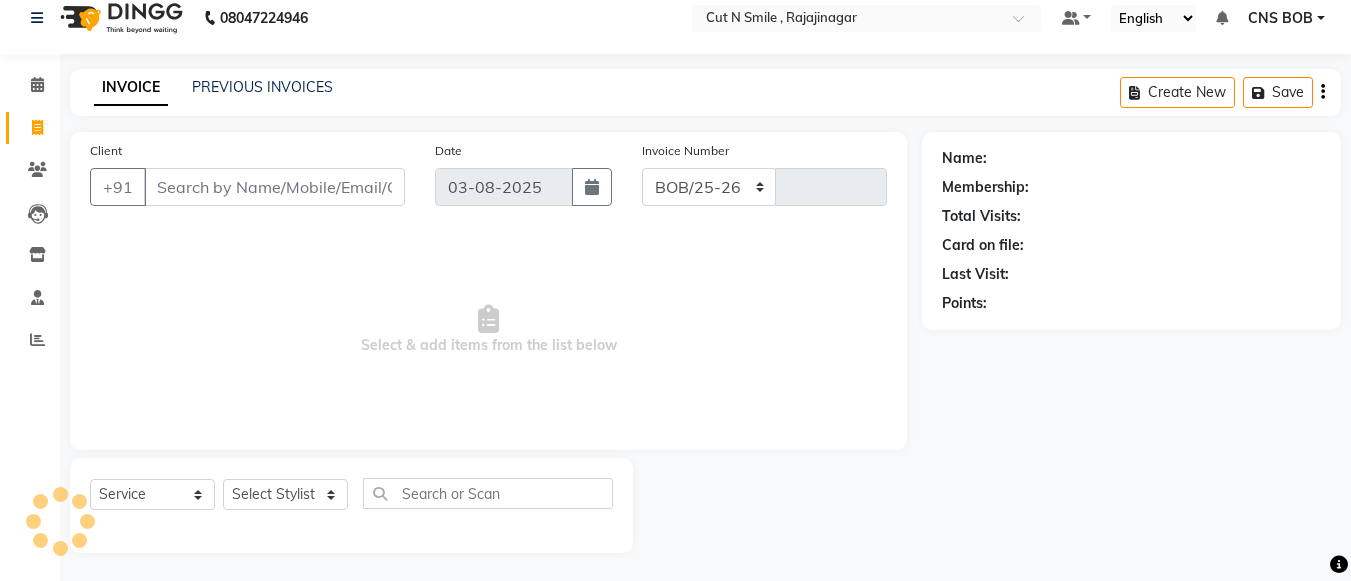 select on "7187" 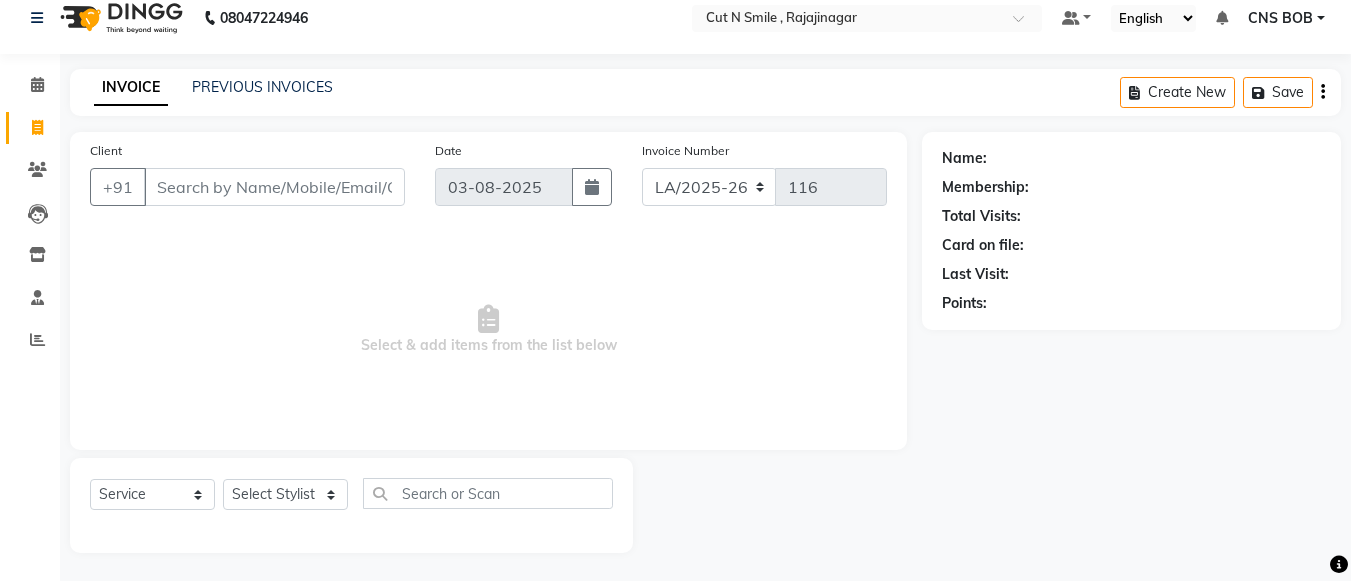 scroll, scrollTop: 20, scrollLeft: 0, axis: vertical 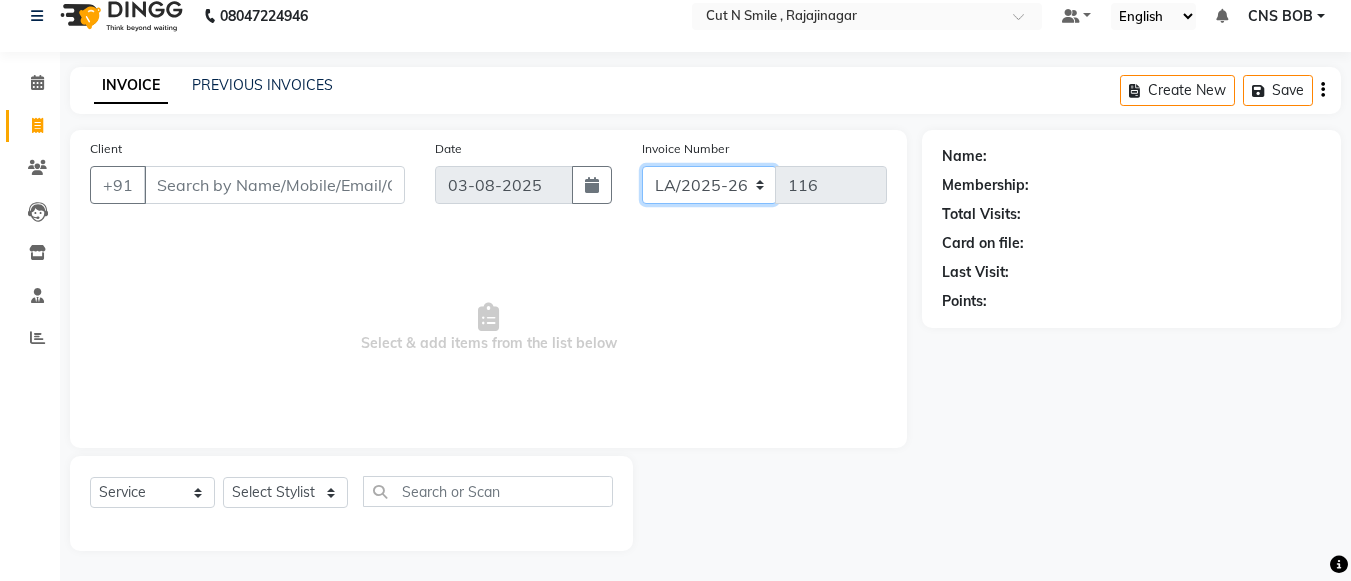 click on "BOB/25-26 LA/2025-26 SH/25 CH/25 SA/25" 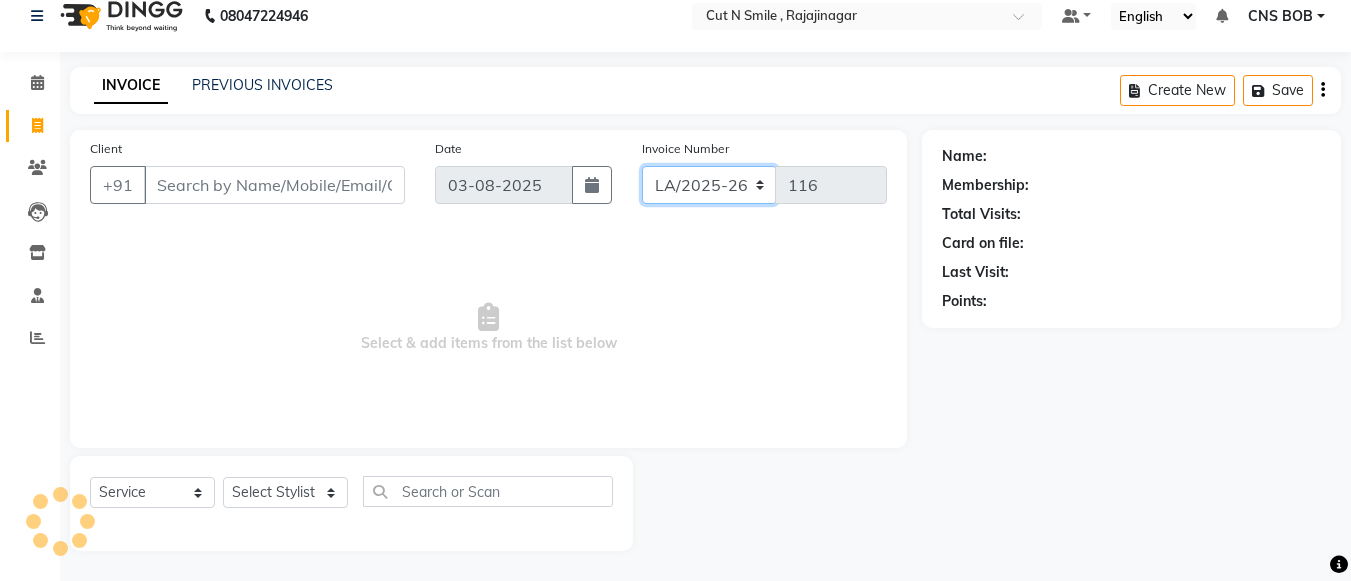 select on "8154" 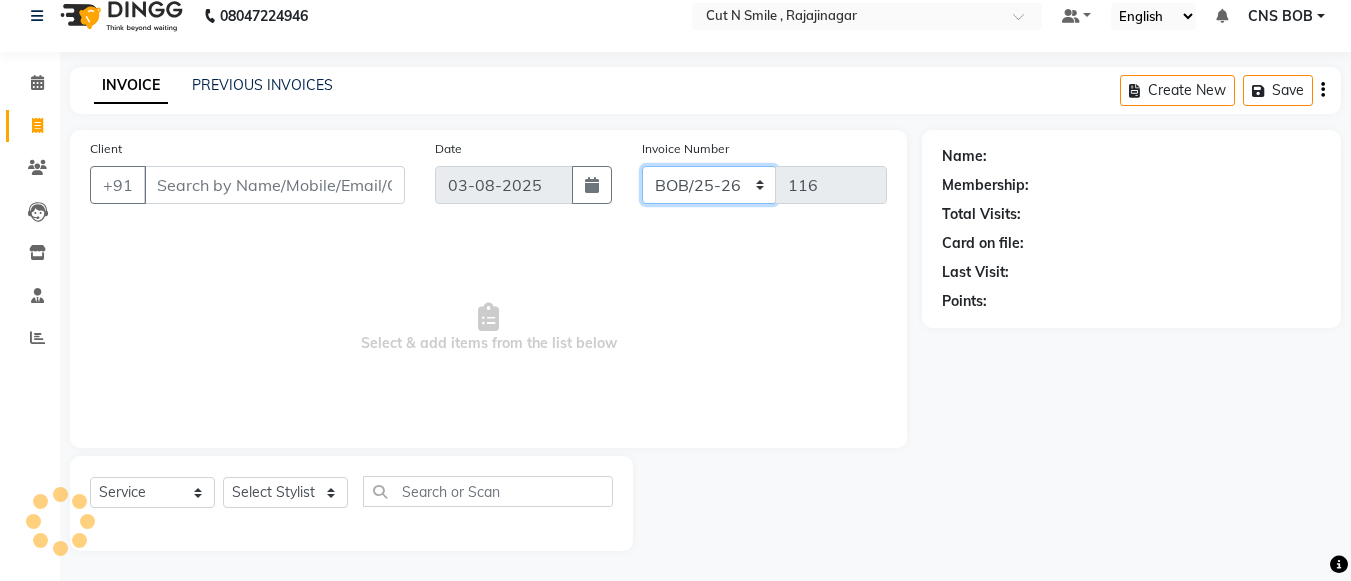 click on "BOB/25-26 LA/2025-26 SH/25 CH/25 SA/25" 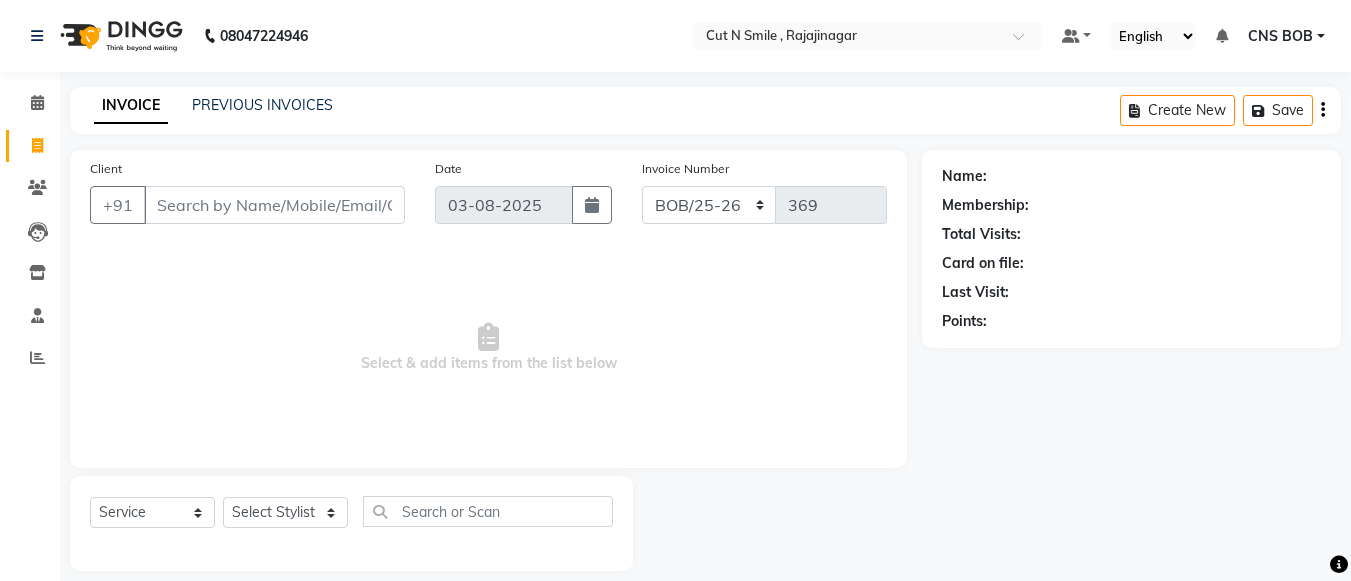 select on "service" 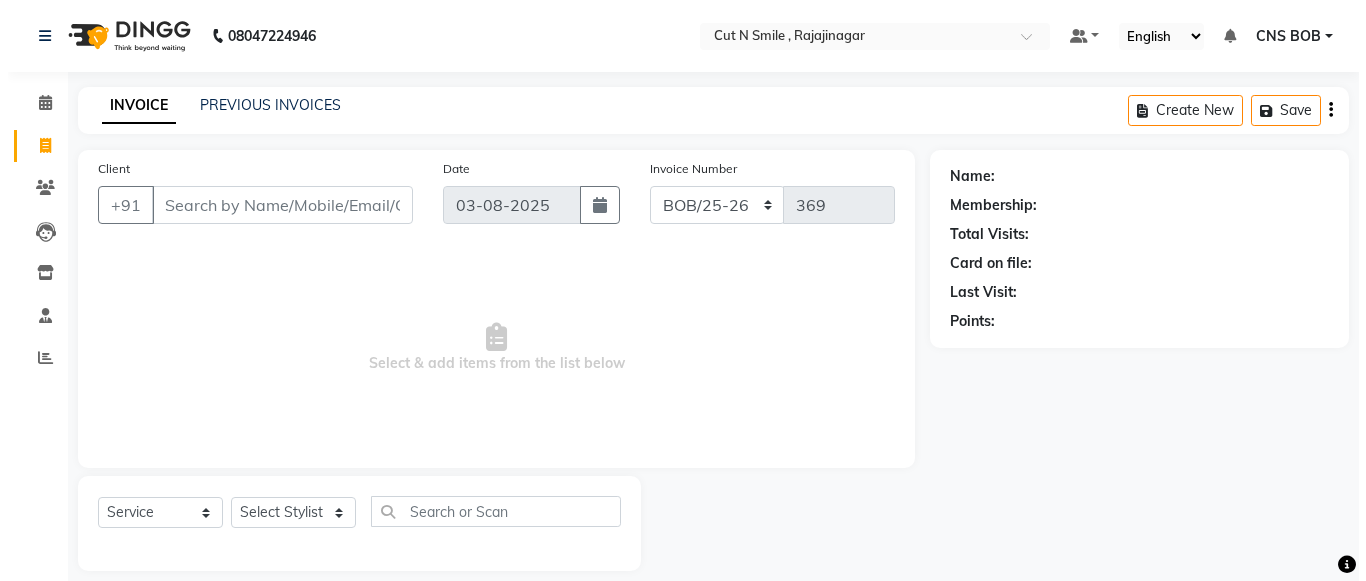 scroll, scrollTop: 0, scrollLeft: 0, axis: both 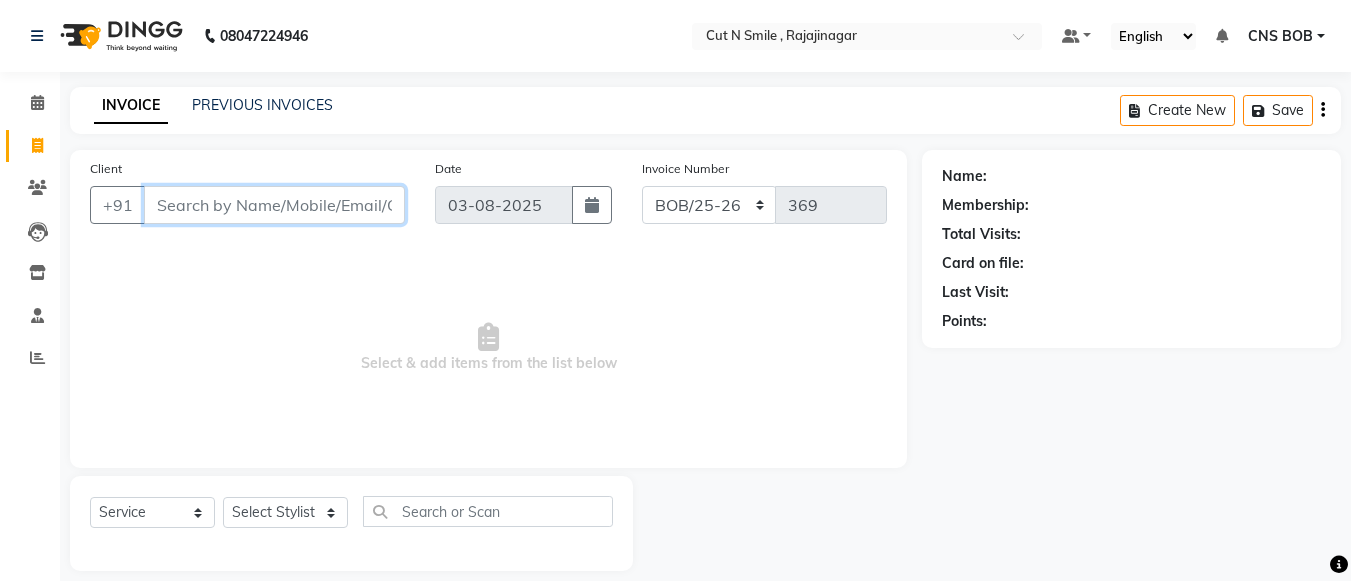 click on "Client" at bounding box center (274, 205) 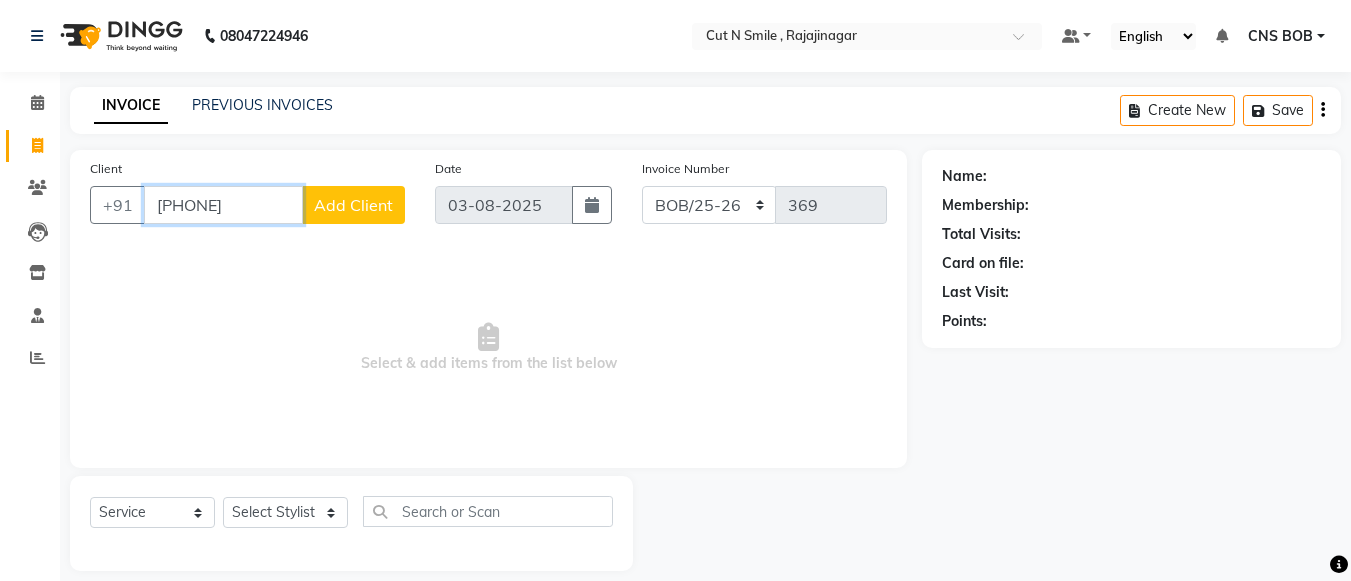 type on "[PHONE]" 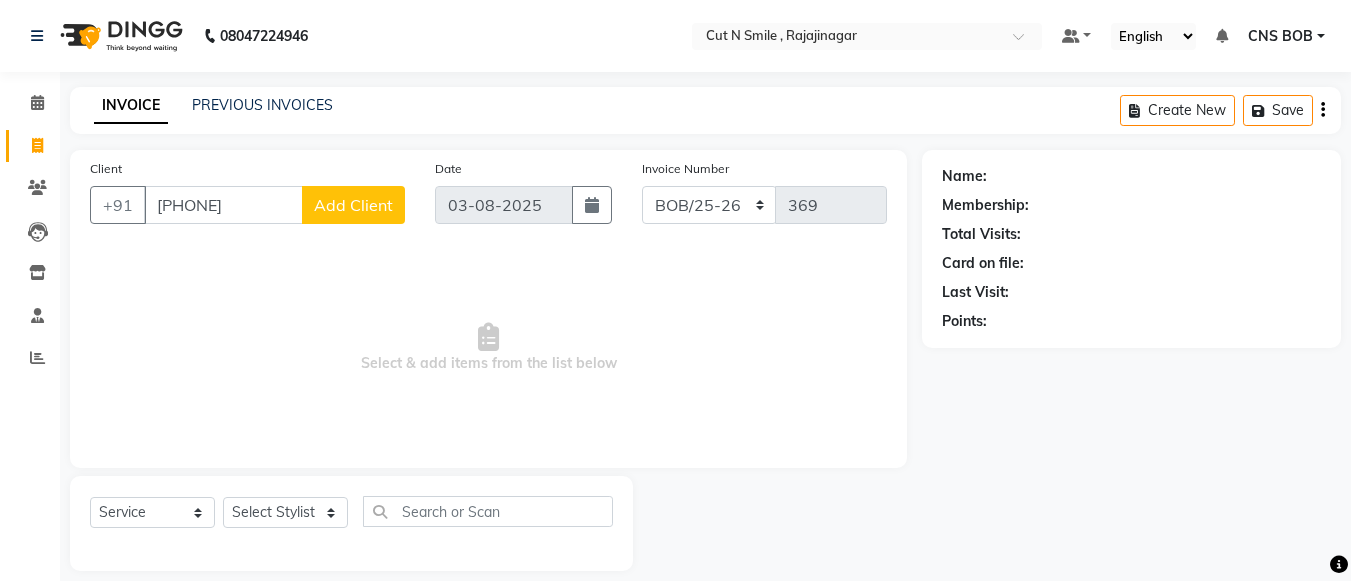 click on "Add Client" 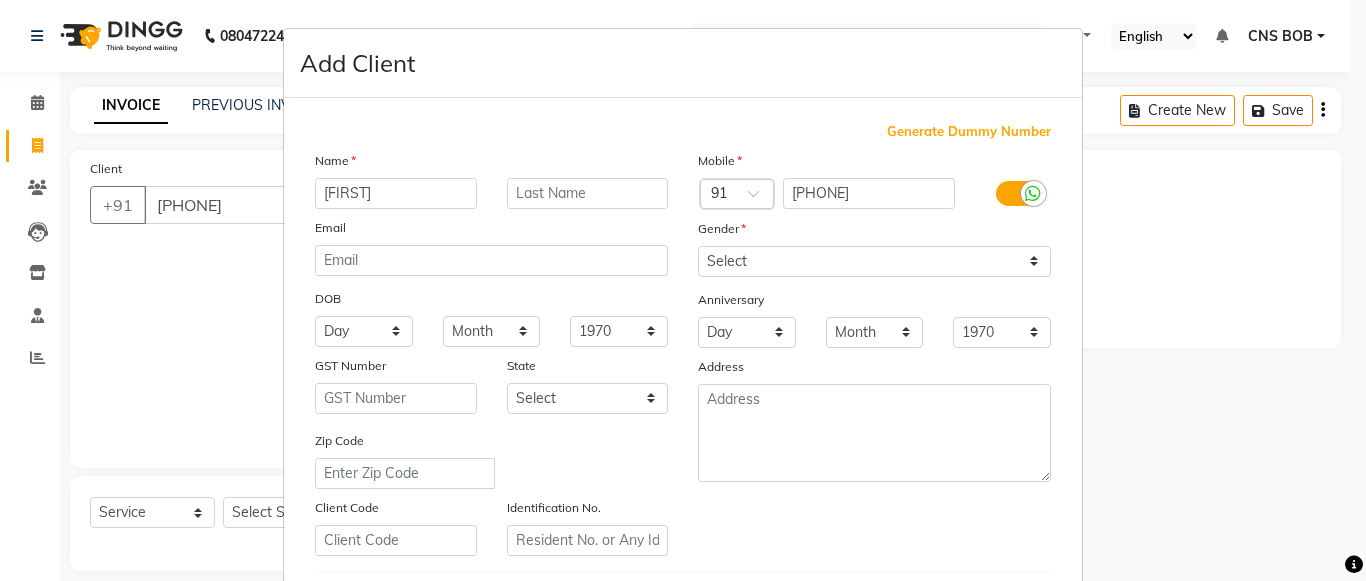 type on "[FIRST]" 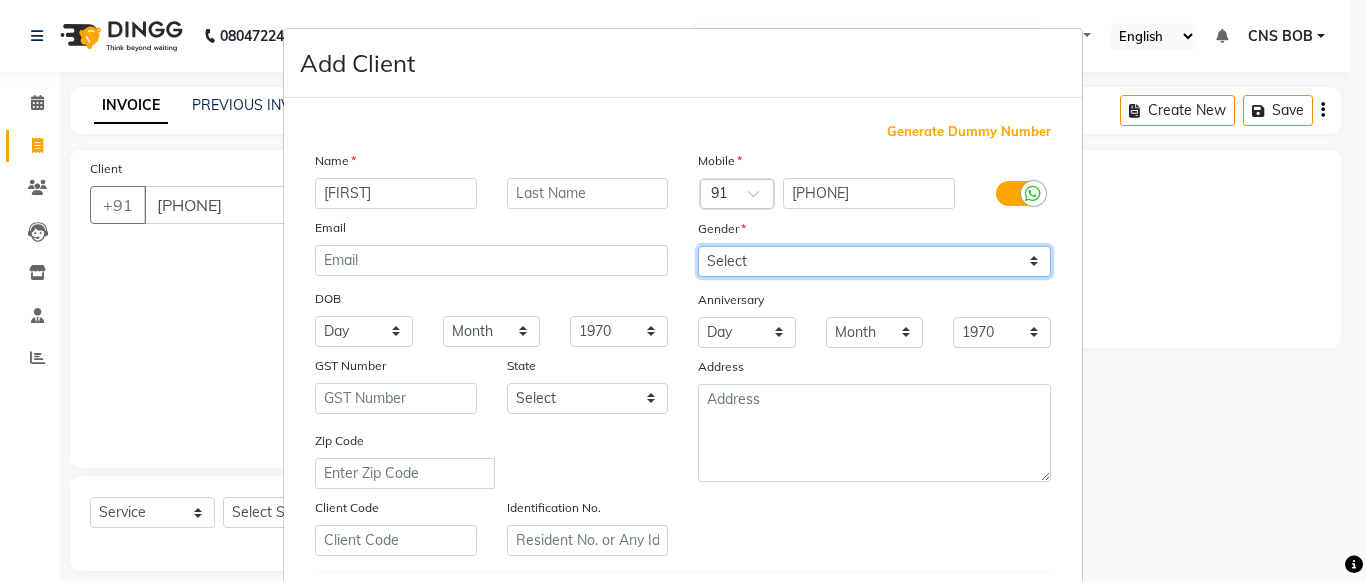 click on "Select Male Female Other Prefer Not To Say" at bounding box center [874, 261] 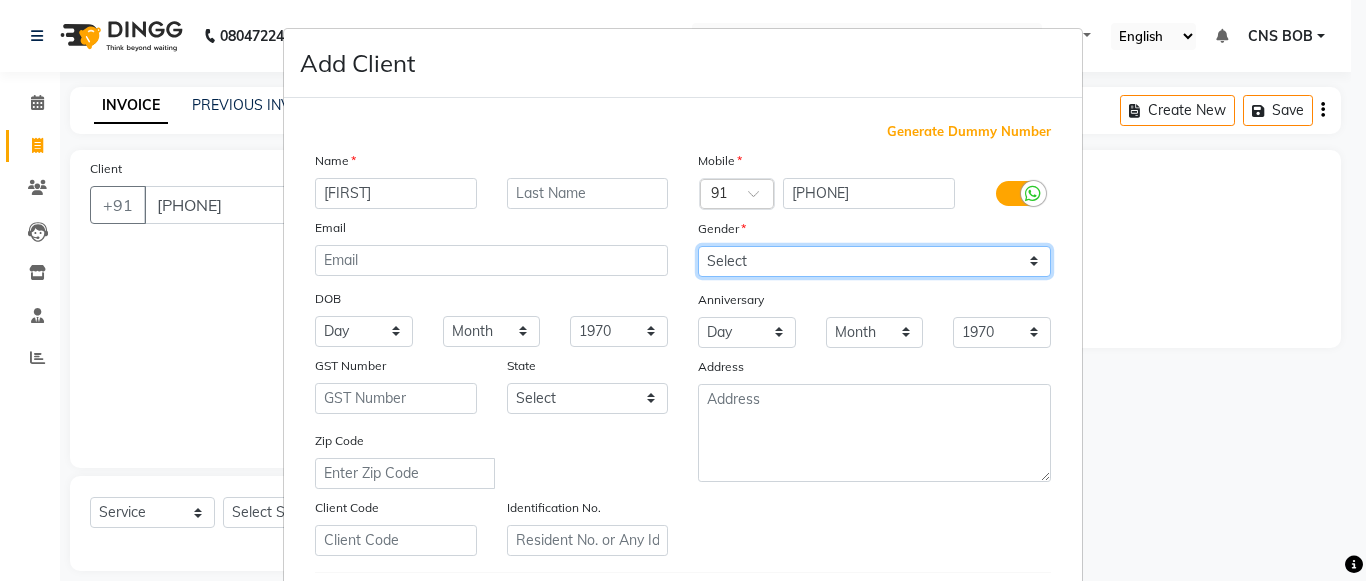 select on "male" 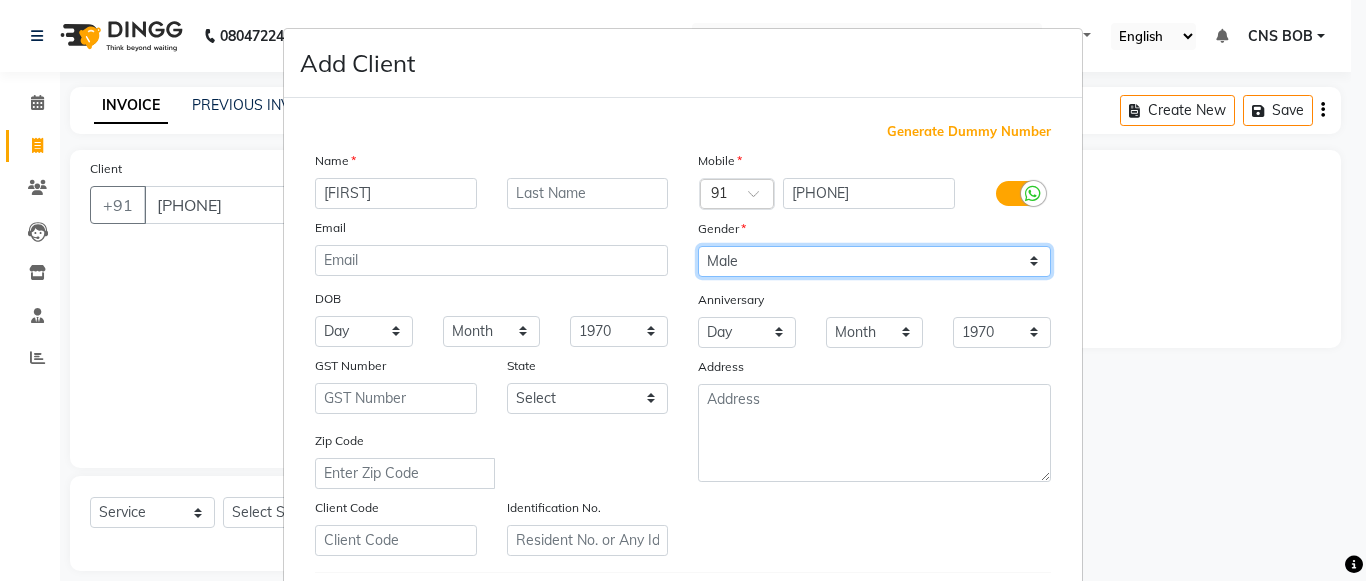 click on "Select Male Female Other Prefer Not To Say" at bounding box center (874, 261) 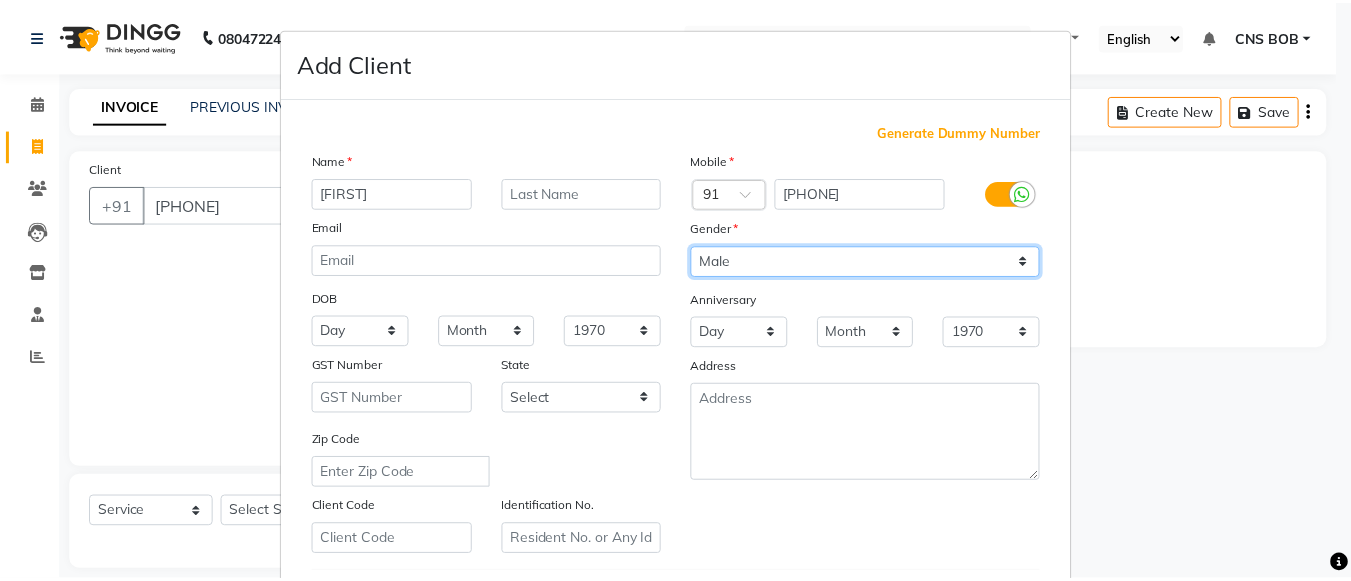 scroll, scrollTop: 342, scrollLeft: 0, axis: vertical 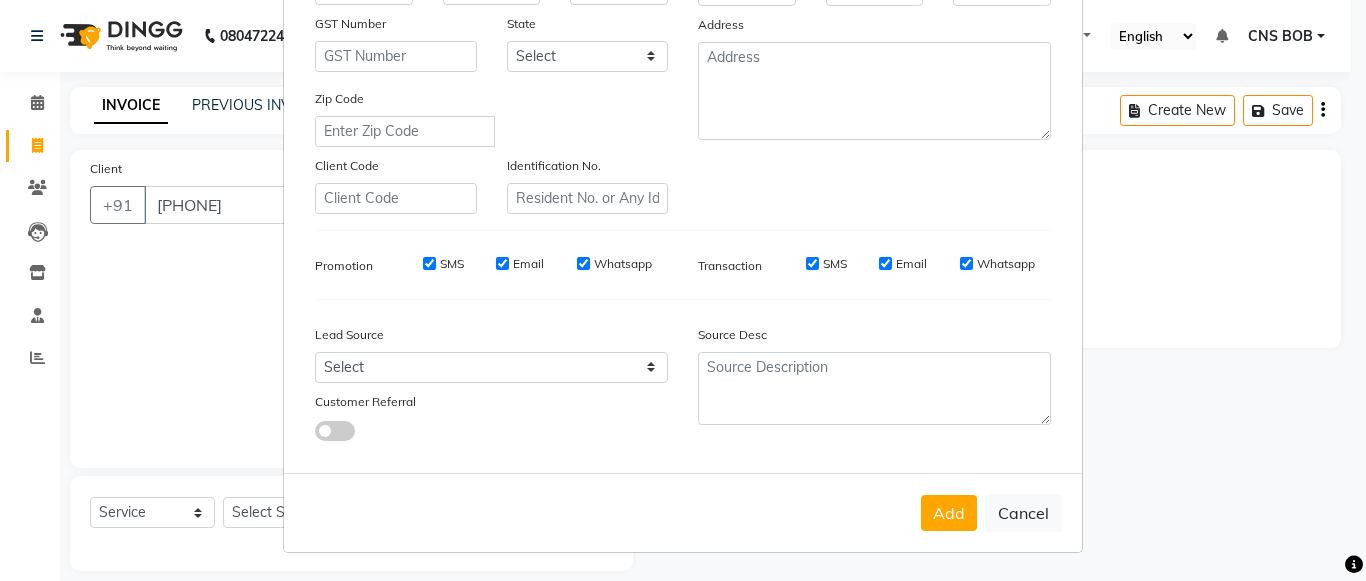 click on "Add   Cancel" at bounding box center (683, 512) 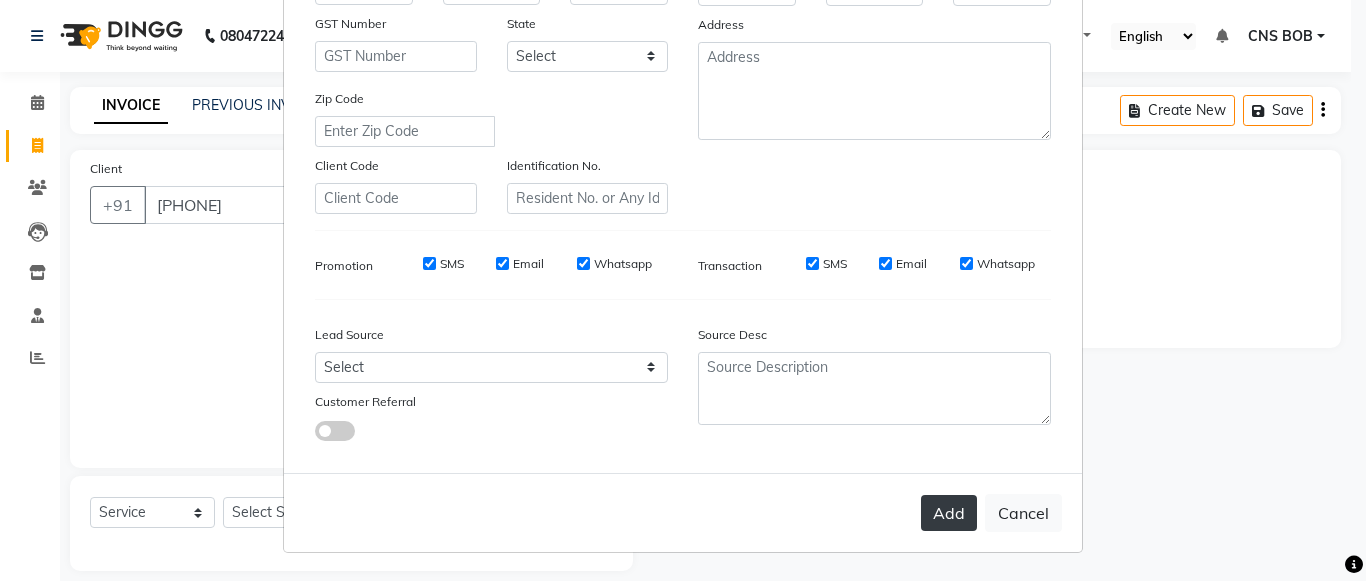 click on "Add" at bounding box center (949, 513) 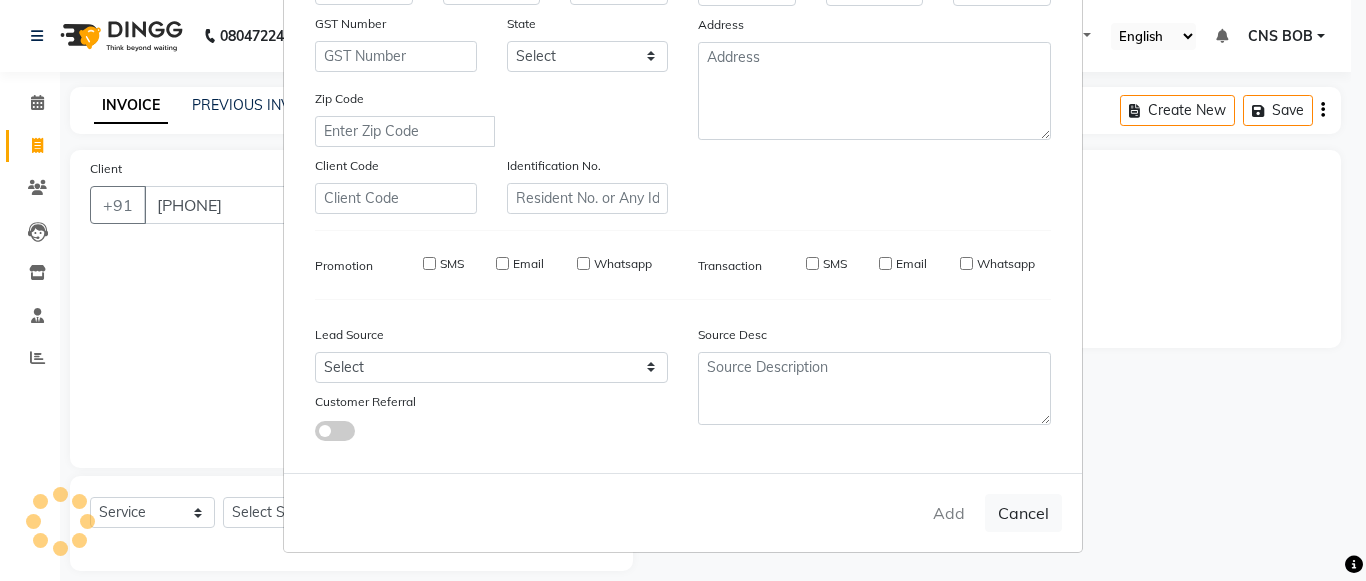 type 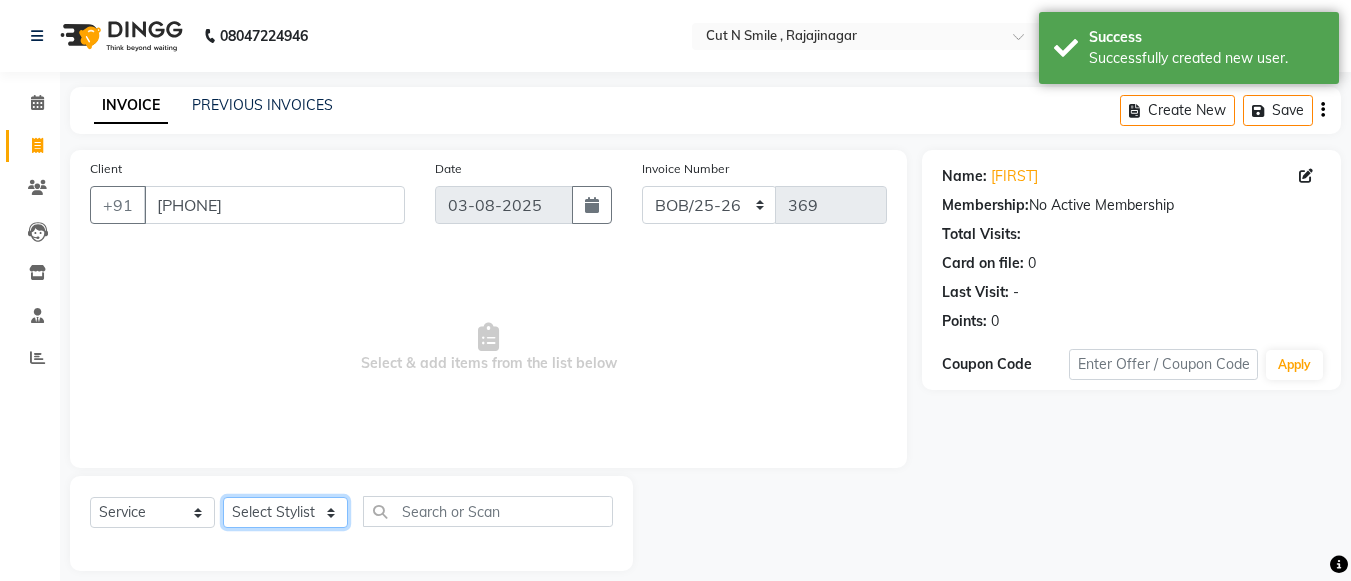 click on "Select Stylist Ali ML Ammu 3R Ankith VN Ash Mohammed 3R Atheek 3R Binitha 3R Bipana 4R CNS BOB  Cut N Smile 17M  Cut N Smile 3R Cut n Smile 4R Cut N Smile 9M Cut N Smile ML Cut N Smile V Fazil Ali 4R Govind VN Hema 4R Jayashree VN Karan VN Love 4R Mani Singh 3R Manu 4R  Muskaan VN Nadeem 4R N D M 4R NDM Alam 4R Noushad VN Pavan 4R Priya BOB Priyanka 3R Rahul 3R Ravi 3R Riya BOB Rohith 4R Roobina 3R Roopa 4R Rubina BOB Sahil Ahmed 3R Sahil Bhatti 4R Sameer 3R Sanajana BOB  Sanjana BOB Sarita VN Shaan 4R Shahid 4R Shakir VN Shanavaaz BOB Shiney 3R Shivu Raj 4R Srijana BOB Sunil Laddi 4R Sunny VN Supriya BOB Sushmitha 4R Vakeel 3R Varas 4R Varas BOB Vishwa VN" 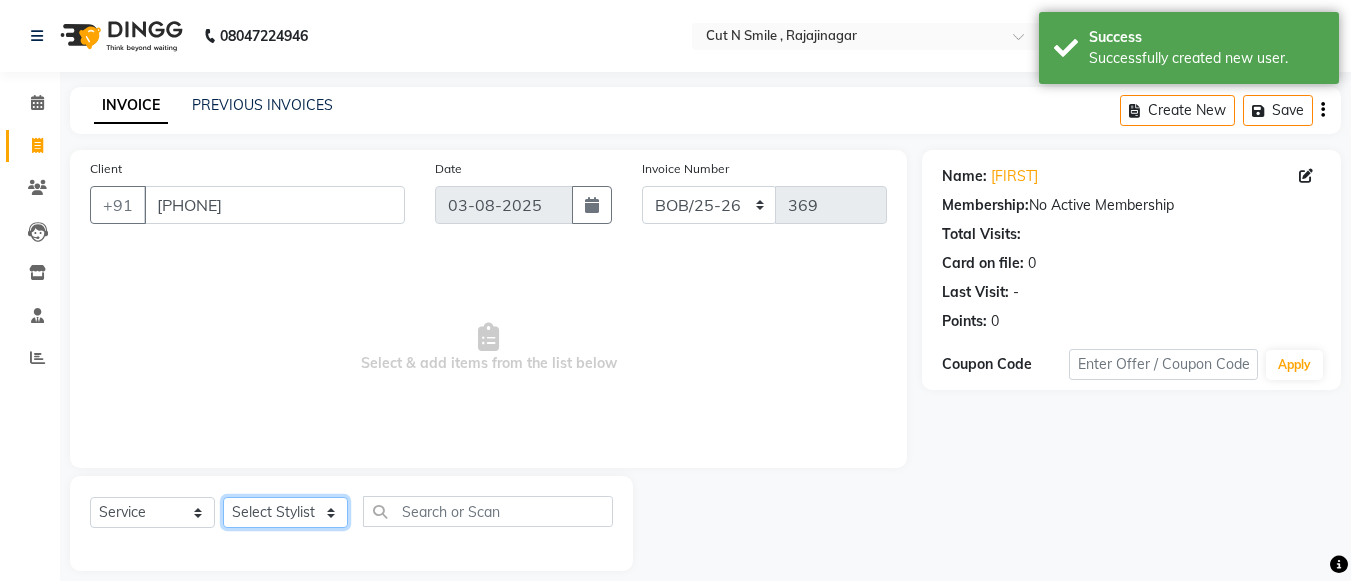 select on "[NUMBER]" 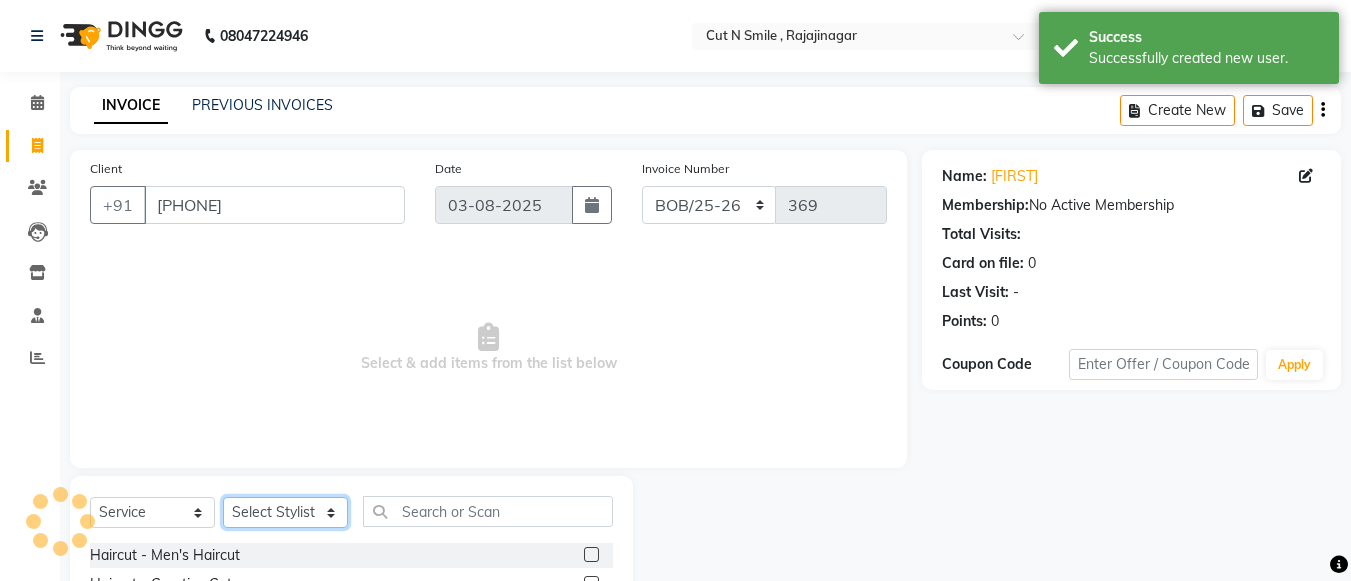scroll, scrollTop: 220, scrollLeft: 0, axis: vertical 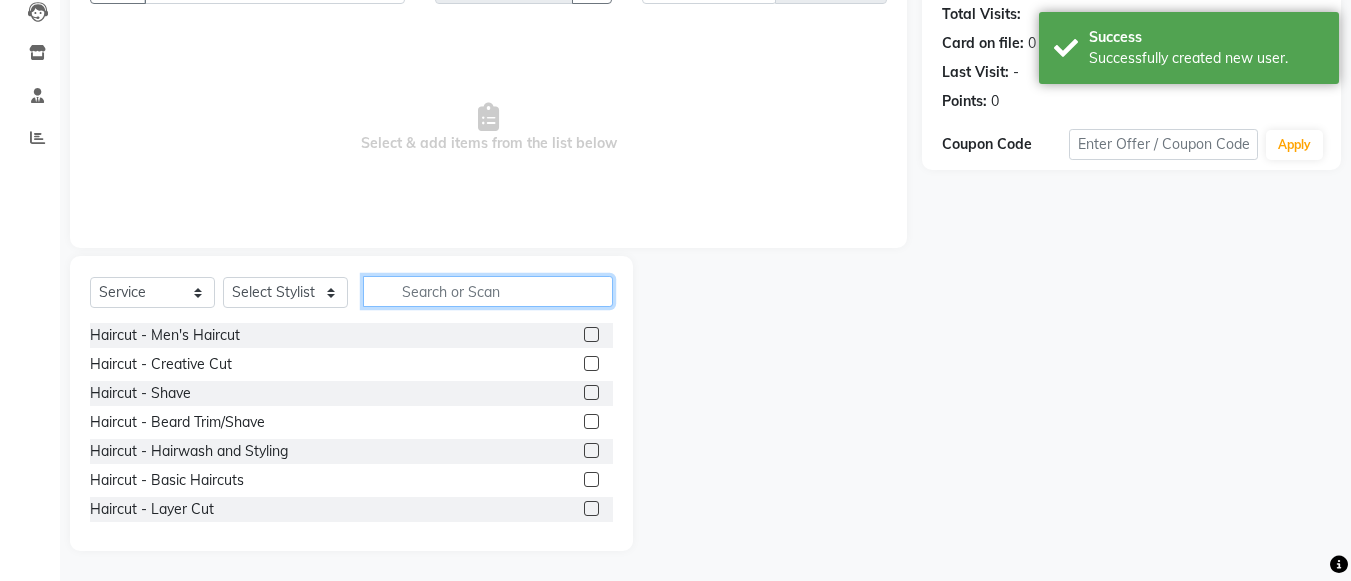 click 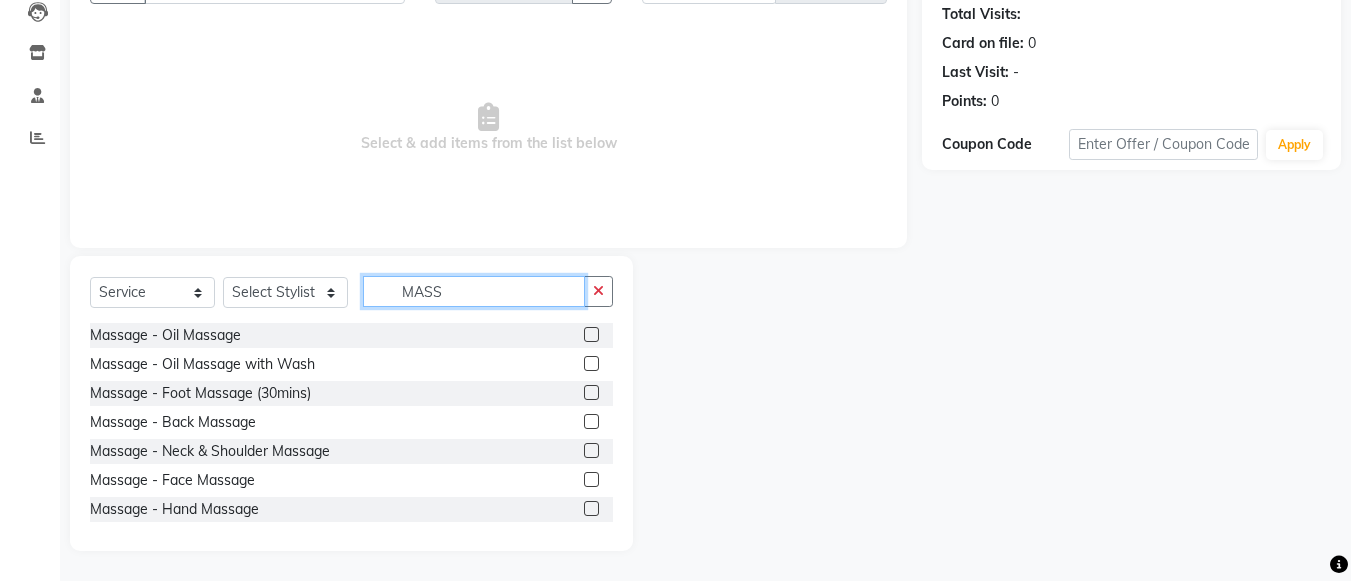 type on "MASS" 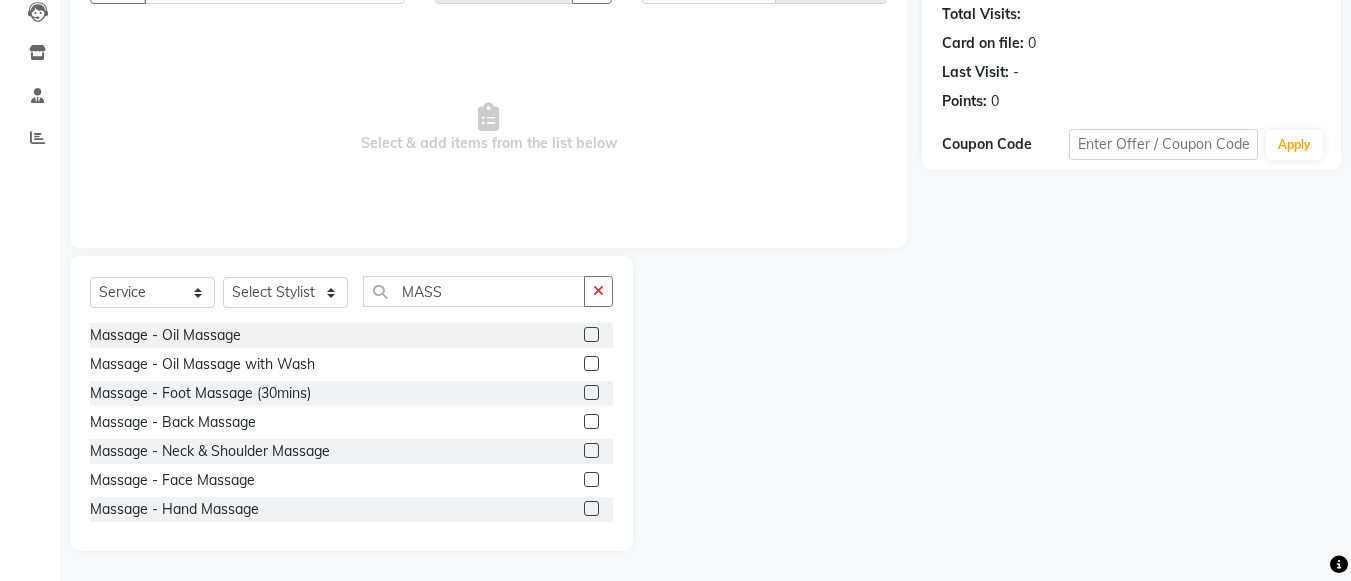 click 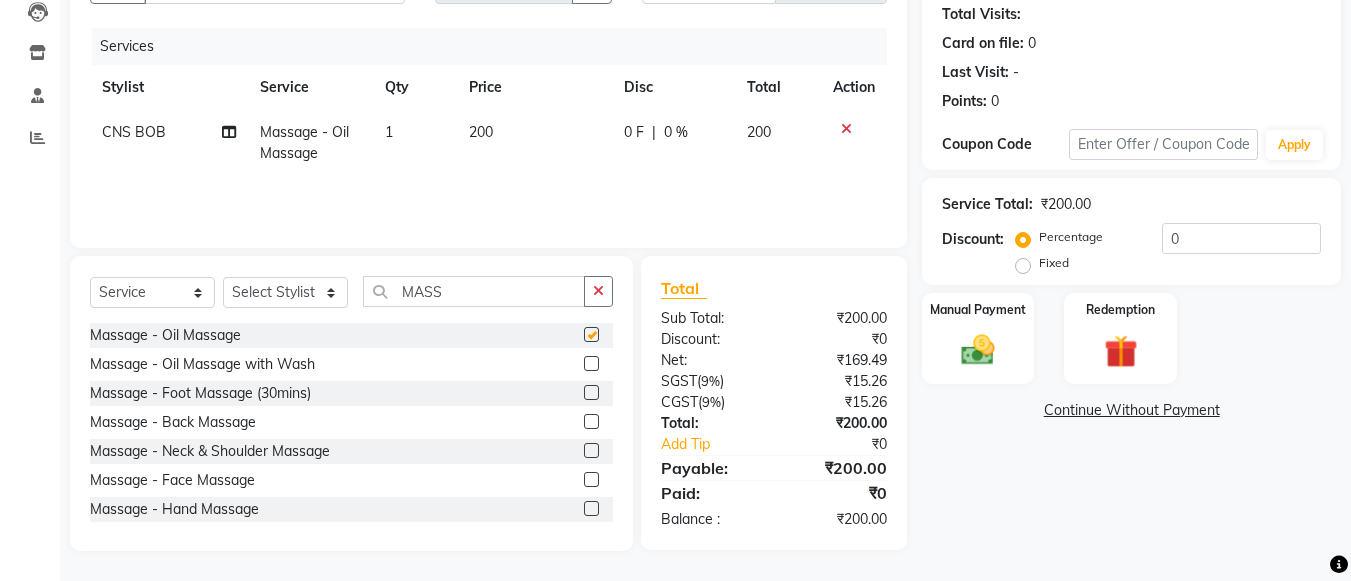 checkbox on "false" 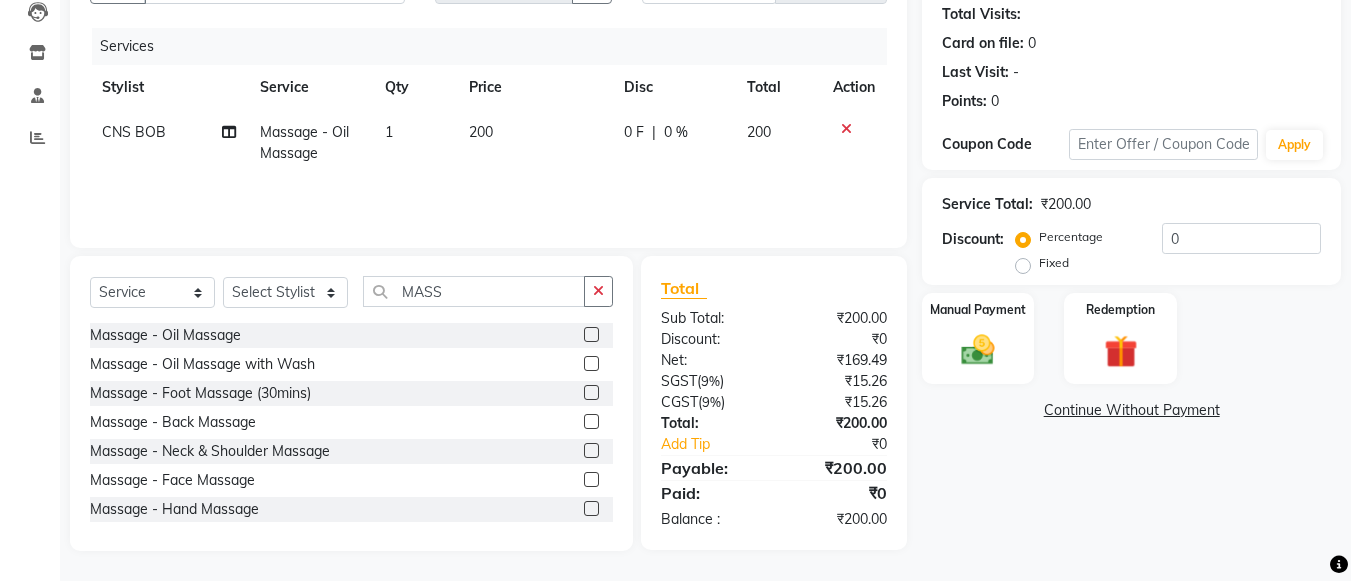 click on "200" 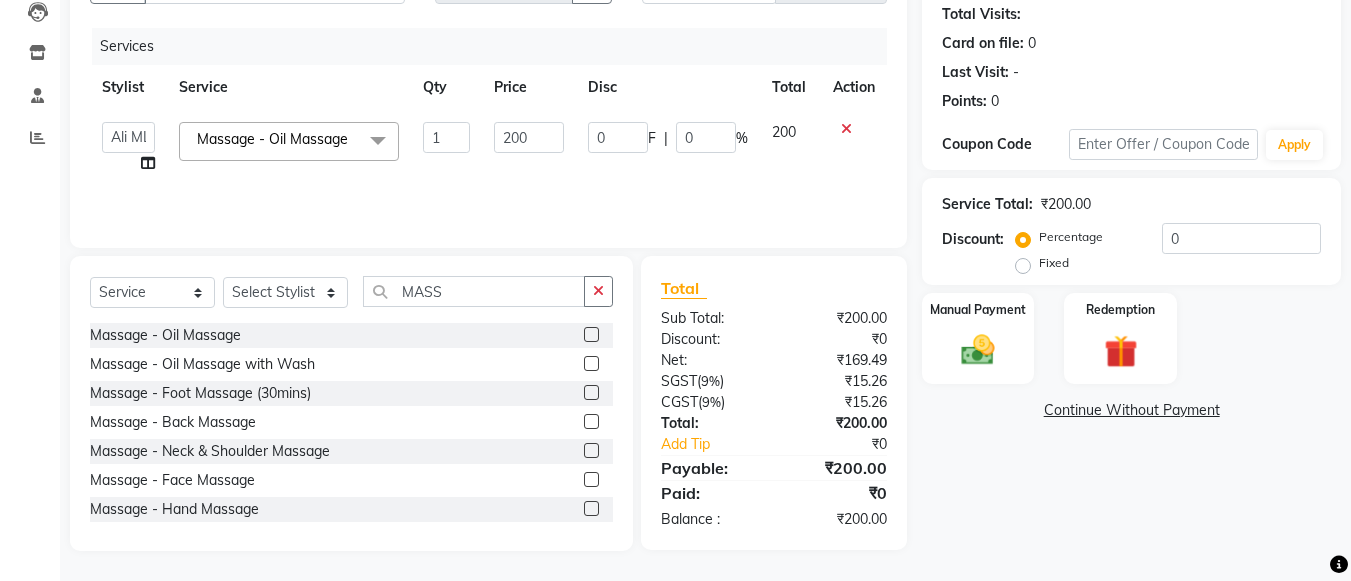 click on "200" 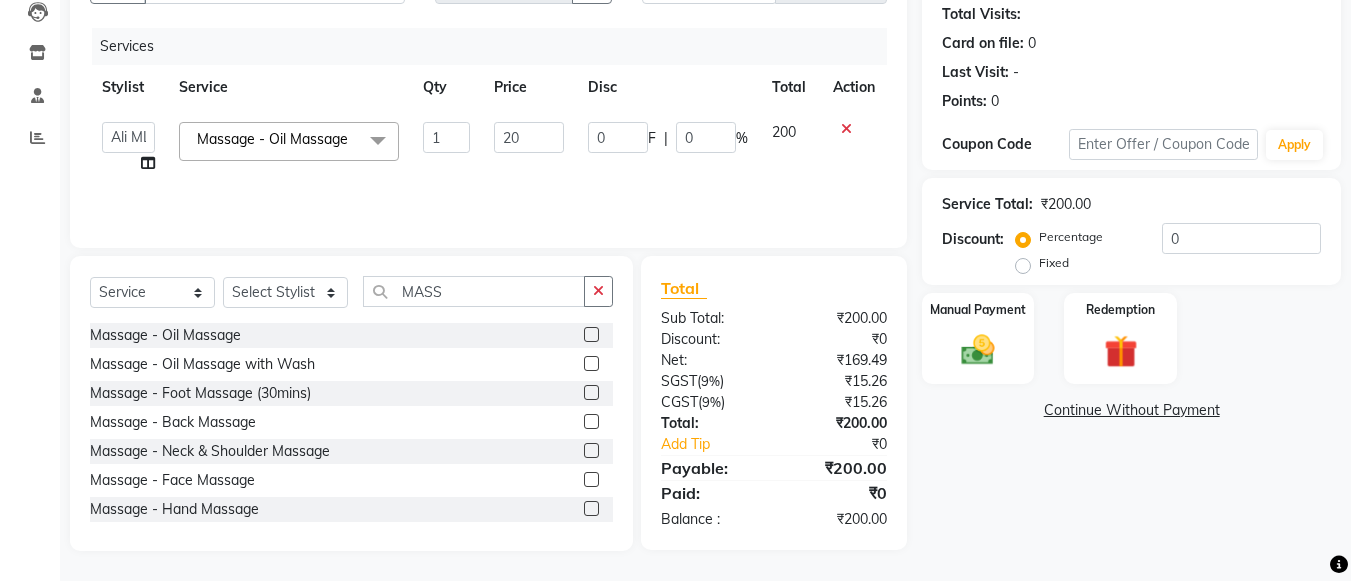 type on "2" 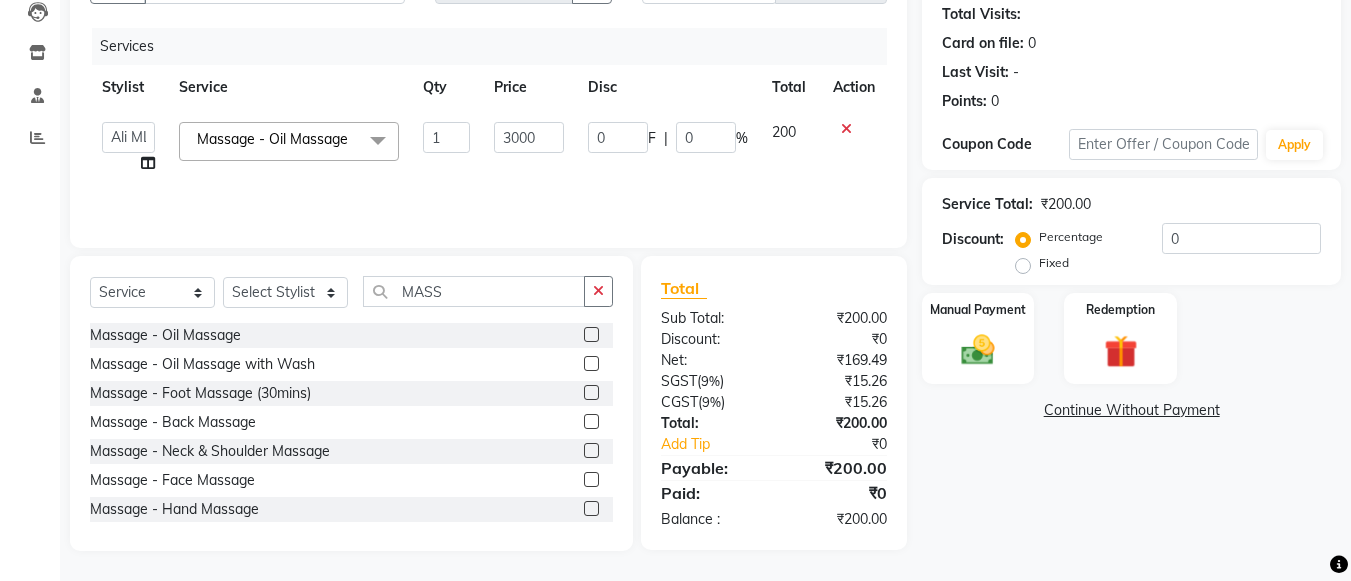 type on "300" 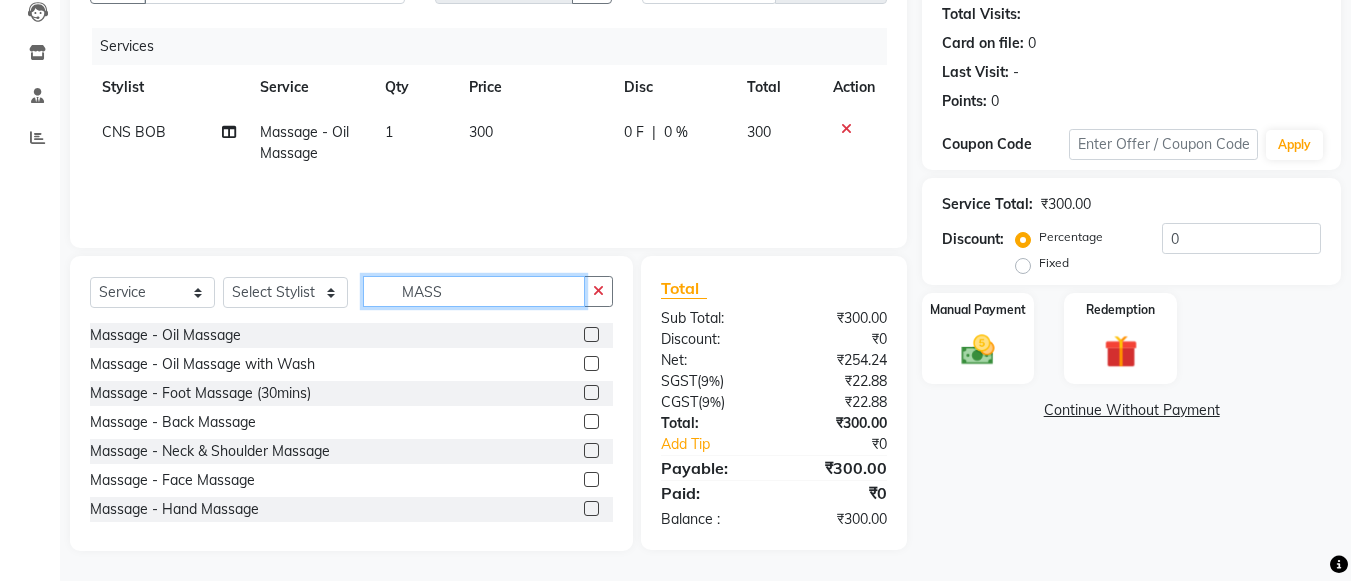 click on "MASS" 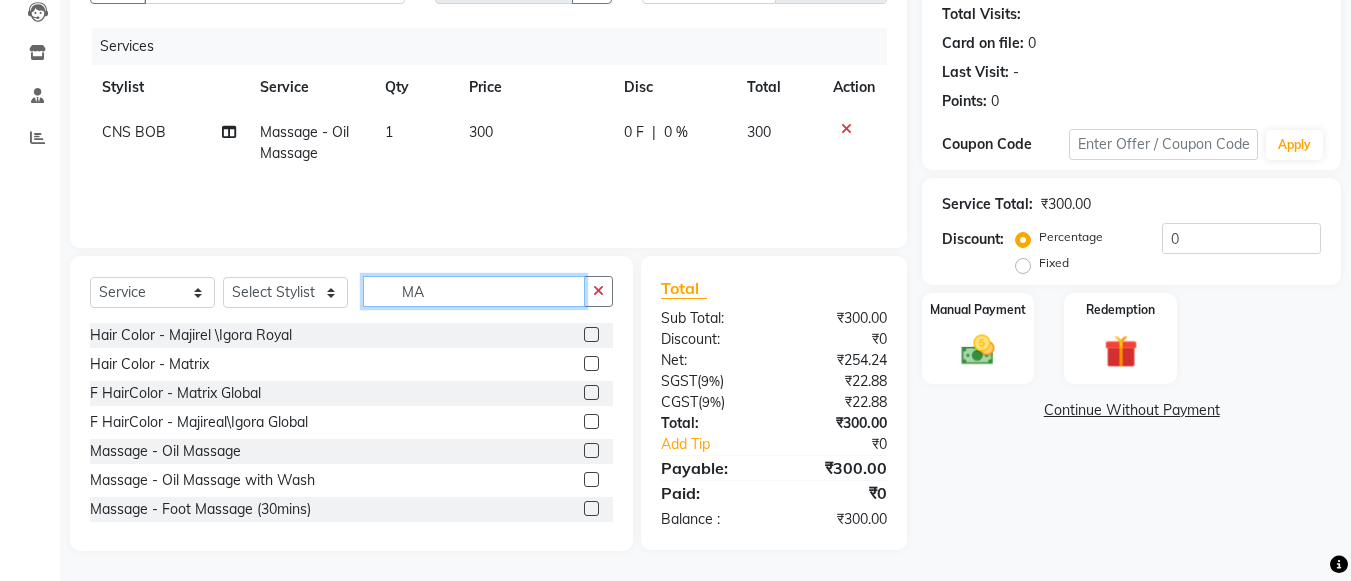 type on "M" 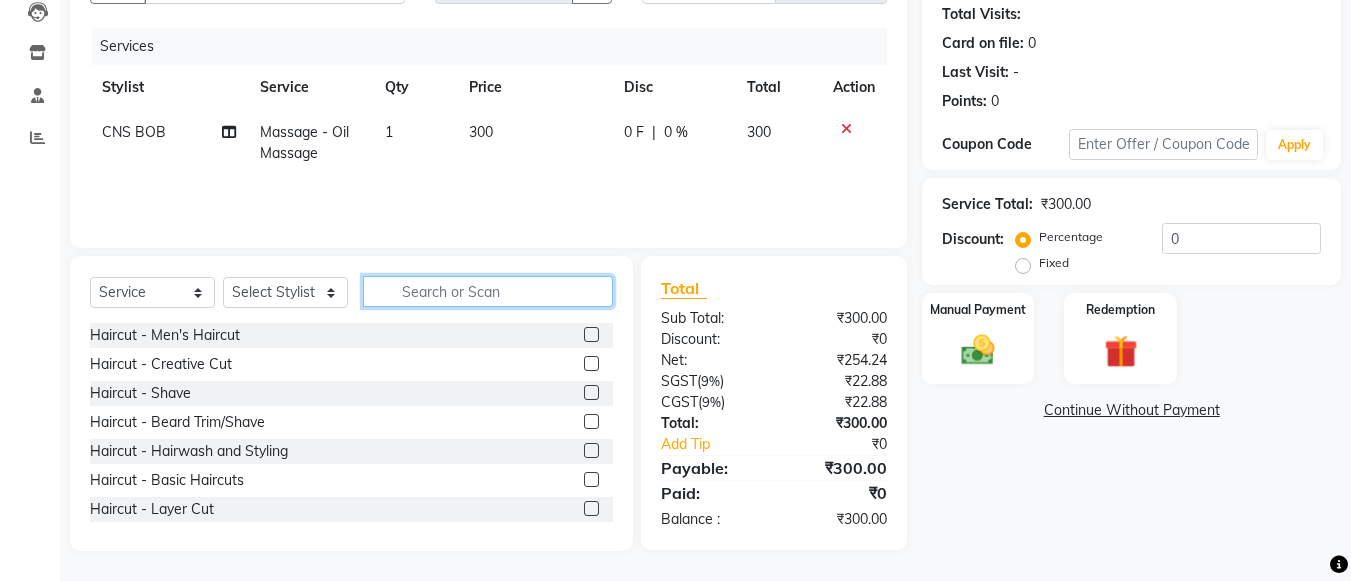 type 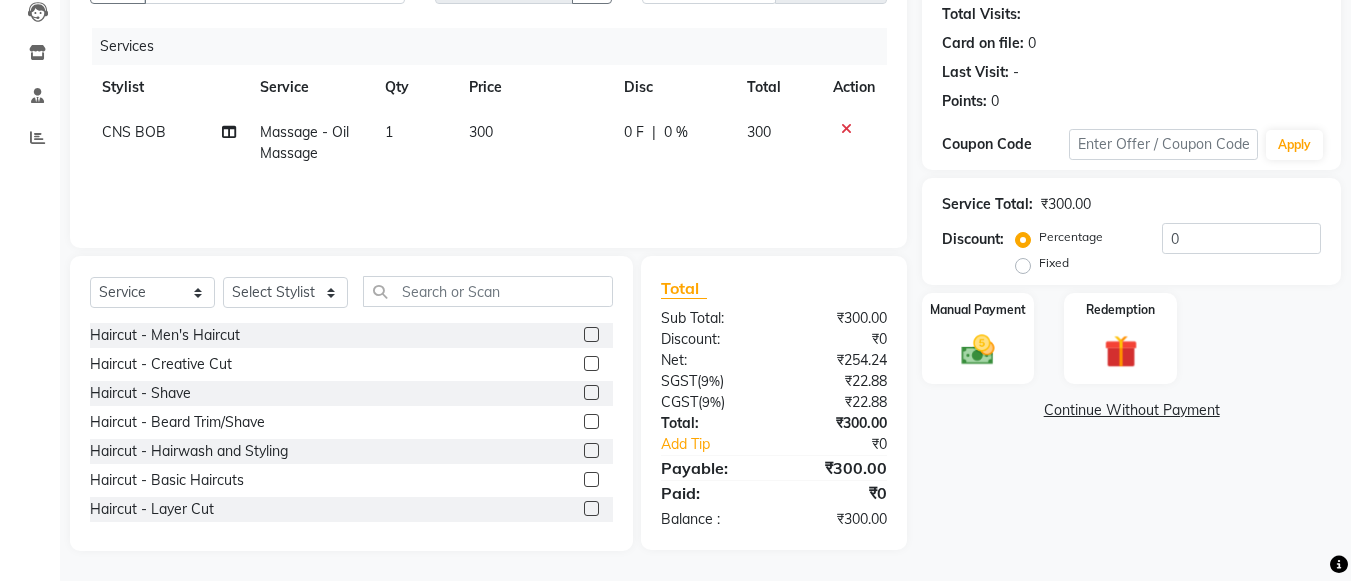 click 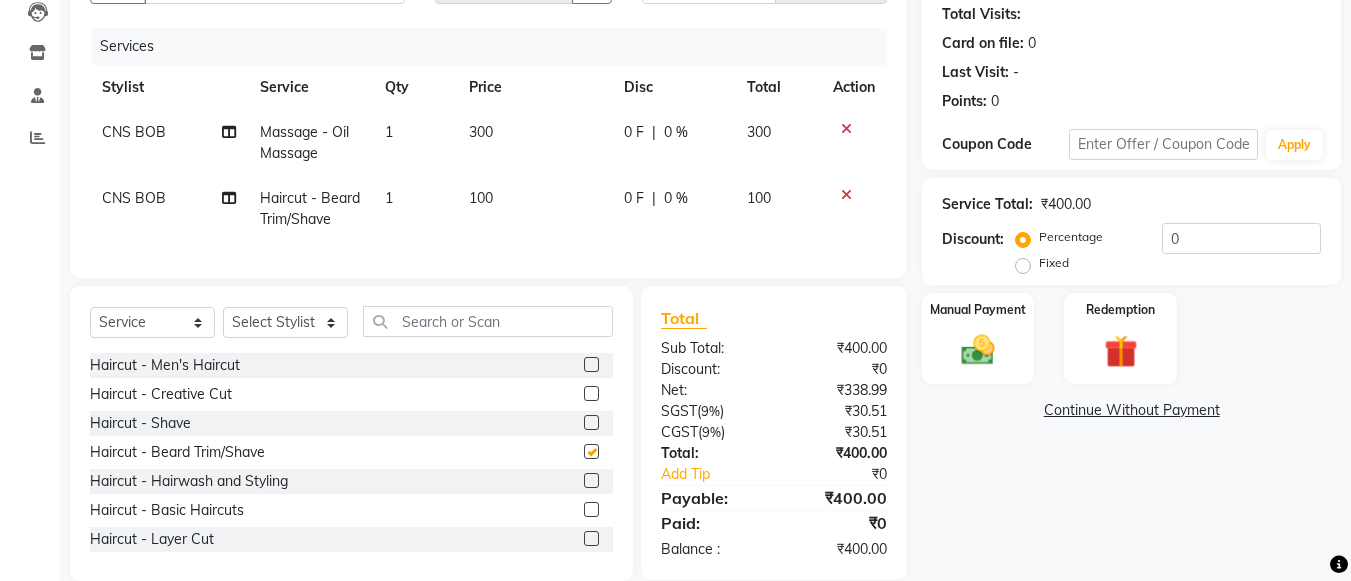 checkbox on "false" 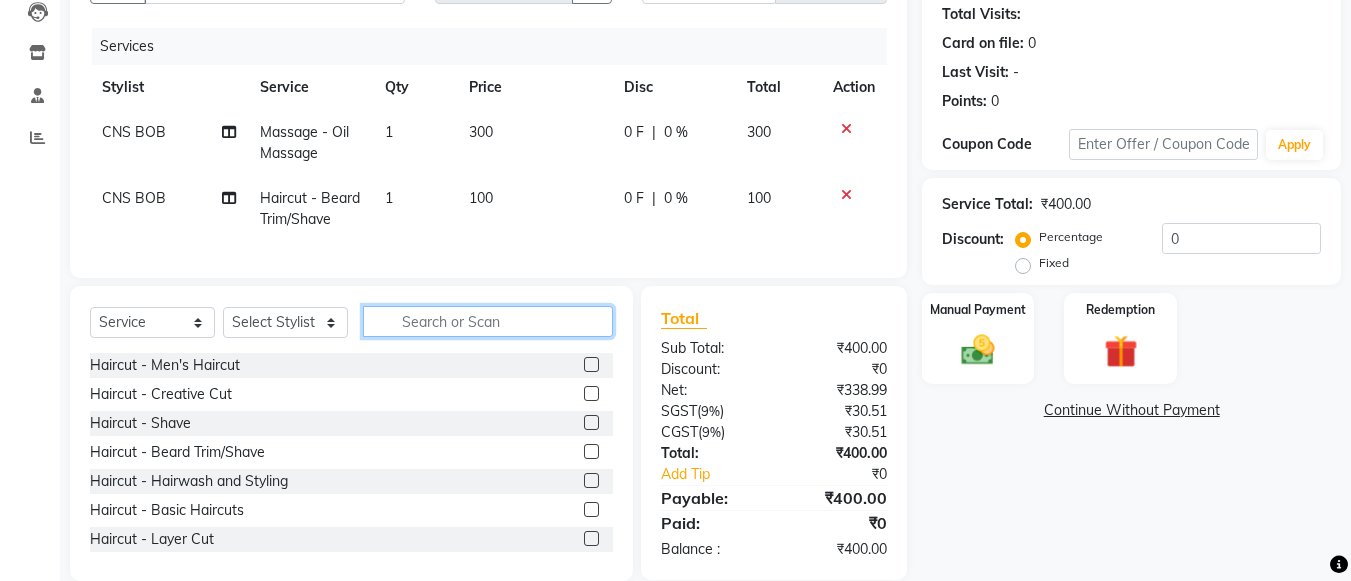 click 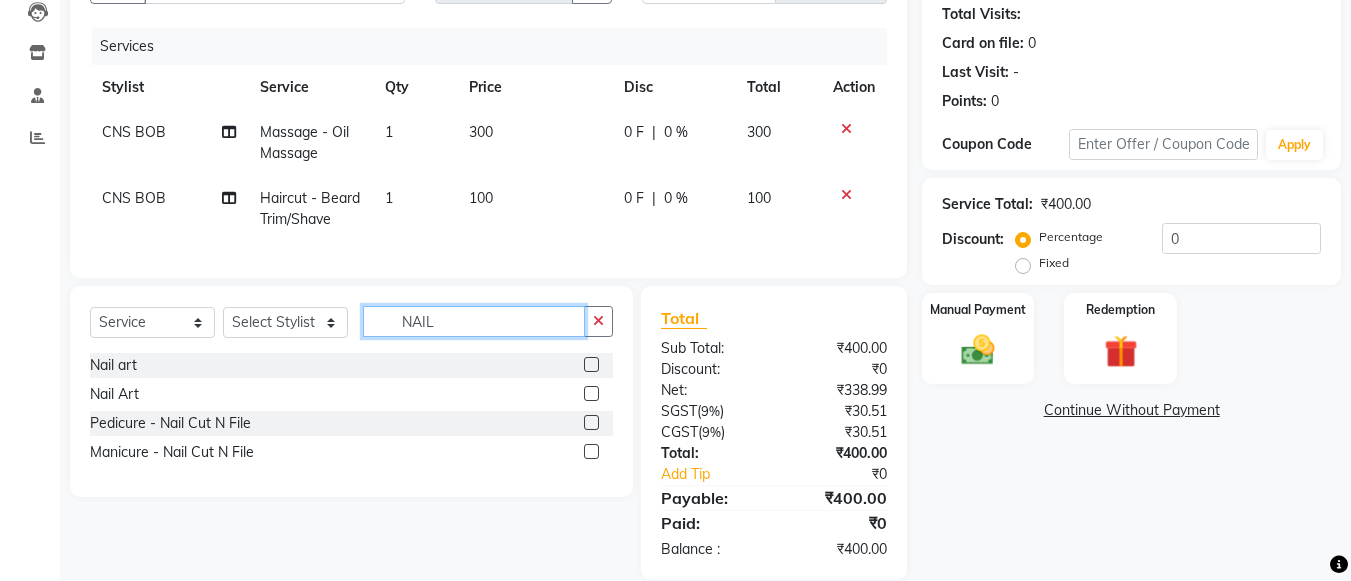 type on "NAIL" 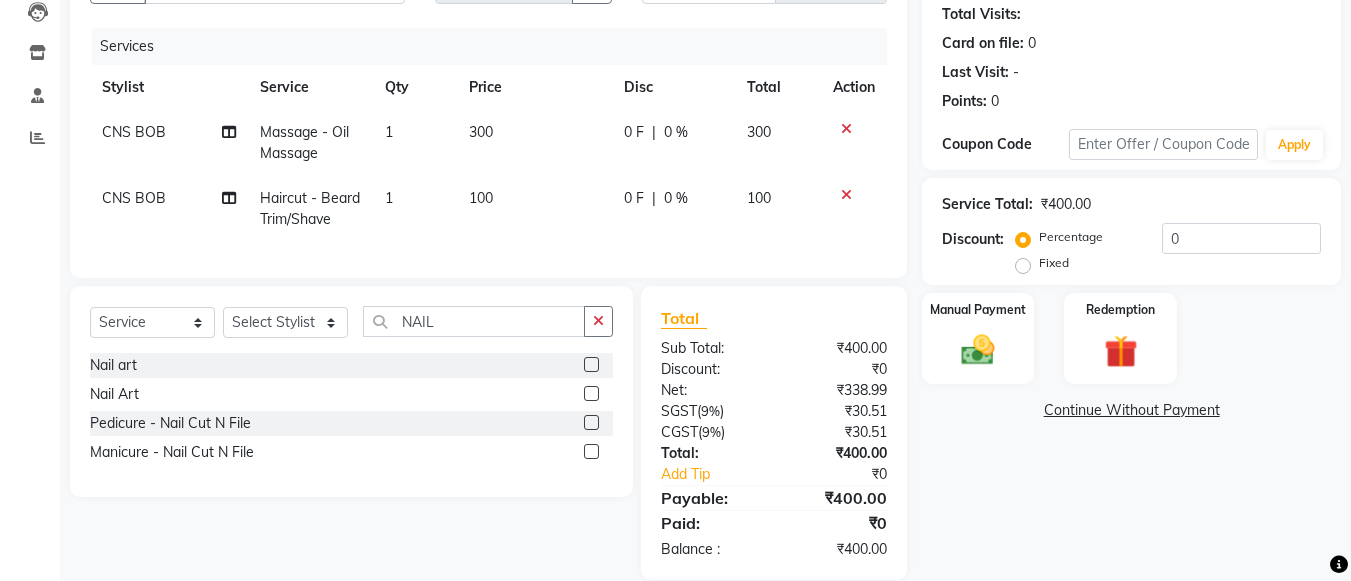 click 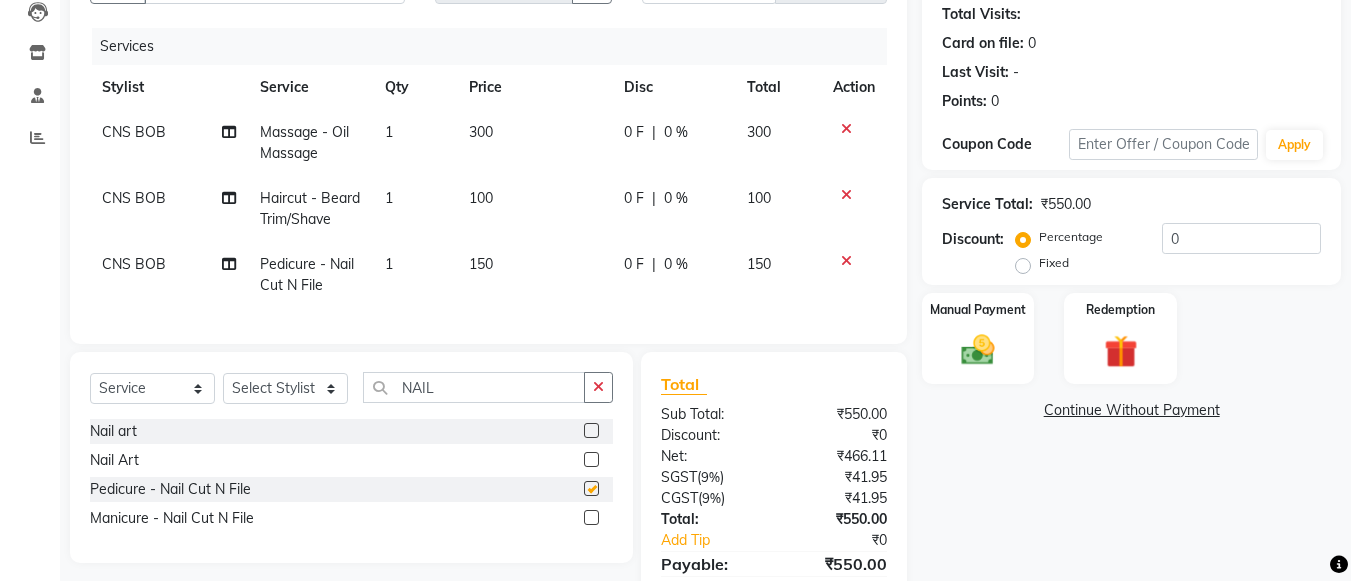 checkbox on "false" 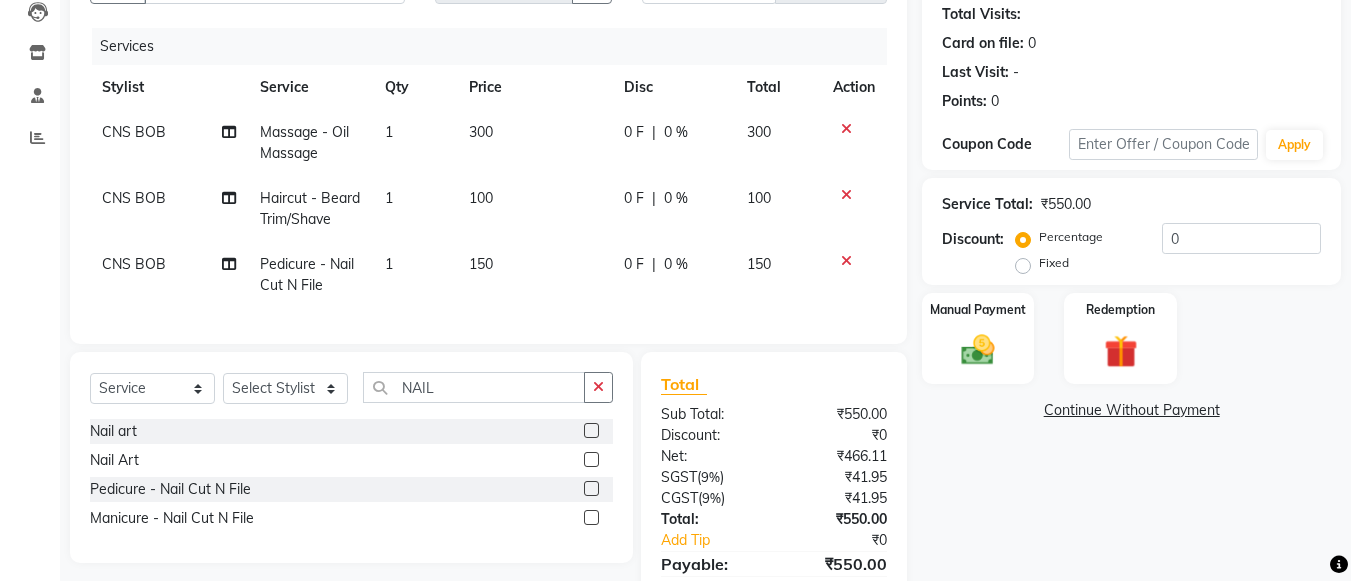 click 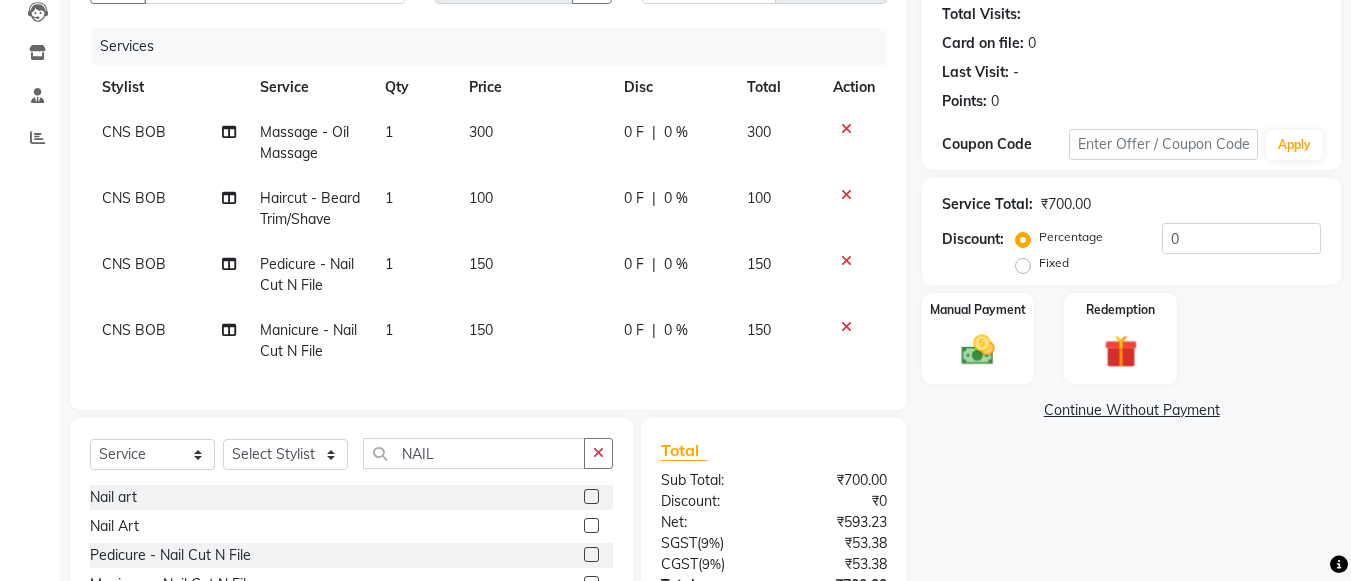 checkbox on "false" 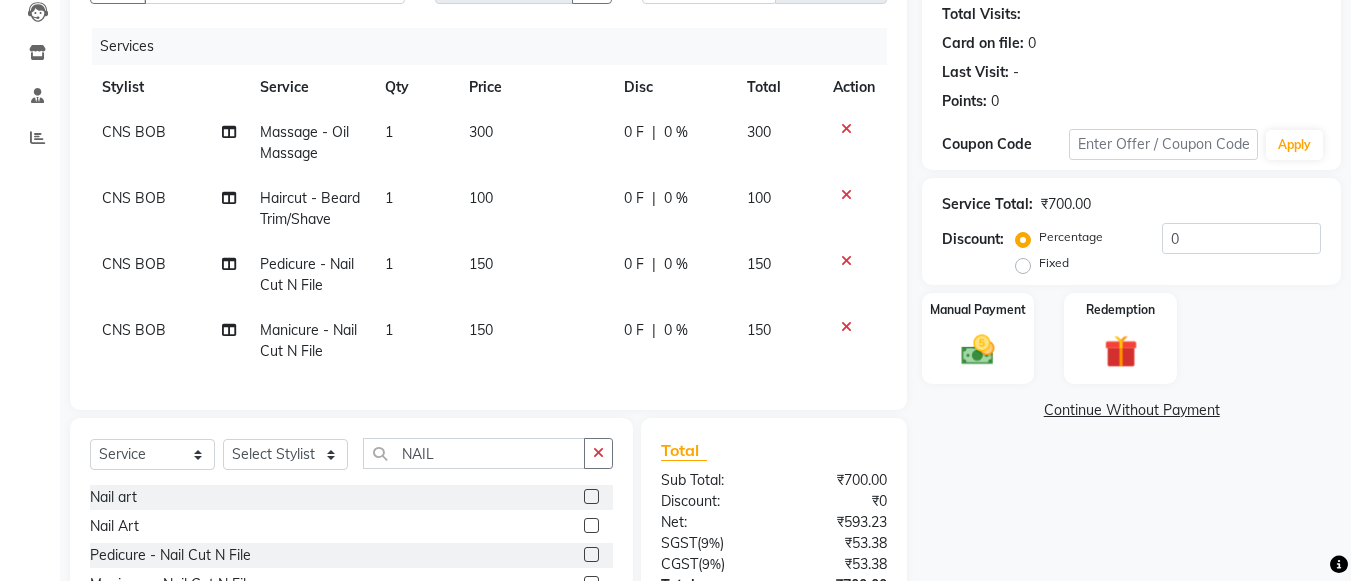 scroll, scrollTop: 396, scrollLeft: 0, axis: vertical 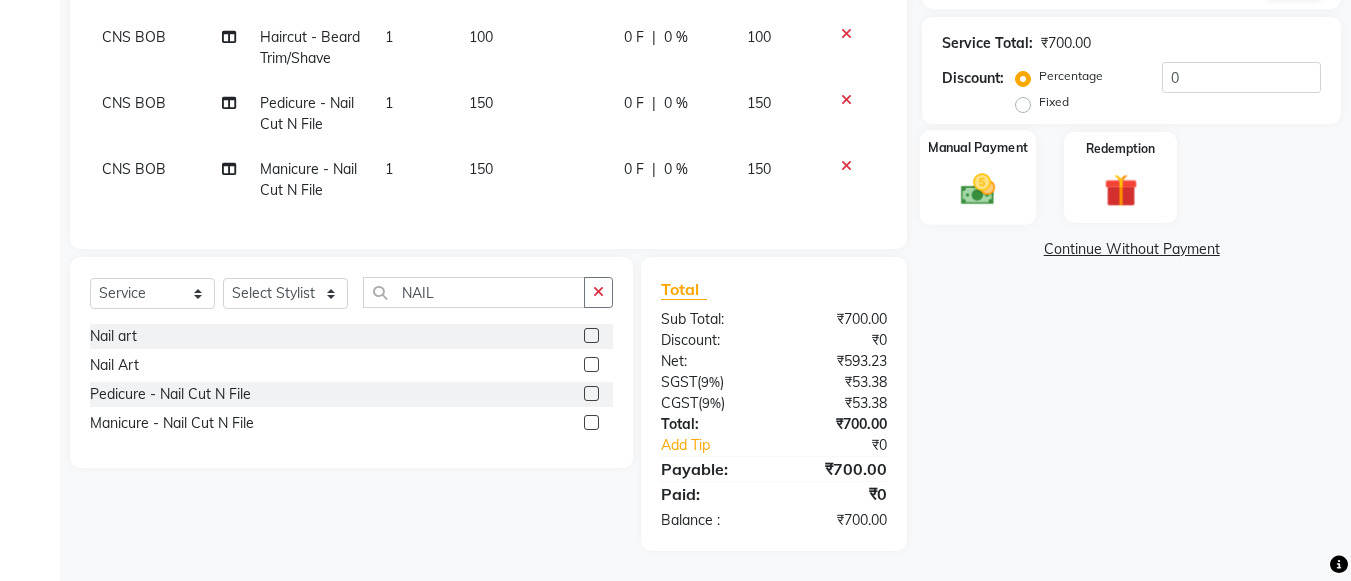 click 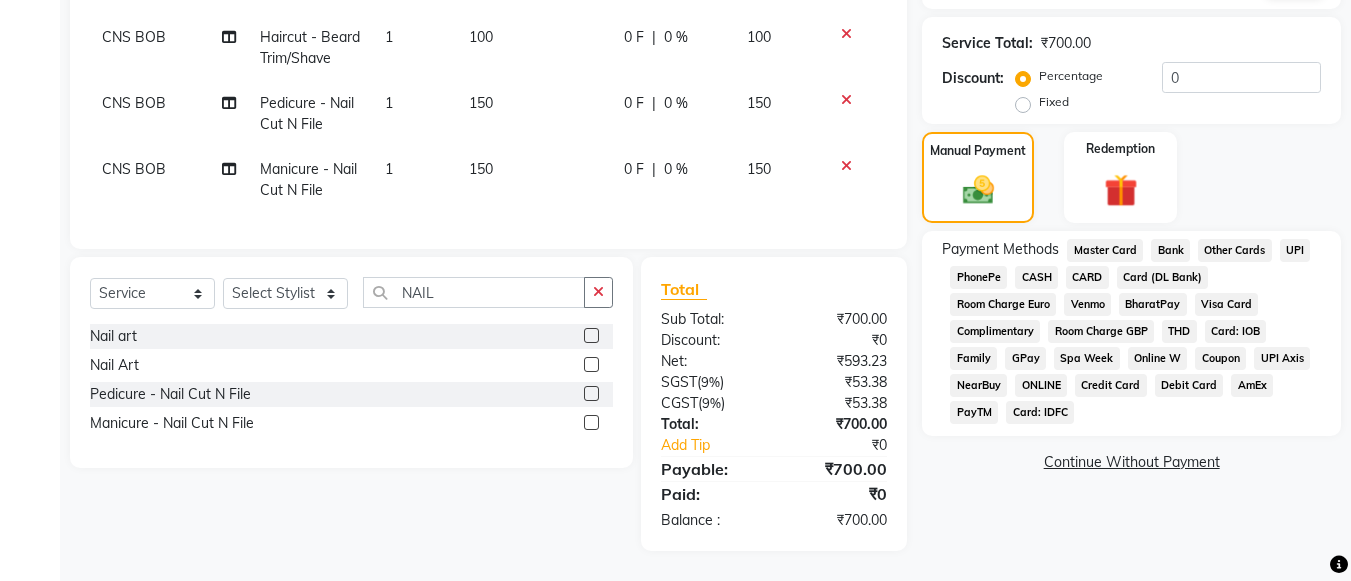 click on "UPI" 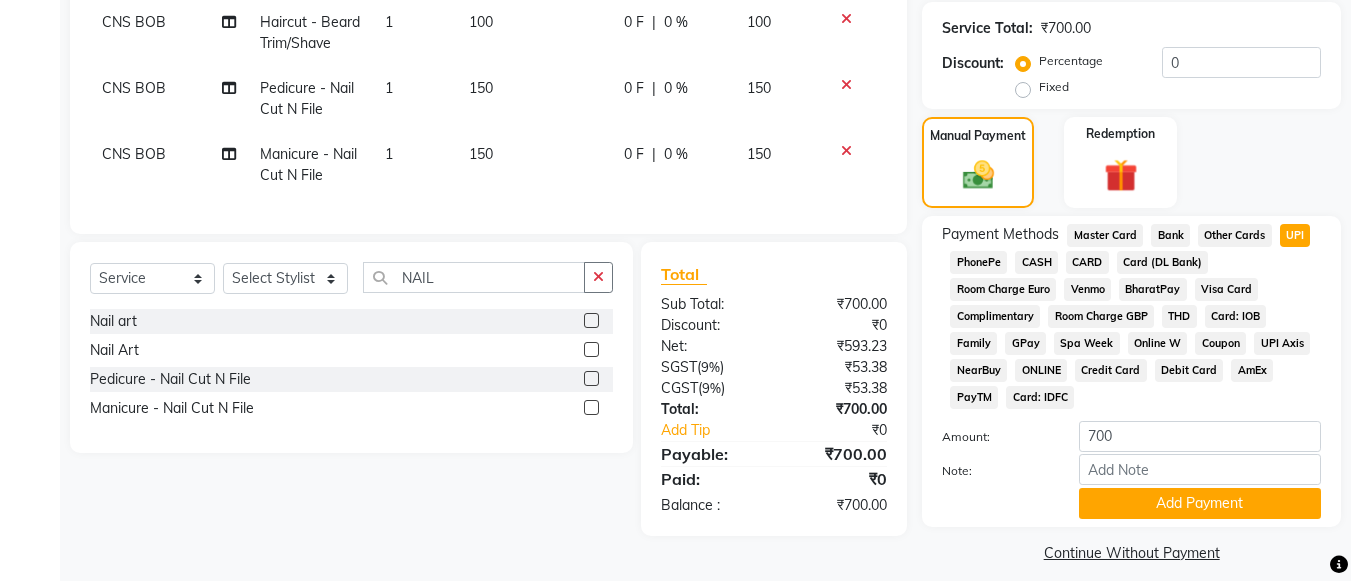 scroll, scrollTop: 413, scrollLeft: 0, axis: vertical 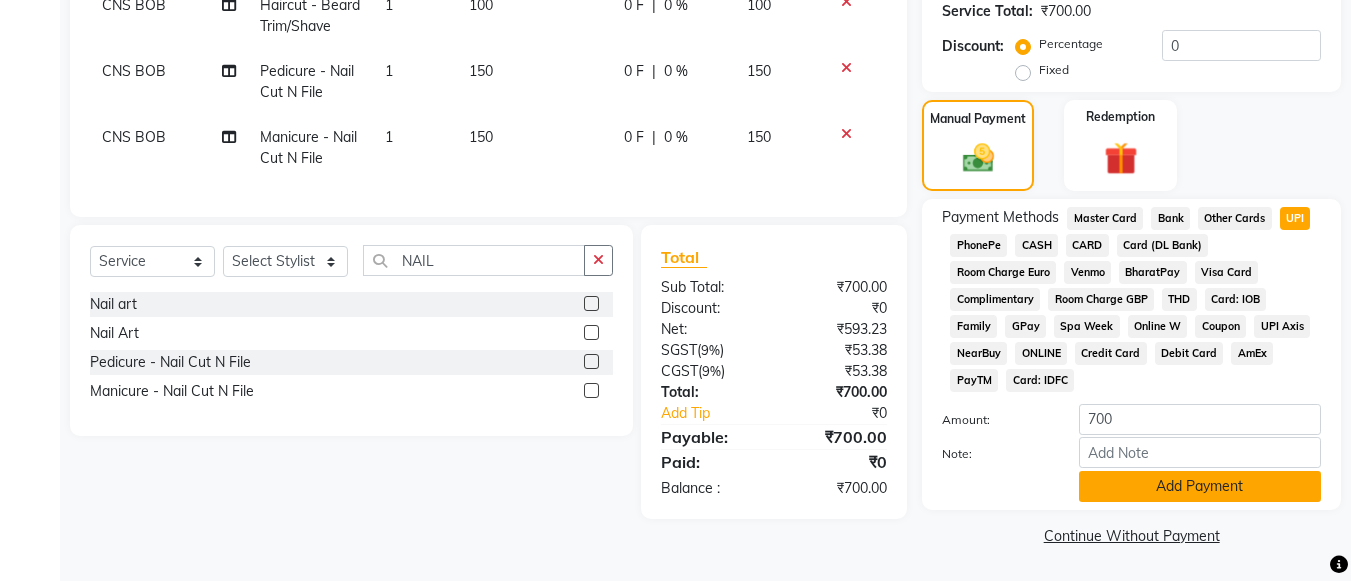 click on "Add Payment" 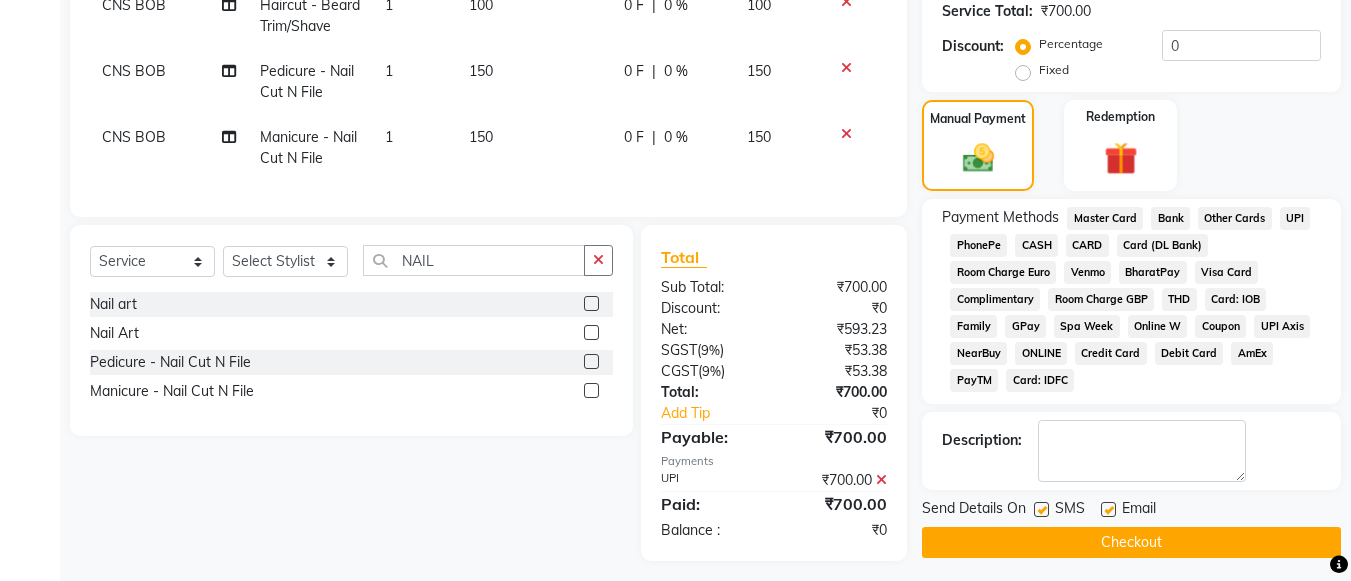 click on "Checkout" 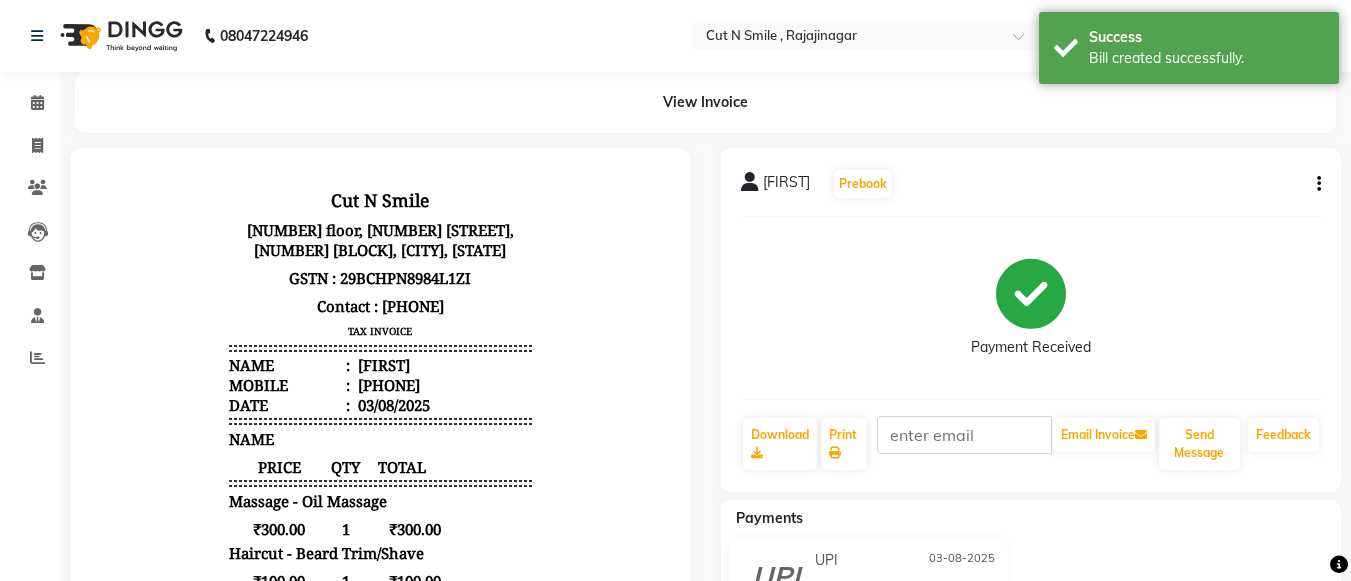 scroll, scrollTop: 0, scrollLeft: 0, axis: both 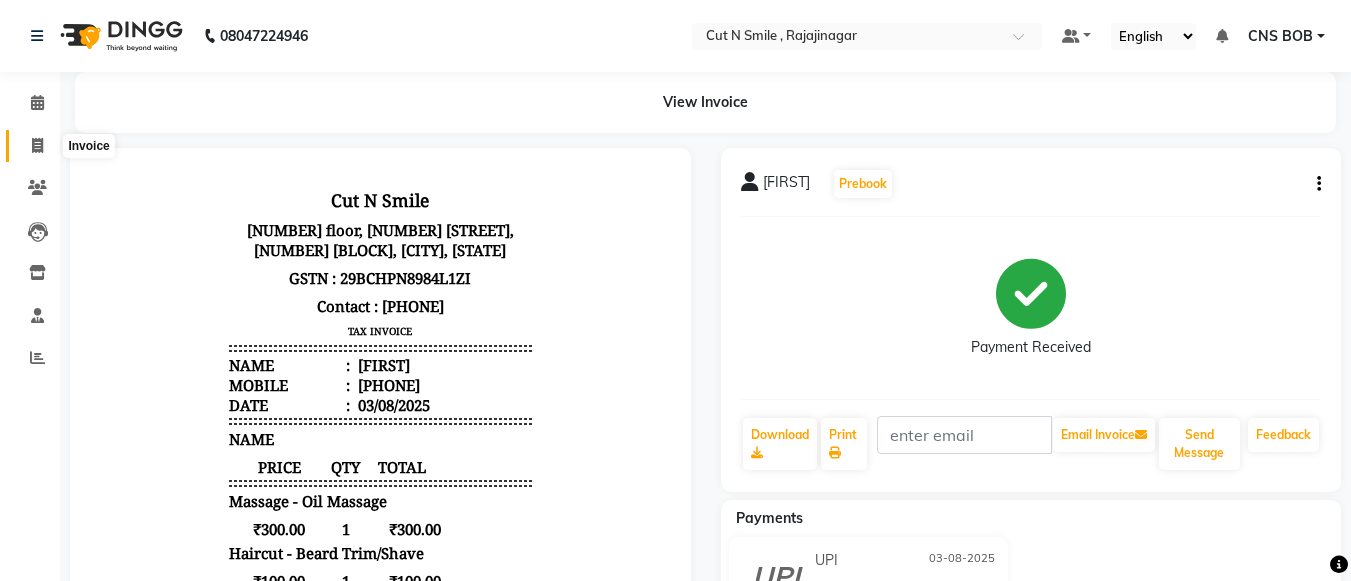 click 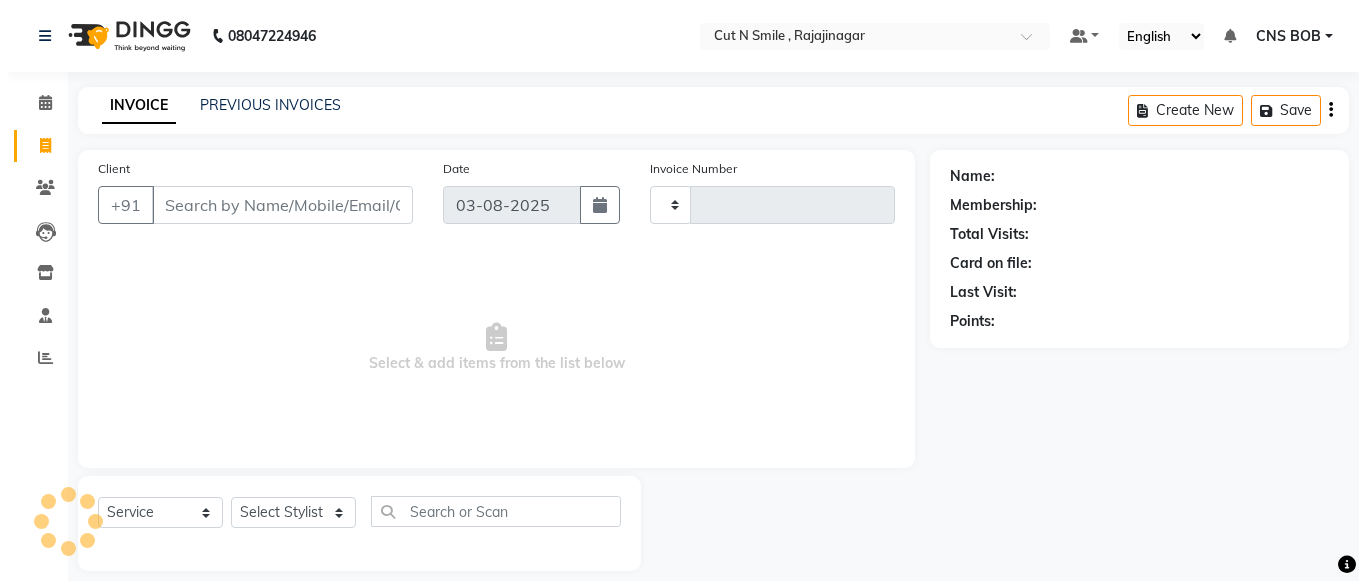 scroll, scrollTop: 20, scrollLeft: 0, axis: vertical 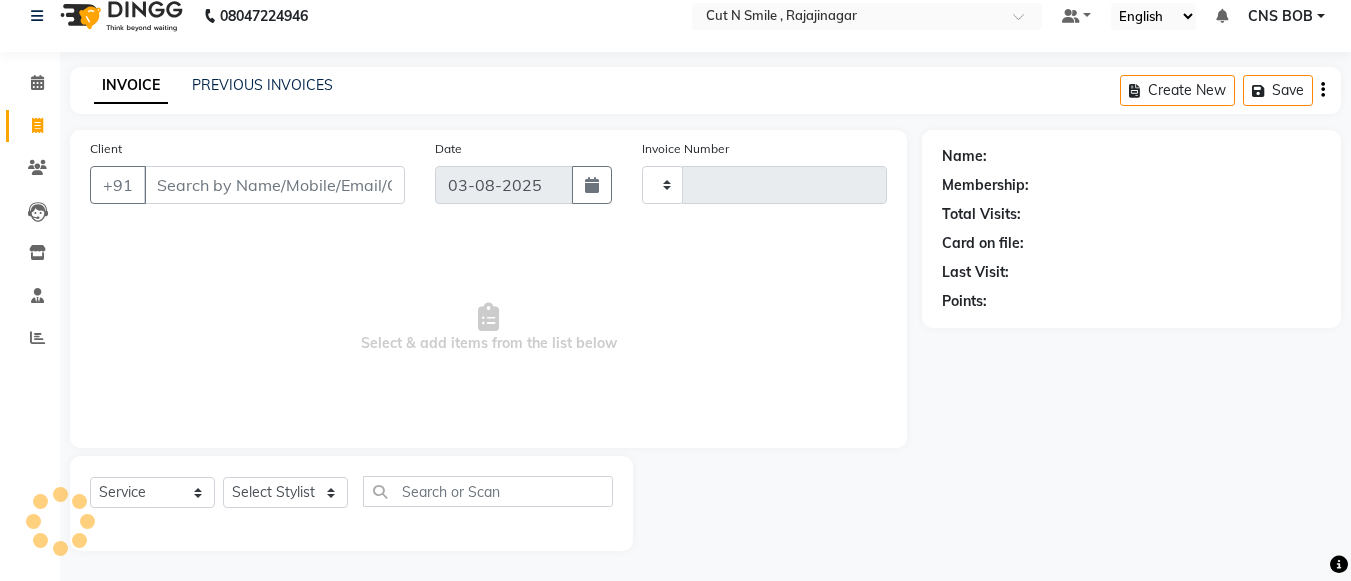 type on "116" 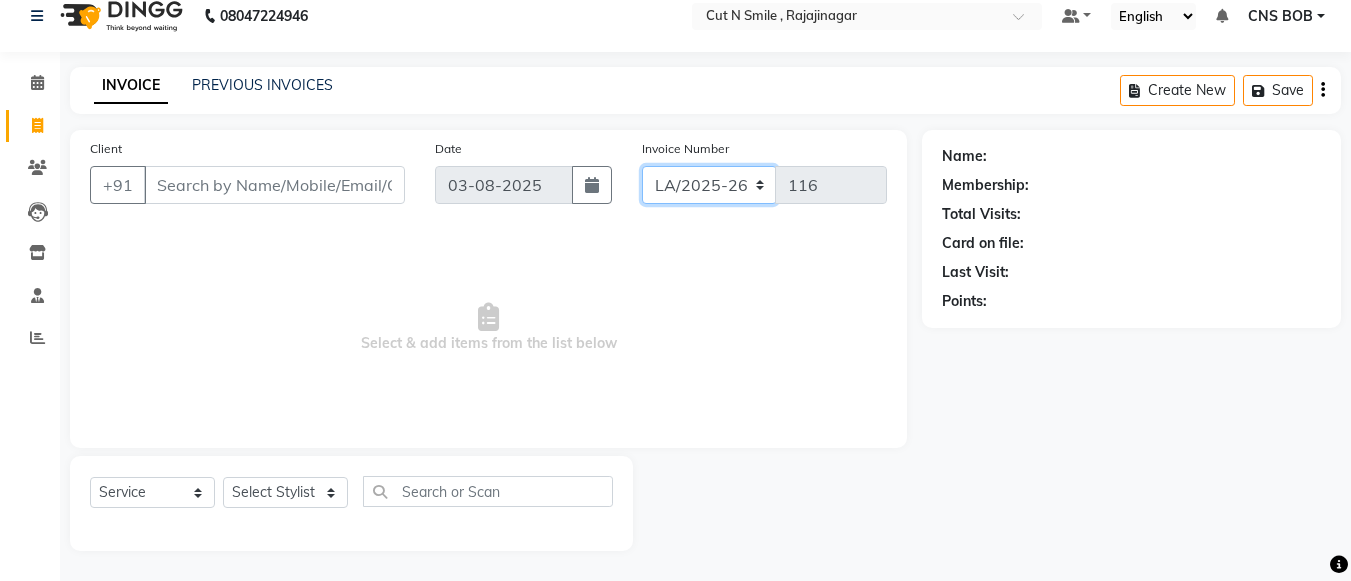 drag, startPoint x: 691, startPoint y: 195, endPoint x: 684, endPoint y: 225, distance: 30.805843 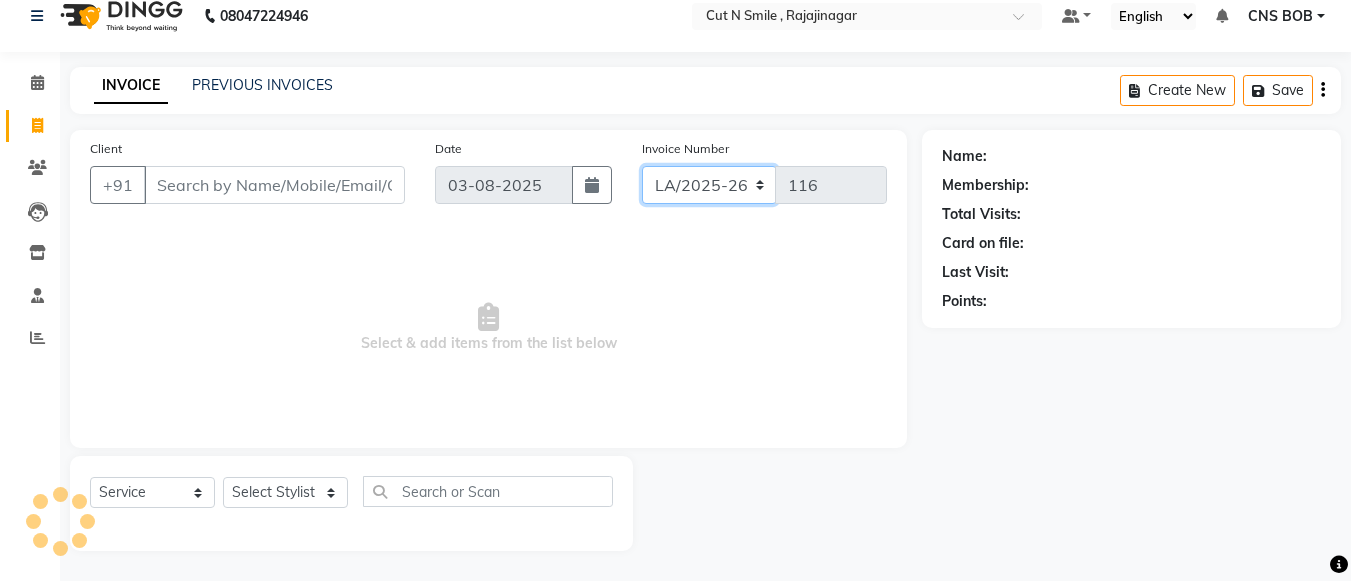 select on "8154" 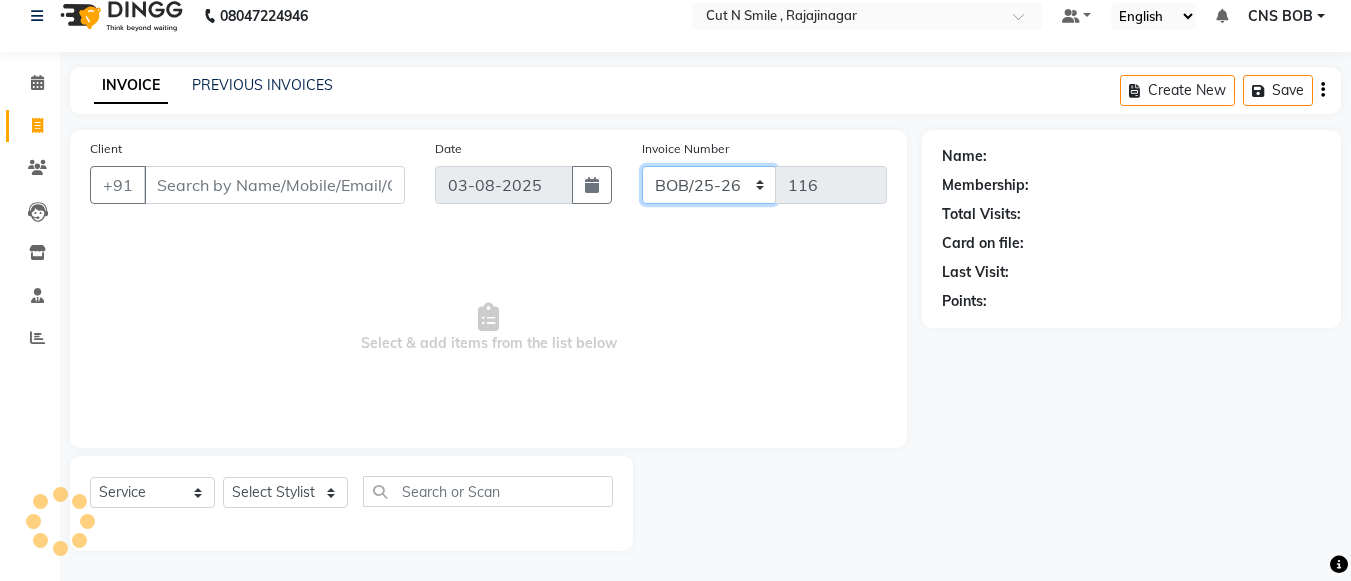 click on "BOB/25-26 LA/2025-26 SH/25 CH/25 SA/25" 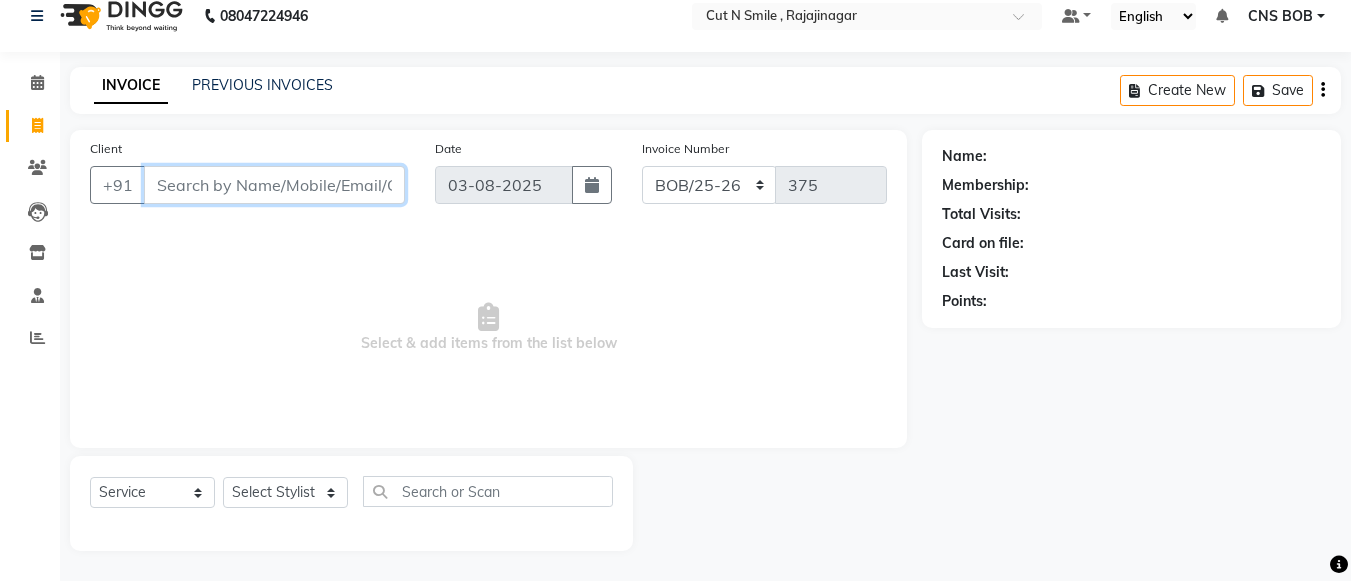 click on "Client" at bounding box center (274, 185) 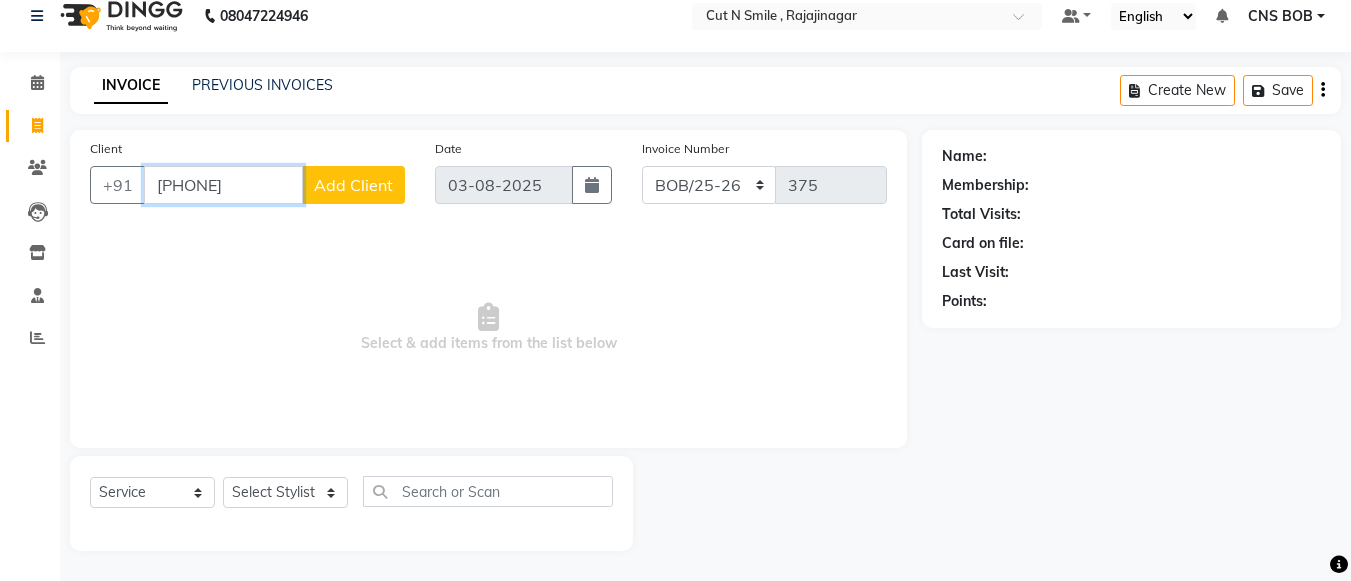 type on "[PHONE]" 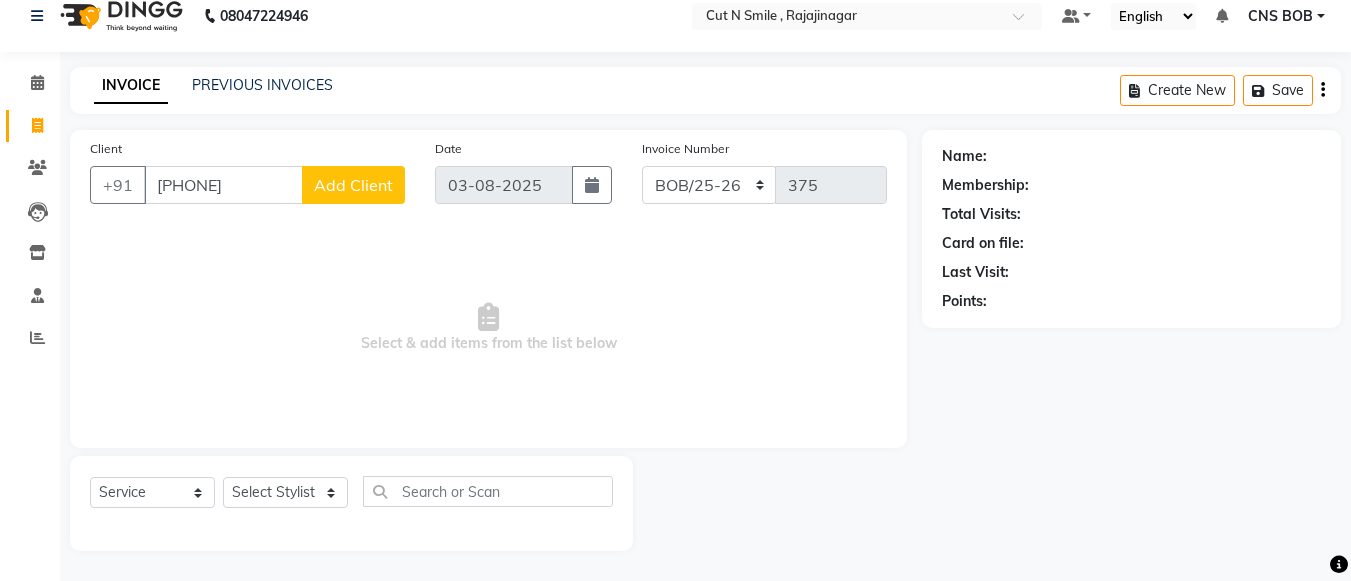 click on "Add Client" 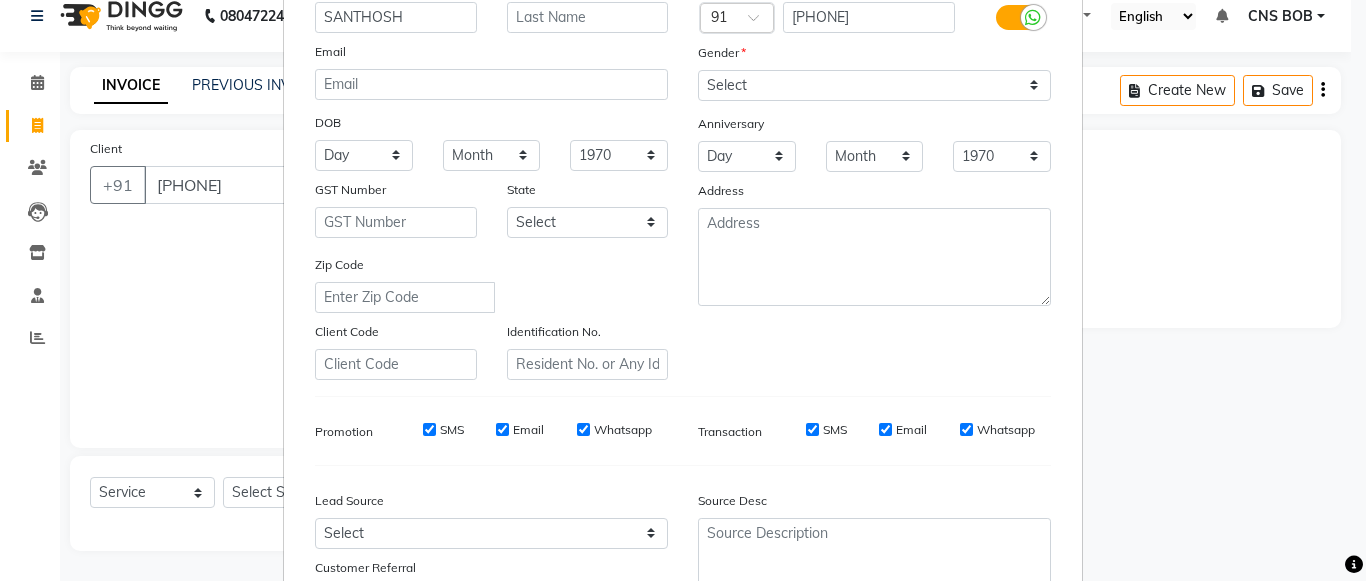scroll, scrollTop: 175, scrollLeft: 0, axis: vertical 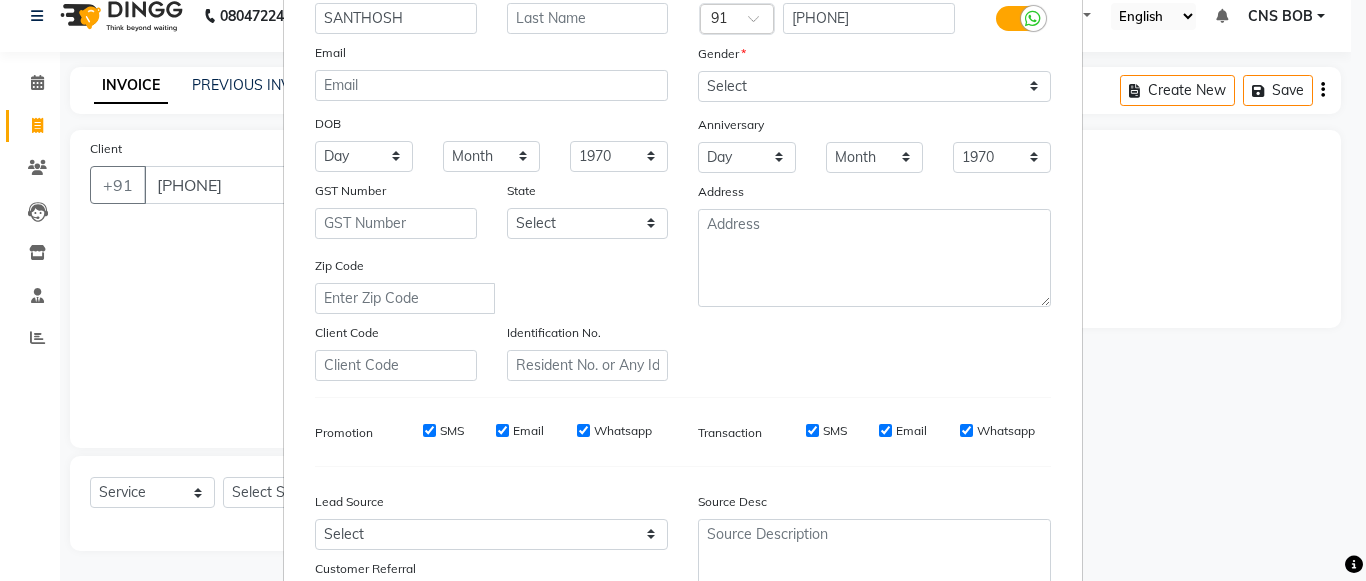 type on "SANTHOSH" 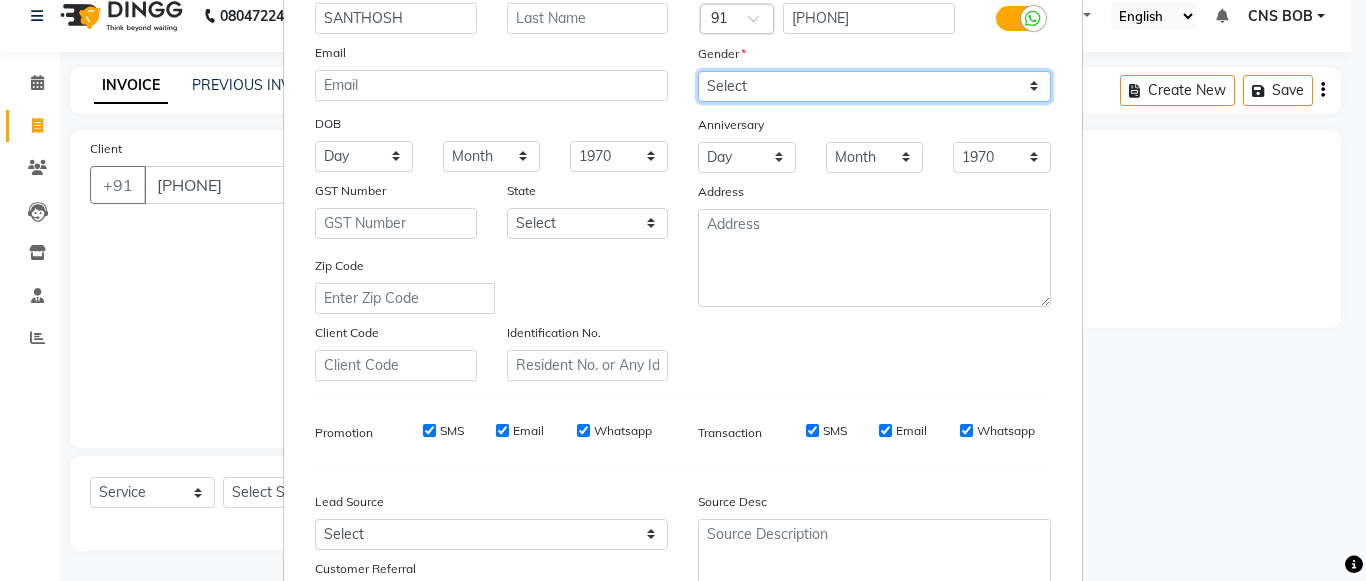 click on "Select Male Female Other Prefer Not To Say" at bounding box center [874, 86] 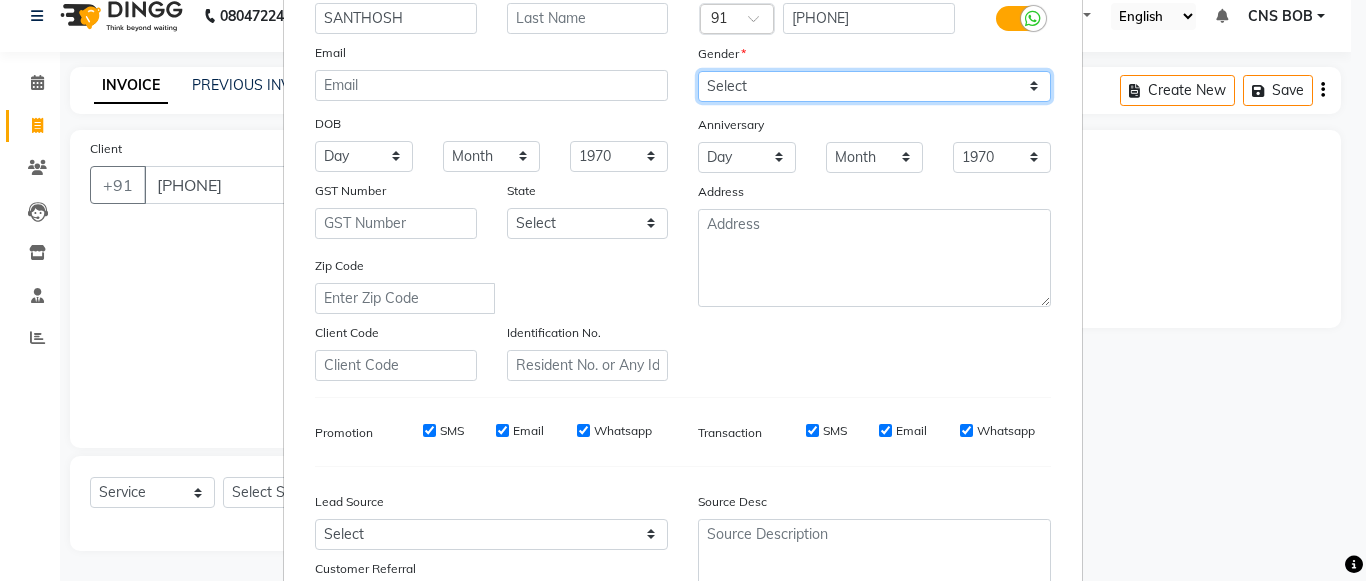 select on "male" 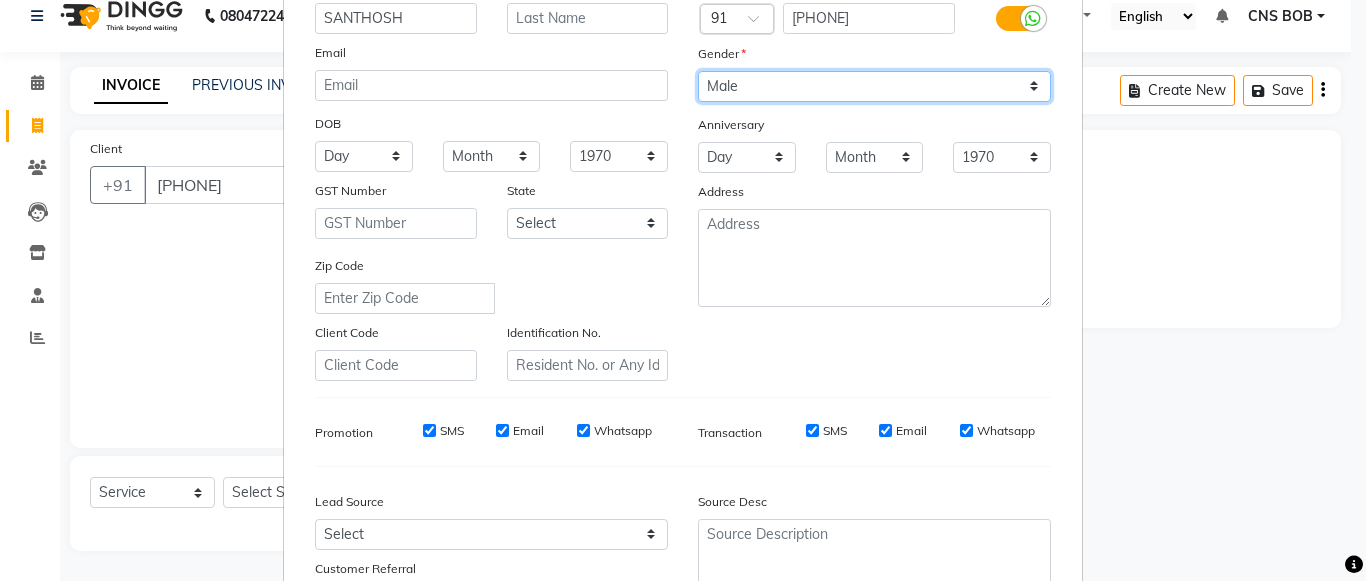 click on "Select Male Female Other Prefer Not To Say" at bounding box center [874, 86] 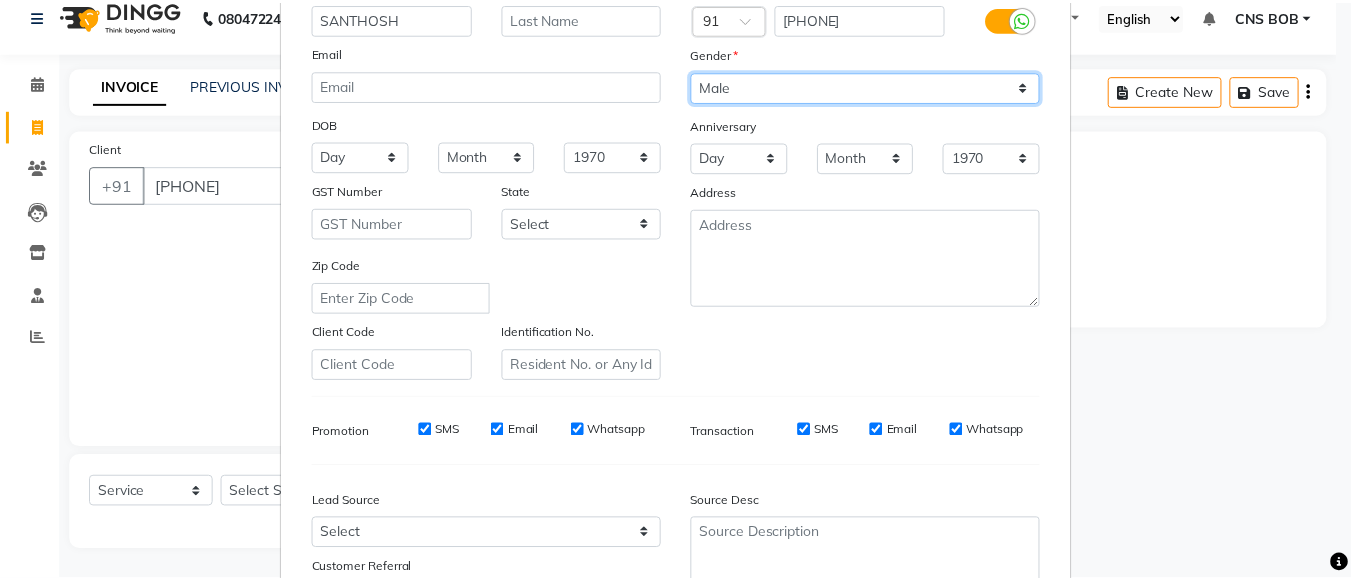 scroll, scrollTop: 342, scrollLeft: 0, axis: vertical 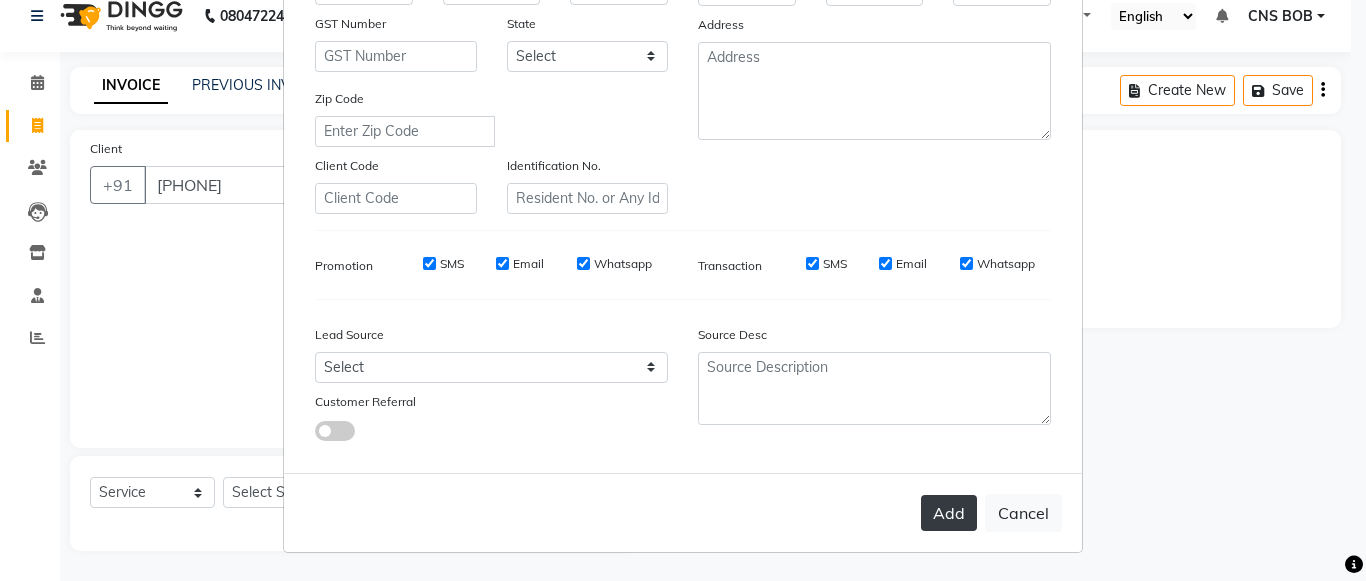 click on "Add" at bounding box center (949, 513) 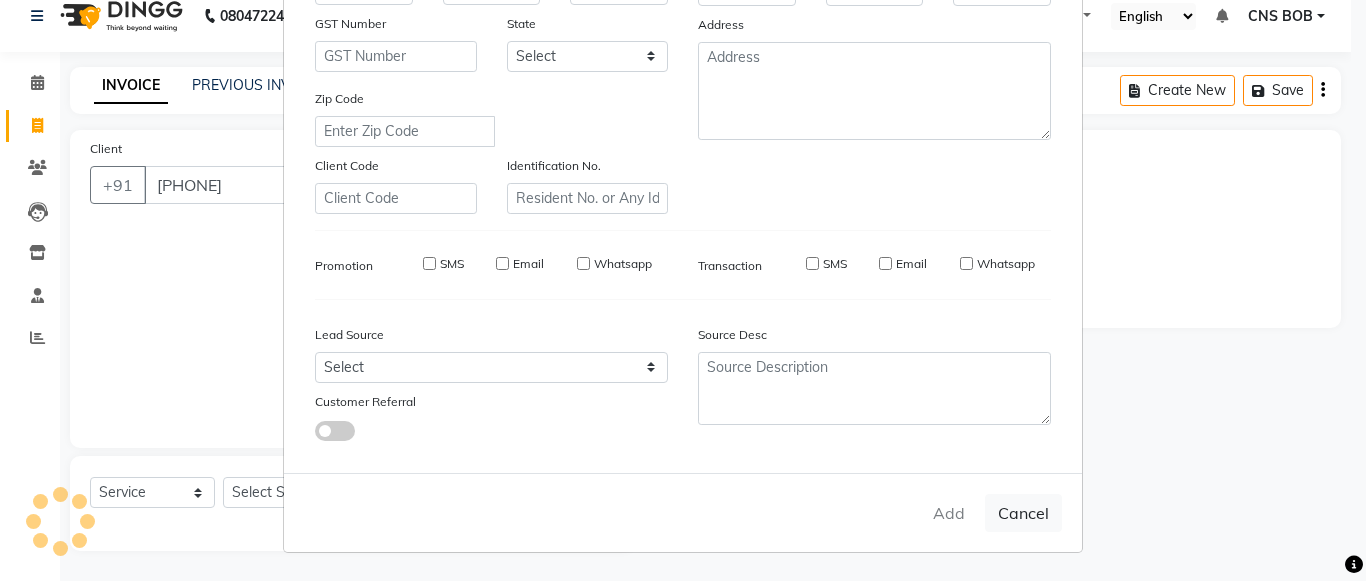 type 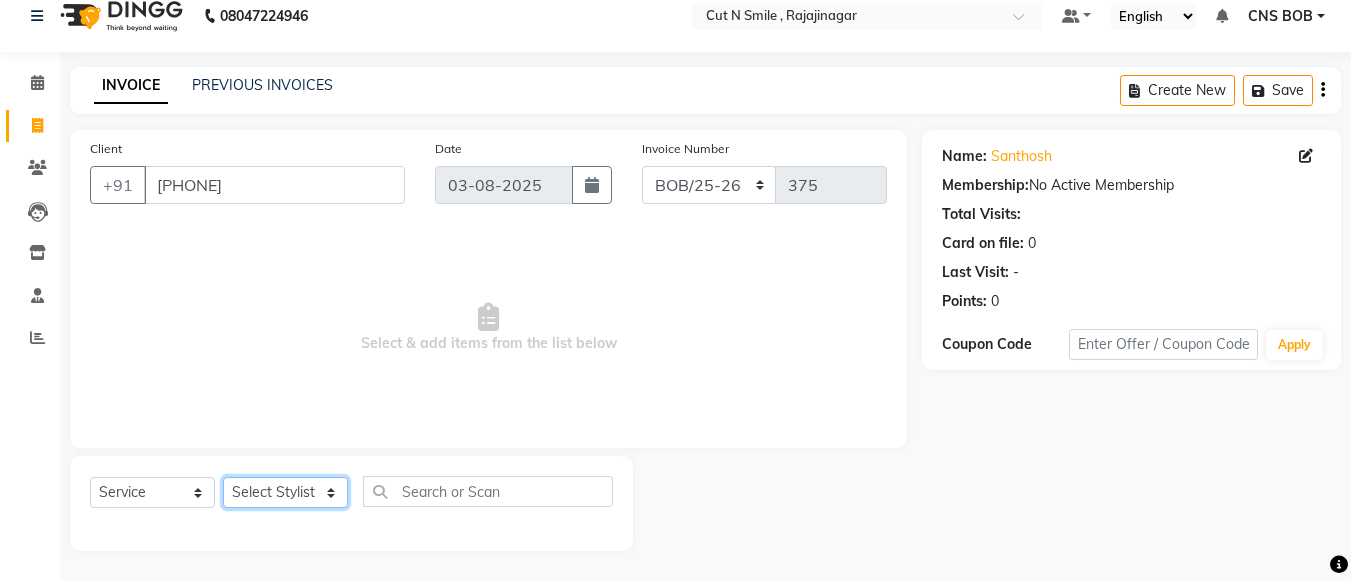 click on "Select Stylist Ali ML Ammu 3R Ankith VN Ash Mohammed 3R Atheek 3R Binitha 3R Bipana 4R CNS BOB  Cut N Smile 17M  Cut N Smile 3R Cut n Smile 4R Cut N Smile 9M Cut N Smile ML Cut N Smile V Fazil Ali 4R Govind VN Hema 4R Jayashree VN Karan VN Love 4R Mani Singh 3R Manu 4R  Muskaan VN Nadeem 4R N D M 4R NDM Alam 4R Noushad VN Pavan 4R Priya BOB Priyanka 3R Rahul 3R Ravi 3R Riya BOB Rohith 4R Roobina 3R Roopa 4R Rubina BOB Sahil Ahmed 3R Sahil Bhatti 4R Sameer 3R Sanajana BOB  Sanjana BOB Sarita VN Shaan 4R Shahid 4R Shakir VN Shanavaaz BOB Shiney 3R Shivu Raj 4R Srijana BOB Sunil Laddi 4R Sunny VN Supriya BOB Sushmitha 4R Vakeel 3R Varas 4R Varas BOB Vishwa VN" 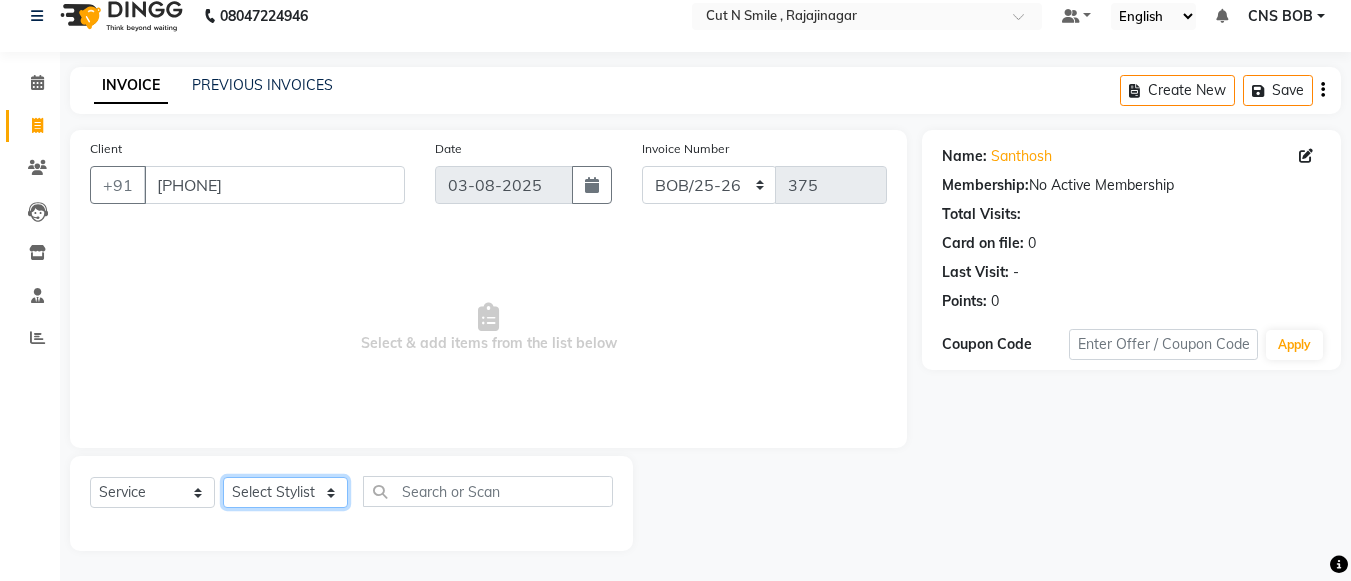 select on "[NUMBER]" 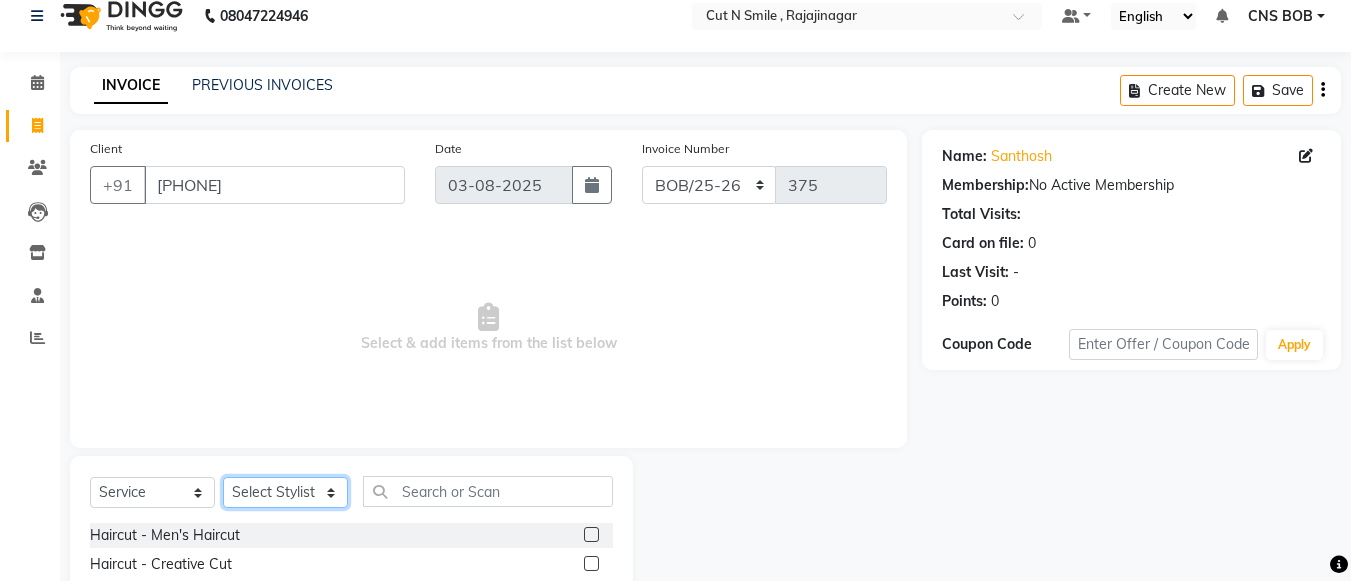 scroll, scrollTop: 220, scrollLeft: 0, axis: vertical 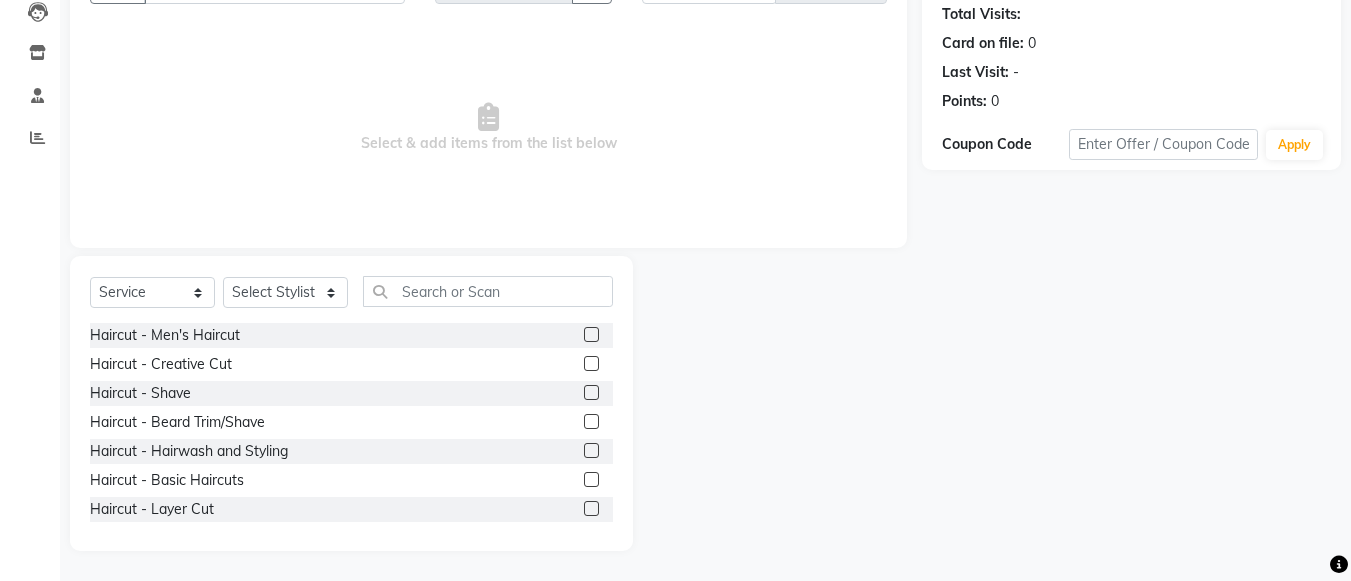 click 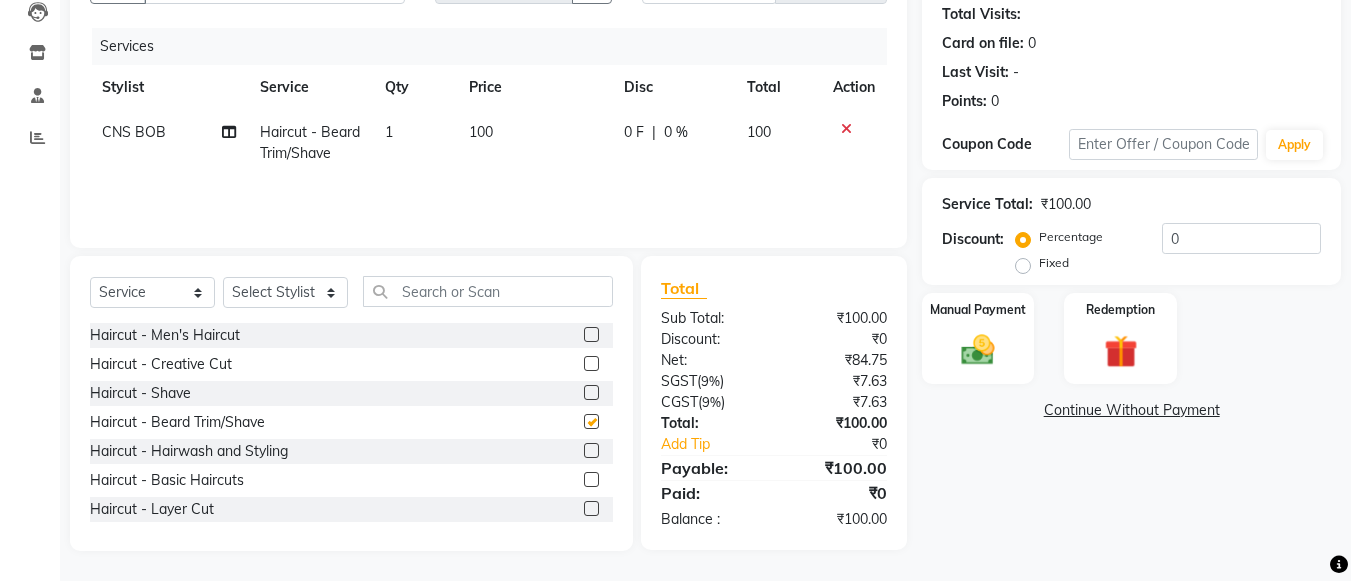 checkbox on "false" 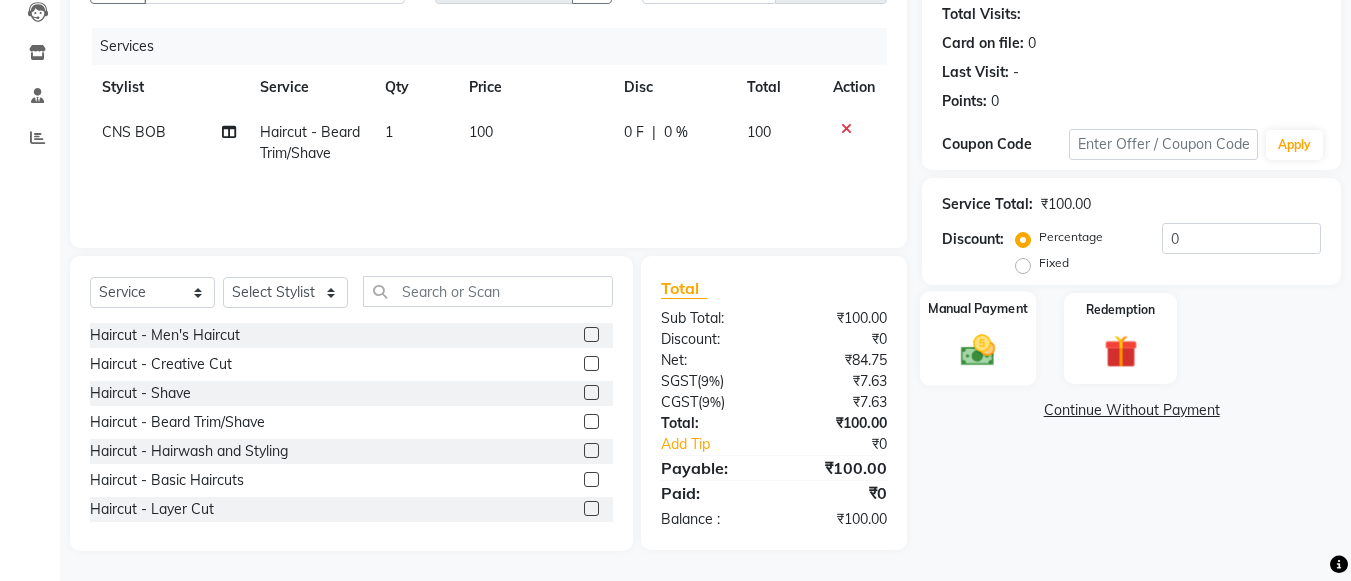click 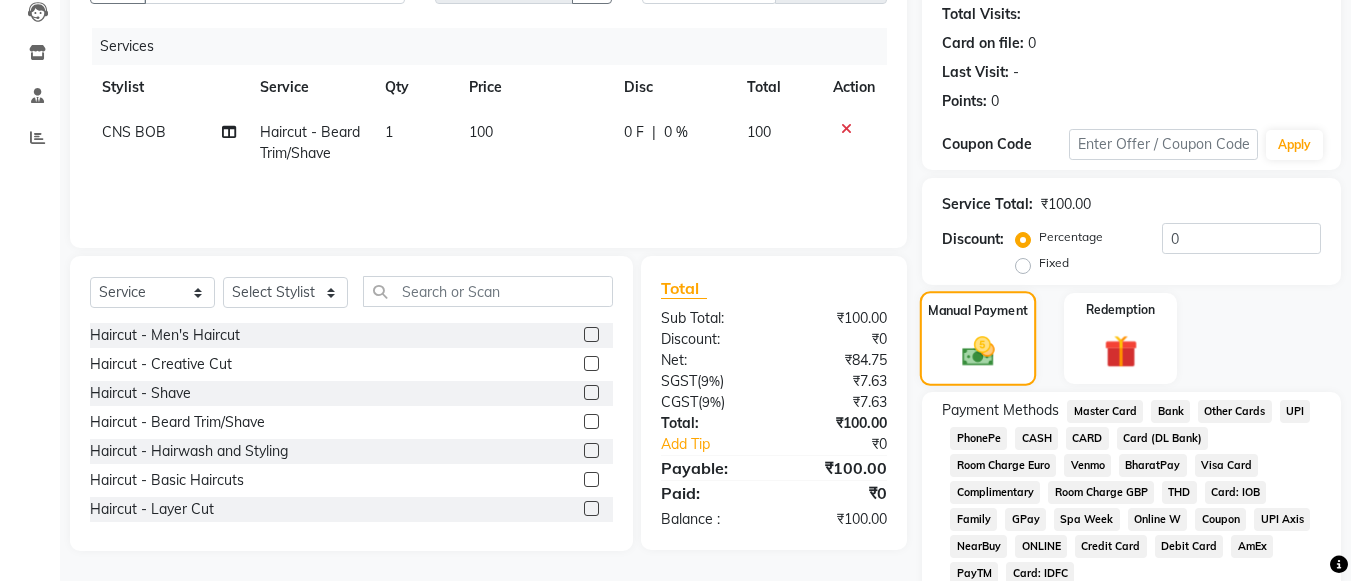 scroll, scrollTop: 307, scrollLeft: 0, axis: vertical 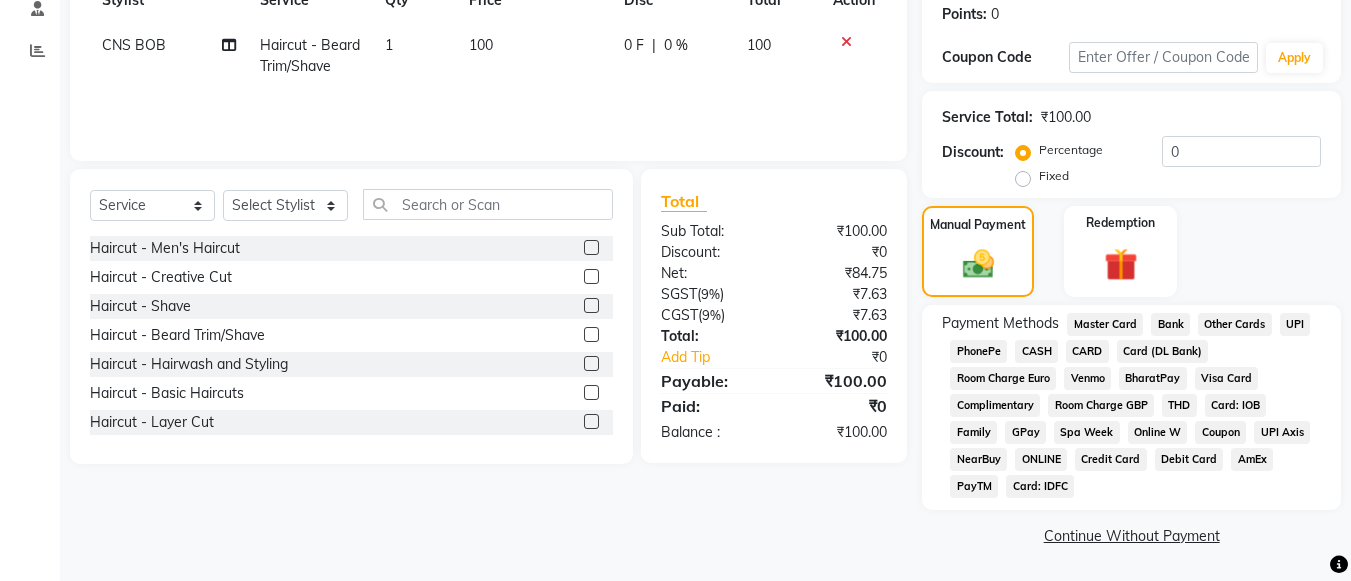 click on "UPI" 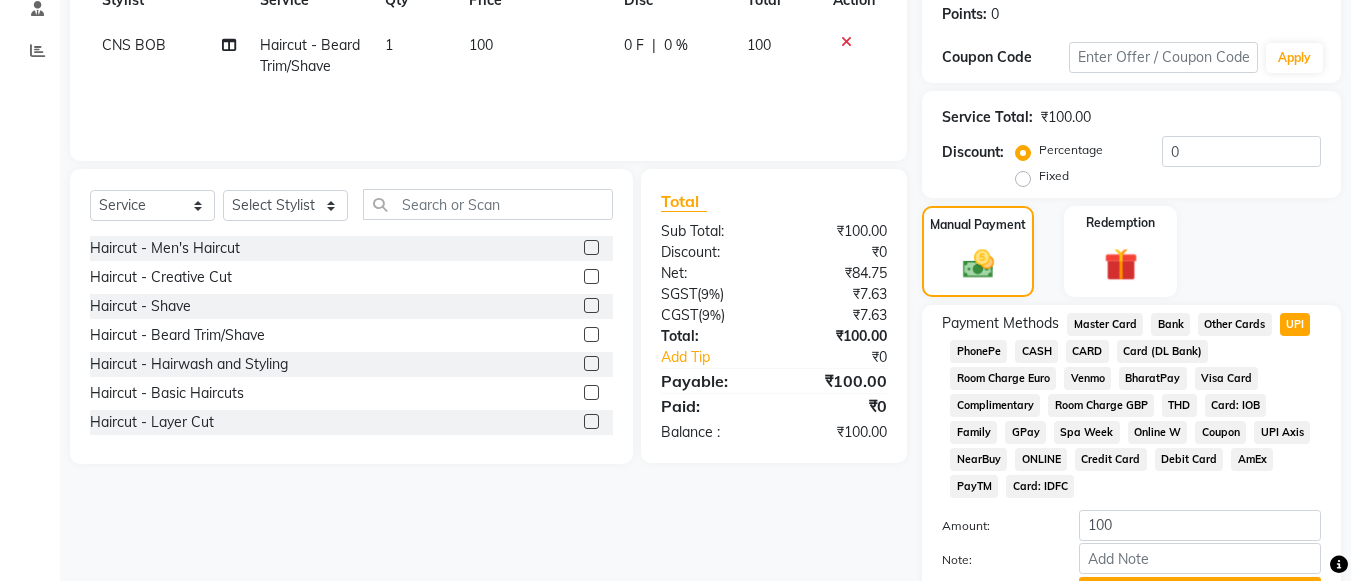 scroll, scrollTop: 413, scrollLeft: 0, axis: vertical 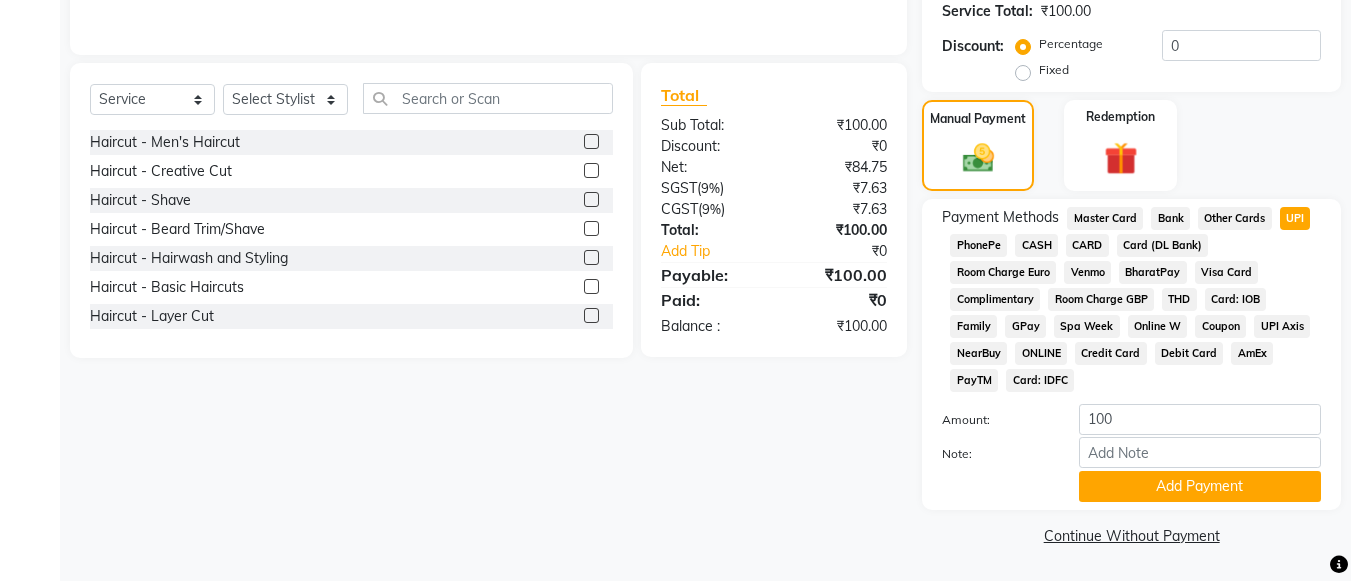 click on "Payment Methods Master Card Bank Other Cards UPI PhonePe CASH CARD Card (DL Bank) Room Charge Euro Venmo BharatPay Visa Card Complimentary Room Charge GBP THD Card: IOB Family GPay Spa Week Online W Coupon UPI Axis NearBuy ONLINE Credit Card Debit Card AmEx PayTM Card: IDFC Amount: 100 Note: Add Payment" 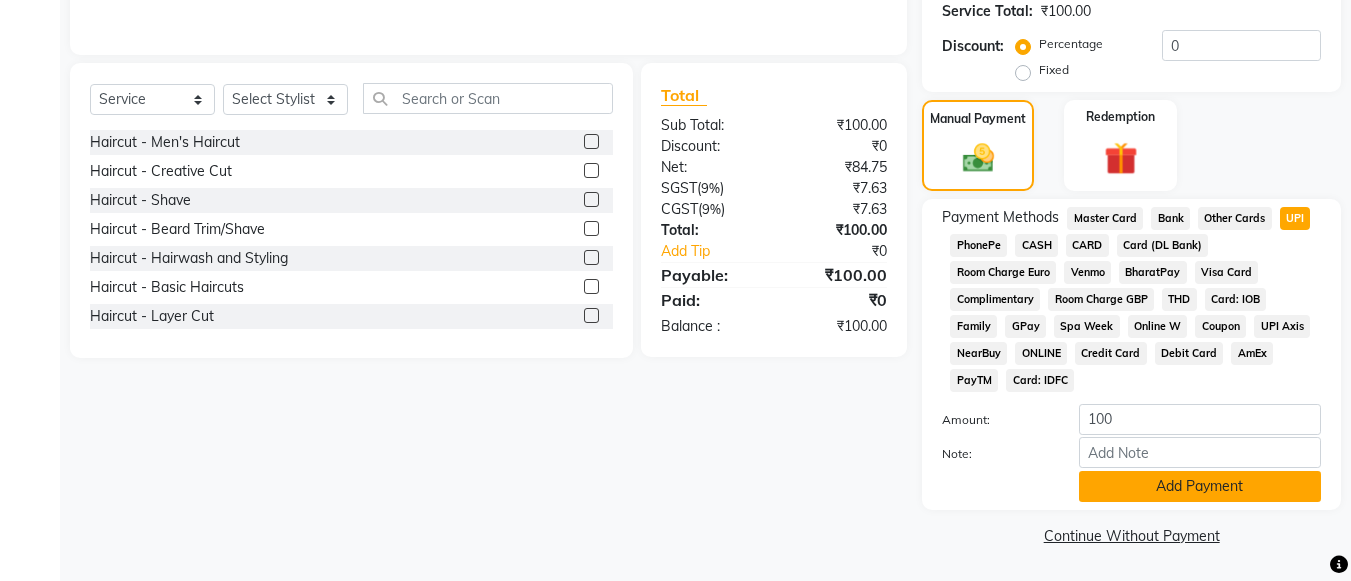click on "Add Payment" 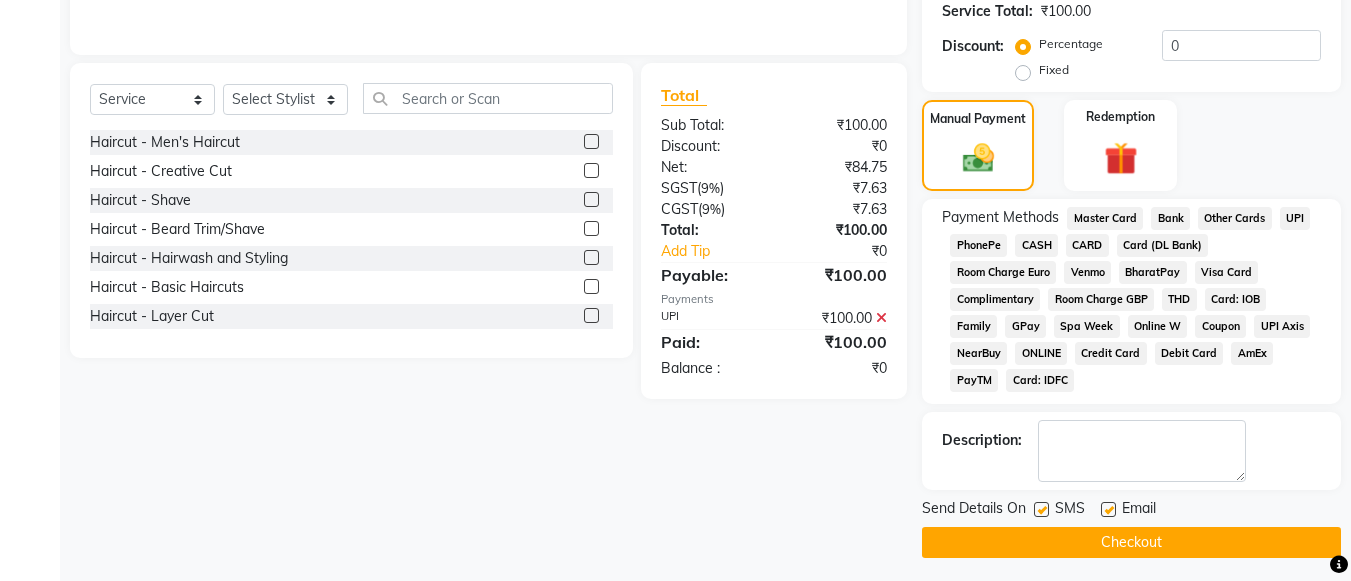 click on "Checkout" 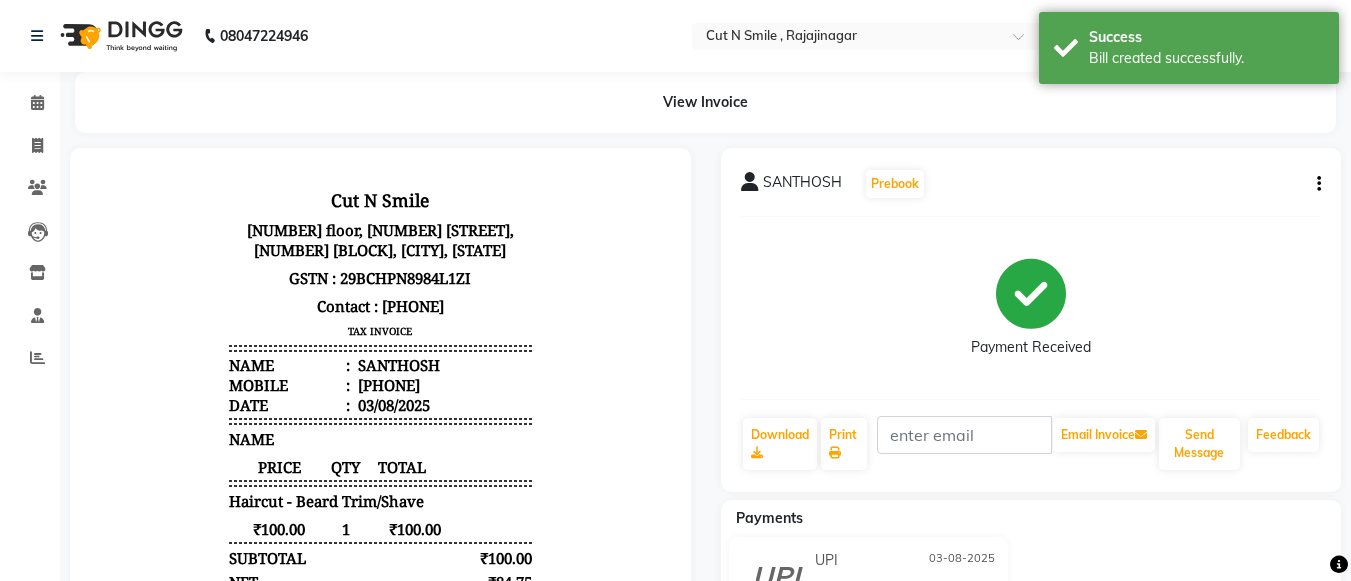 scroll, scrollTop: 0, scrollLeft: 0, axis: both 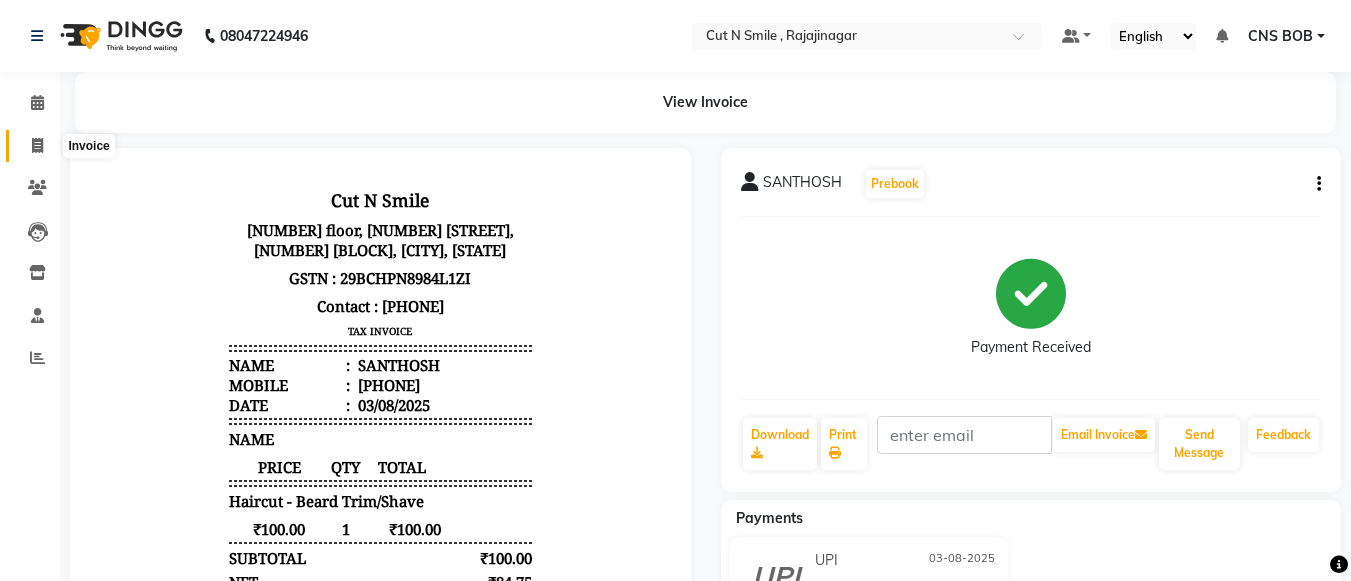 click 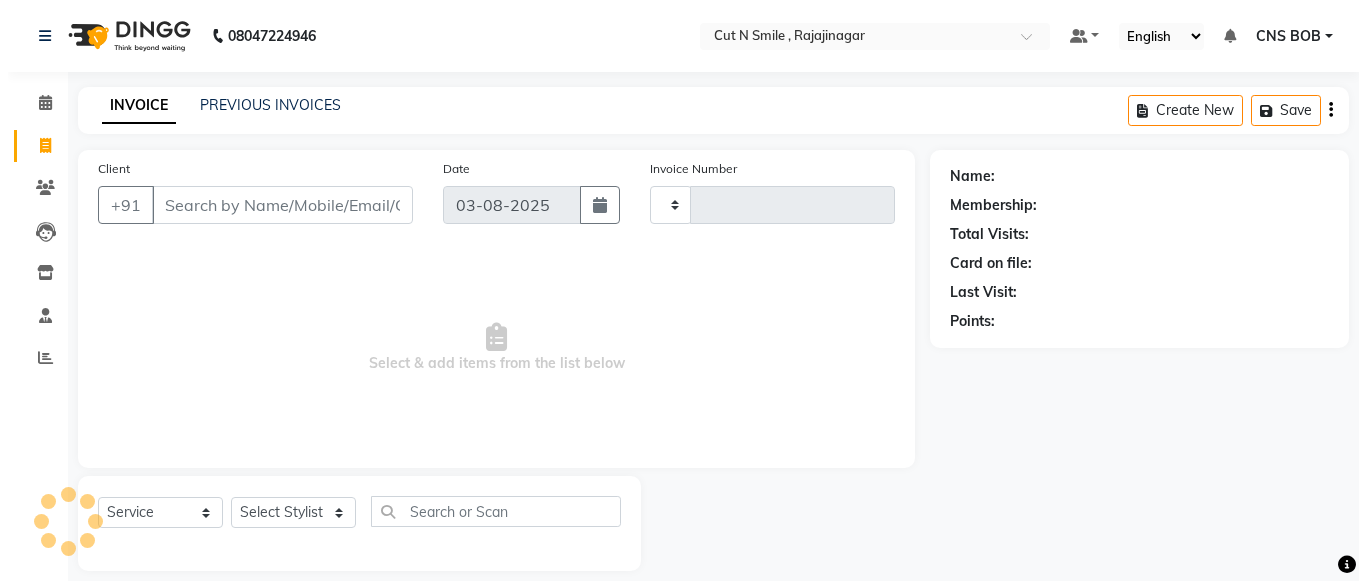 scroll, scrollTop: 20, scrollLeft: 0, axis: vertical 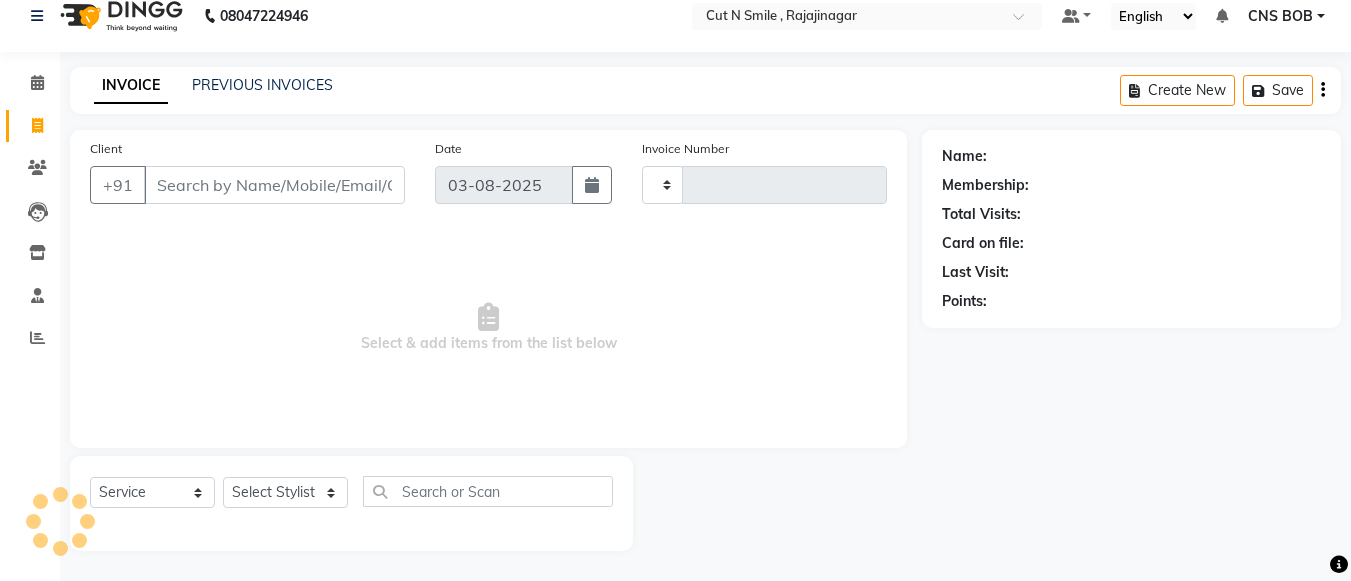 type on "116" 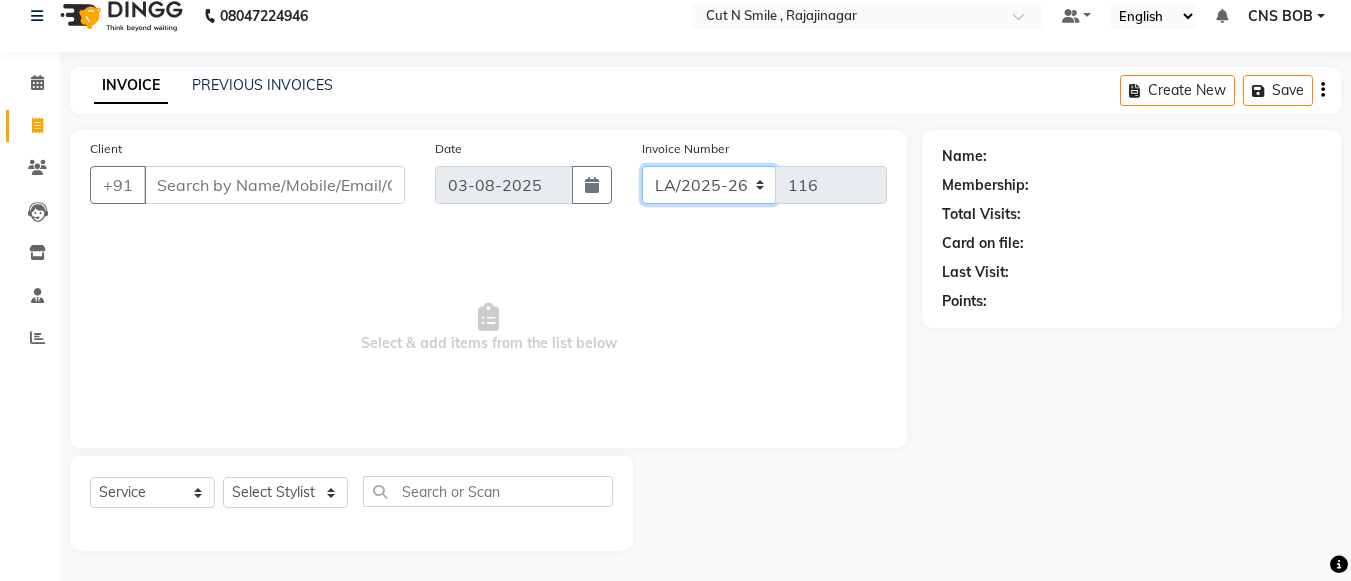 drag, startPoint x: 698, startPoint y: 186, endPoint x: 701, endPoint y: 211, distance: 25.179358 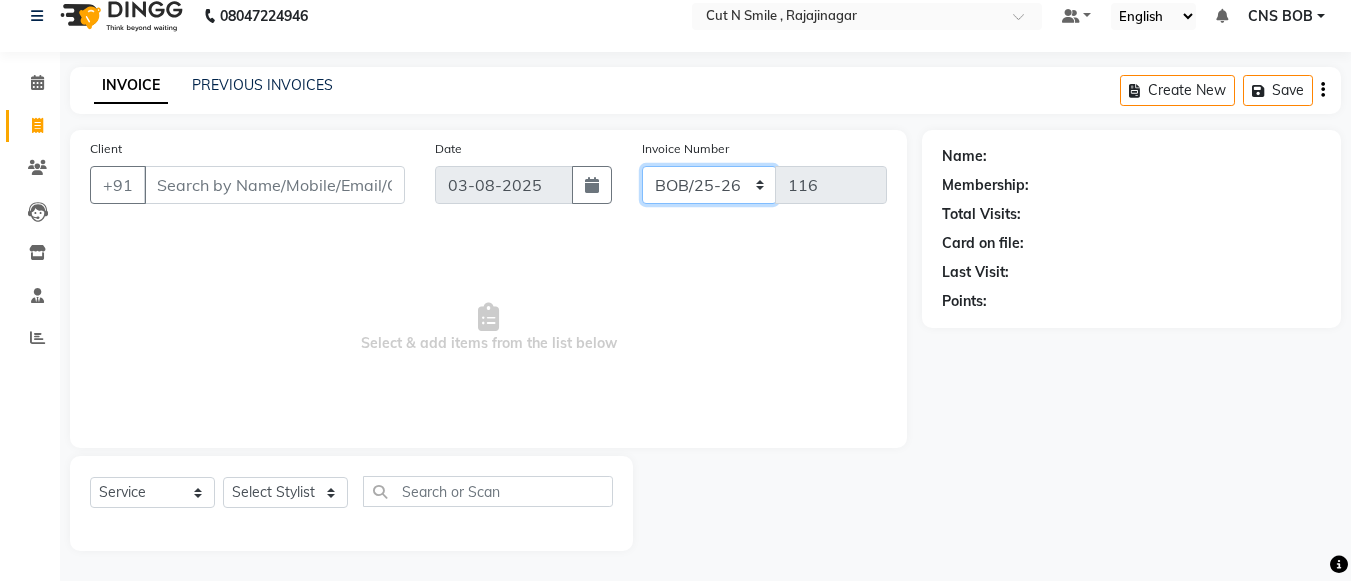 click on "BOB/25-26 LA/2025-26 SH/25 CH/25 SA/25" 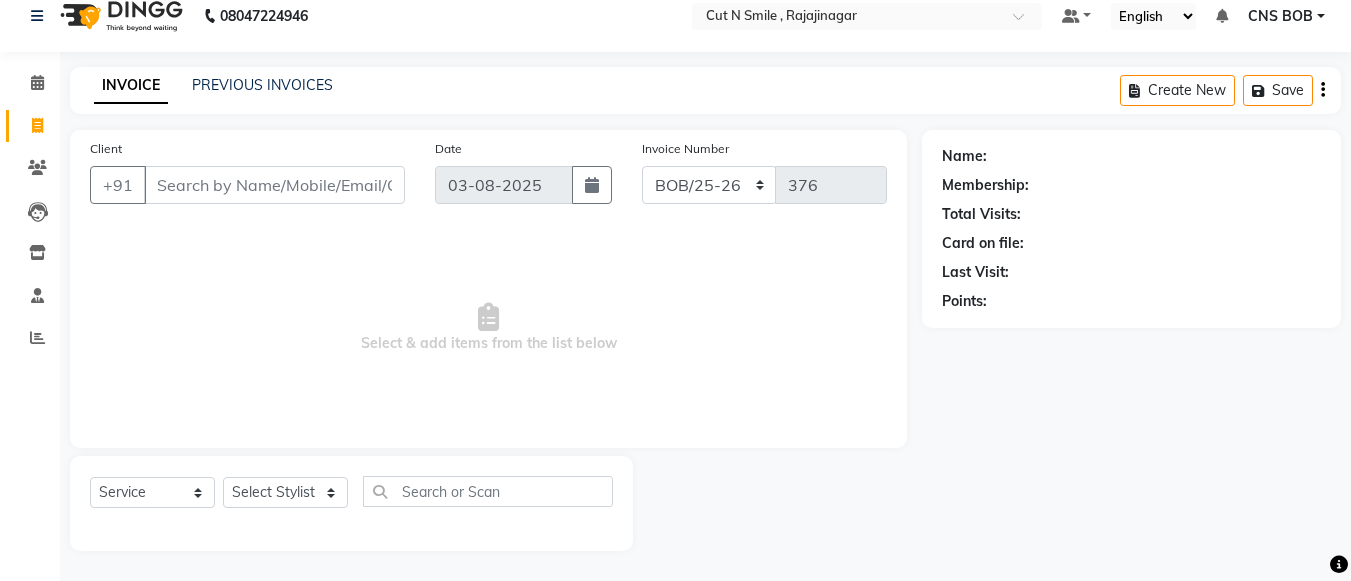 click on "Select & add items from the list below" at bounding box center (488, 328) 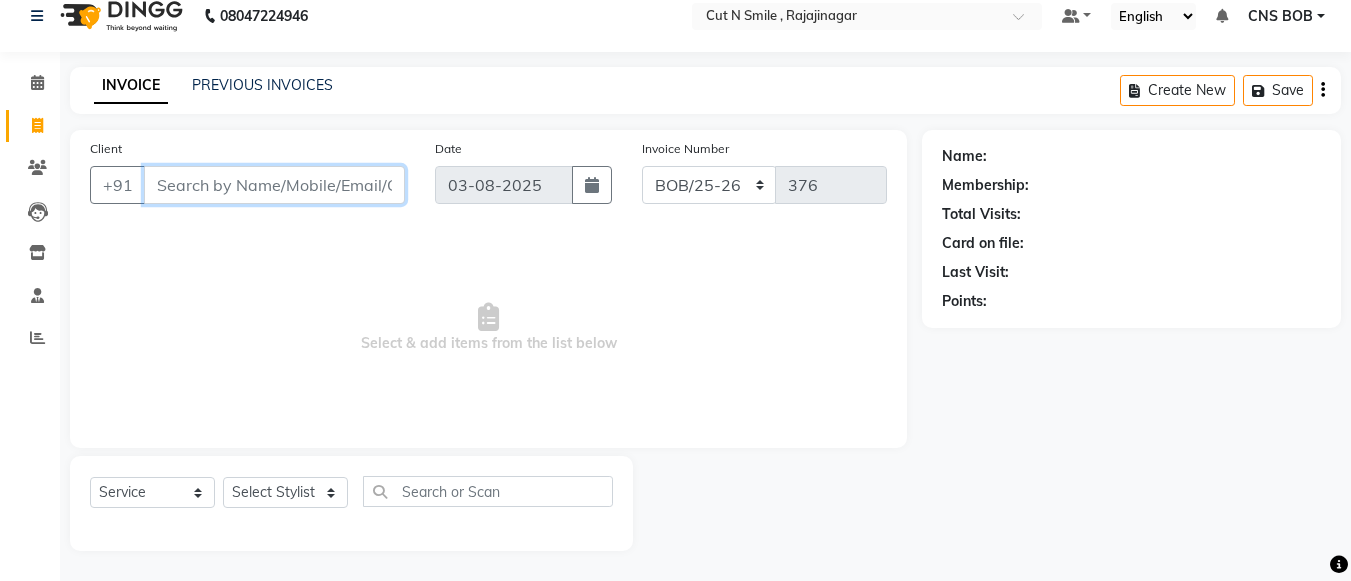 click on "Client" at bounding box center (274, 185) 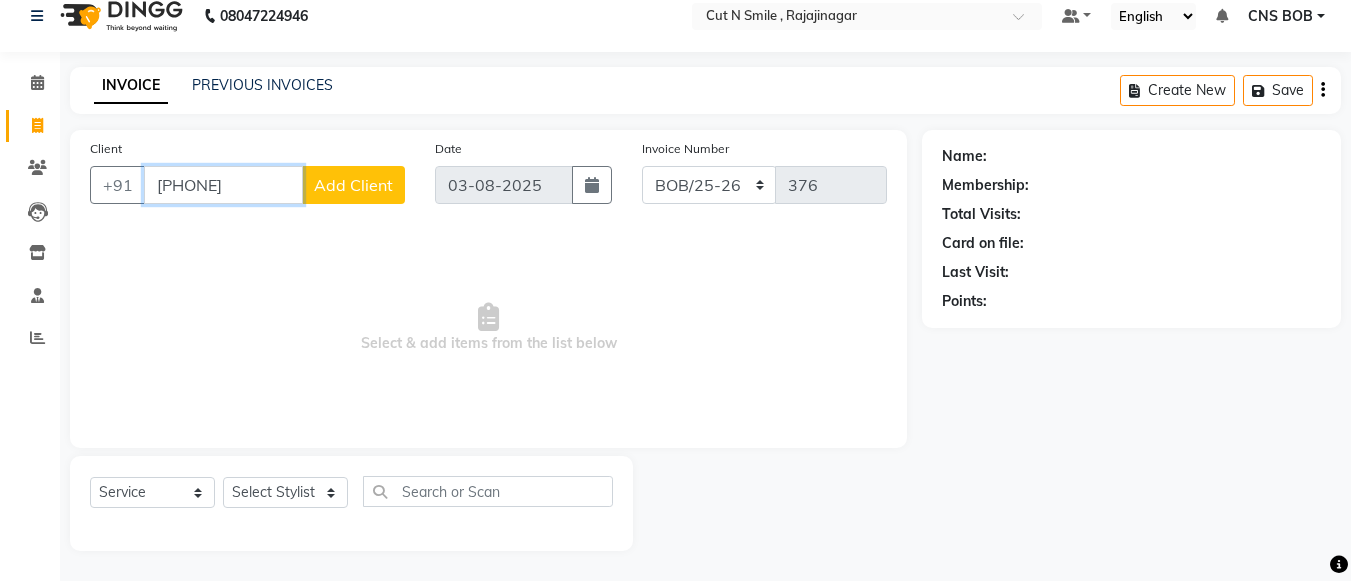 type on "[PHONE]" 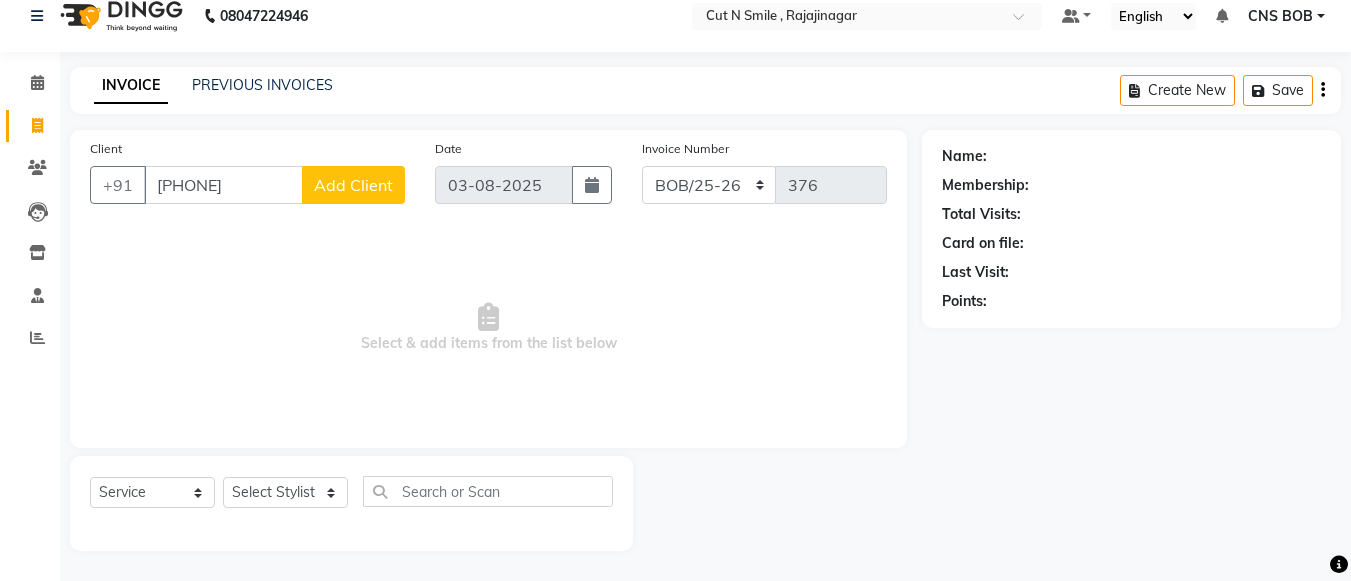 click on "Add Client" 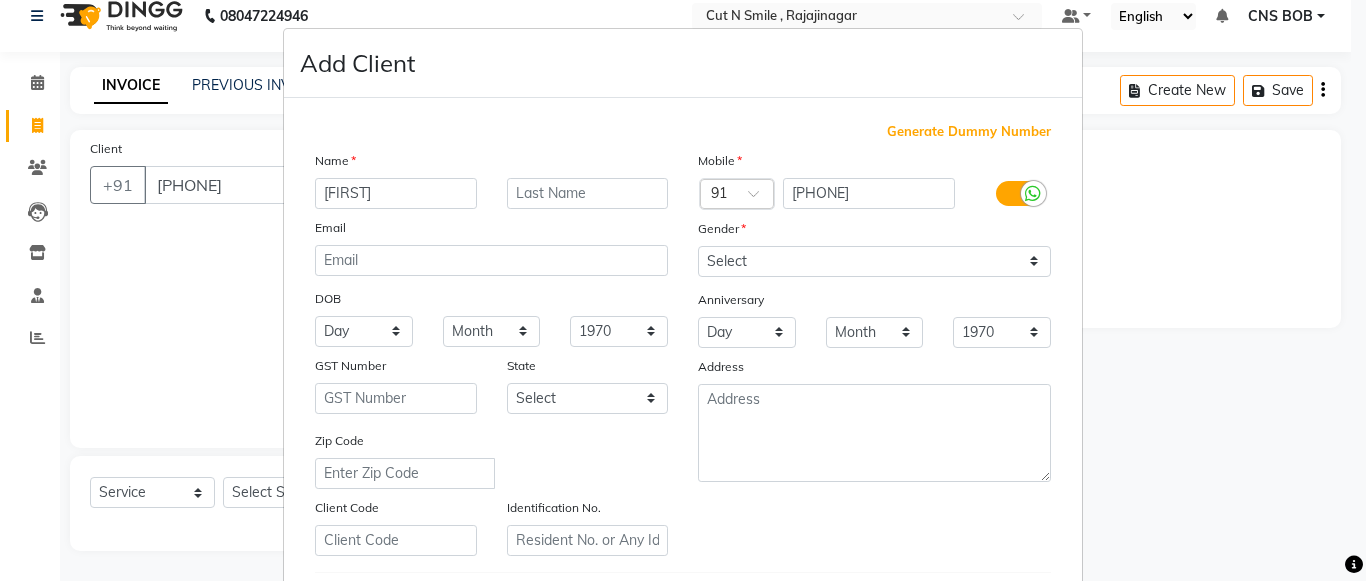type on "[FIRST]" 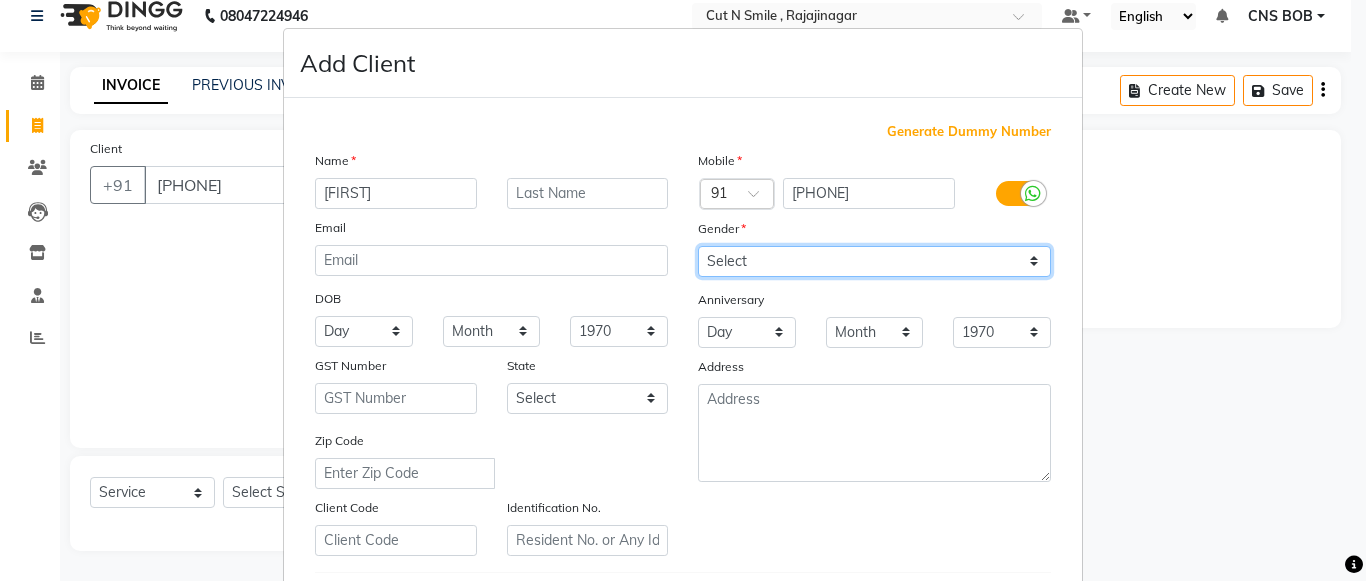 drag, startPoint x: 845, startPoint y: 250, endPoint x: 801, endPoint y: 351, distance: 110.16805 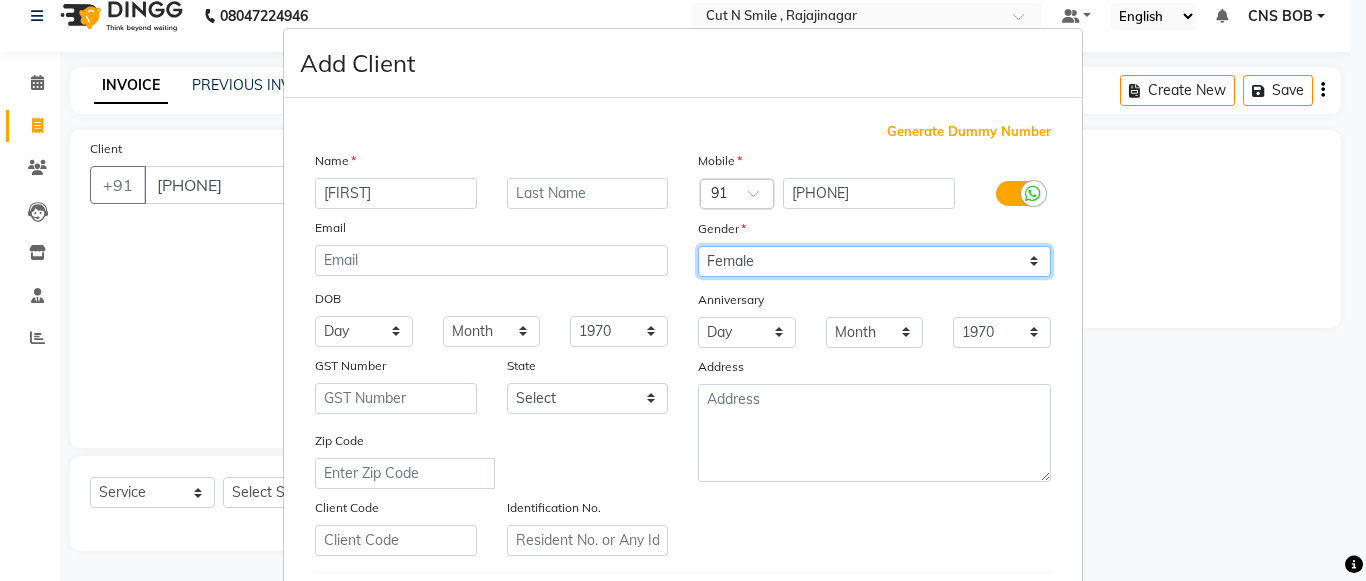 click on "Select Male Female Other Prefer Not To Say" at bounding box center (874, 261) 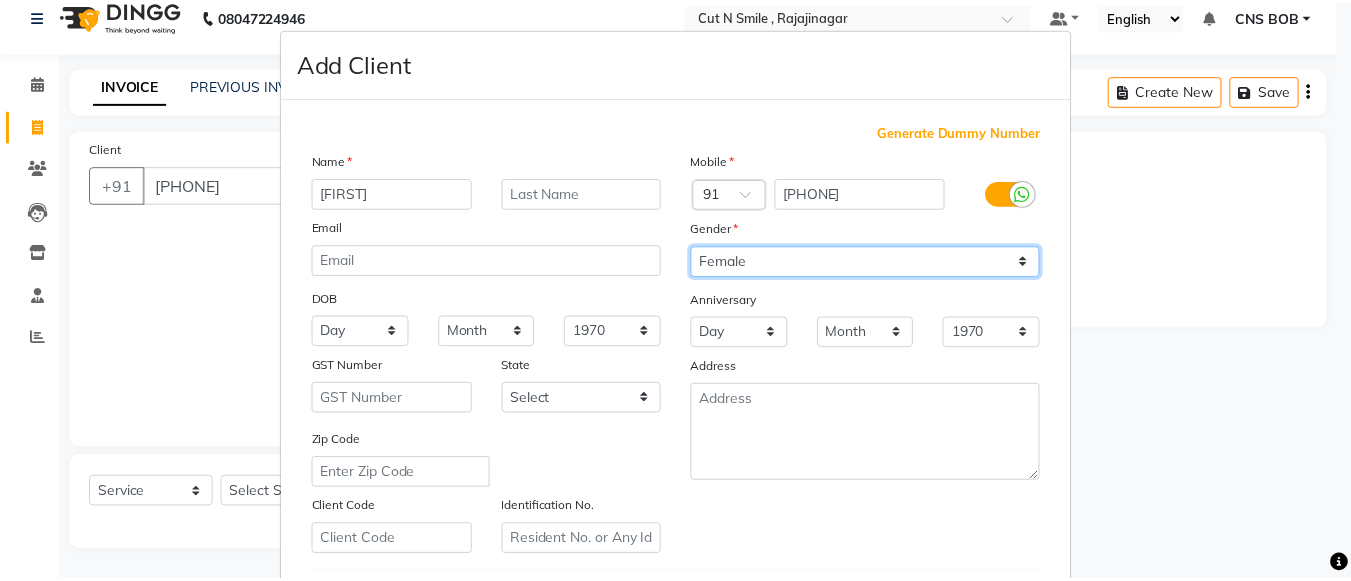 scroll, scrollTop: 342, scrollLeft: 0, axis: vertical 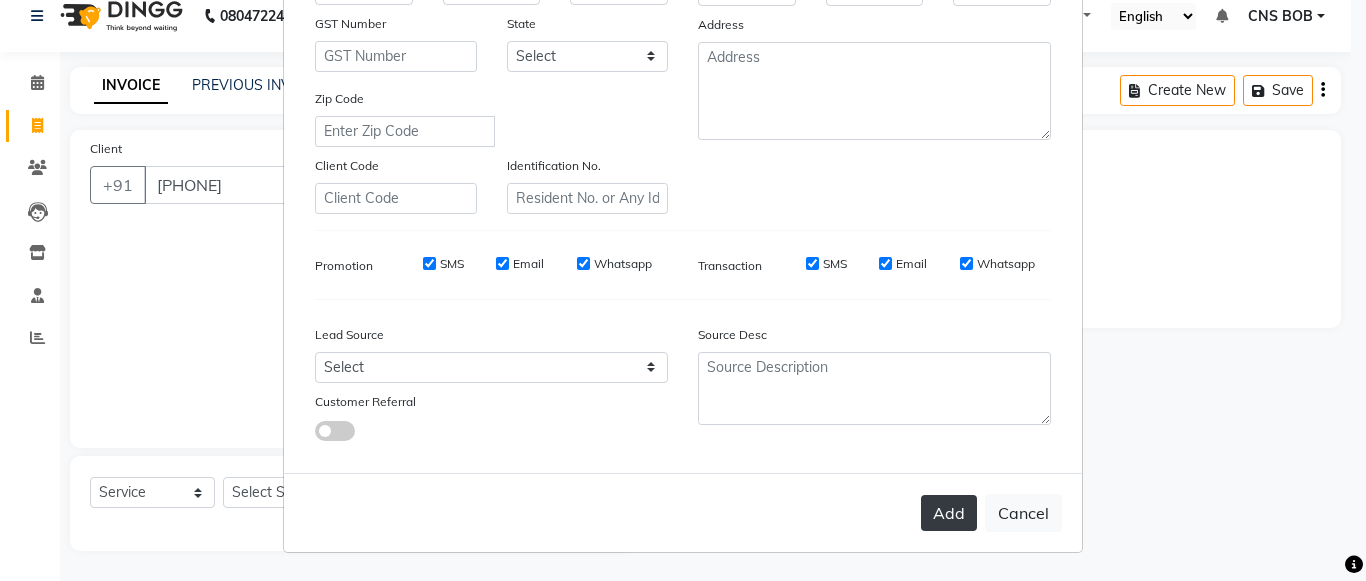click on "Add" at bounding box center [949, 513] 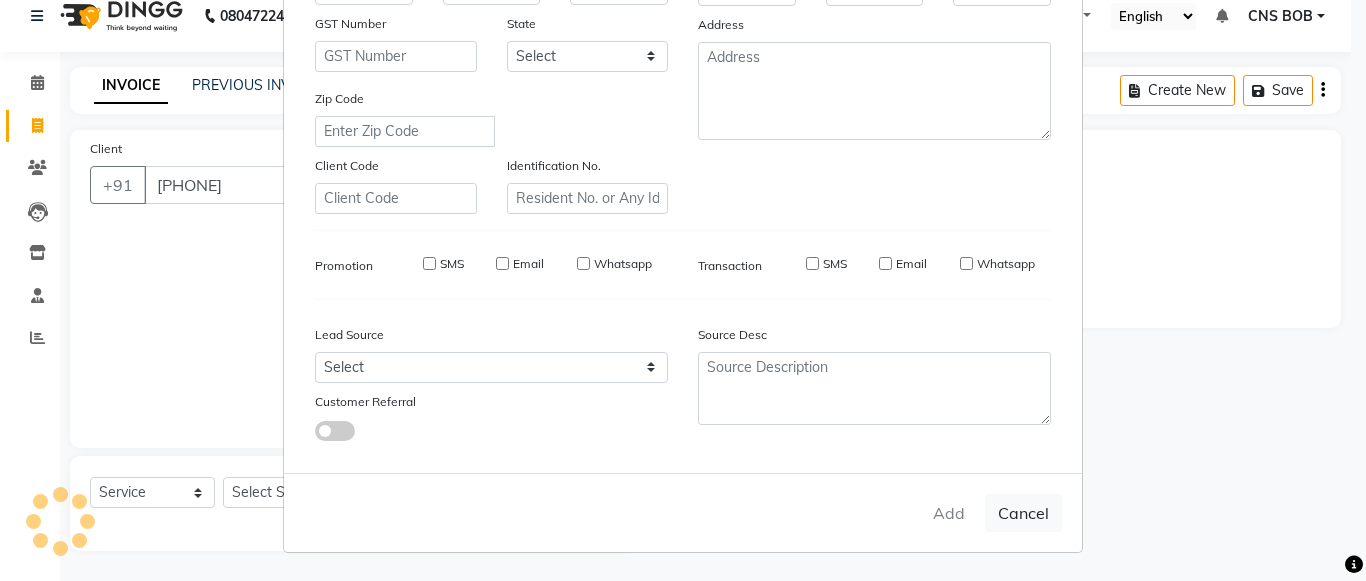 type 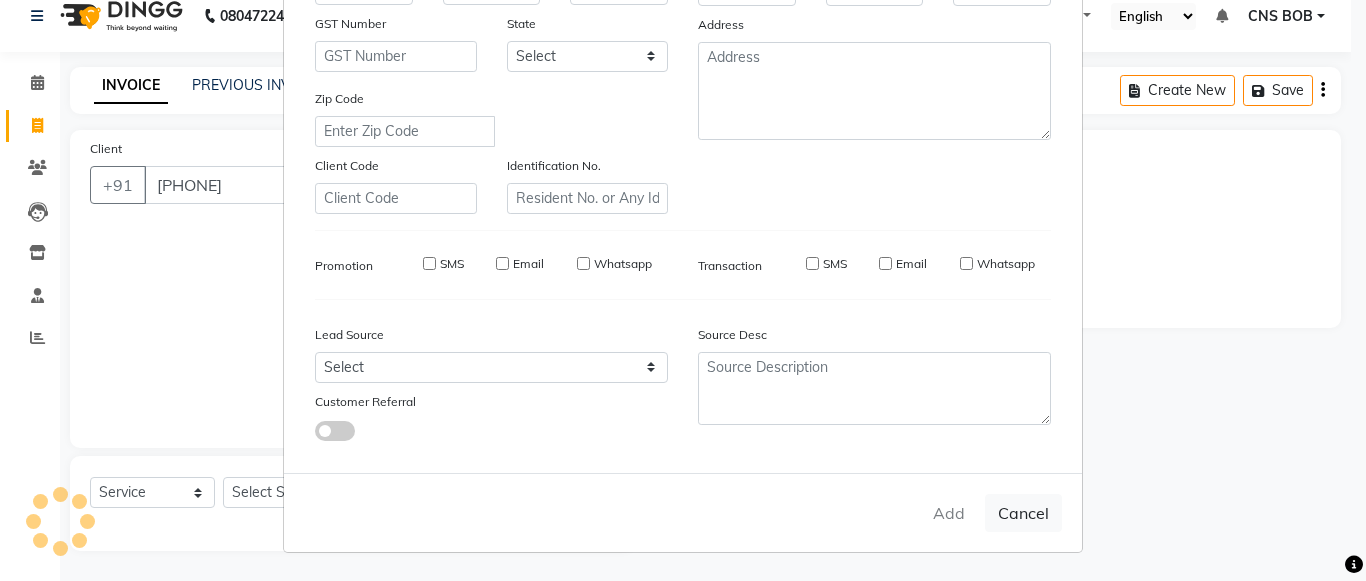 select 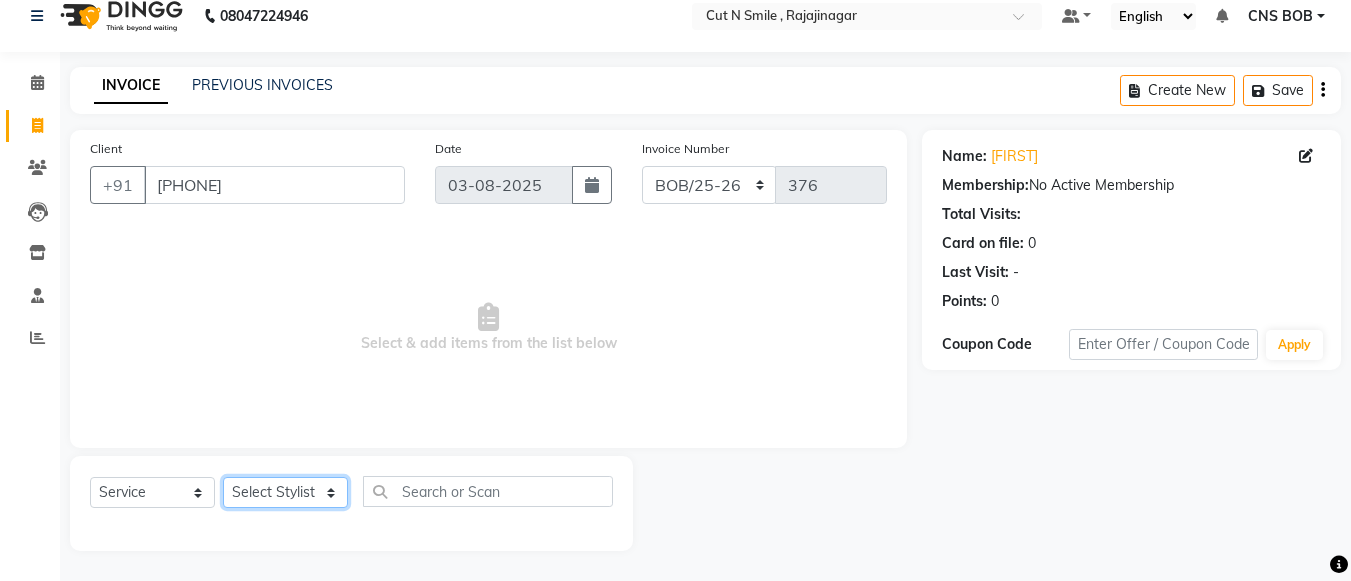 click on "Select Stylist Ali ML Ammu 3R Ankith VN Ash Mohammed 3R Atheek 3R Binitha 3R Bipana 4R CNS BOB  Cut N Smile 17M  Cut N Smile 3R Cut n Smile 4R Cut N Smile 9M Cut N Smile ML Cut N Smile V Fazil Ali 4R Govind VN Hema 4R Jayashree VN Karan VN Love 4R Mani Singh 3R Manu 4R  Muskaan VN Nadeem 4R N D M 4R NDM Alam 4R Noushad VN Pavan 4R Priya BOB Priyanka 3R Rahul 3R Ravi 3R Riya BOB Rohith 4R Roobina 3R Roopa 4R Rubina BOB Sahil Ahmed 3R Sahil Bhatti 4R Sameer 3R Sanajana BOB  Sanjana BOB Sarita VN Shaan 4R Shahid 4R Shakir VN Shanavaaz BOB Shiney 3R Shivu Raj 4R Srijana BOB Sunil Laddi 4R Sunny VN Supriya BOB Sushmitha 4R Vakeel 3R Varas 4R Varas BOB Vishwa VN" 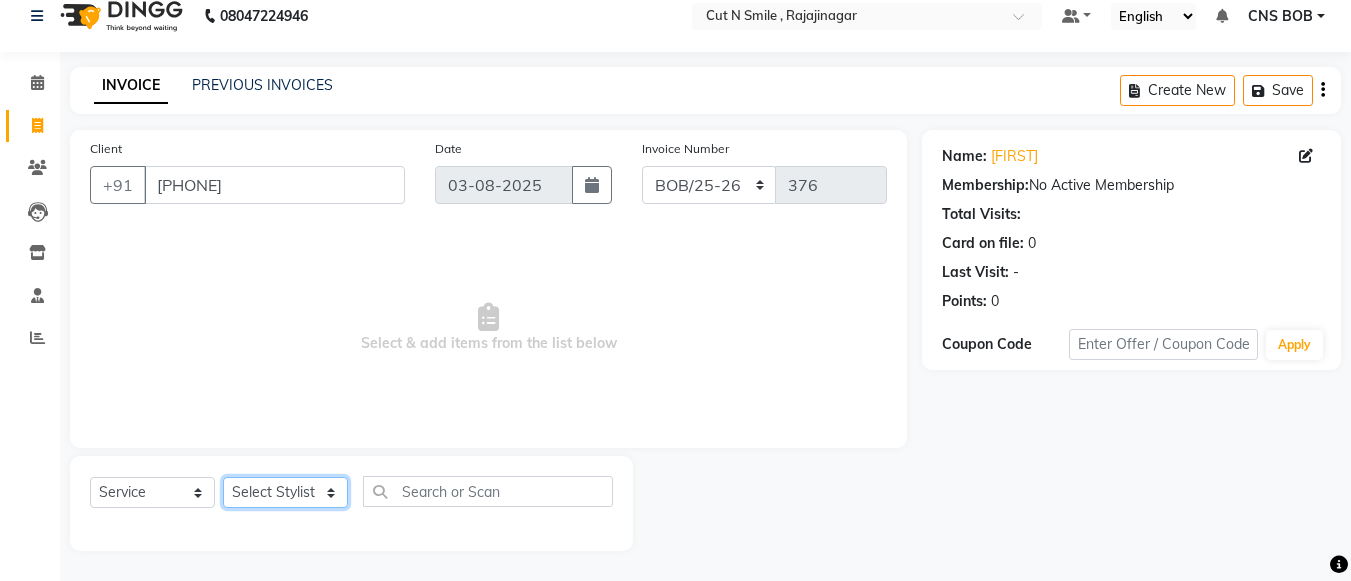 select on "[NUMBER]" 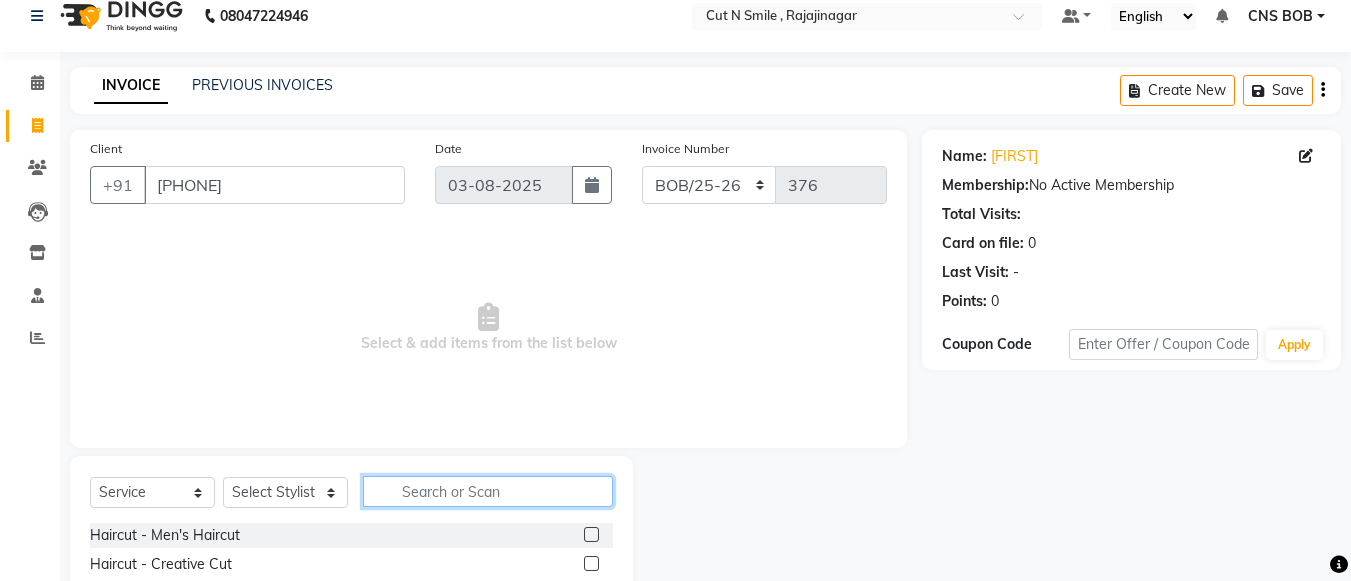 click 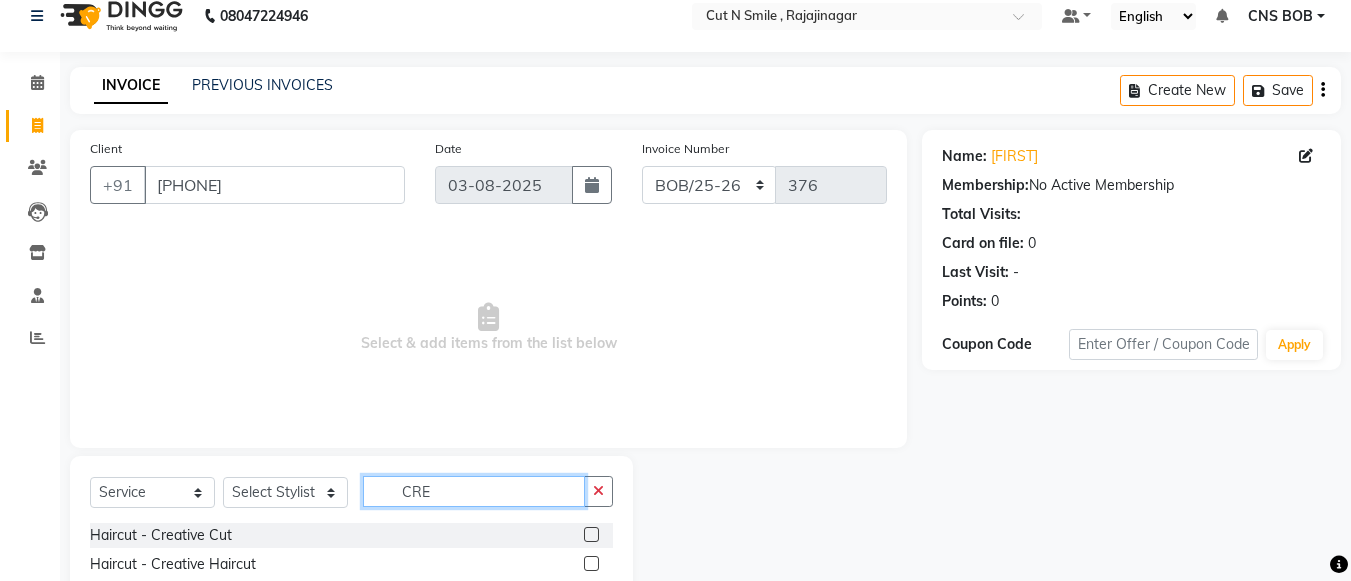 scroll, scrollTop: 165, scrollLeft: 0, axis: vertical 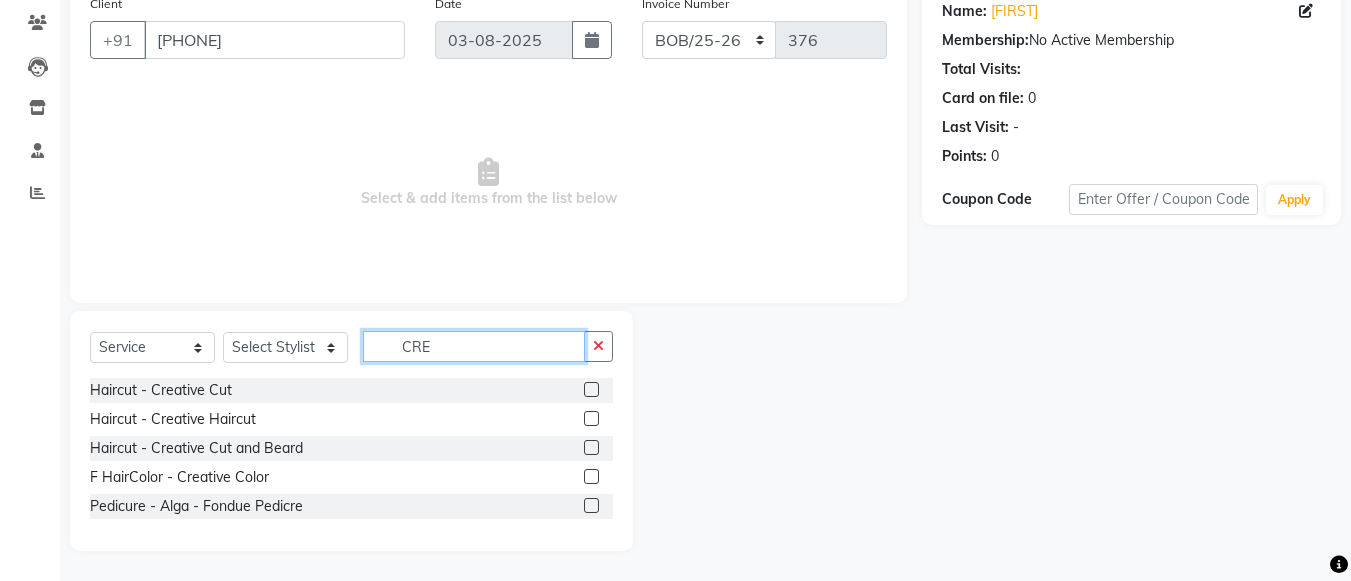 type on "CRE" 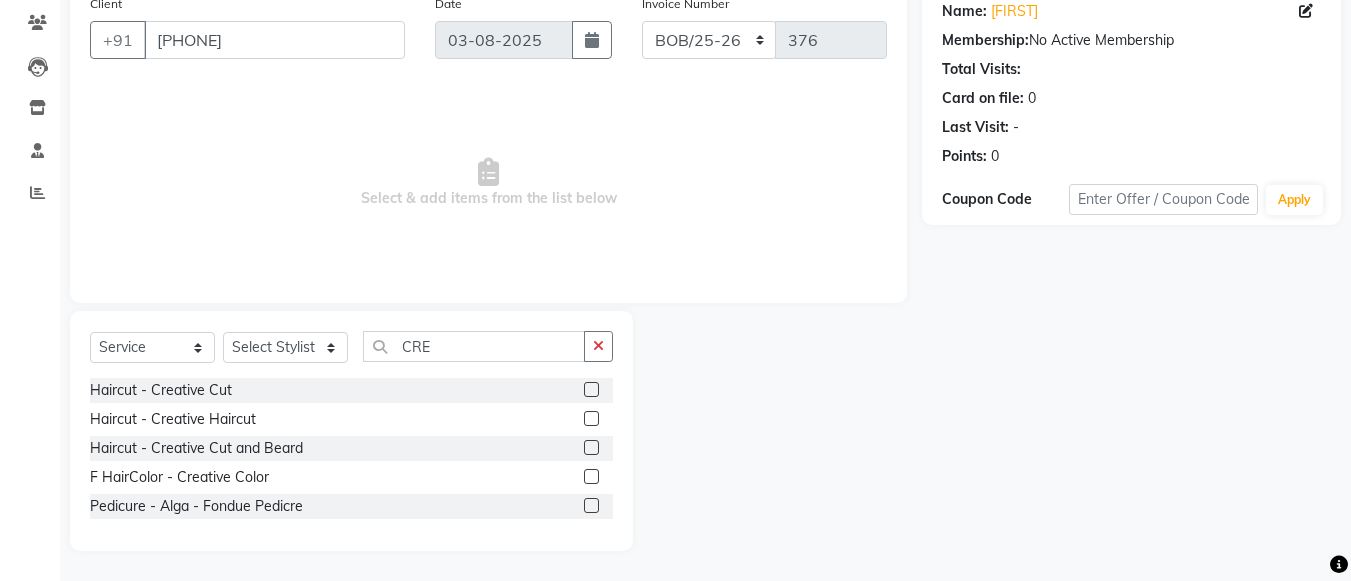 click 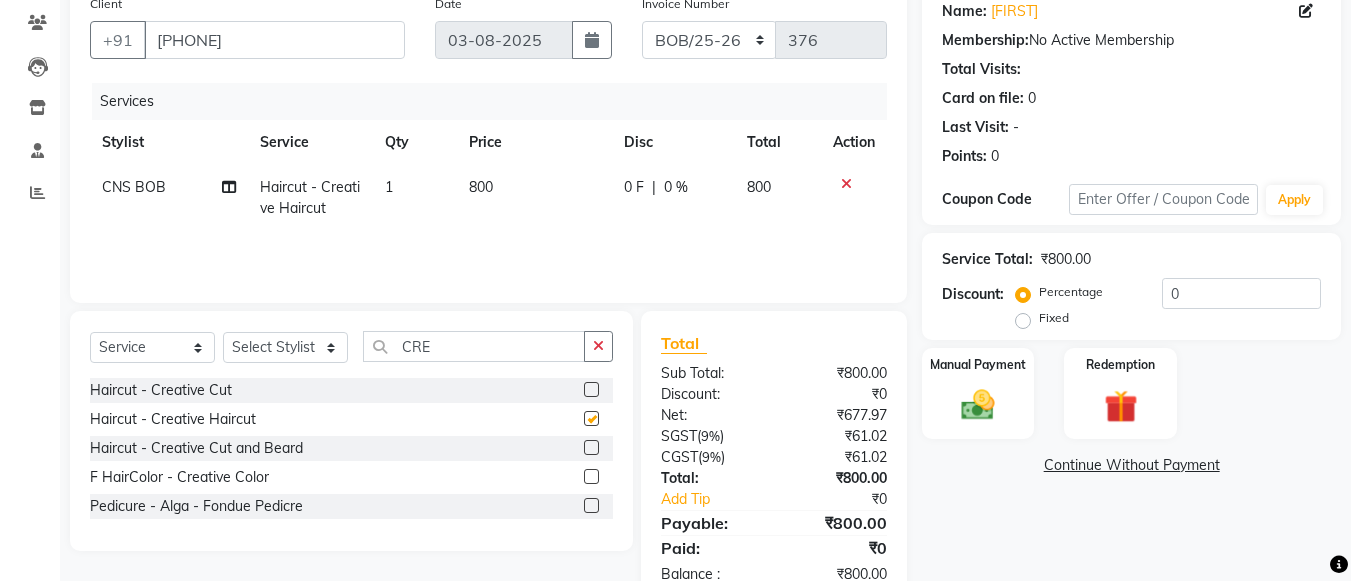 checkbox on "false" 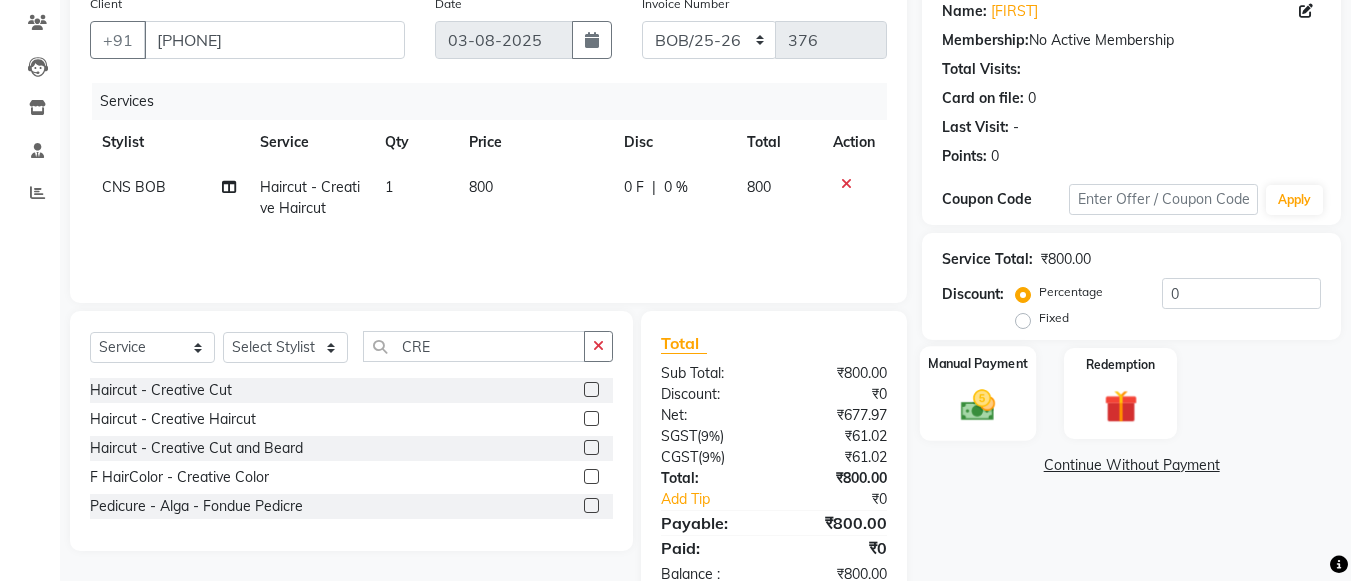 click 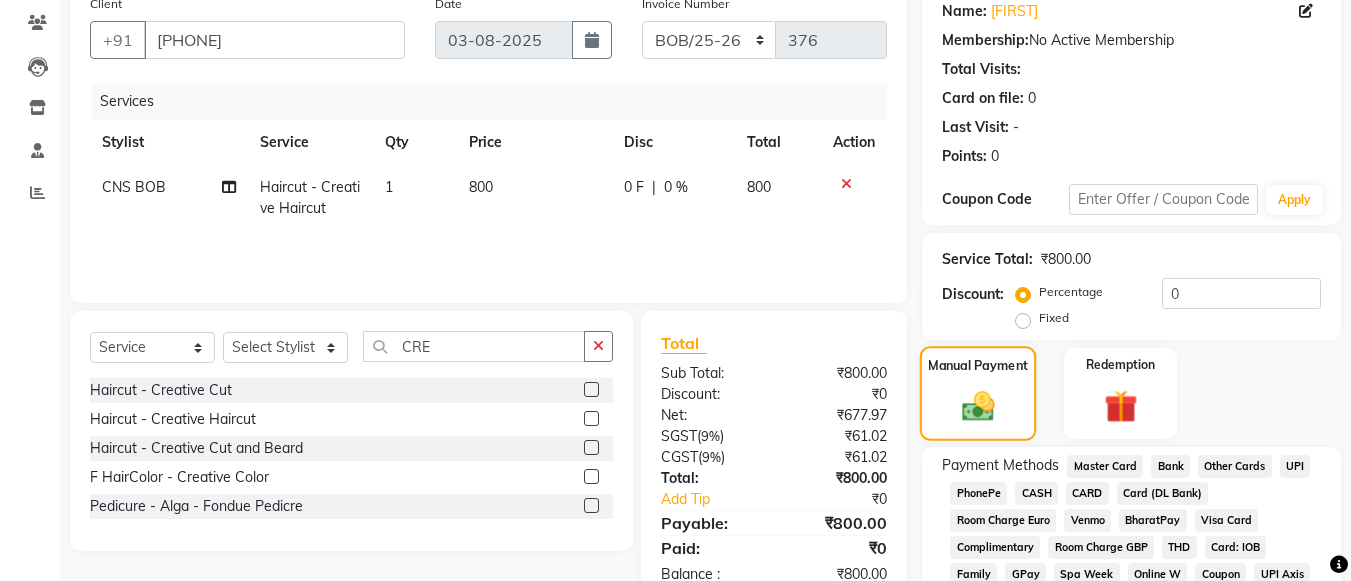 scroll, scrollTop: 307, scrollLeft: 0, axis: vertical 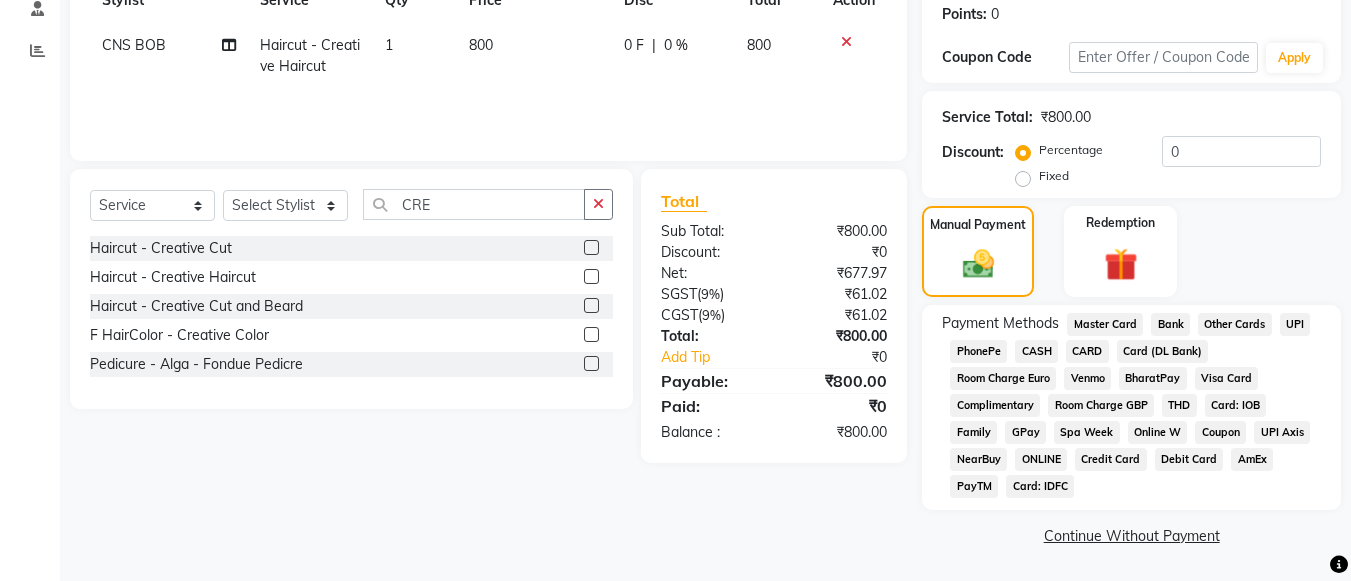click on "UPI" 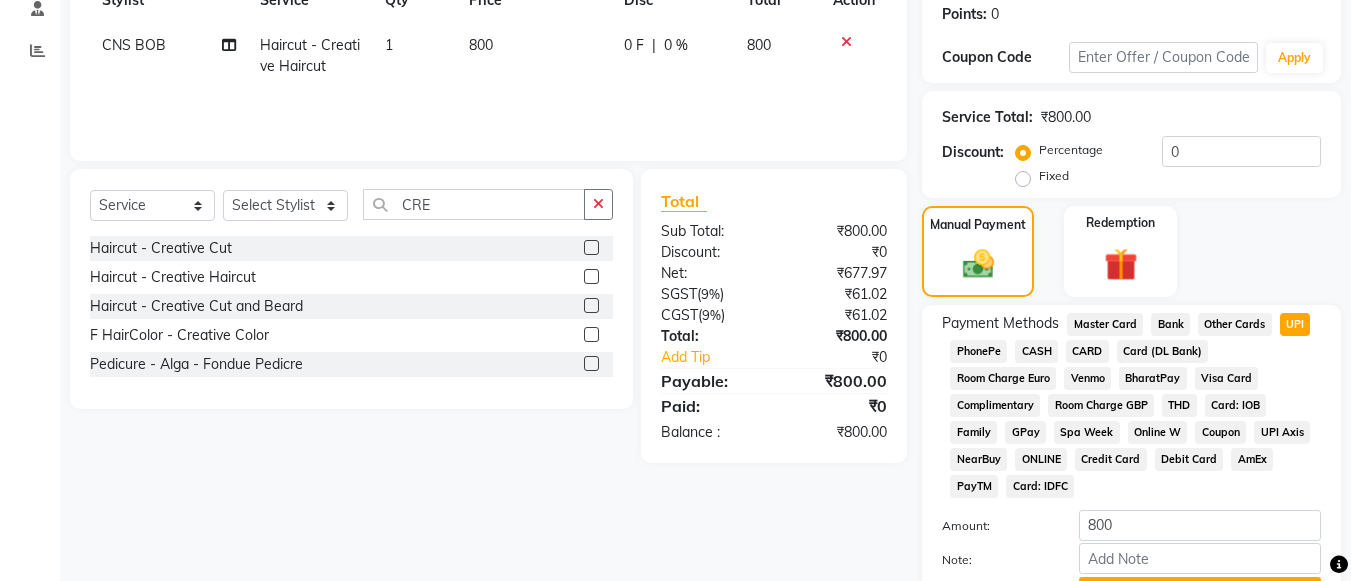 scroll, scrollTop: 413, scrollLeft: 0, axis: vertical 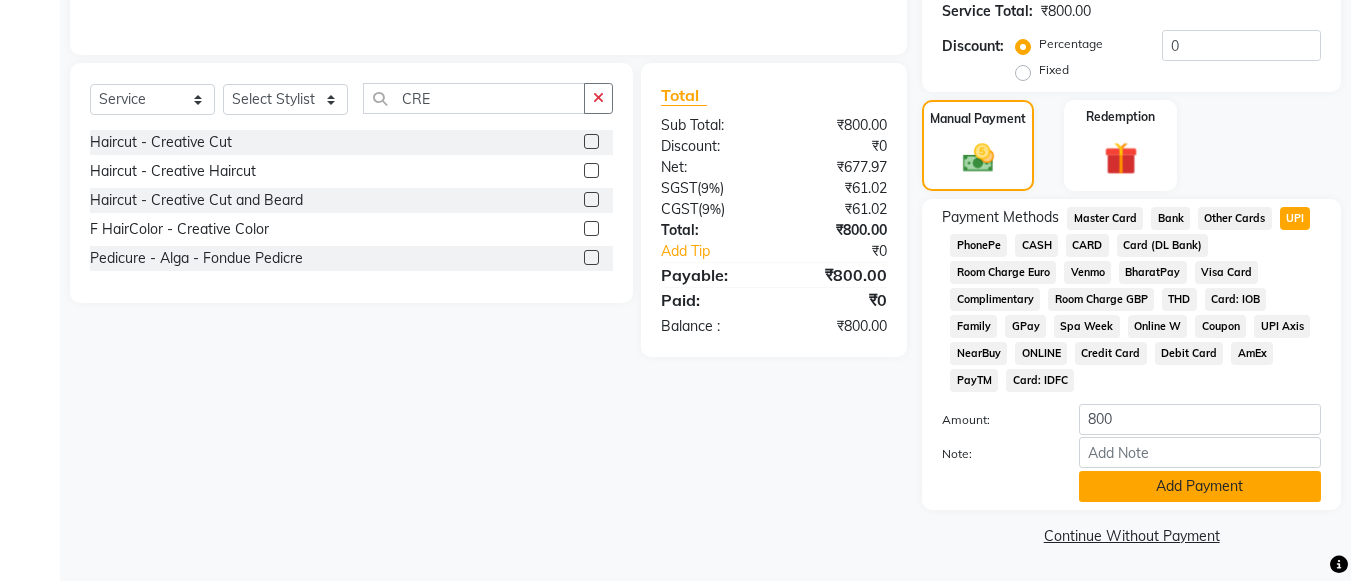 click on "Add Payment" 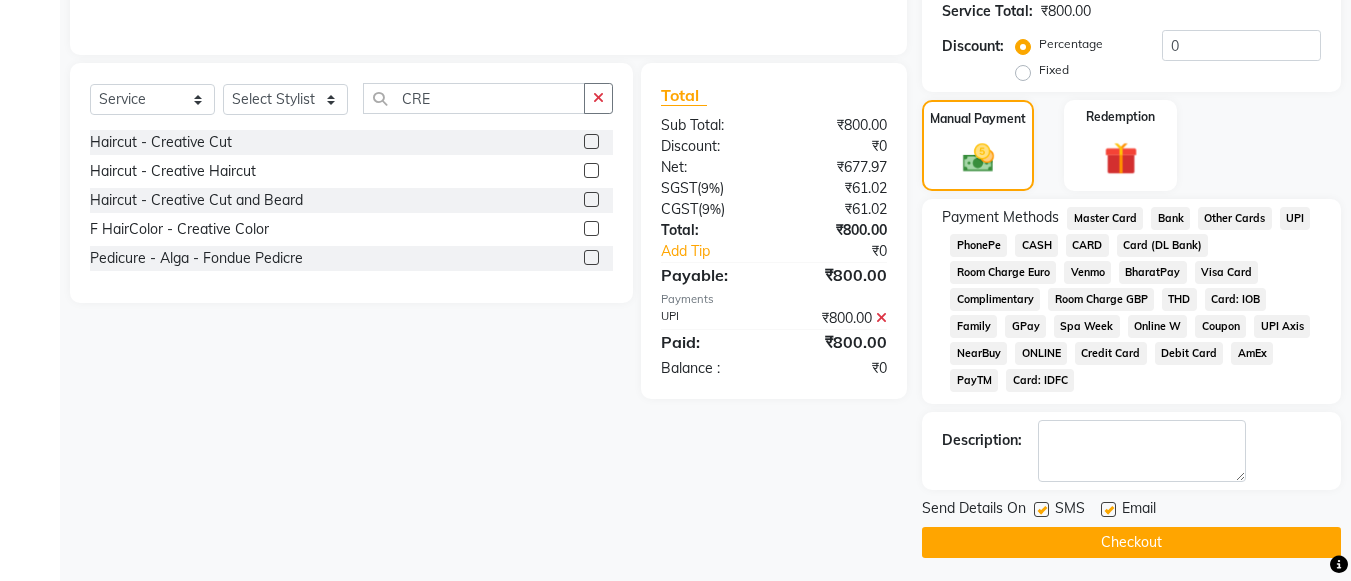 click on "Checkout" 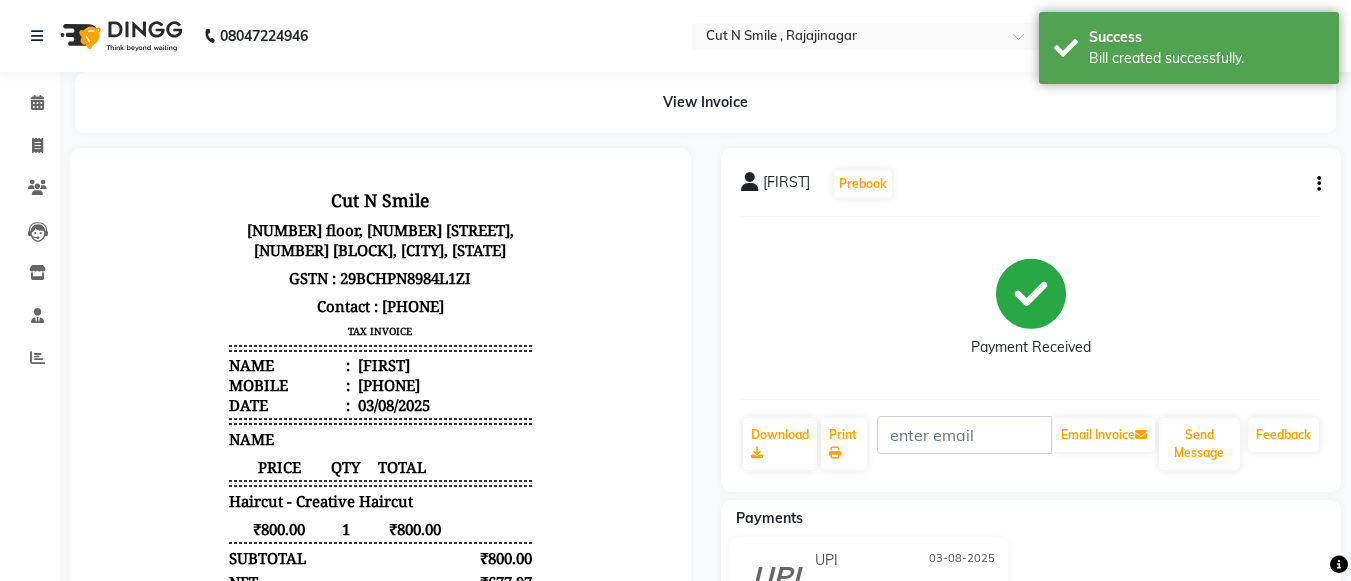 scroll, scrollTop: 0, scrollLeft: 0, axis: both 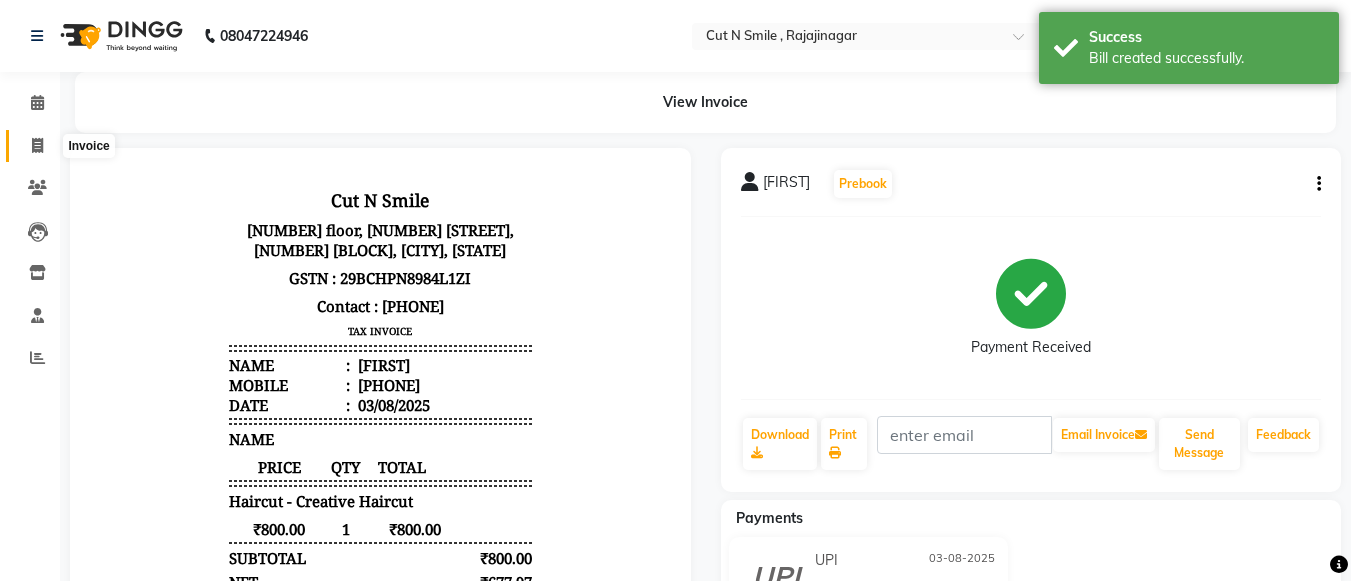 click 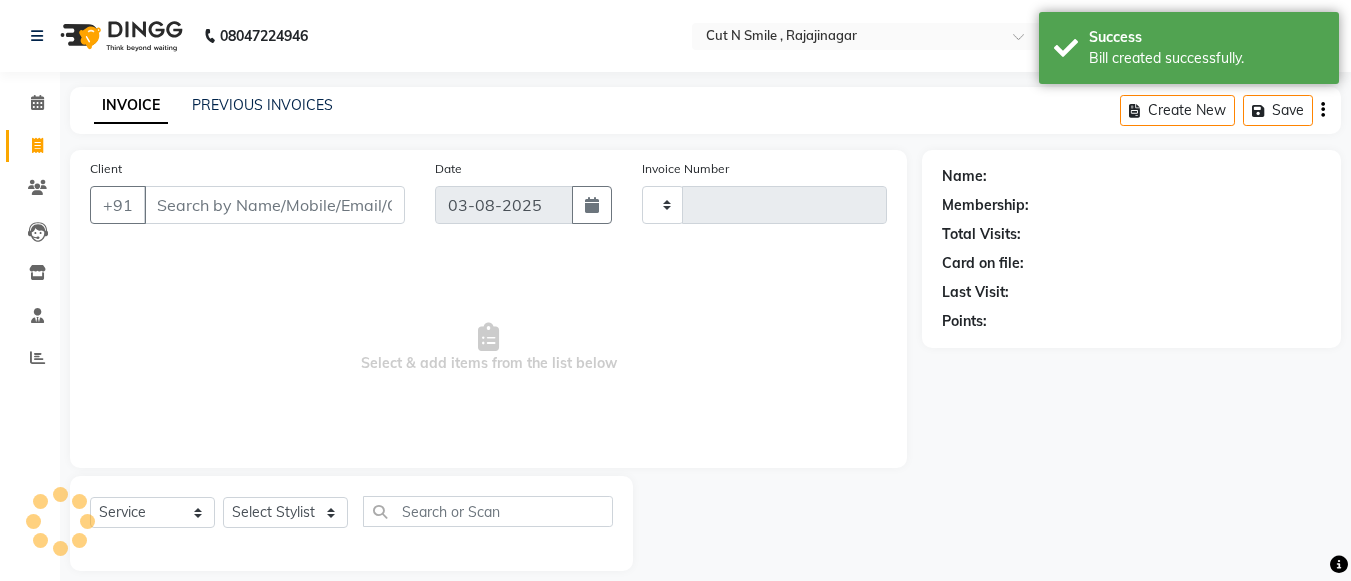 type on "116" 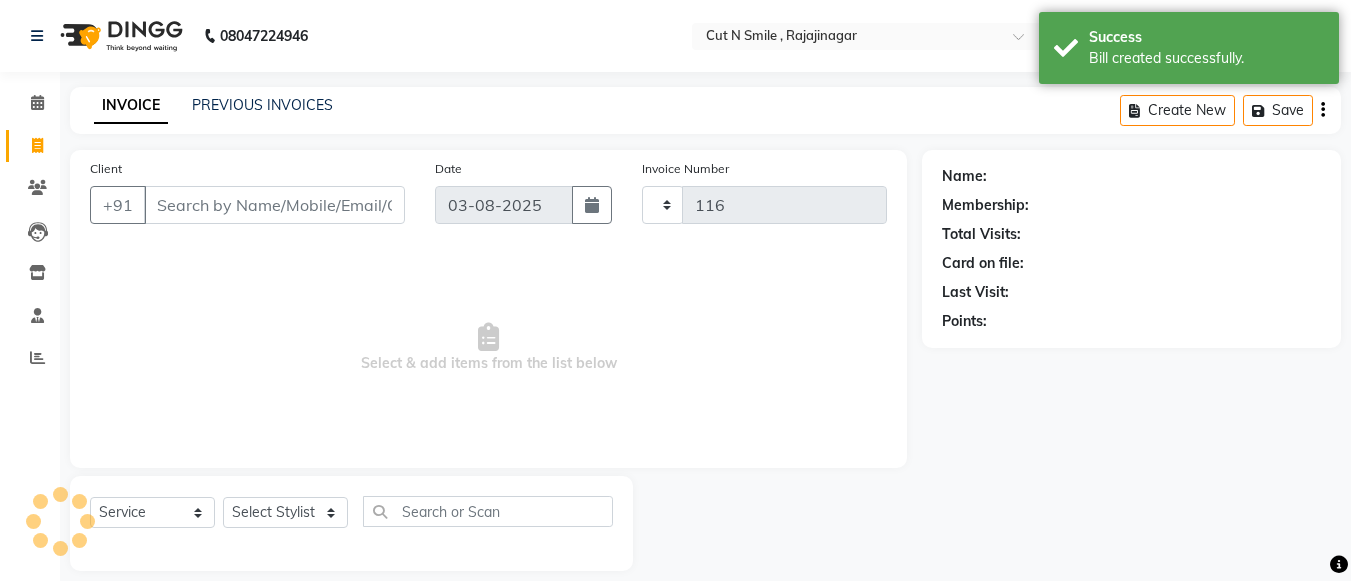 scroll, scrollTop: 20, scrollLeft: 0, axis: vertical 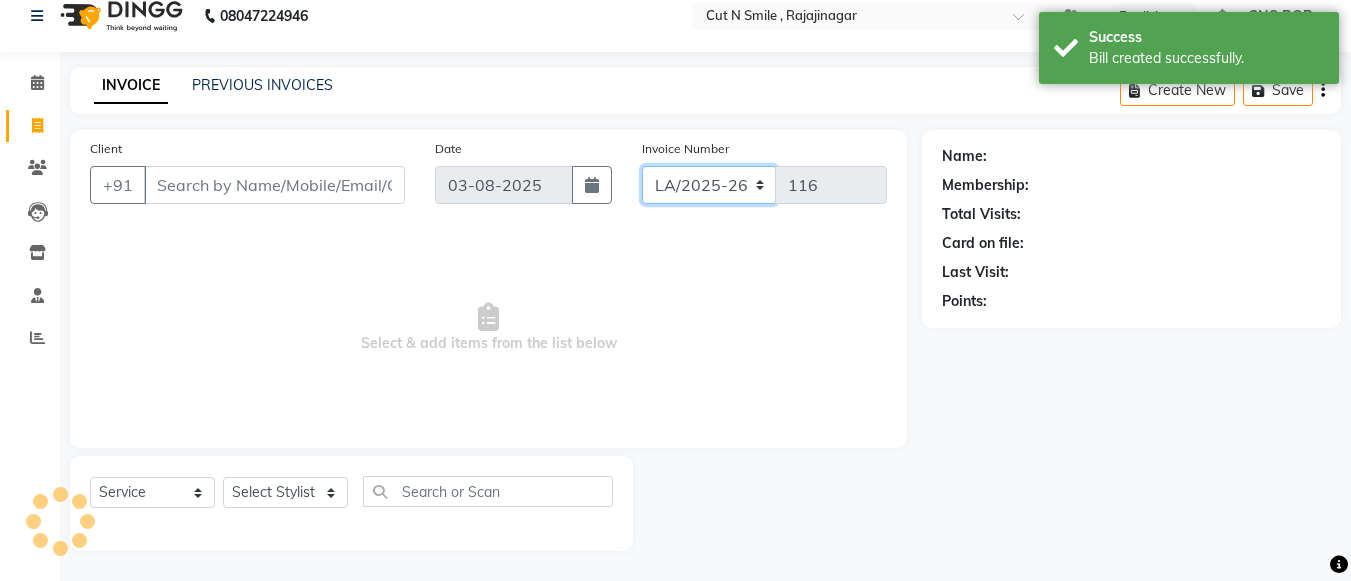 drag, startPoint x: 763, startPoint y: 186, endPoint x: 717, endPoint y: 218, distance: 56.0357 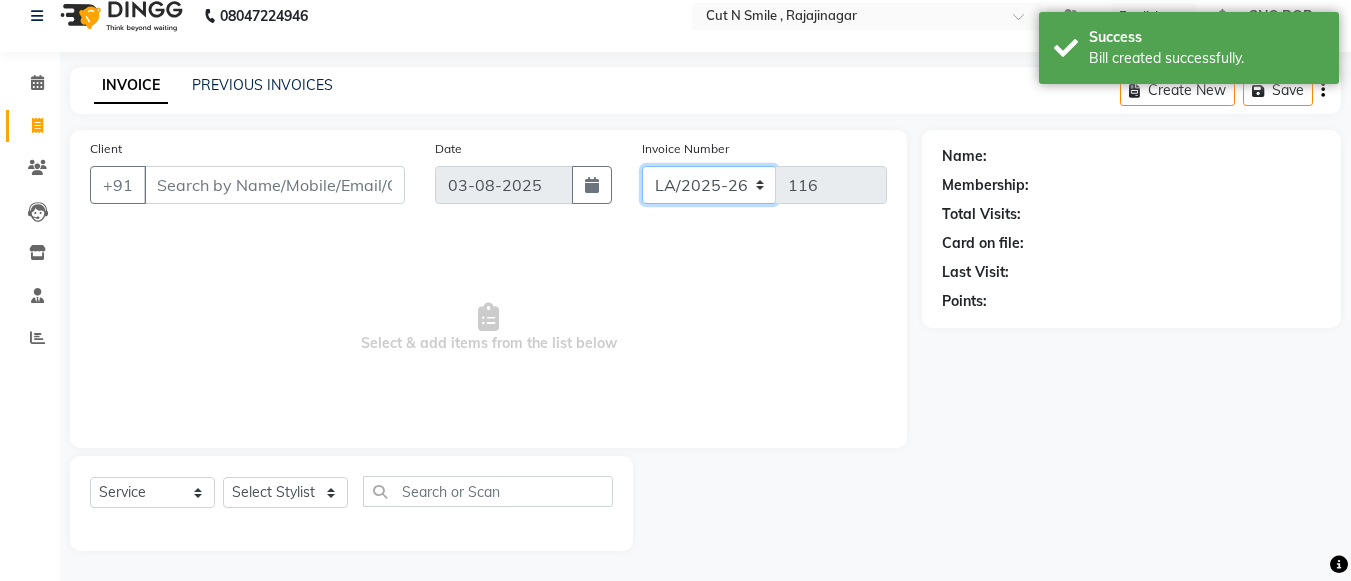 select on "8154" 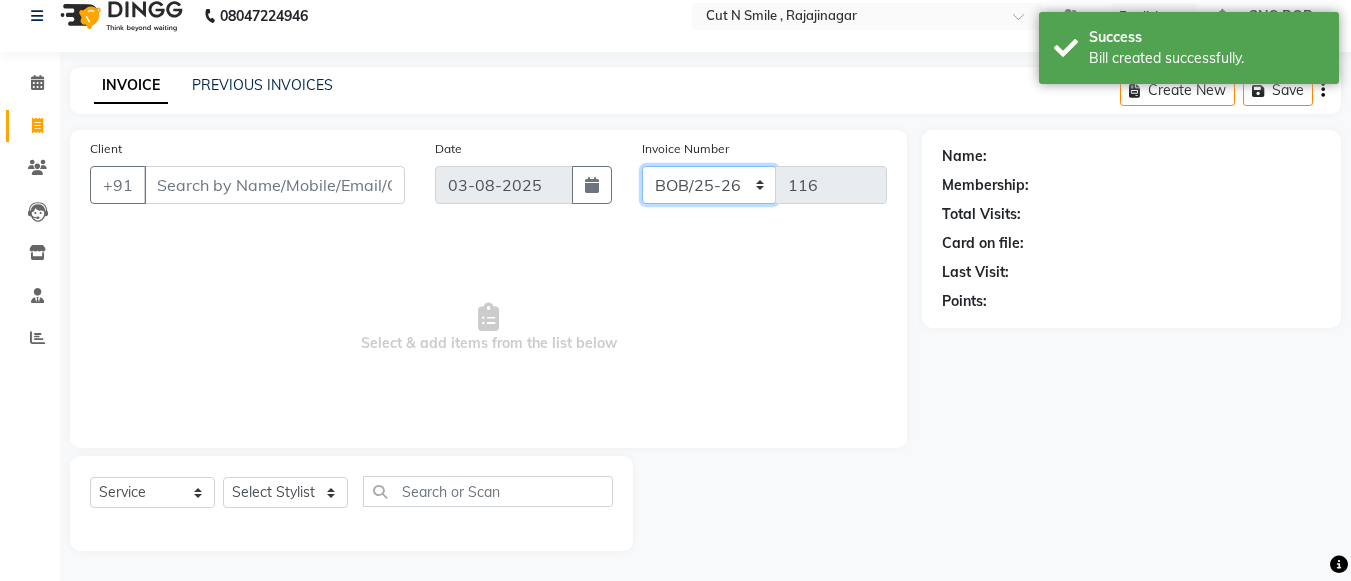 click on "BOB/25-26 LA/2025-26 SH/25 CH/25 SA/25" 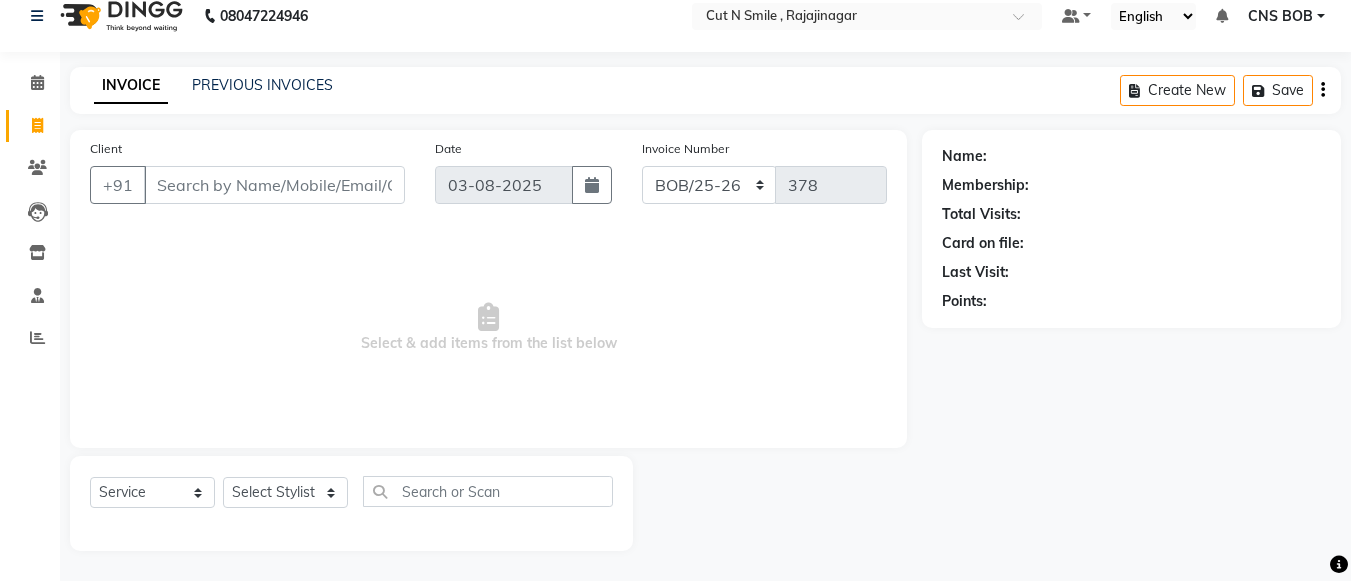 click on "Select & add items from the list below" at bounding box center [488, 328] 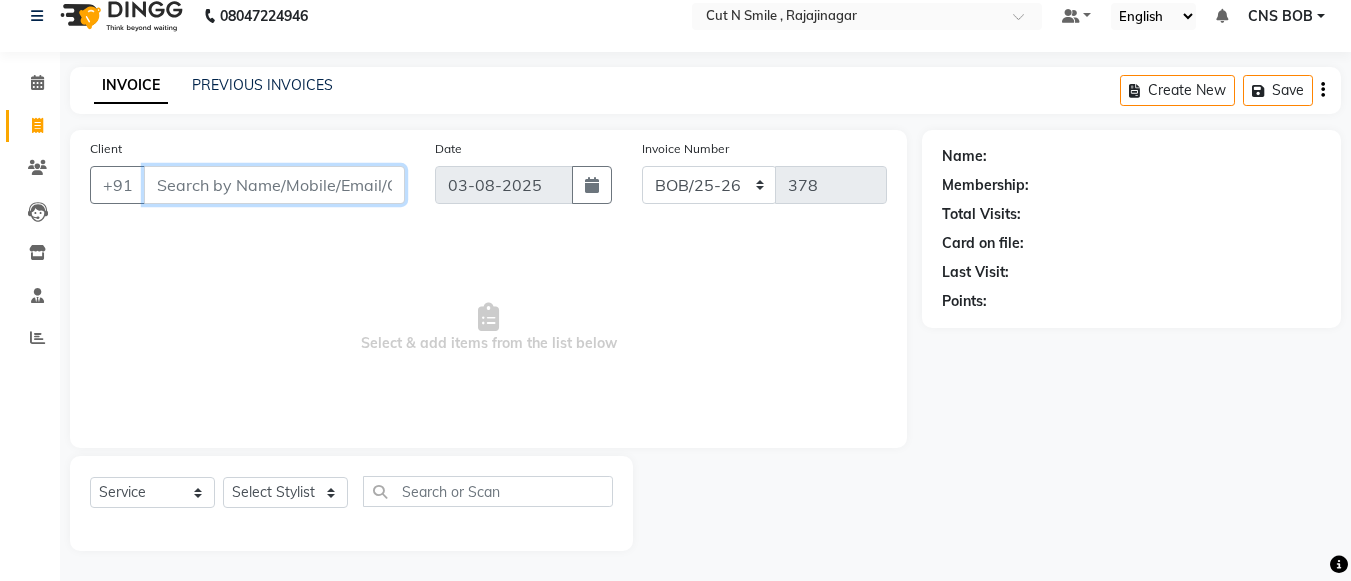 click on "Client" at bounding box center [274, 185] 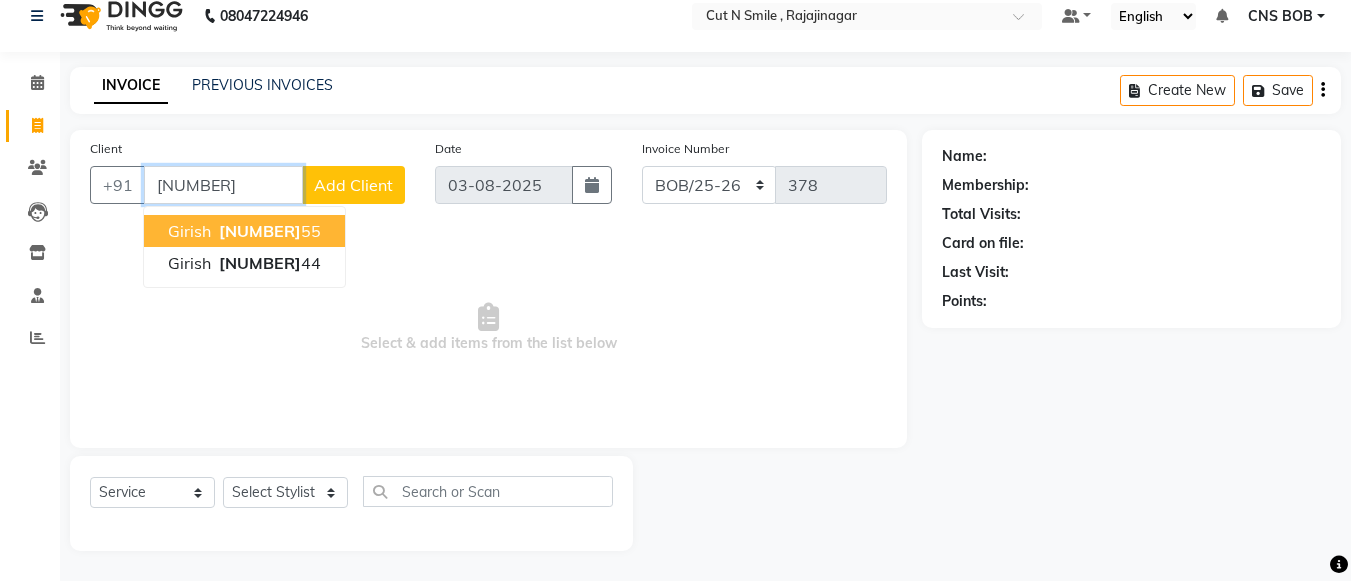 click on "Girish" at bounding box center (189, 231) 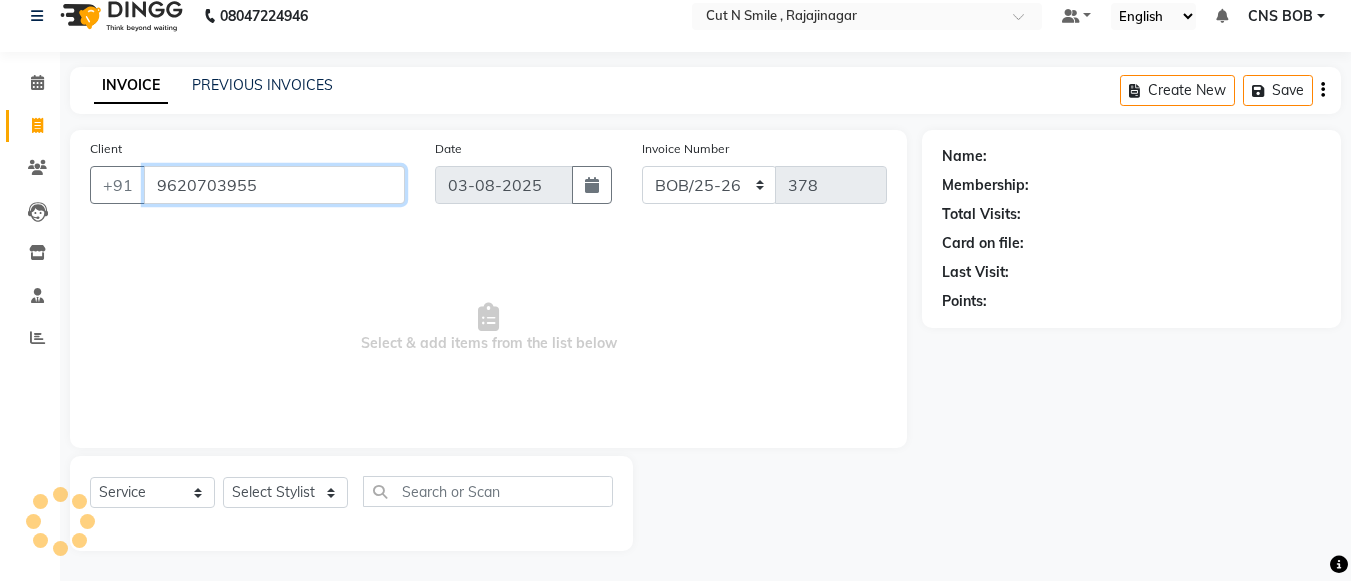 type on "9620703955" 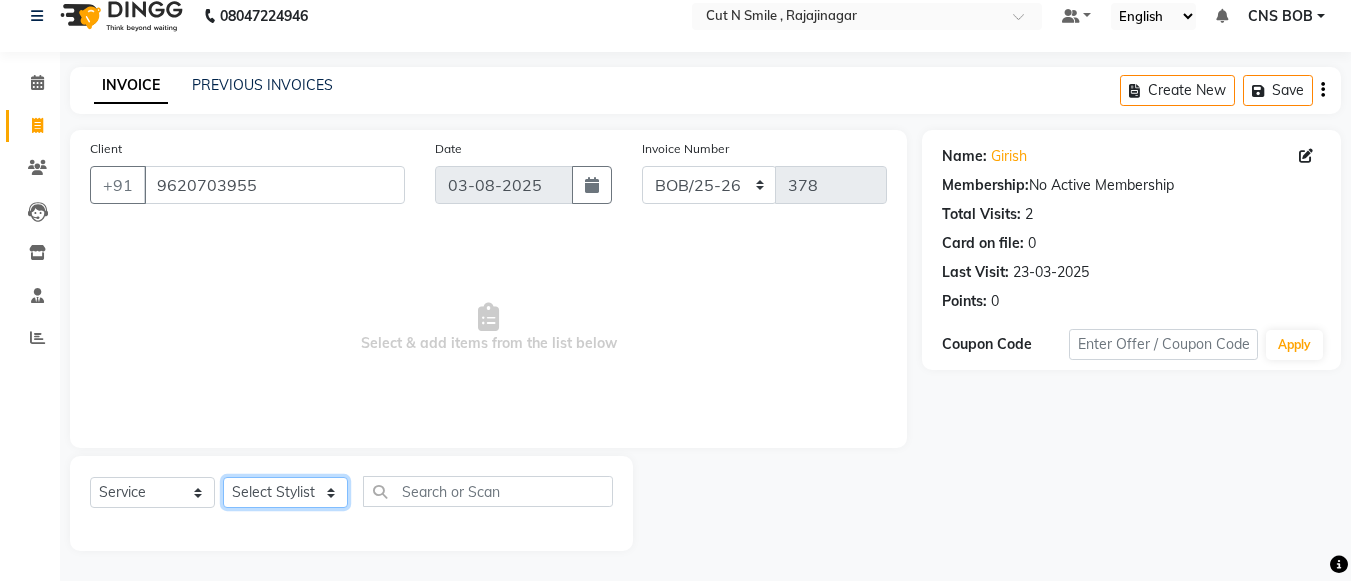 click on "Select Stylist Ali ML Ammu 3R Ankith VN Ash Mohammed 3R Atheek 3R Binitha 3R Bipana 4R CNS BOB  Cut N Smile 17M  Cut N Smile 3R Cut n Smile 4R Cut N Smile 9M Cut N Smile ML Cut N Smile V Fazil Ali 4R Govind VN Hema 4R Jayashree VN Karan VN Love 4R Mani Singh 3R Manu 4R  Muskaan VN Nadeem 4R N D M 4R NDM Alam 4R Noushad VN Pavan 4R Priya BOB Priyanka 3R Rahul 3R Ravi 3R Riya BOB Rohith 4R Roobina 3R Roopa 4R Rubina BOB Sahil Ahmed 3R Sahil Bhatti 4R Sameer 3R Sanajana BOB  Sanjana BOB Sarita VN Shaan 4R Shahid 4R Shakir VN Shanavaaz BOB Shiney 3R Shivu Raj 4R Srijana BOB Sunil Laddi 4R Sunny VN Supriya BOB Sushmitha 4R Vakeel 3R Varas 4R Varas BOB Vishwa VN" 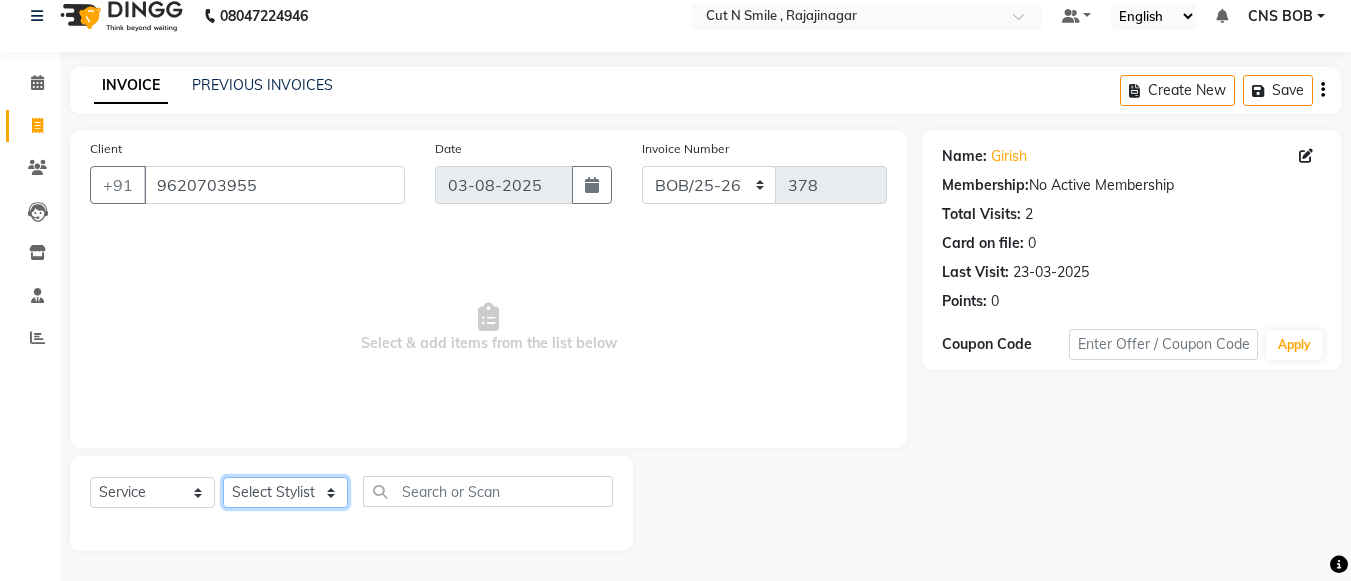 select on "[NUMBER]" 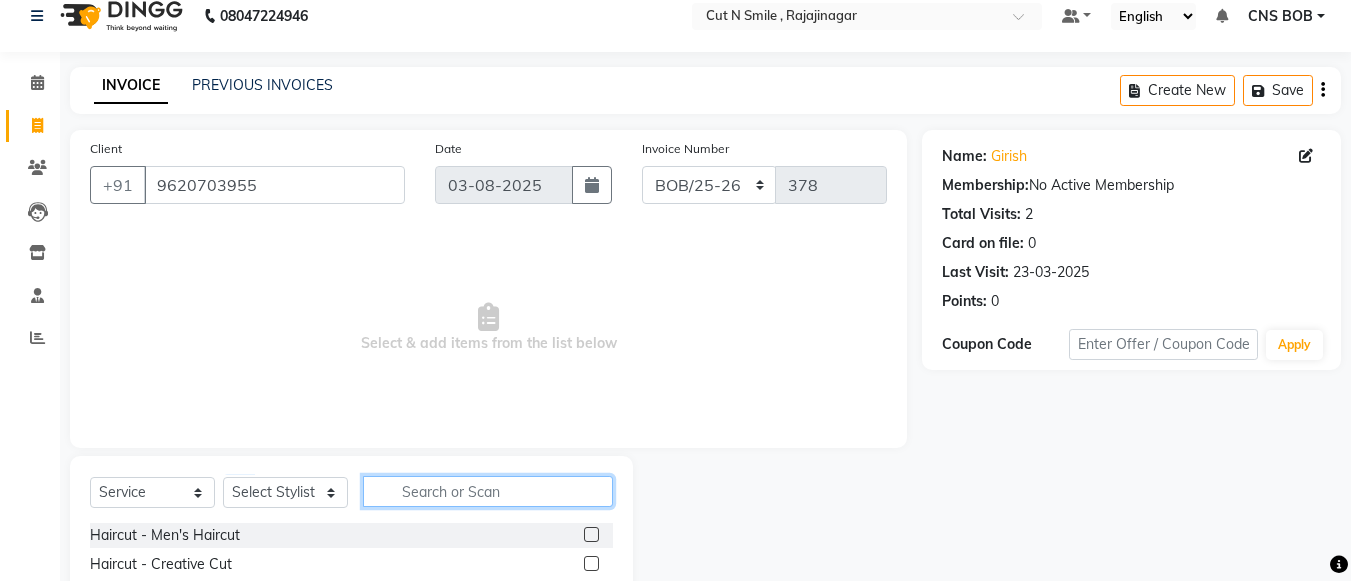 click 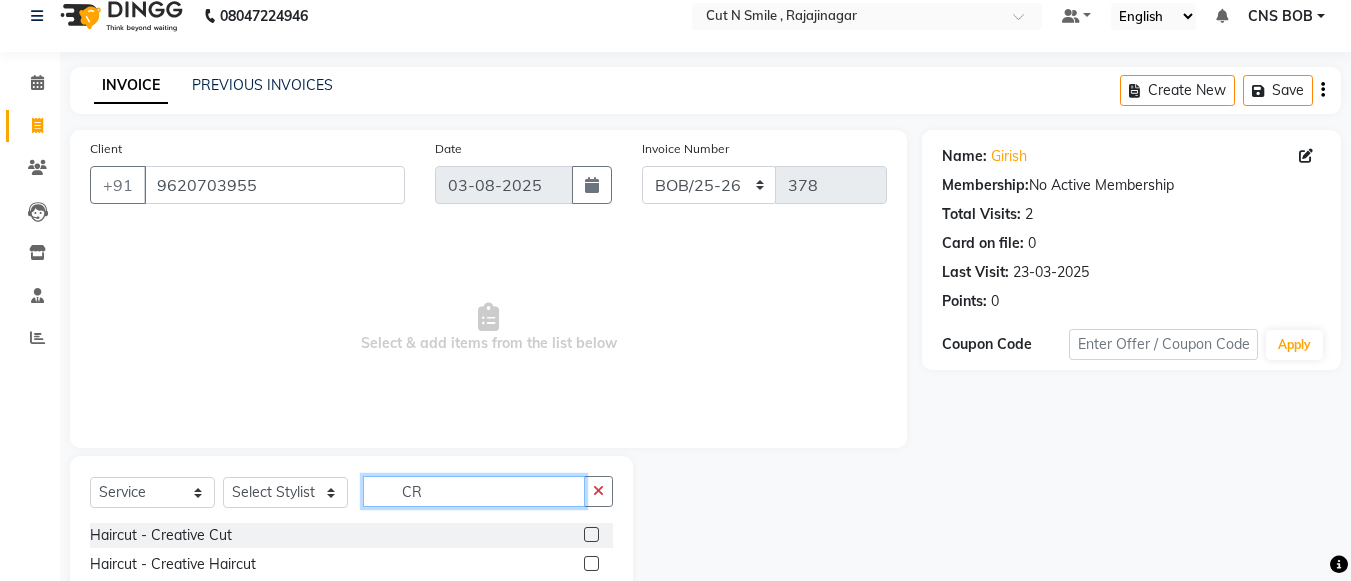 type on "CR" 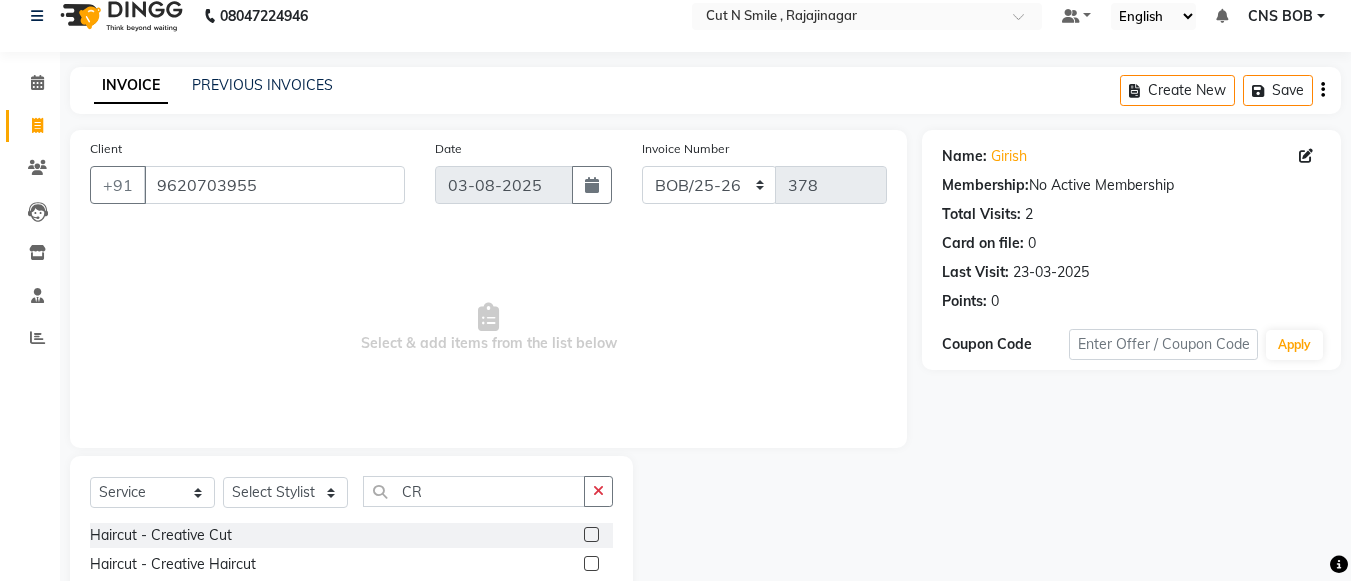 click 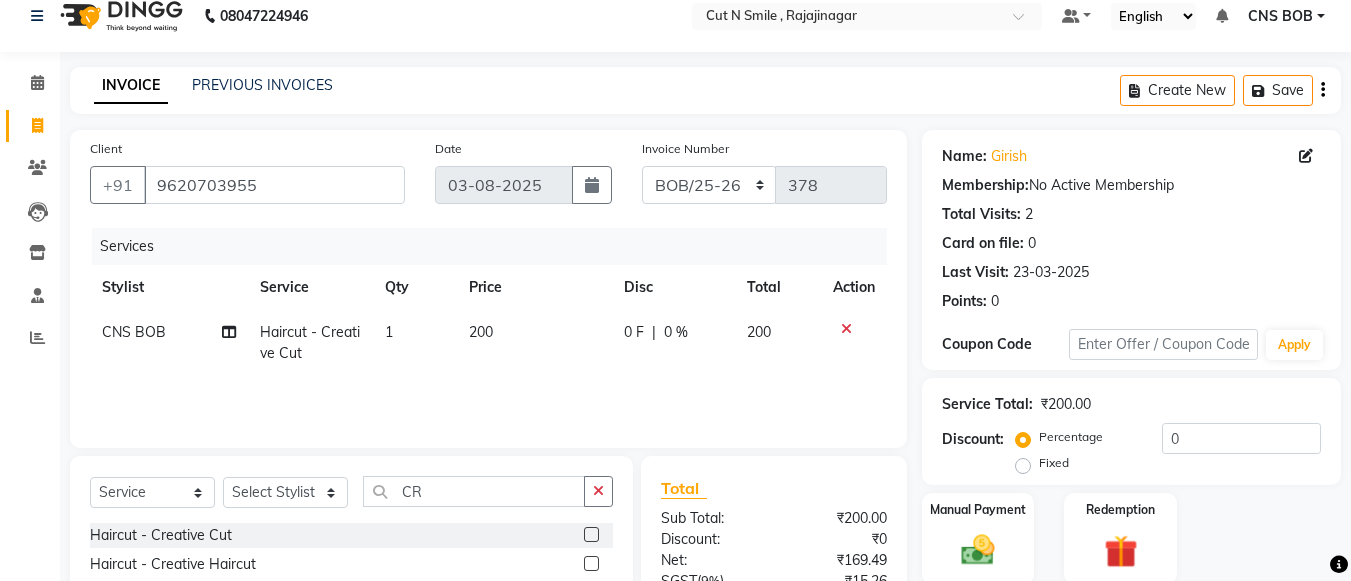 click 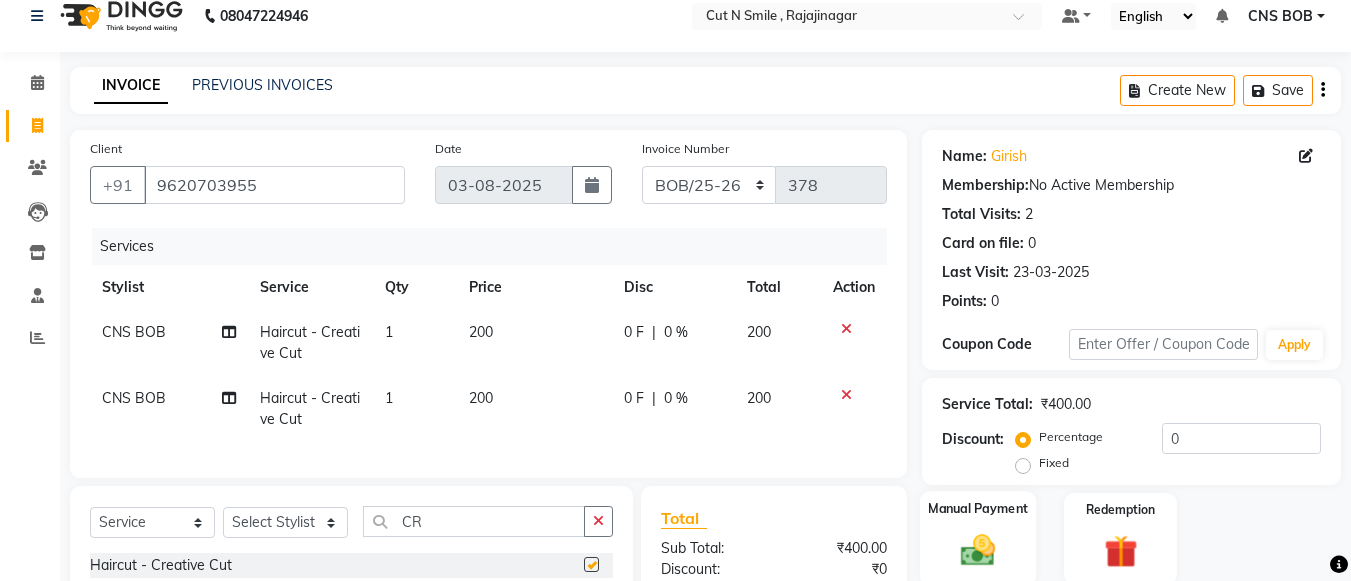 checkbox on "false" 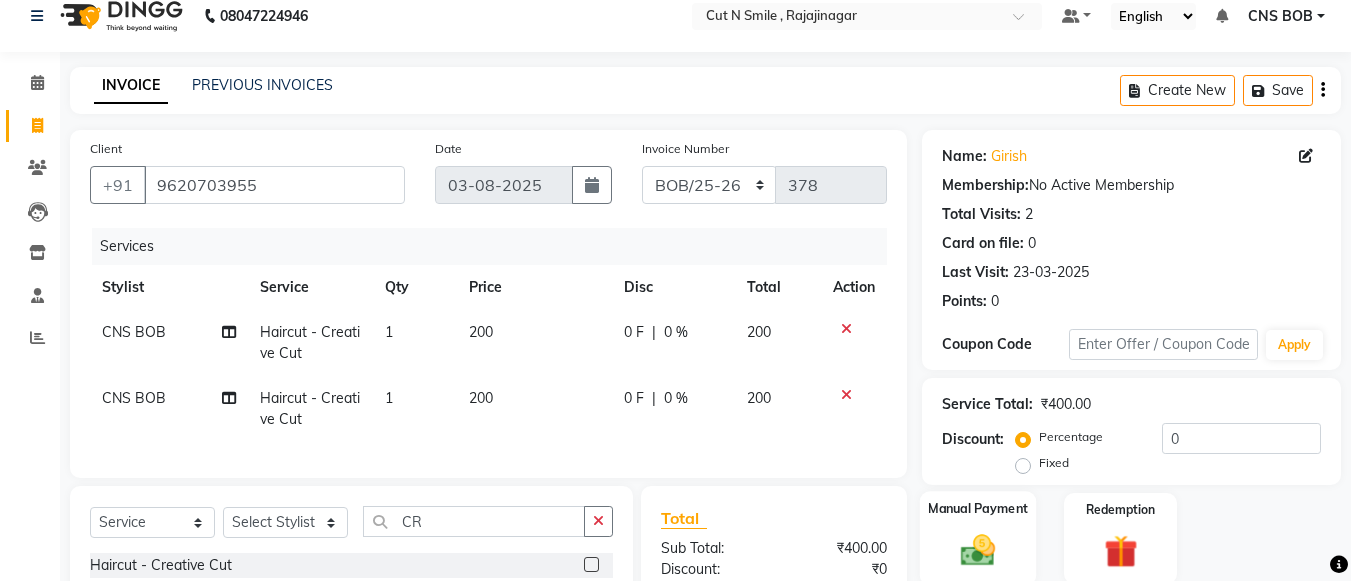 click on "Manual Payment" 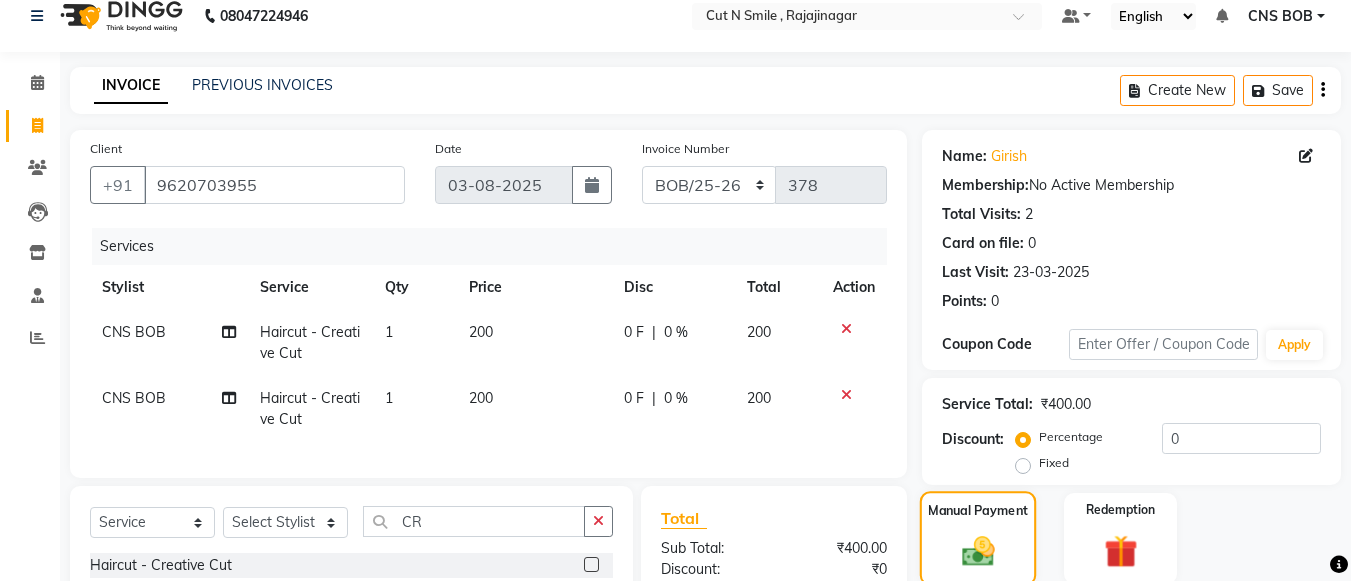 scroll, scrollTop: 307, scrollLeft: 0, axis: vertical 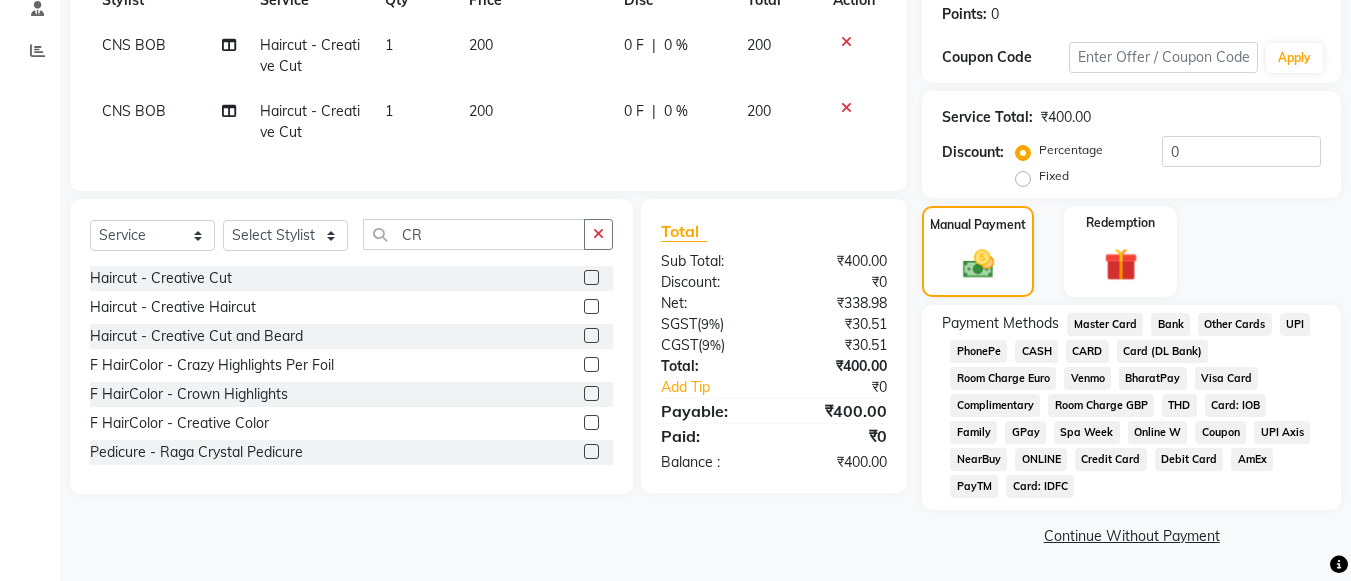 click on "UPI" 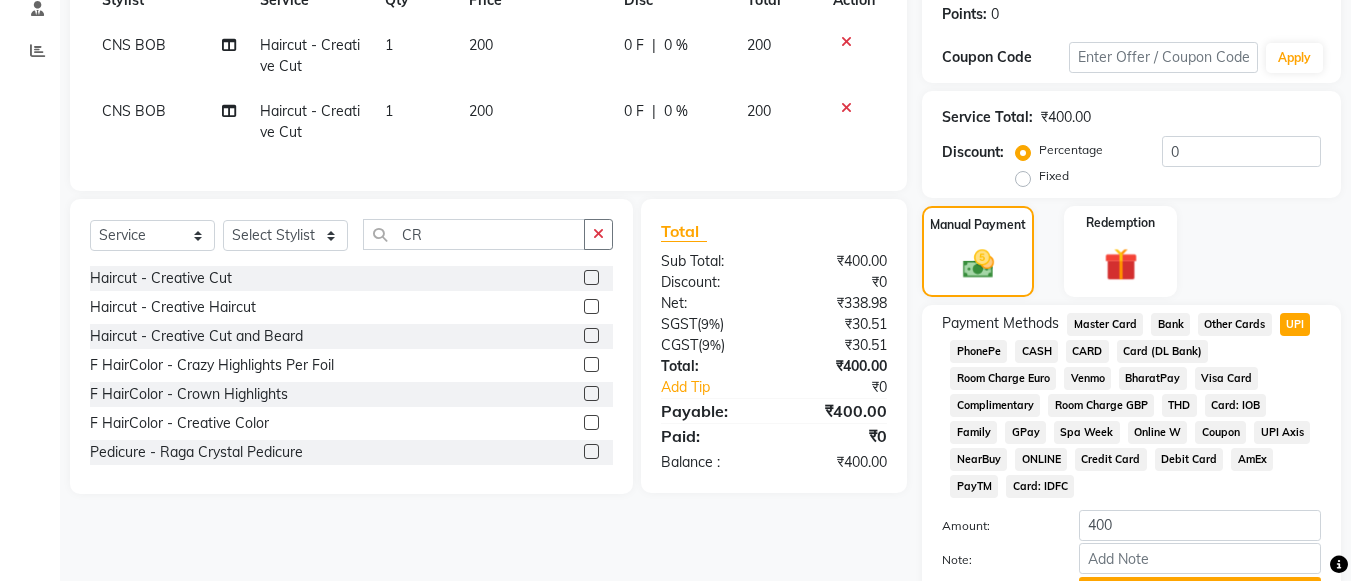 scroll, scrollTop: 413, scrollLeft: 0, axis: vertical 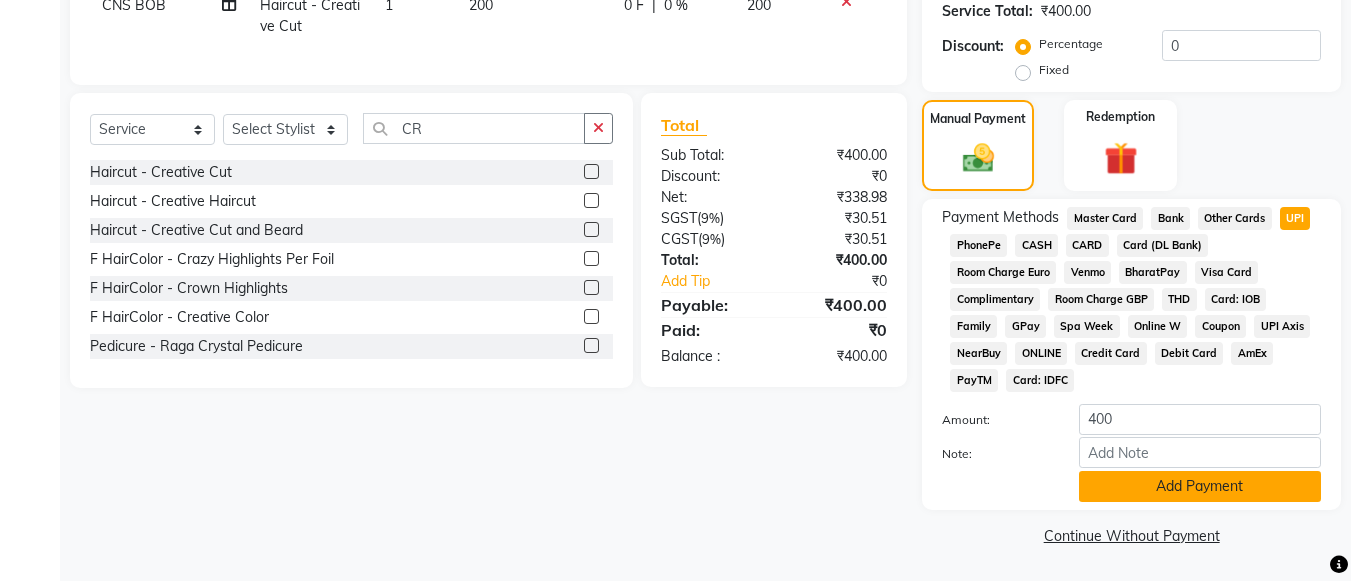 click on "Add Payment" 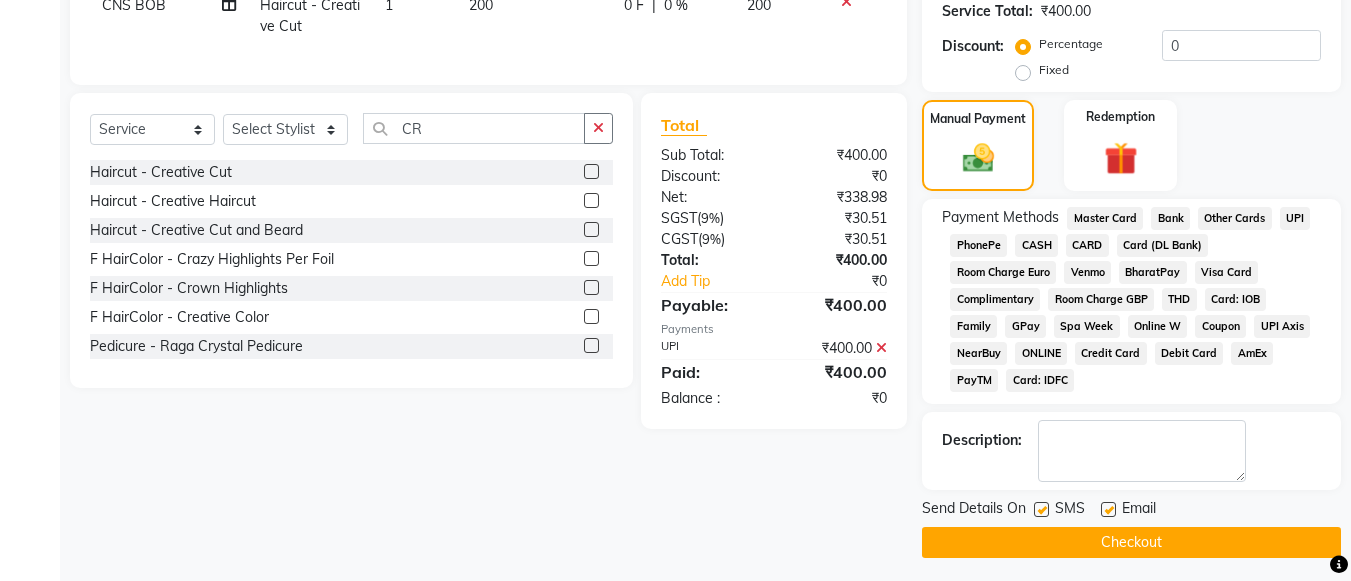 click on "Checkout" 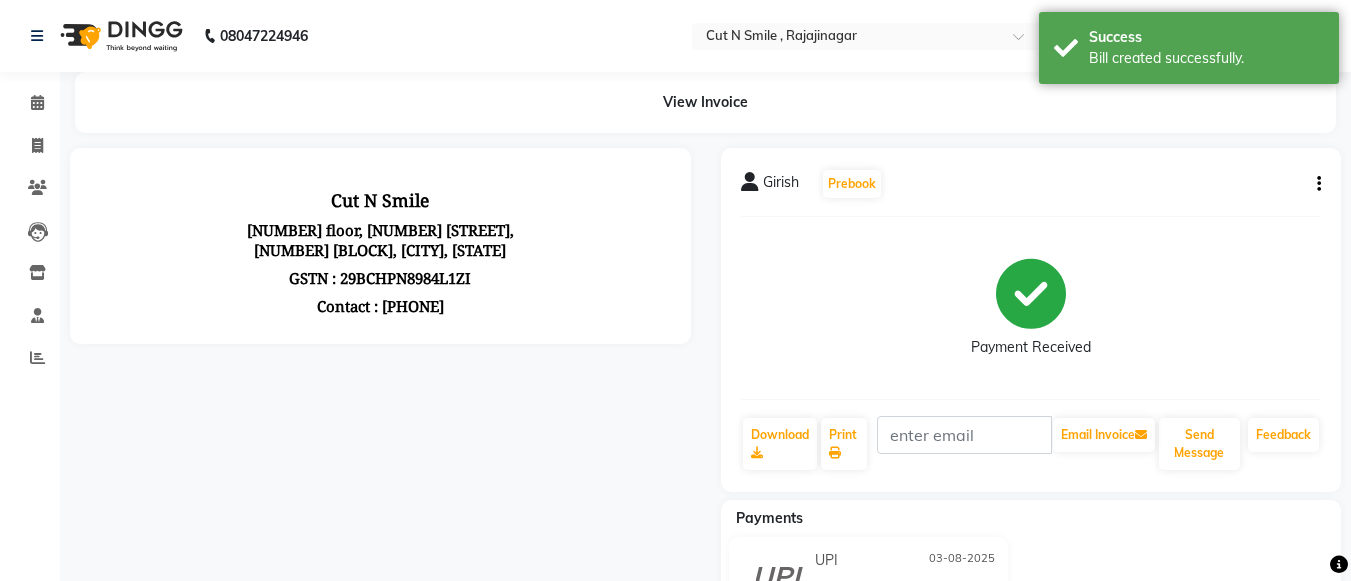 scroll, scrollTop: 0, scrollLeft: 0, axis: both 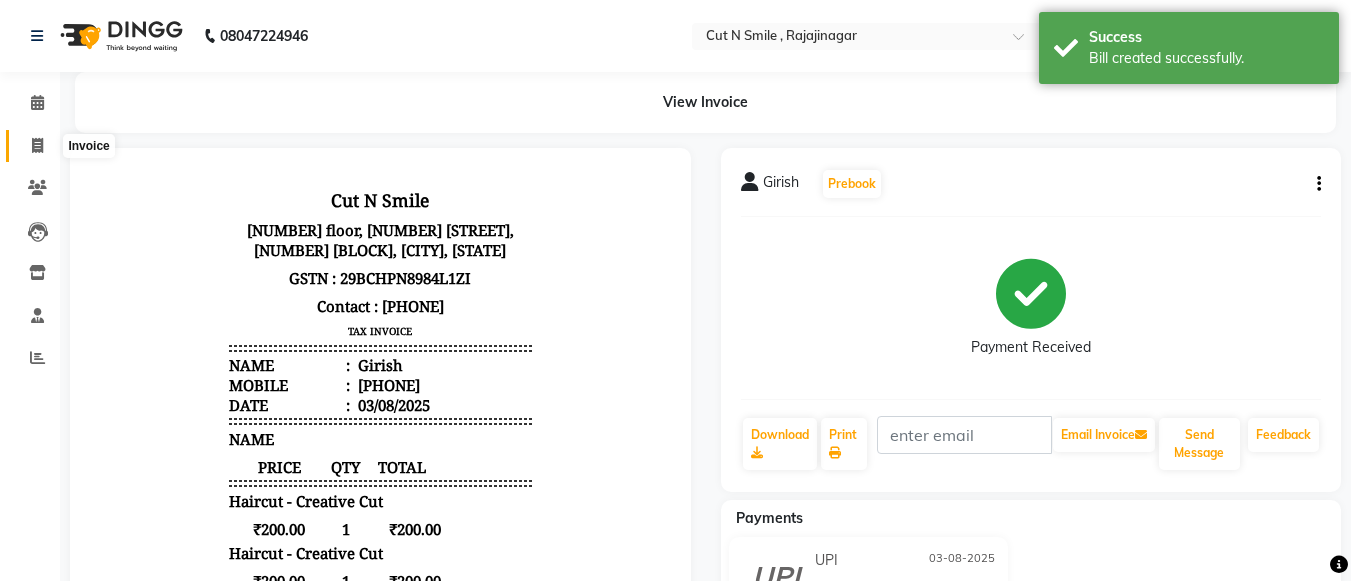 click 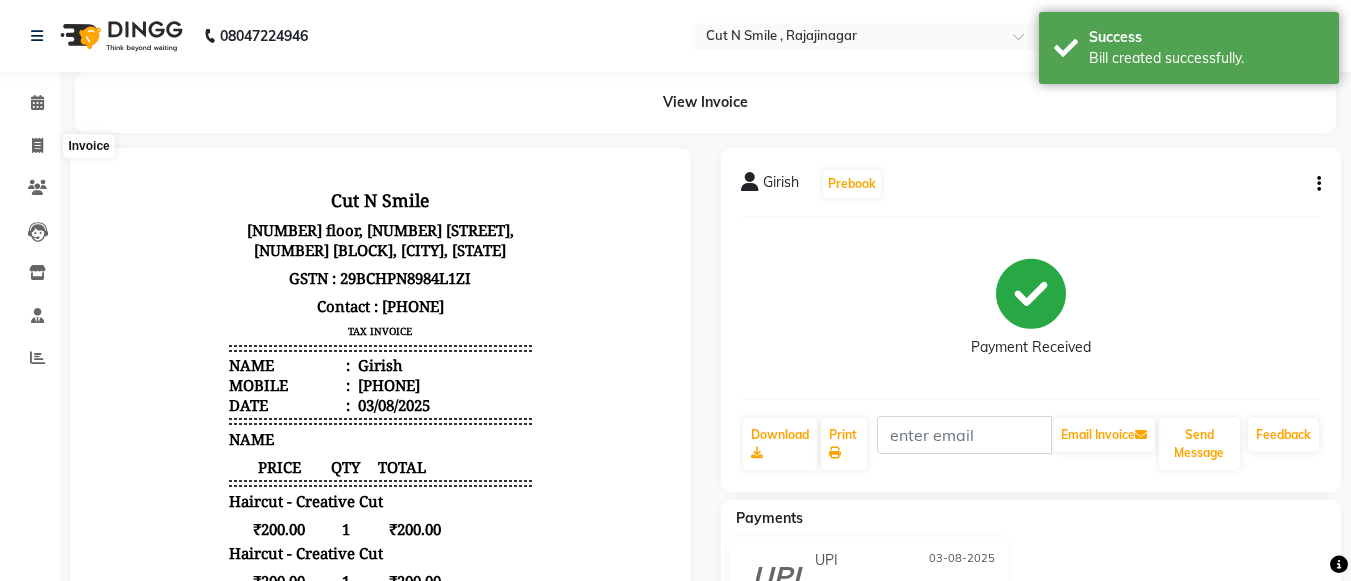 select on "service" 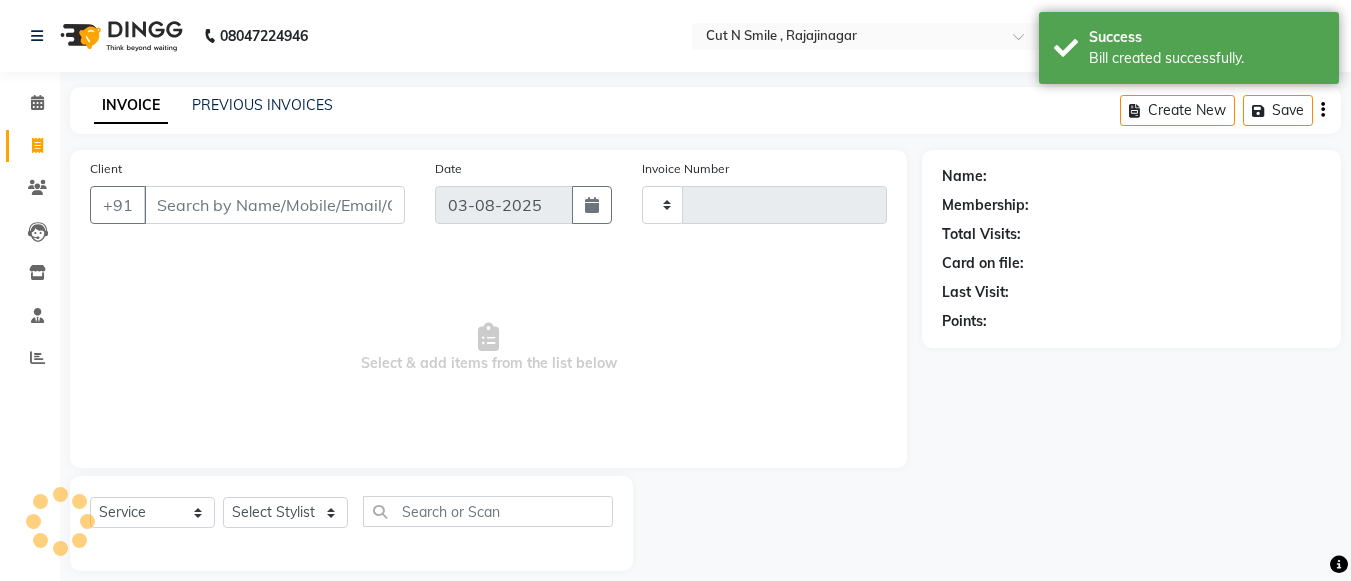 scroll, scrollTop: 20, scrollLeft: 0, axis: vertical 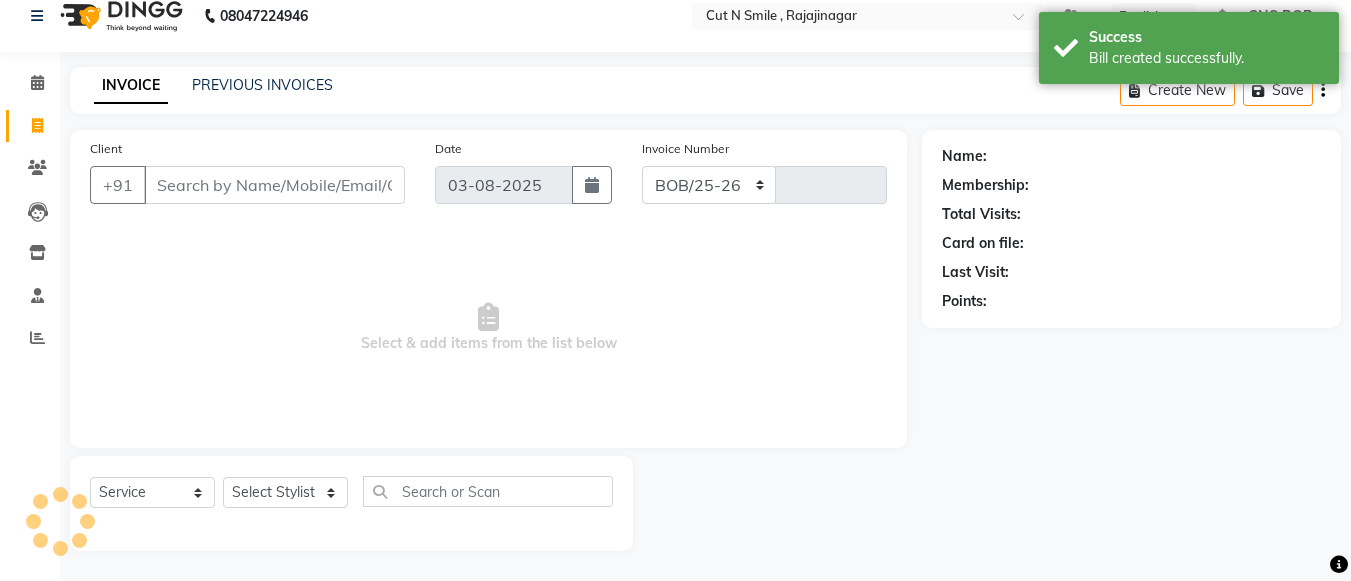 select on "7187" 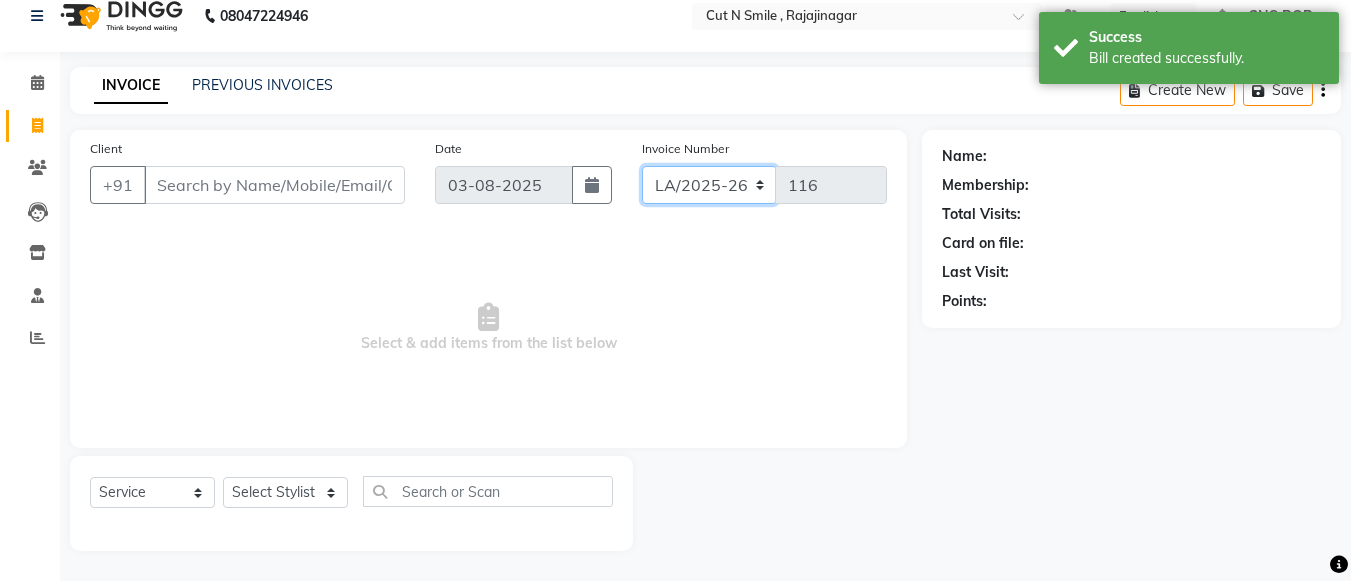 drag, startPoint x: 698, startPoint y: 180, endPoint x: 696, endPoint y: 214, distance: 34.058773 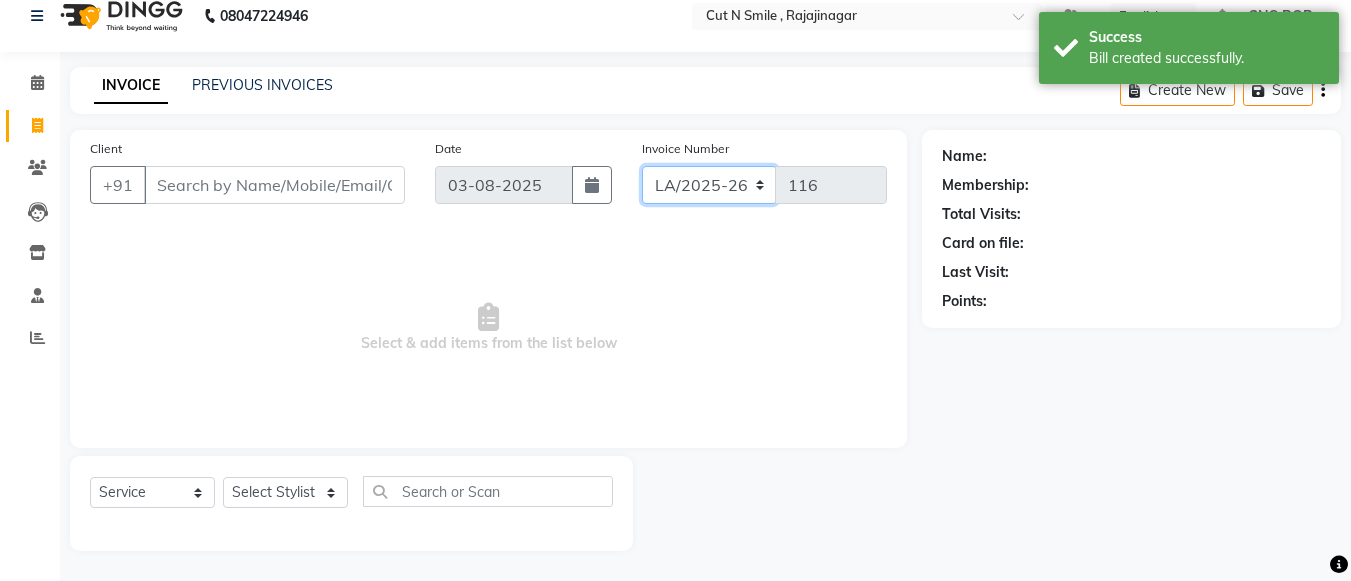 select on "8154" 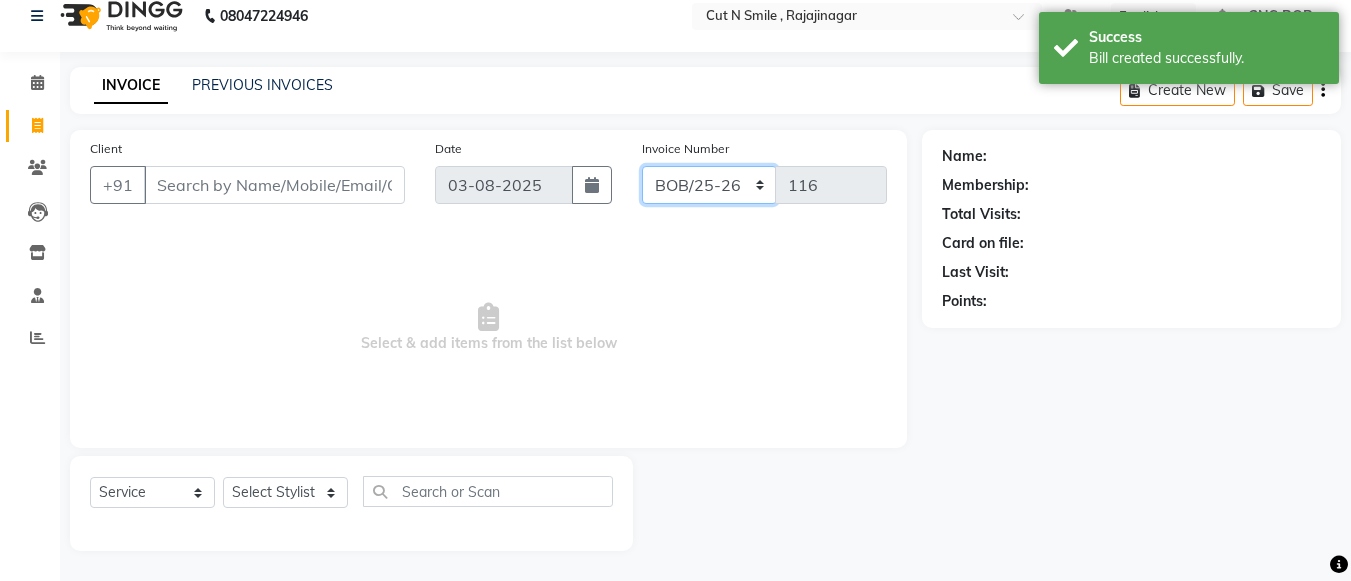 click on "BOB/25-26 LA/2025-26 SH/25 CH/25 SA/25" 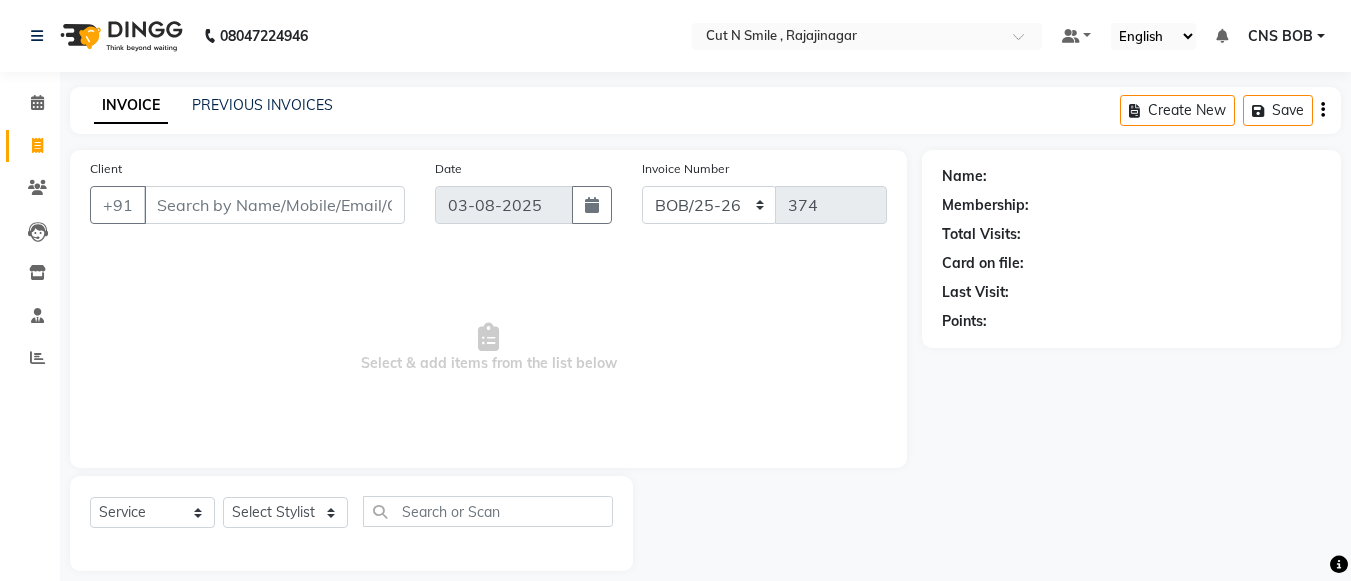 select on "service" 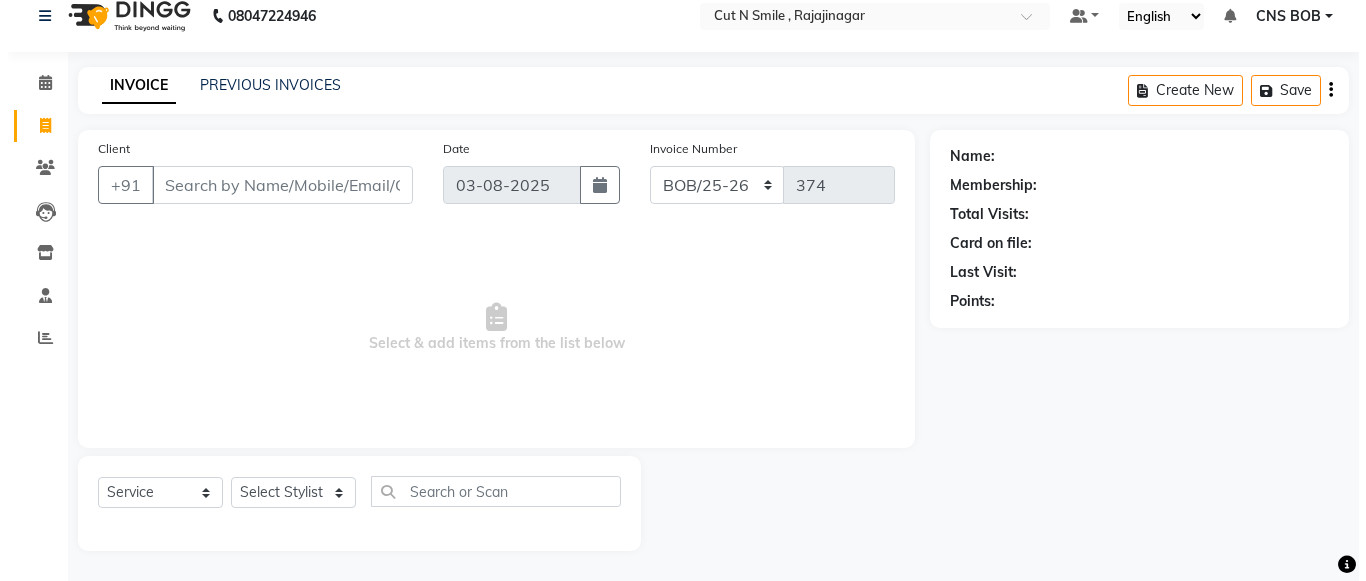 scroll, scrollTop: 0, scrollLeft: 0, axis: both 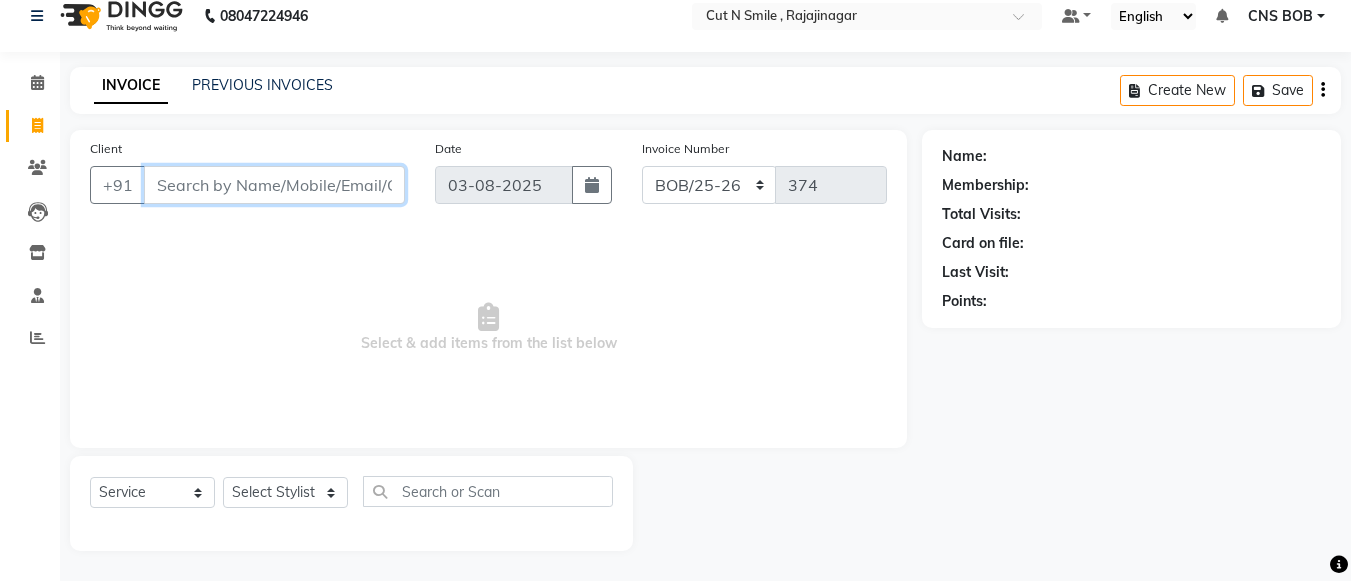 click on "Client" at bounding box center [274, 185] 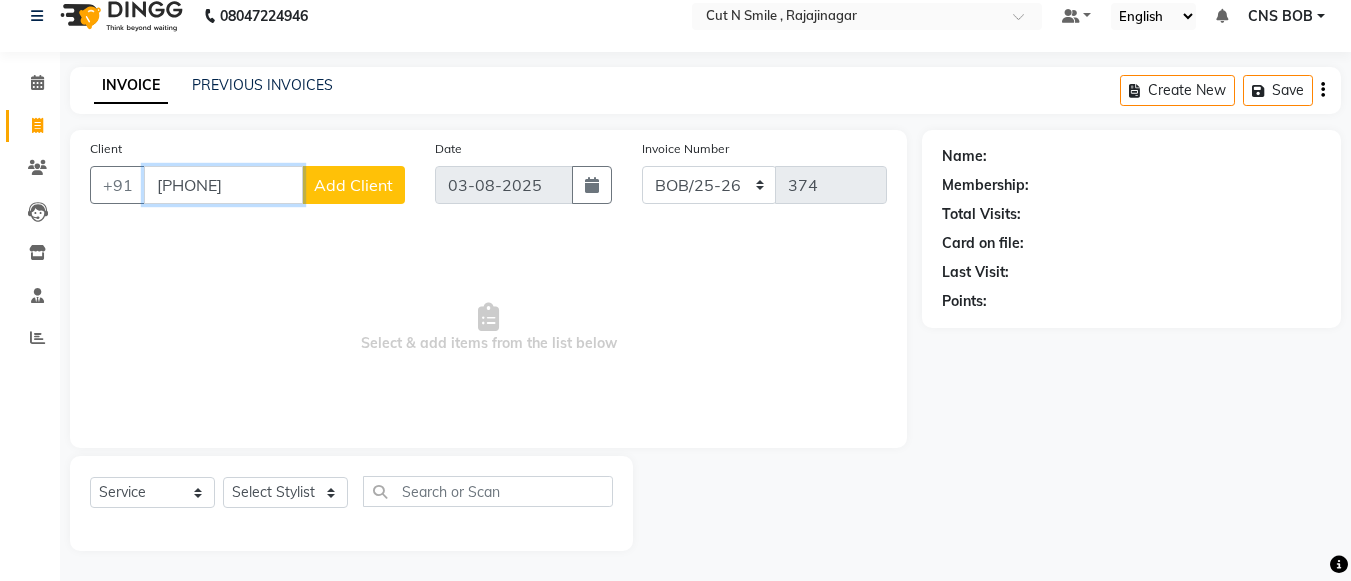 type on "[PHONE]" 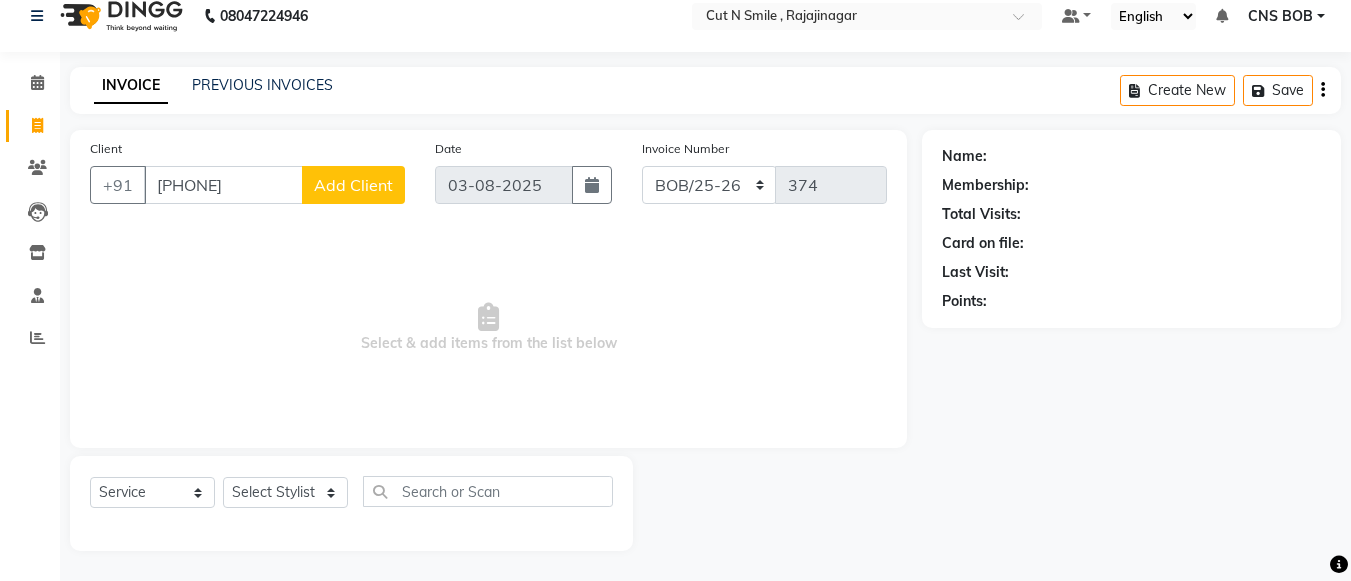 click on "Add Client" 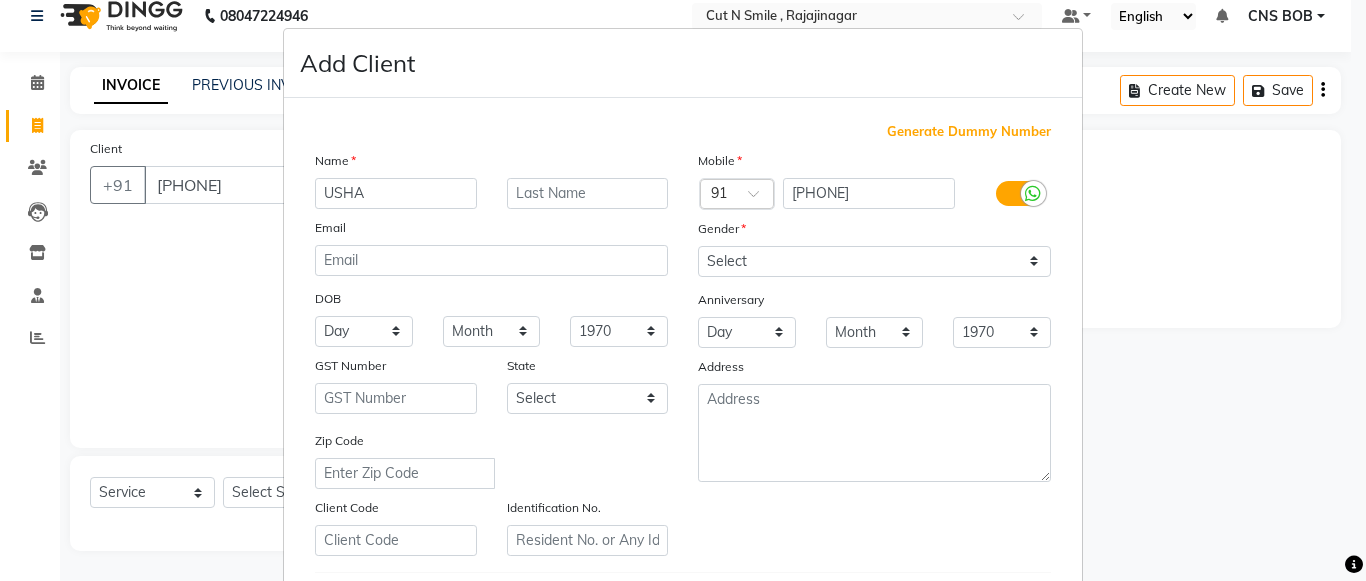 type on "USHA" 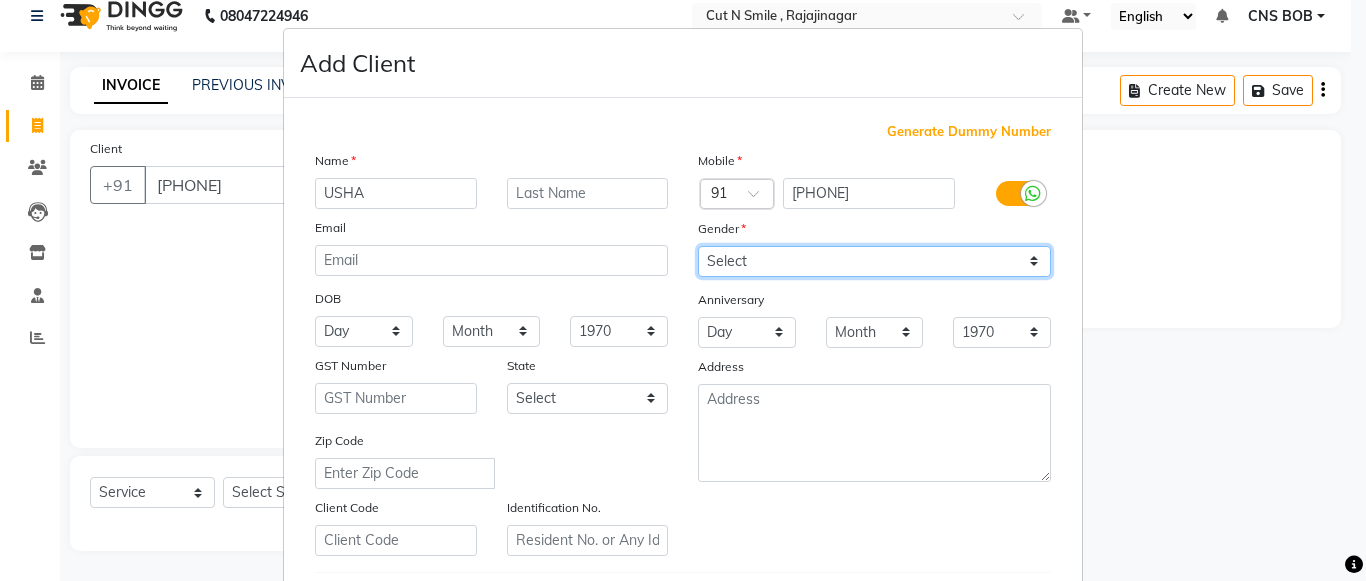 click on "Select Male Female Other Prefer Not To Say" at bounding box center (874, 261) 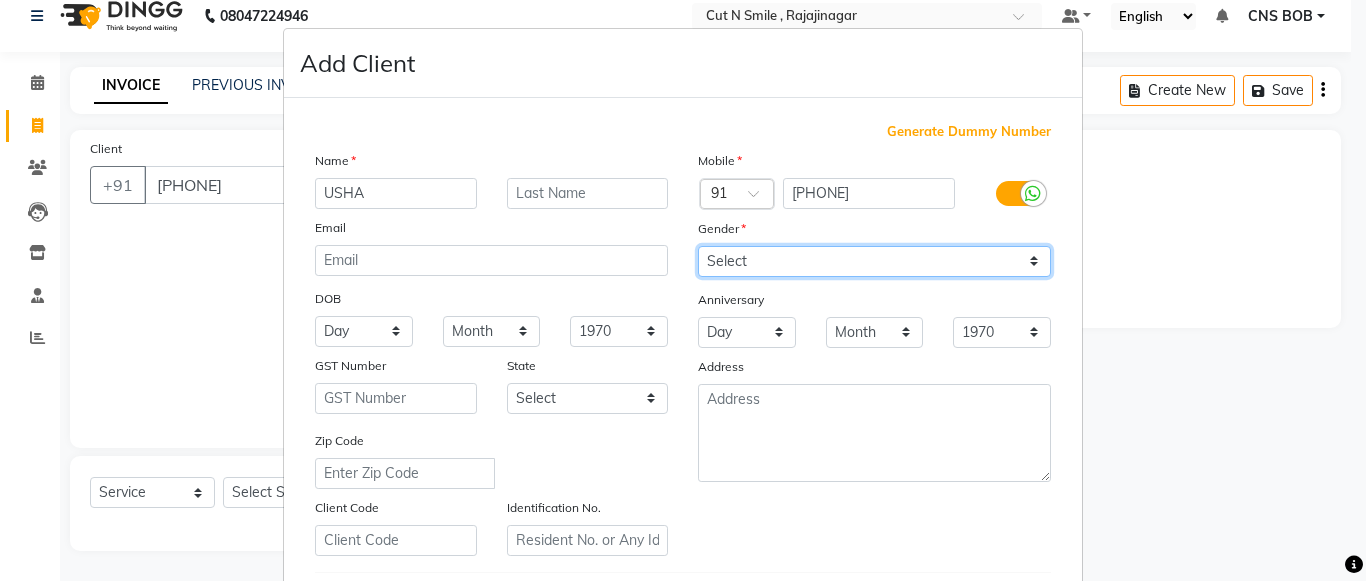 select on "female" 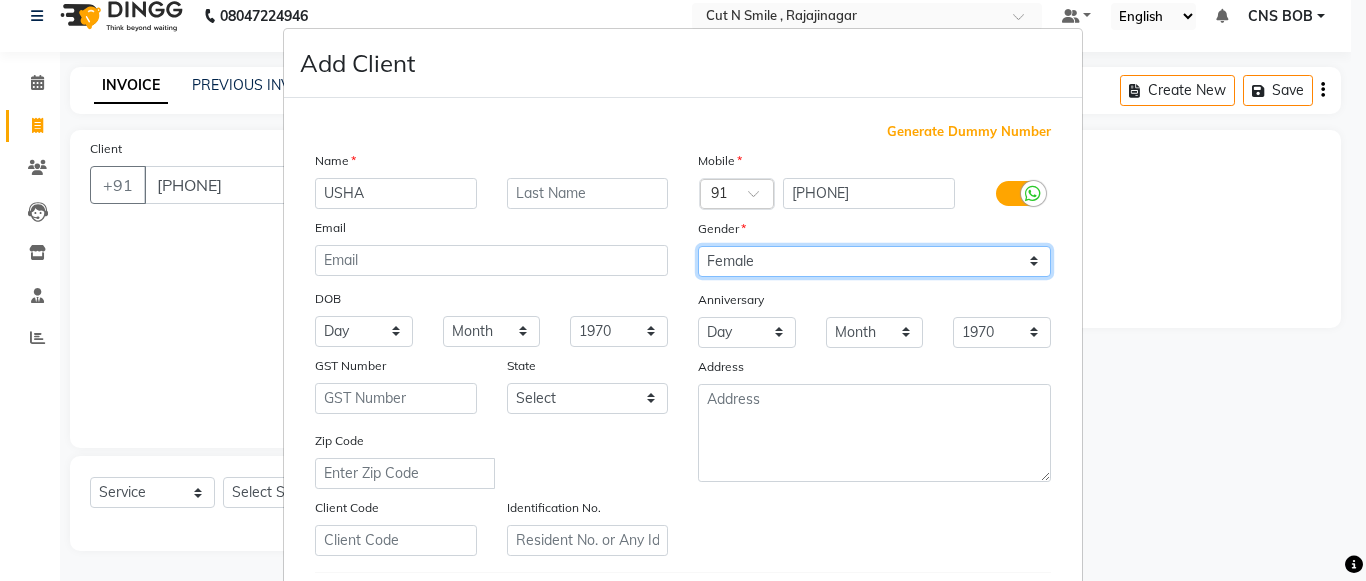 click on "Select Male Female Other Prefer Not To Say" at bounding box center (874, 261) 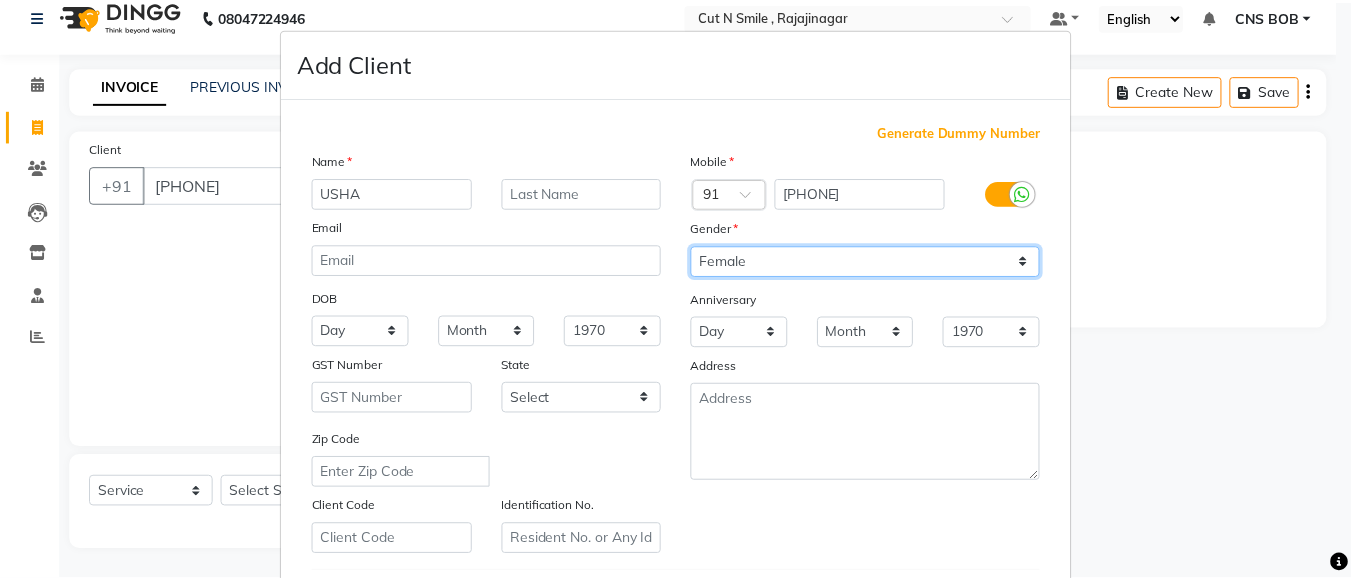 scroll, scrollTop: 342, scrollLeft: 0, axis: vertical 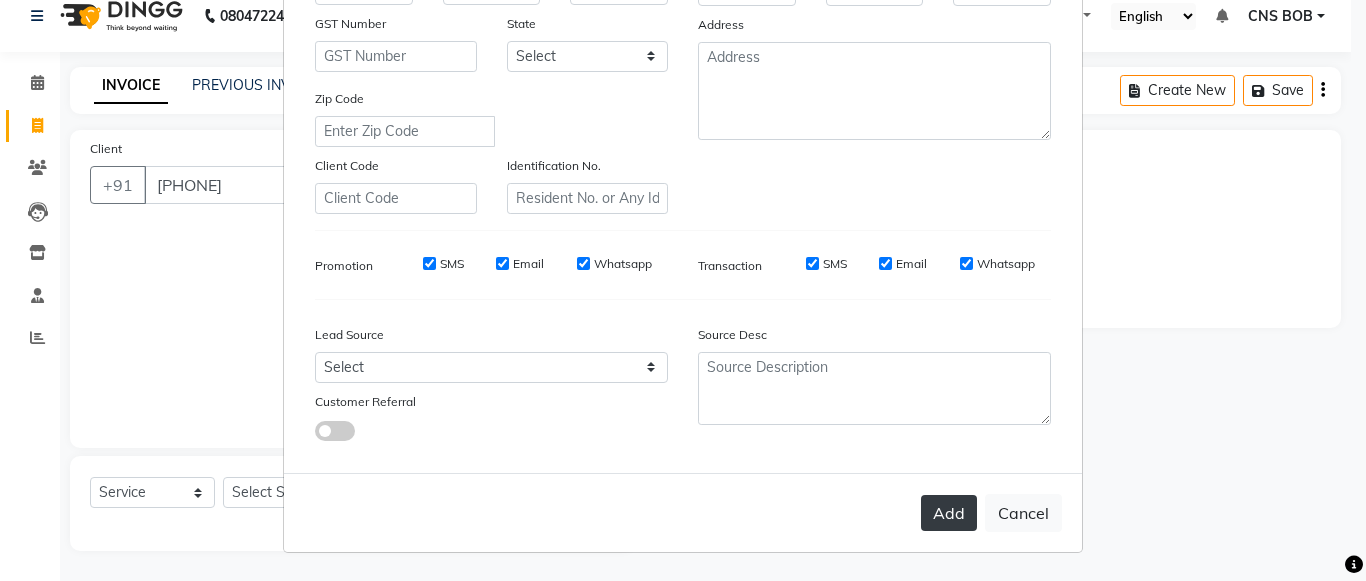 click on "Add" at bounding box center (949, 513) 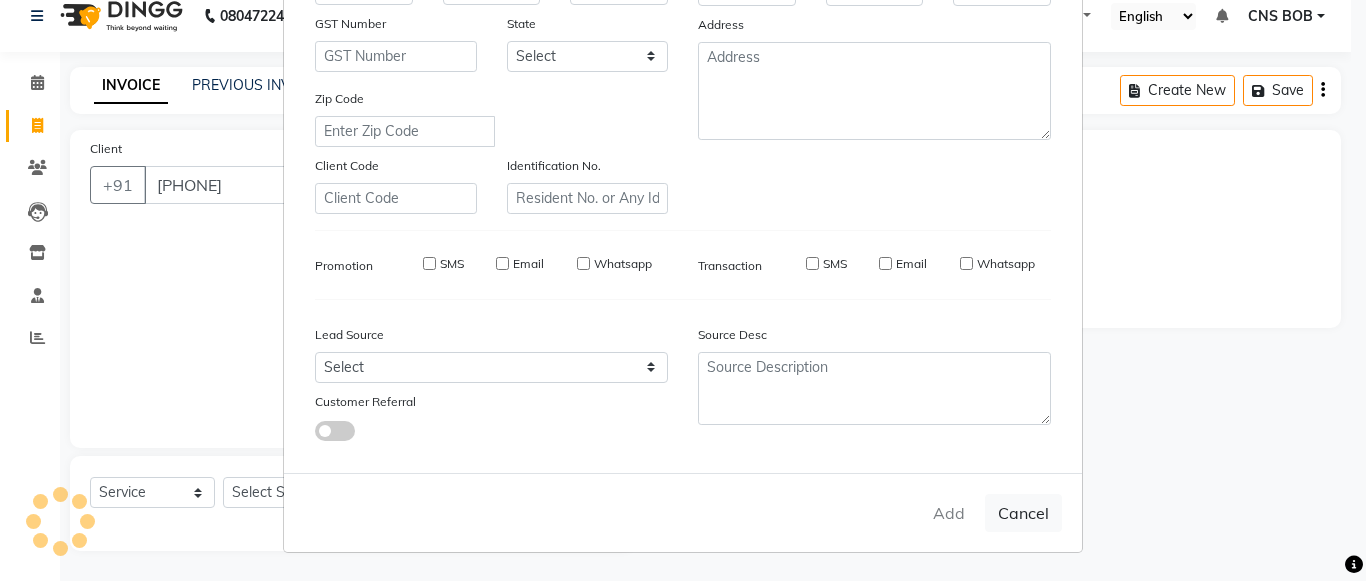 type 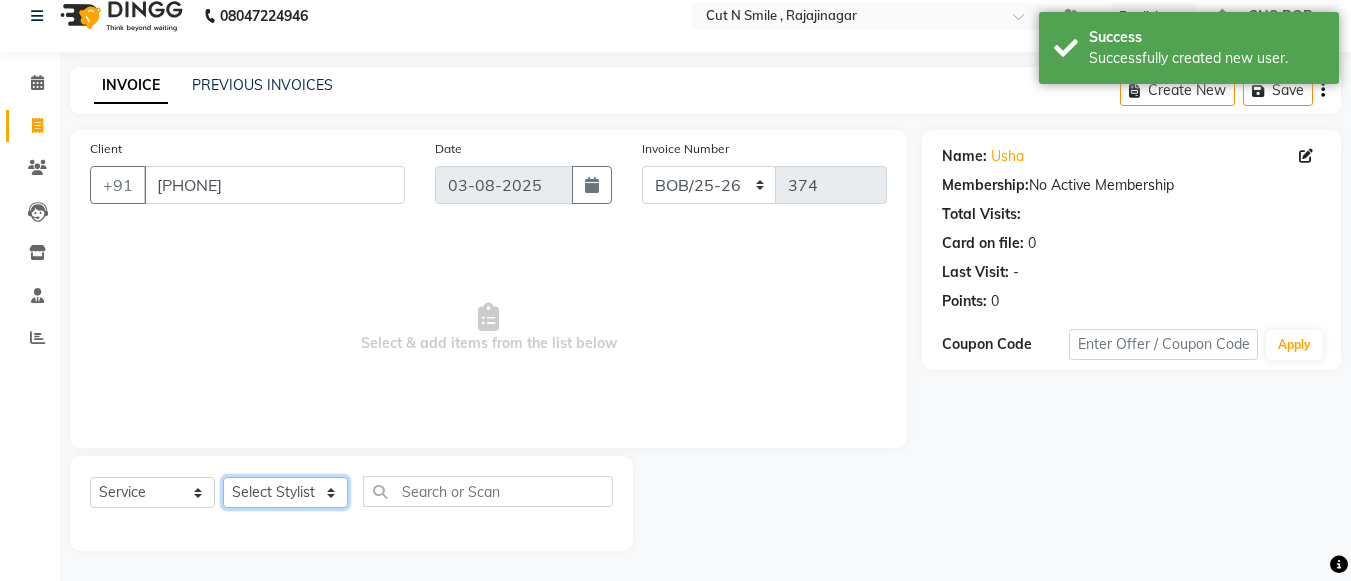 click on "Select Stylist Ali ML Ammu 3R Ankith VN Ash Mohammed 3R Atheek 3R Binitha 3R Bipana 4R CNS BOB  Cut N Smile 17M  Cut N Smile 3R Cut n Smile 4R Cut N Smile 9M Cut N Smile ML Cut N Smile V Fazil Ali 4R Govind VN Hema 4R Jayashree VN Karan VN Love 4R Mani Singh 3R Manu 4R  Muskaan VN Nadeem 4R N D M 4R NDM Alam 4R Noushad VN Pavan 4R Priya BOB Priyanka 3R Rahul 3R Ravi 3R Riya BOB Rohith 4R Roobina 3R Roopa 4R Rubina BOB Sahil Ahmed 3R Sahil Bhatti 4R Sameer 3R Sanajana BOB  Sanjana BOB Sarita VN Shaan 4R Shahid 4R Shakir VN Shanavaaz BOB Shiney 3R Shivu Raj 4R Srijana BOB Sunil Laddi 4R Sunny VN Supriya BOB Sushmitha 4R Vakeel 3R Varas 4R Varas BOB Vishwa VN" 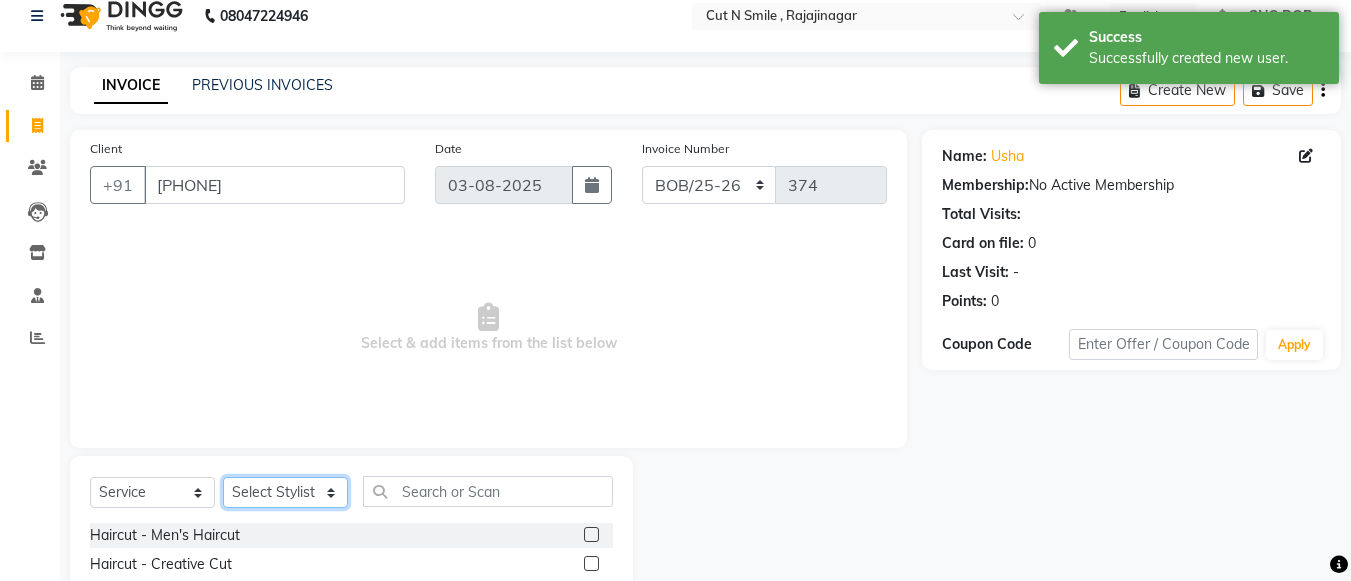 scroll, scrollTop: 220, scrollLeft: 0, axis: vertical 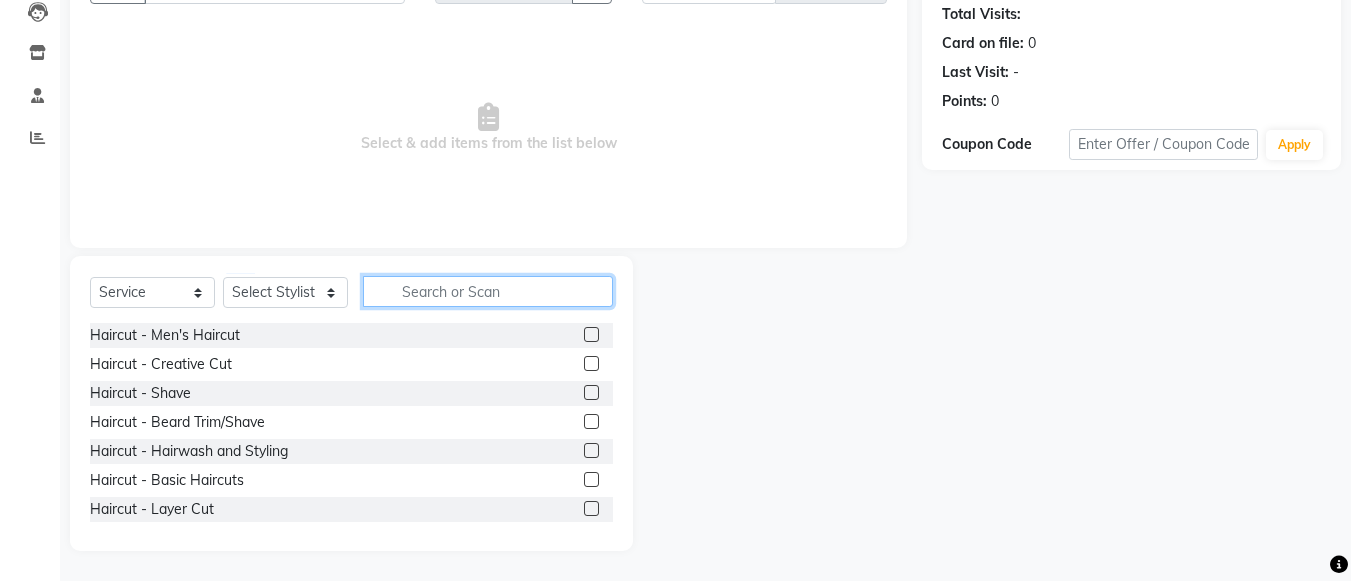 click 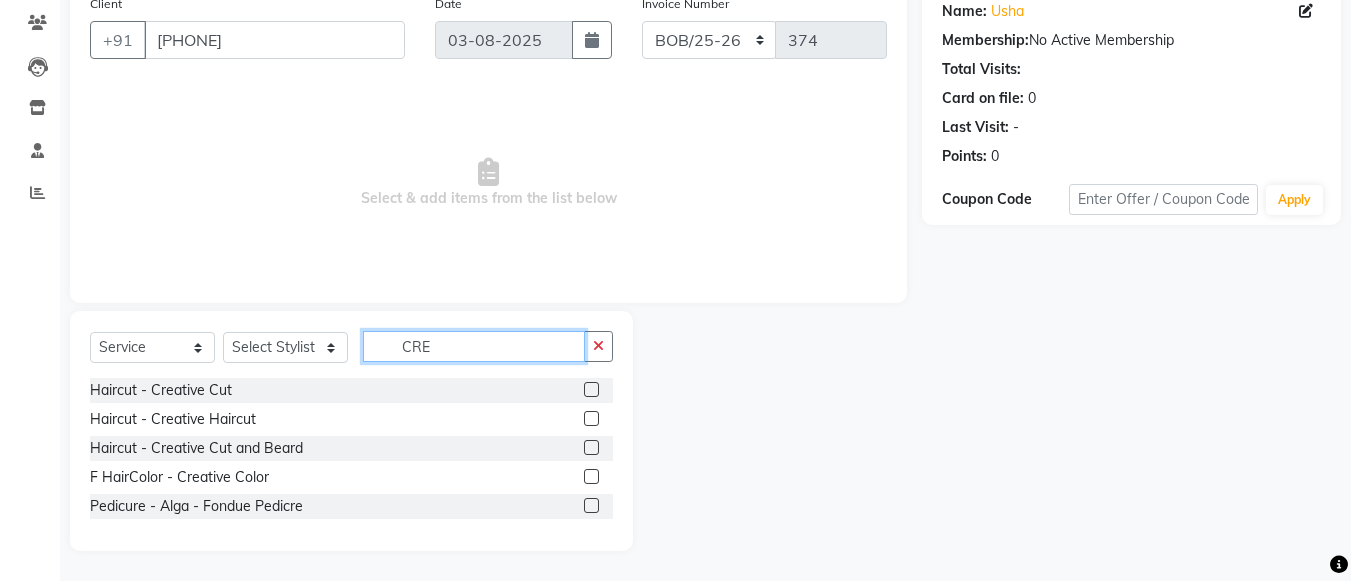 scroll, scrollTop: 165, scrollLeft: 0, axis: vertical 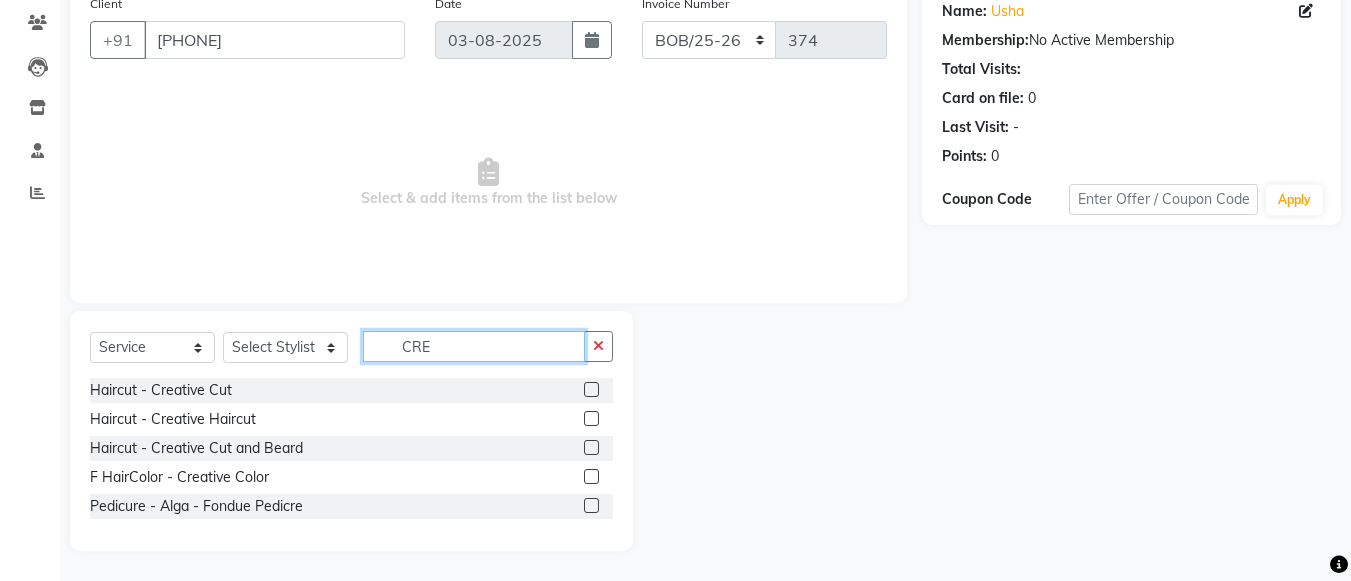 type on "CRE" 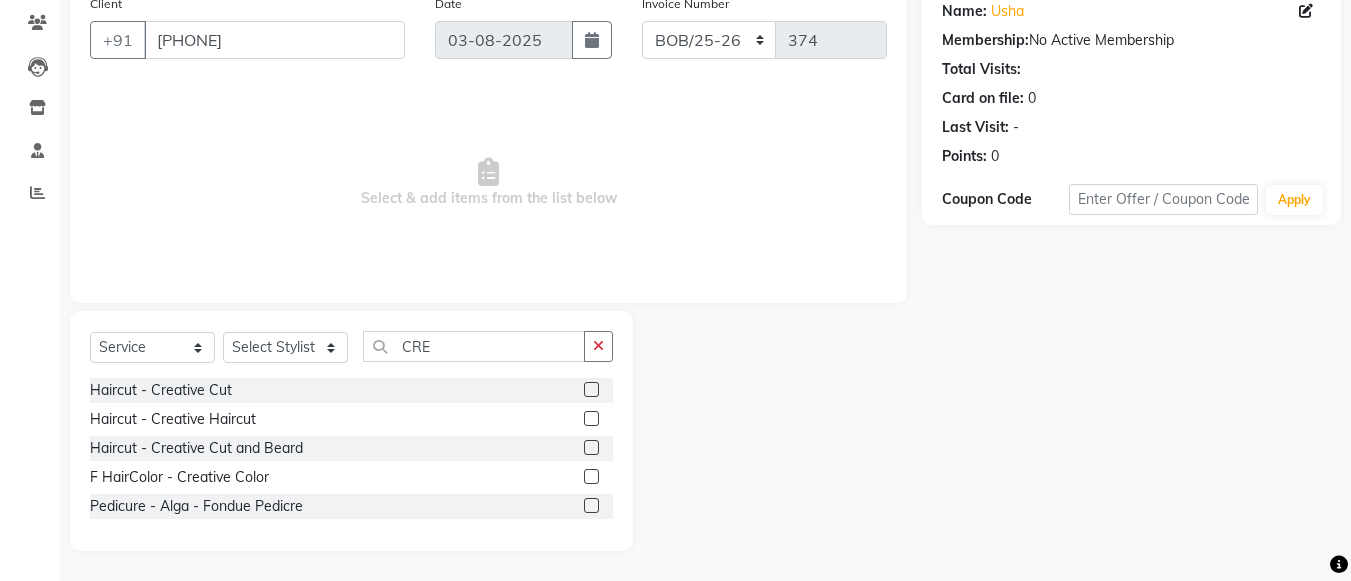 click 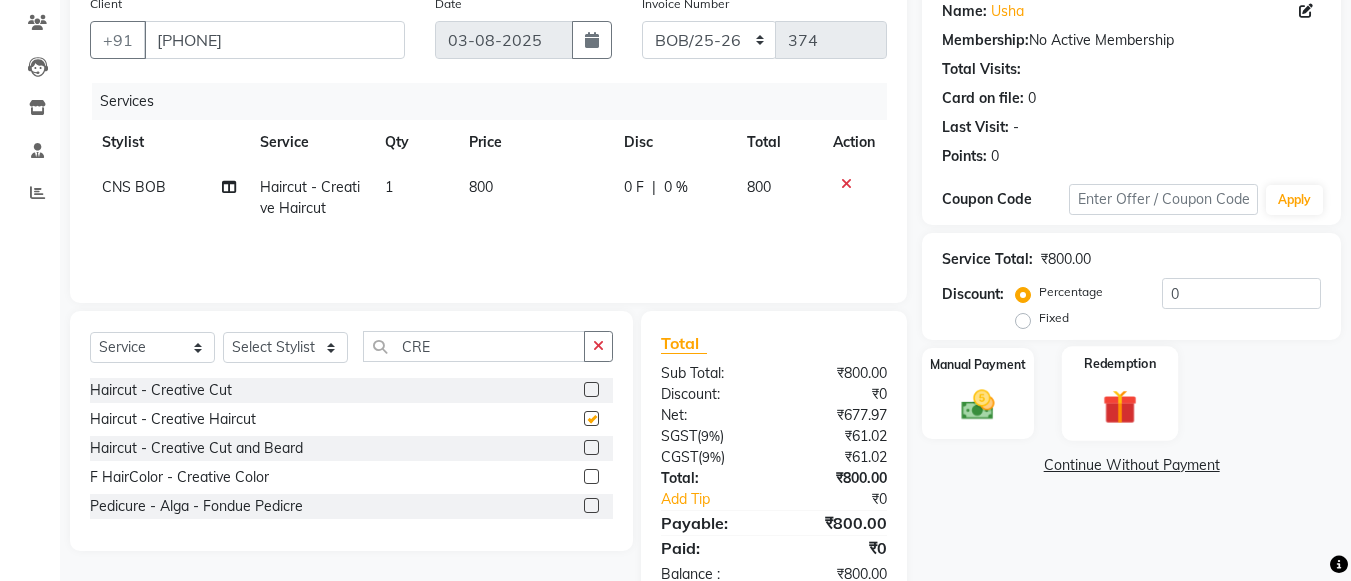 checkbox on "false" 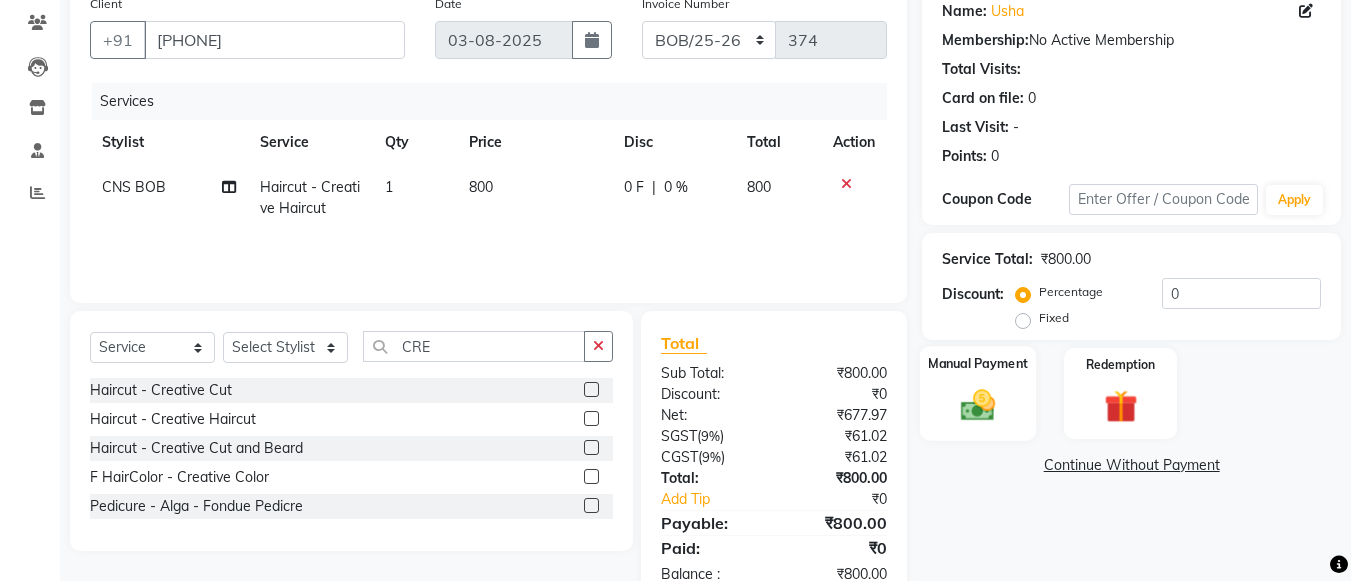 click on "Manual Payment" 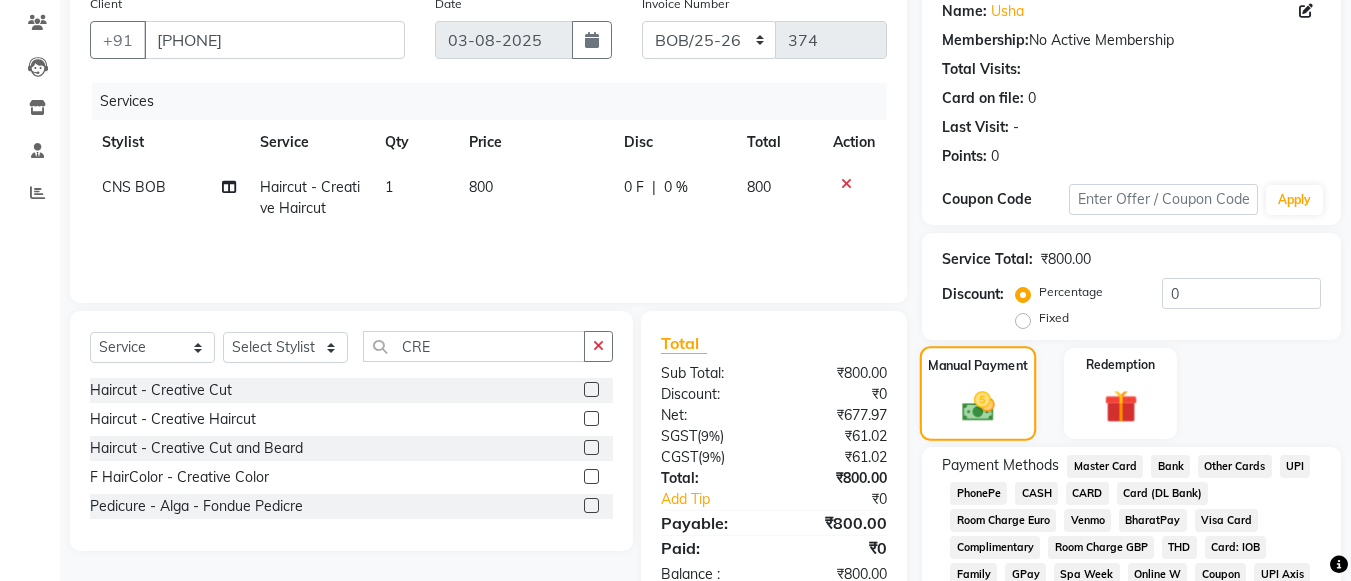 scroll, scrollTop: 307, scrollLeft: 0, axis: vertical 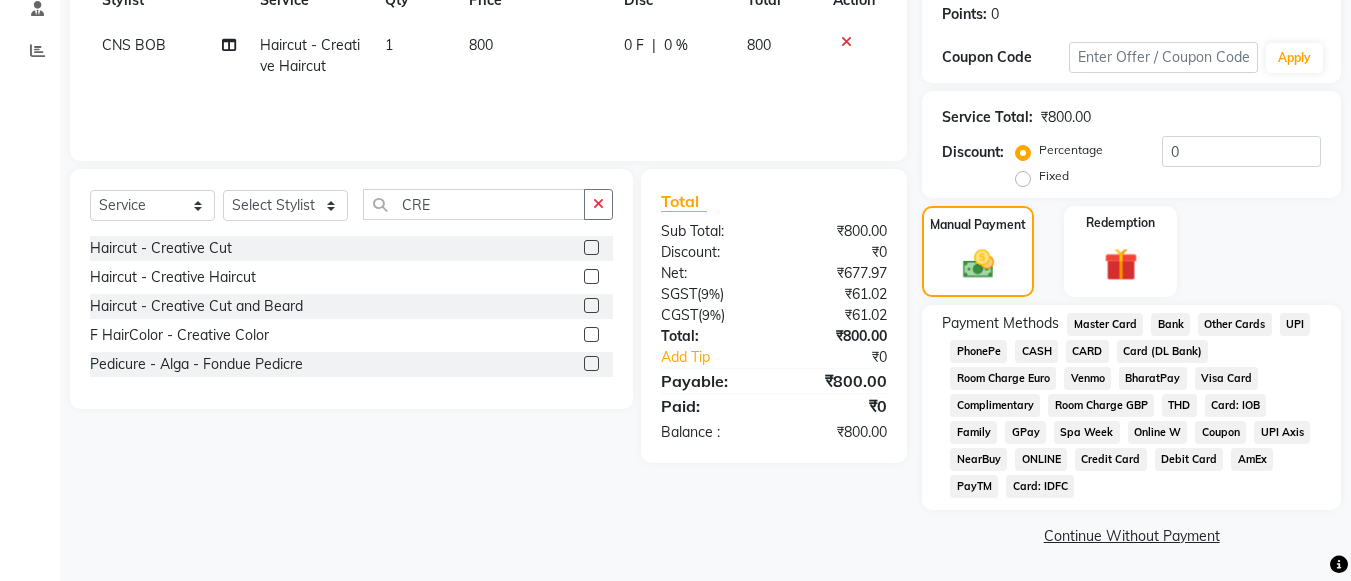 click on "UPI" 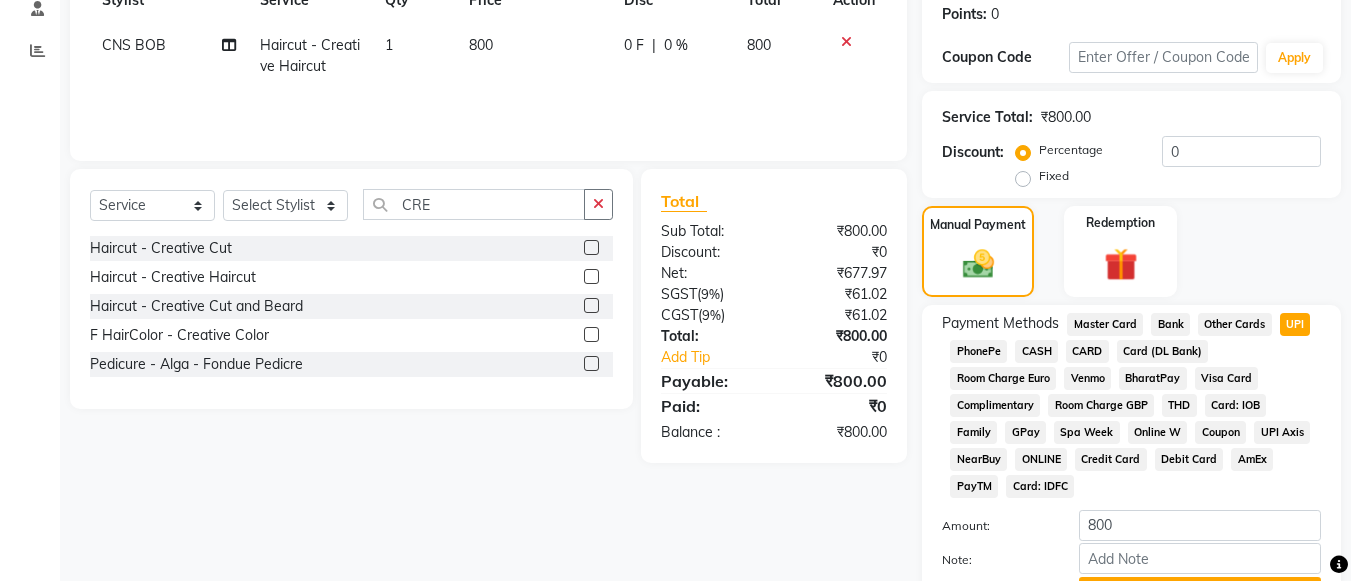 scroll, scrollTop: 413, scrollLeft: 0, axis: vertical 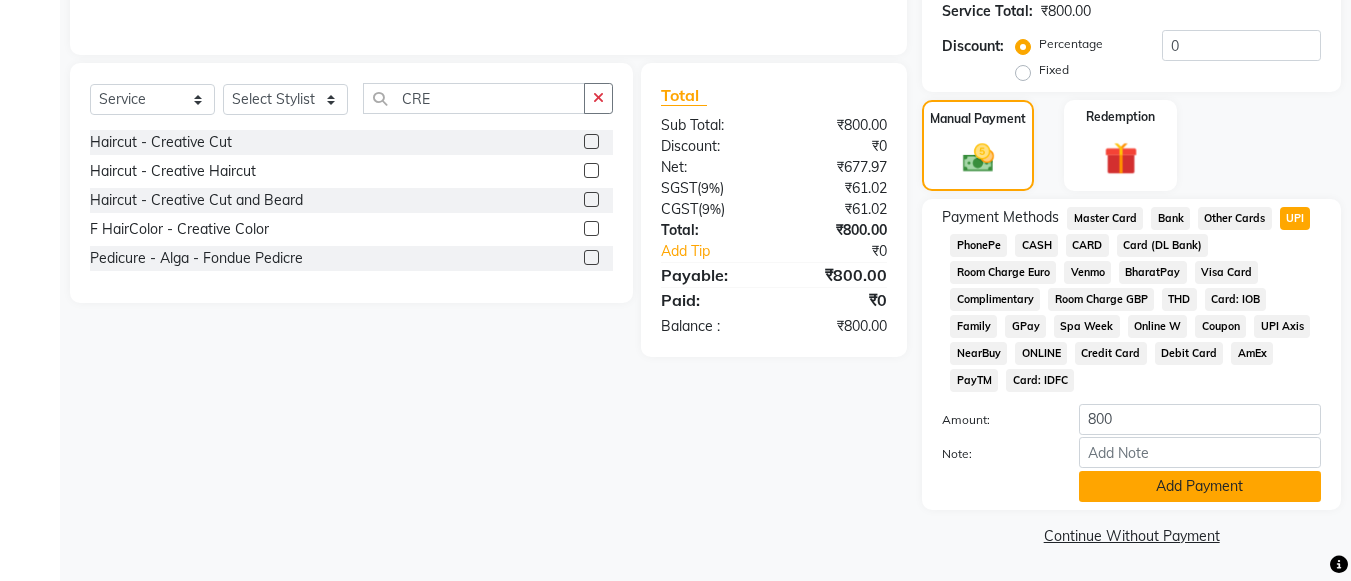 click on "Add Payment" 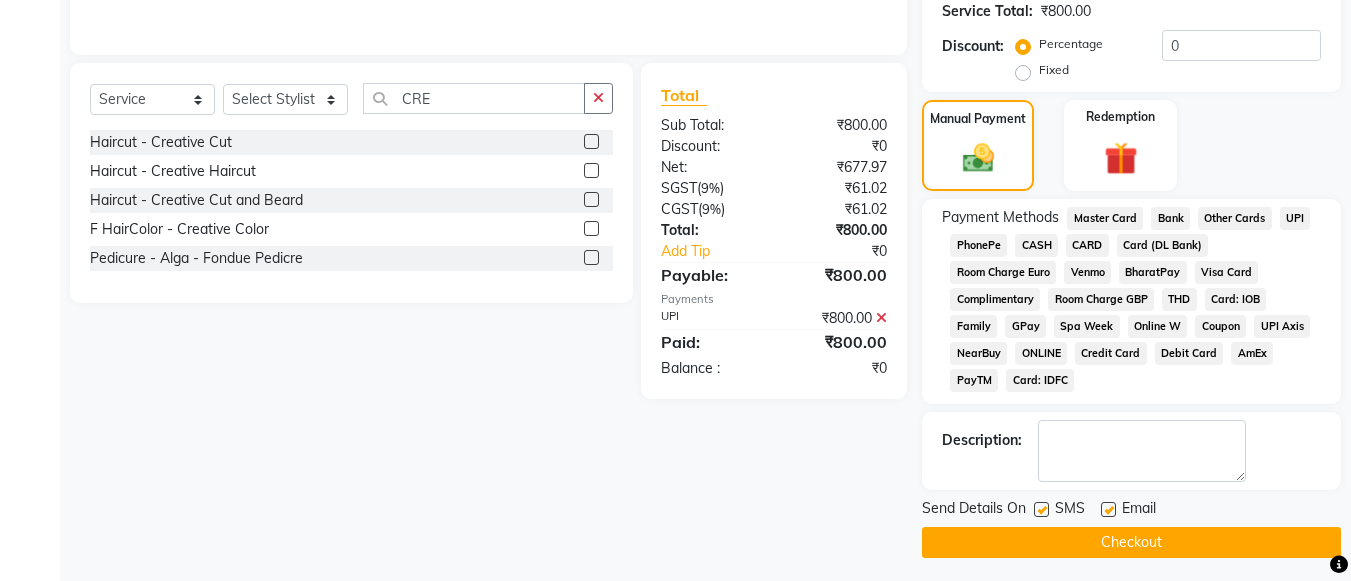 click on "Checkout" 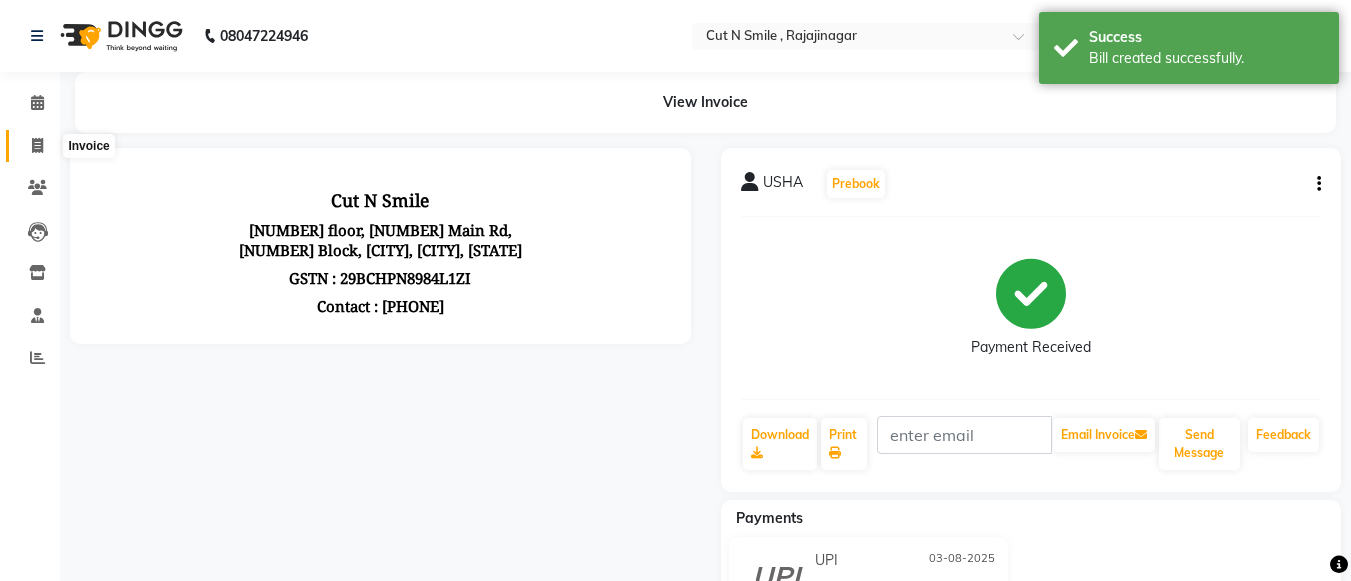 scroll, scrollTop: 0, scrollLeft: 0, axis: both 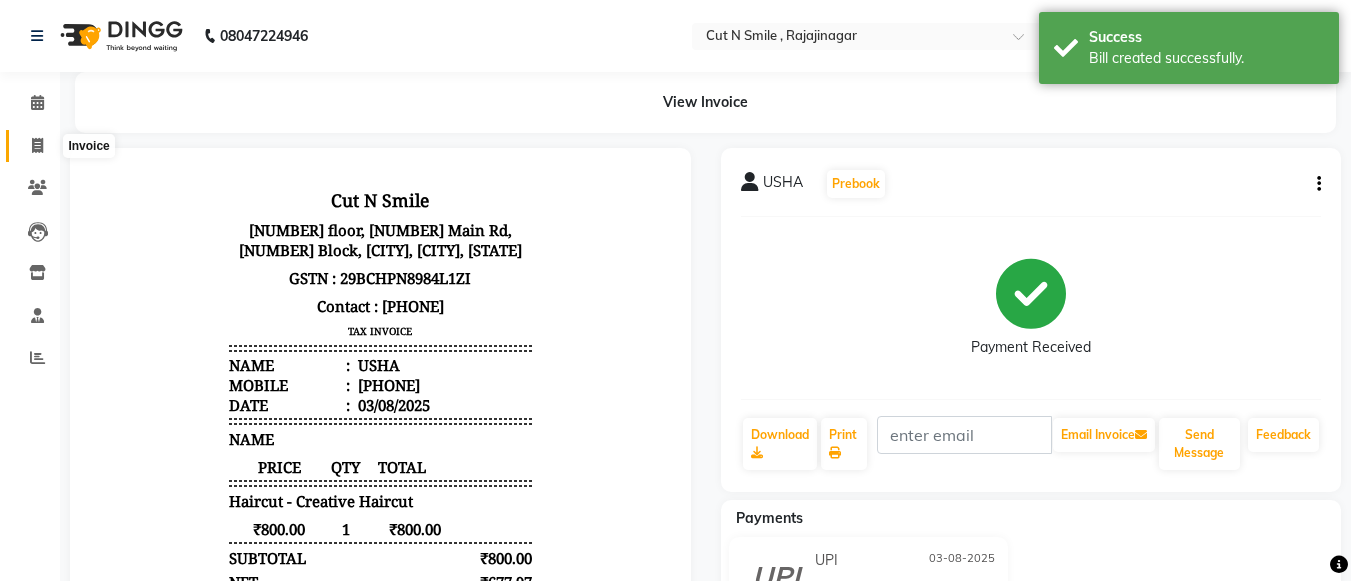 click 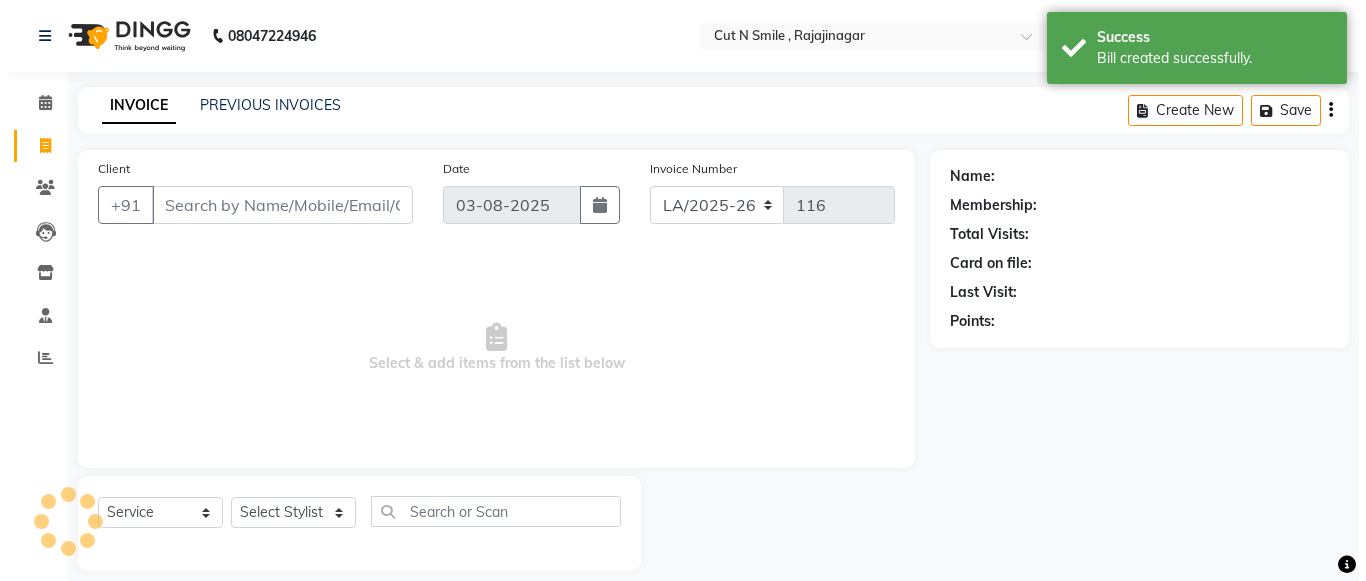 scroll, scrollTop: 20, scrollLeft: 0, axis: vertical 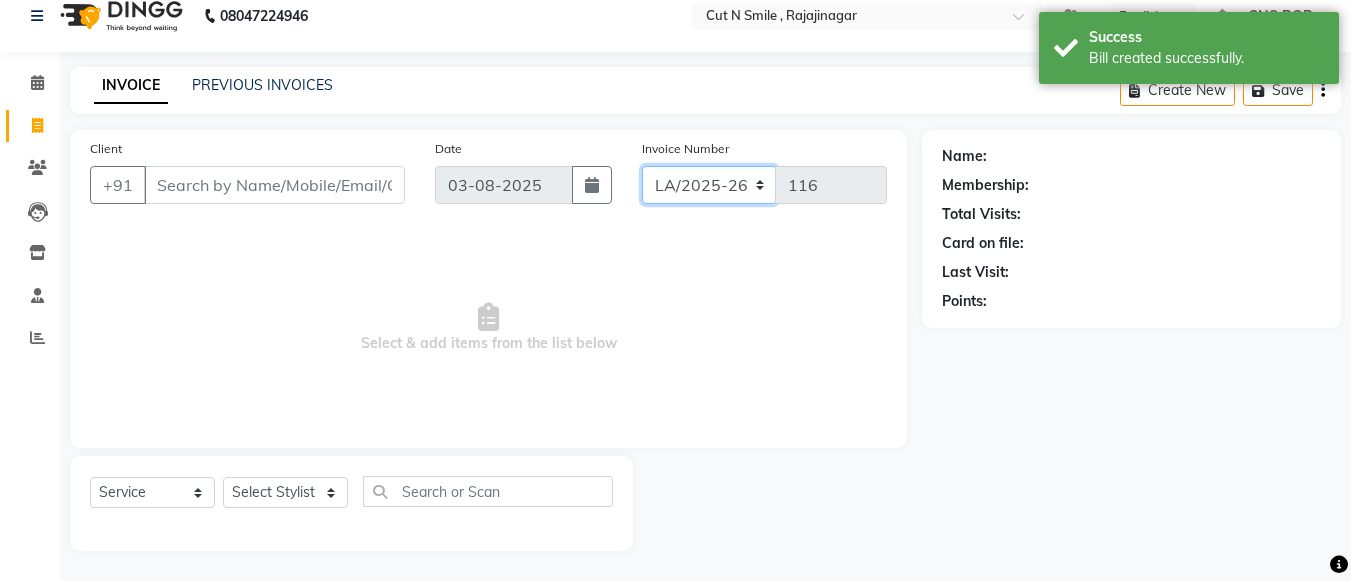 drag, startPoint x: 763, startPoint y: 190, endPoint x: 740, endPoint y: 228, distance: 44.418465 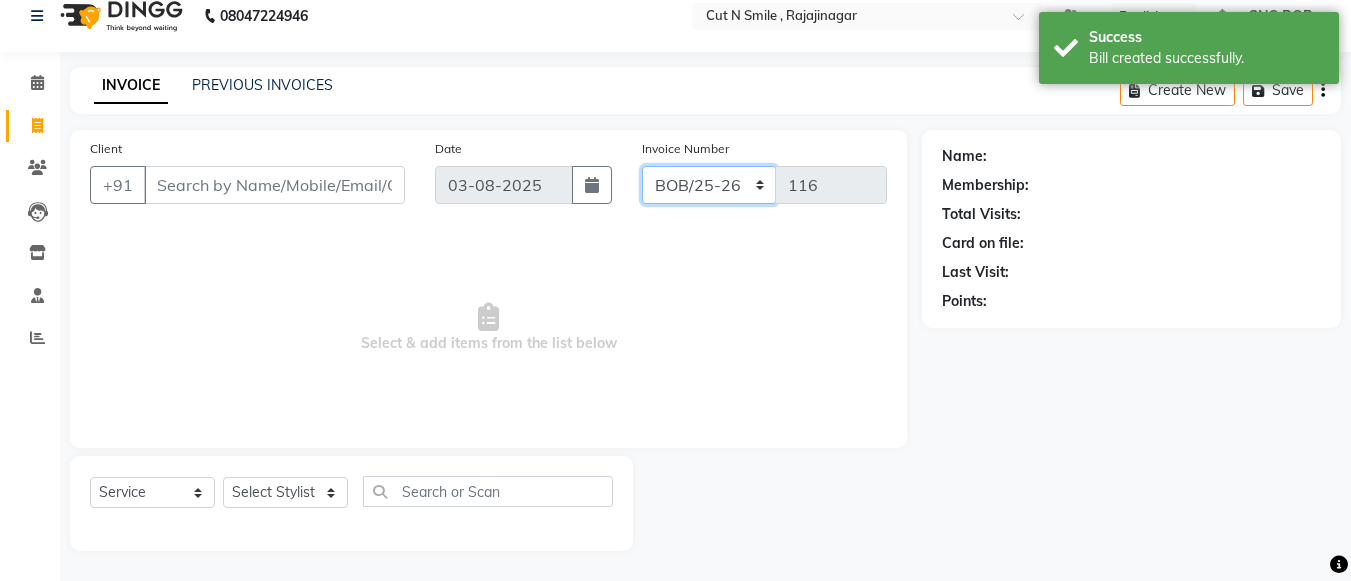 click on "BOB/25-26 LA/2025-26 SH/25 CH/25 SA/25" 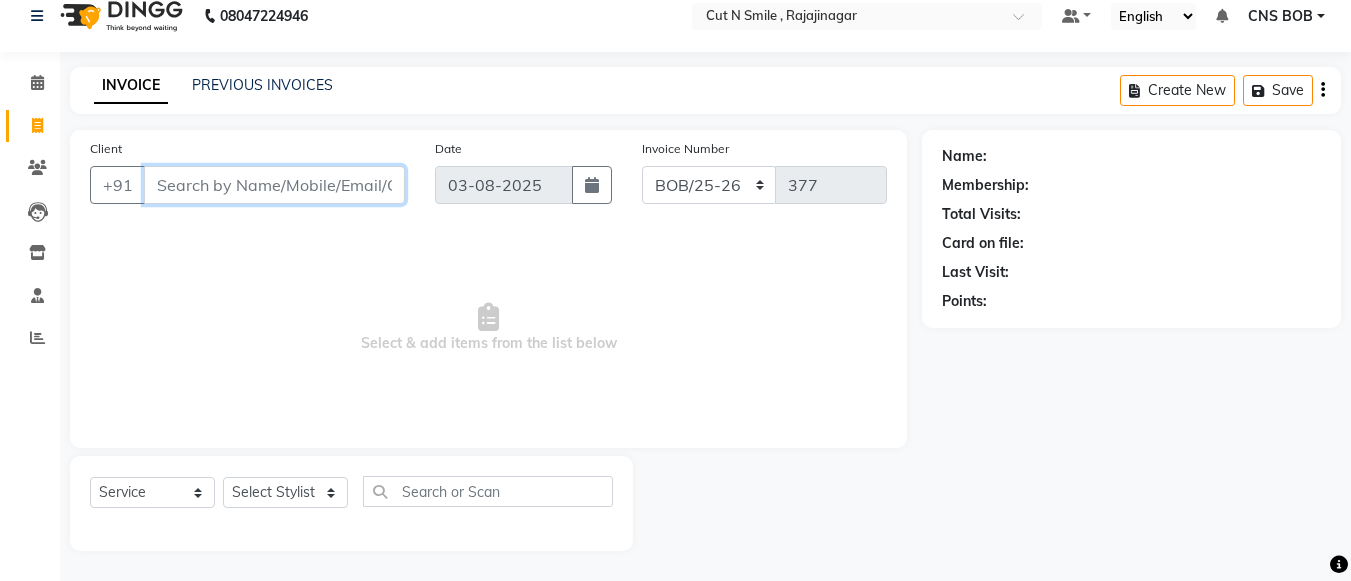 click on "Client" at bounding box center [274, 185] 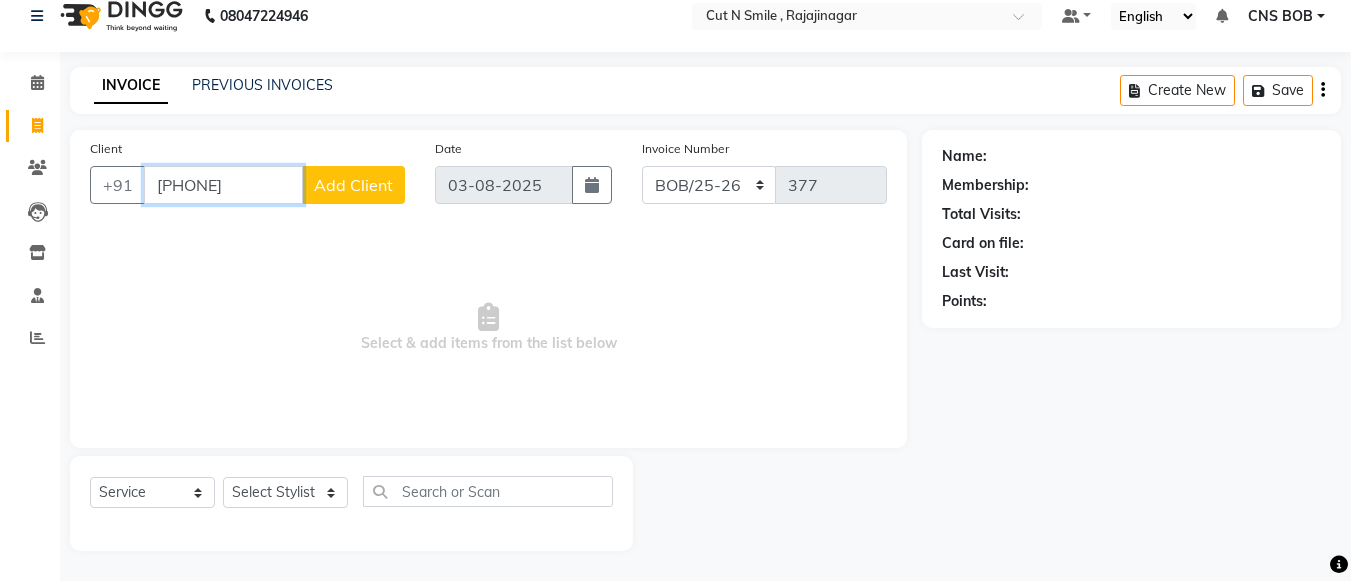 type on "8618867735" 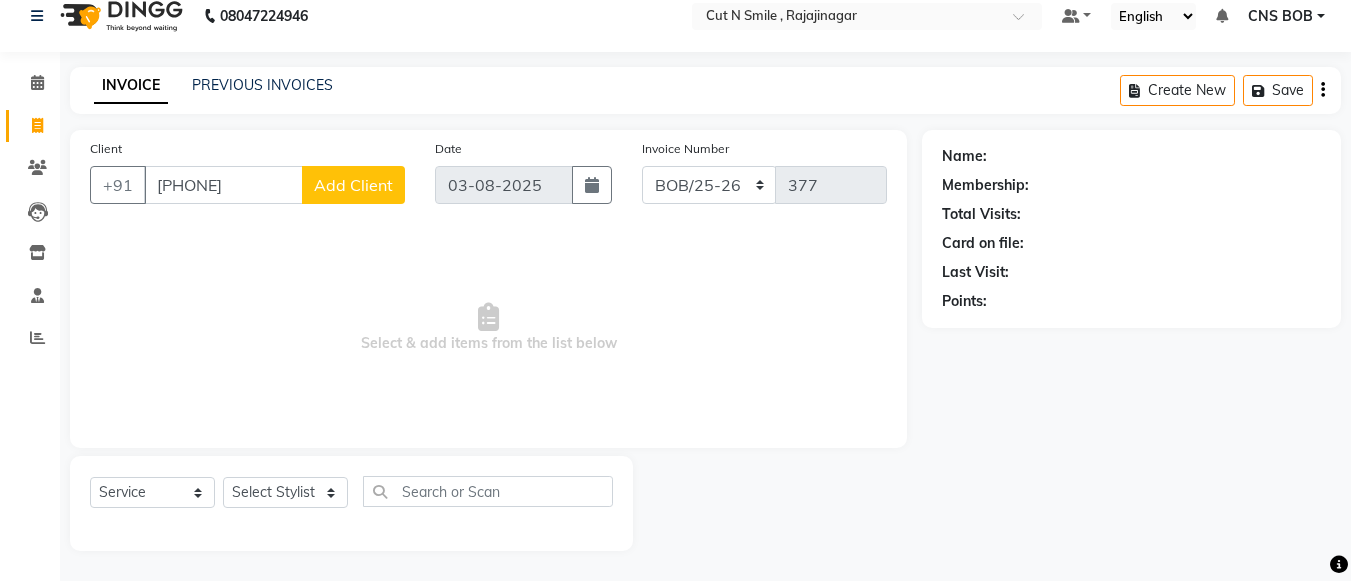 click on "Add Client" 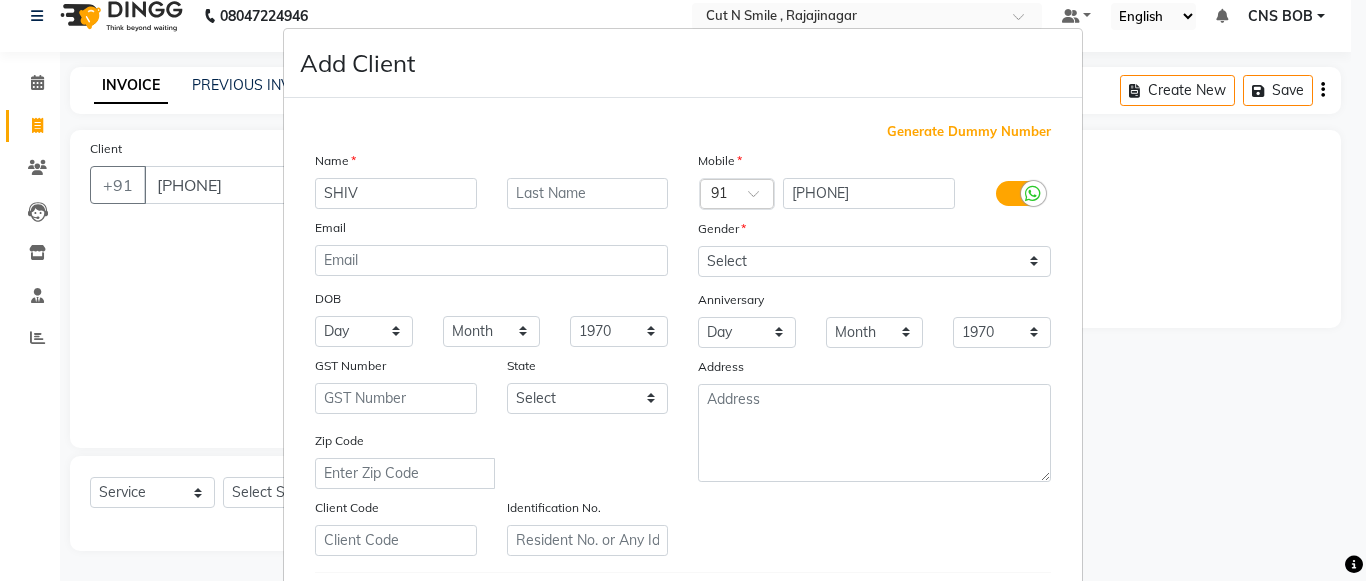 type on "SHIV" 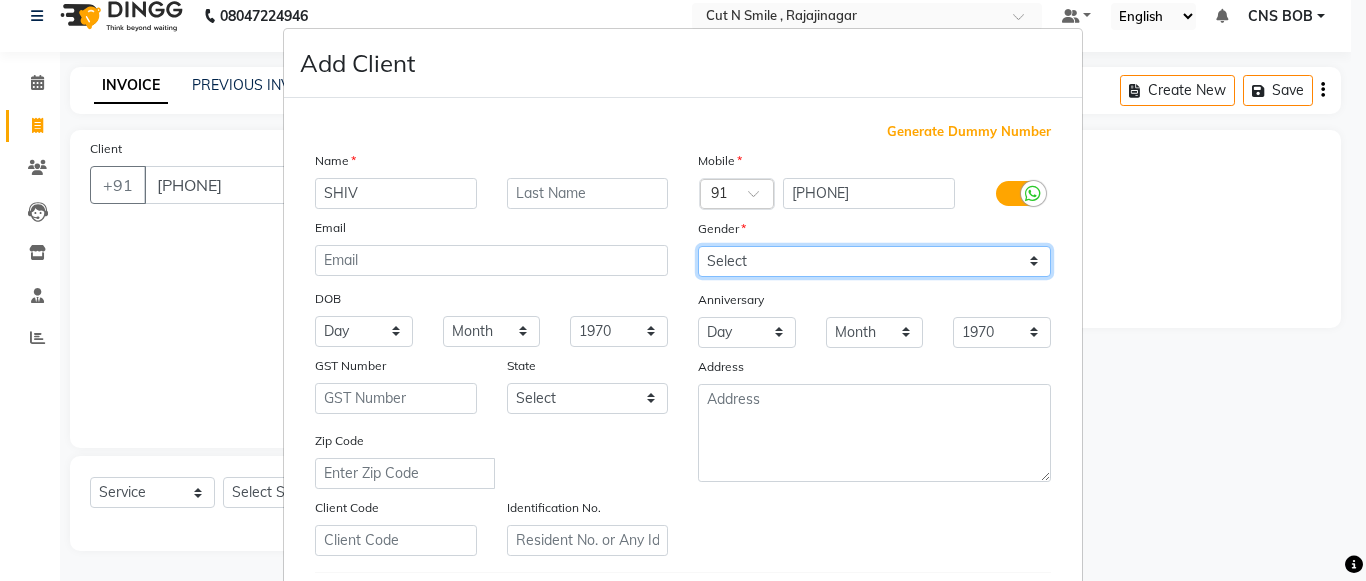 drag, startPoint x: 737, startPoint y: 261, endPoint x: 725, endPoint y: 320, distance: 60.207973 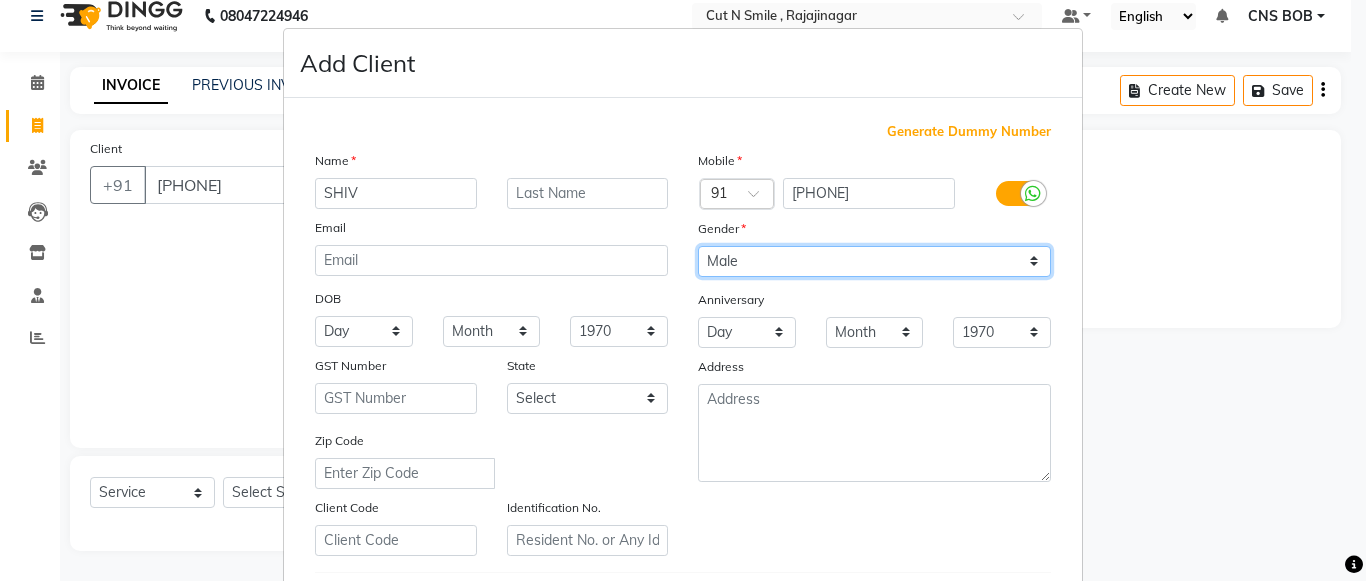 click on "Select Male Female Other Prefer Not To Say" at bounding box center [874, 261] 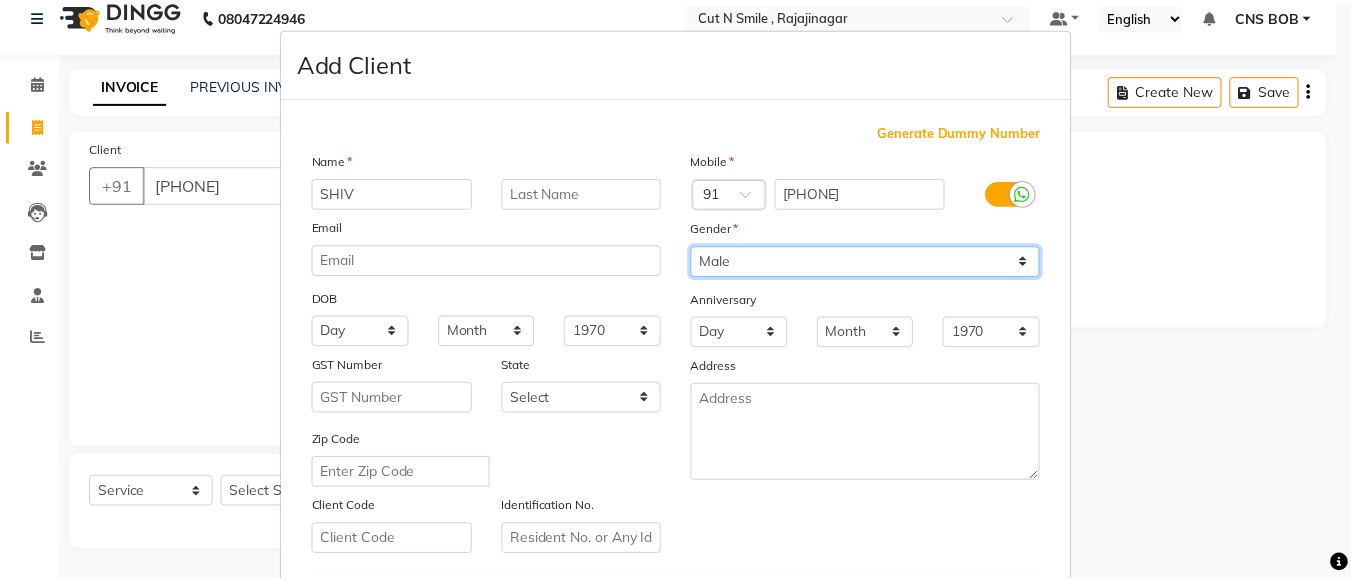 scroll, scrollTop: 342, scrollLeft: 0, axis: vertical 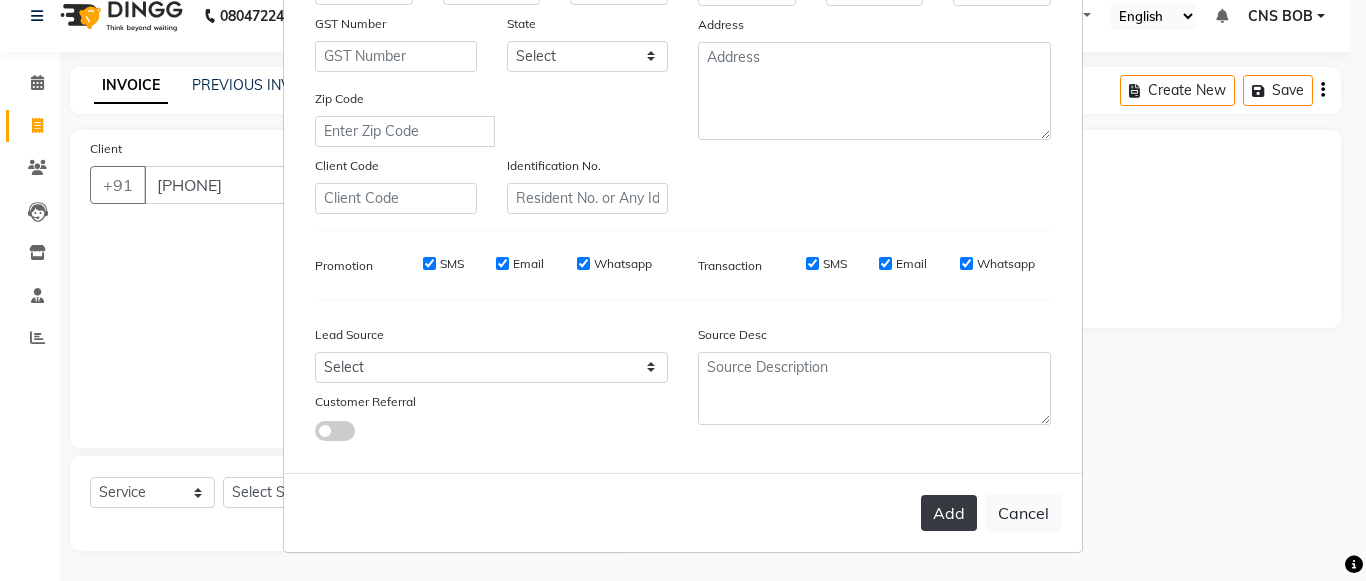 click on "Add" at bounding box center (949, 513) 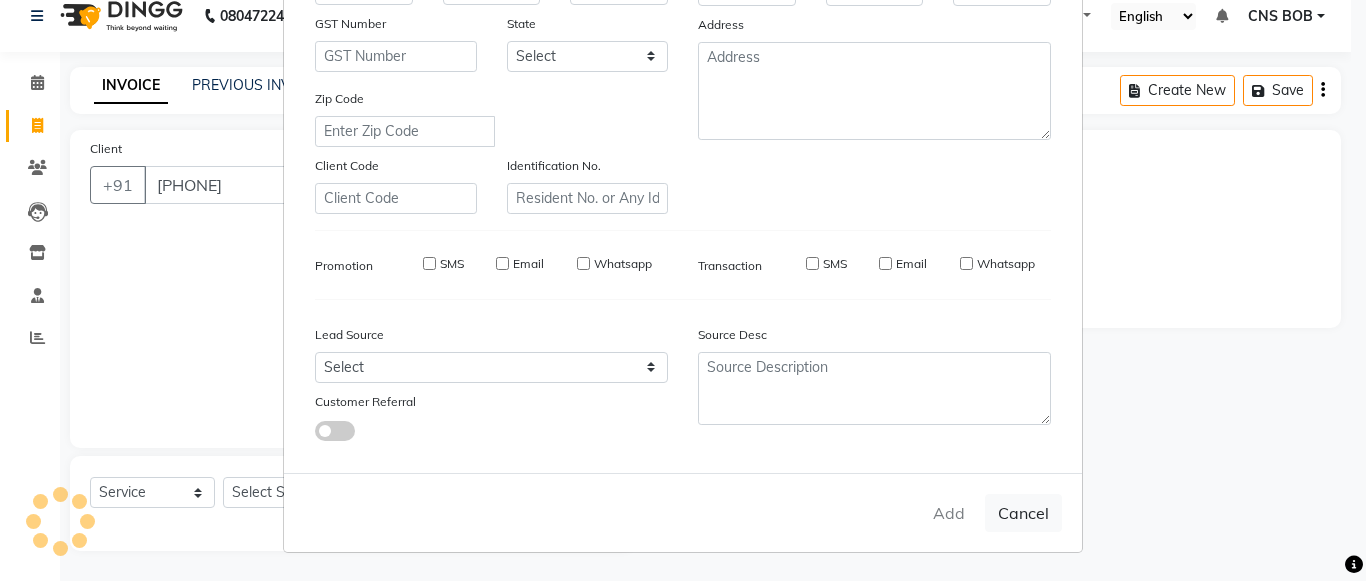 type 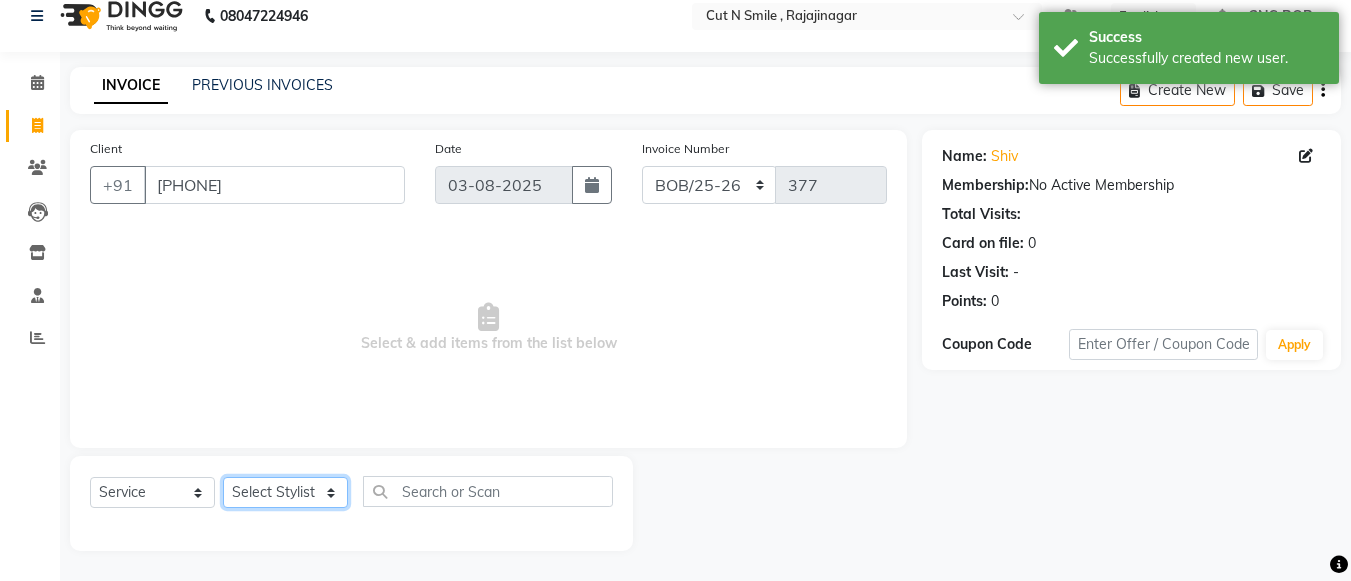 click on "Select Stylist Ali ML Ammu 3R Ankith VN Ash Mohammed 3R Atheek 3R Binitha 3R Bipana 4R CNS BOB  Cut N Smile 17M  Cut N Smile 3R Cut n Smile 4R Cut N Smile 9M Cut N Smile ML Cut N Smile V Fazil Ali 4R Govind VN Hema 4R Jayashree VN Karan VN Love 4R Mani Singh 3R Manu 4R  Muskaan VN Nadeem 4R N D M 4R NDM Alam 4R Noushad VN Pavan 4R Priya BOB Priyanka 3R Rahul 3R Ravi 3R Riya BOB Rohith 4R Roobina 3R Roopa 4R Rubina BOB Sahil Ahmed 3R Sahil Bhatti 4R Sameer 3R Sanajana BOB  Sanjana BOB Sarita VN Shaan 4R Shahid 4R Shakir VN Shanavaaz BOB Shiney 3R Shivu Raj 4R Srijana BOB Sunil Laddi 4R Sunny VN Supriya BOB Sushmitha 4R Vakeel 3R Varas 4R Varas BOB Vishwa VN" 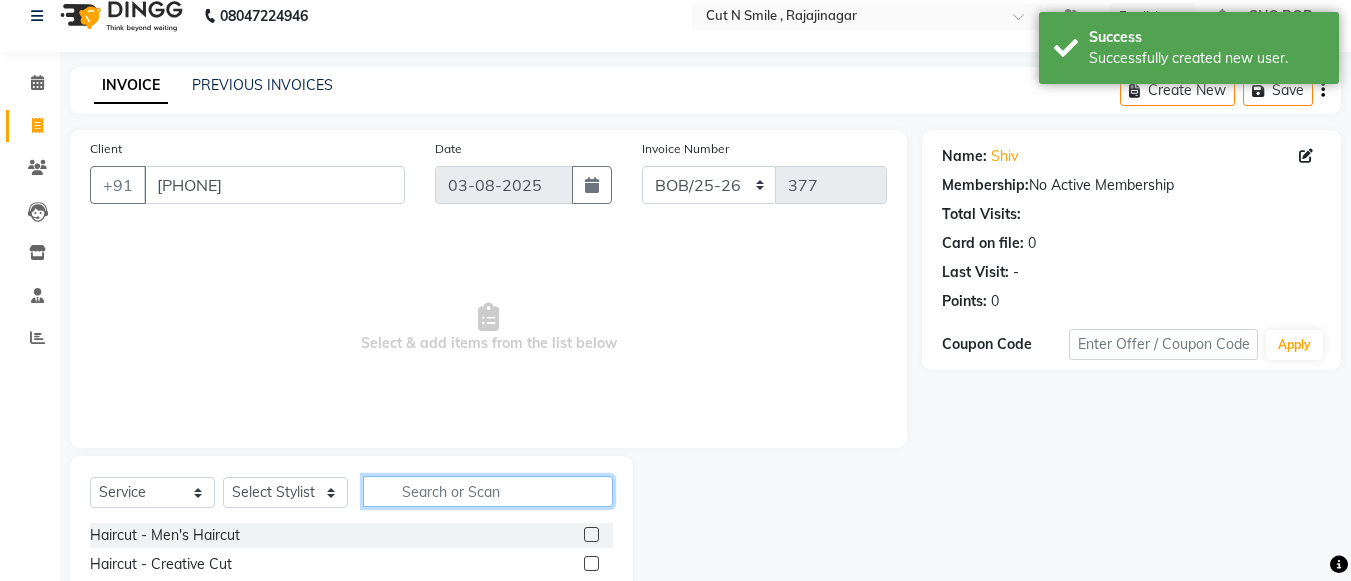 click 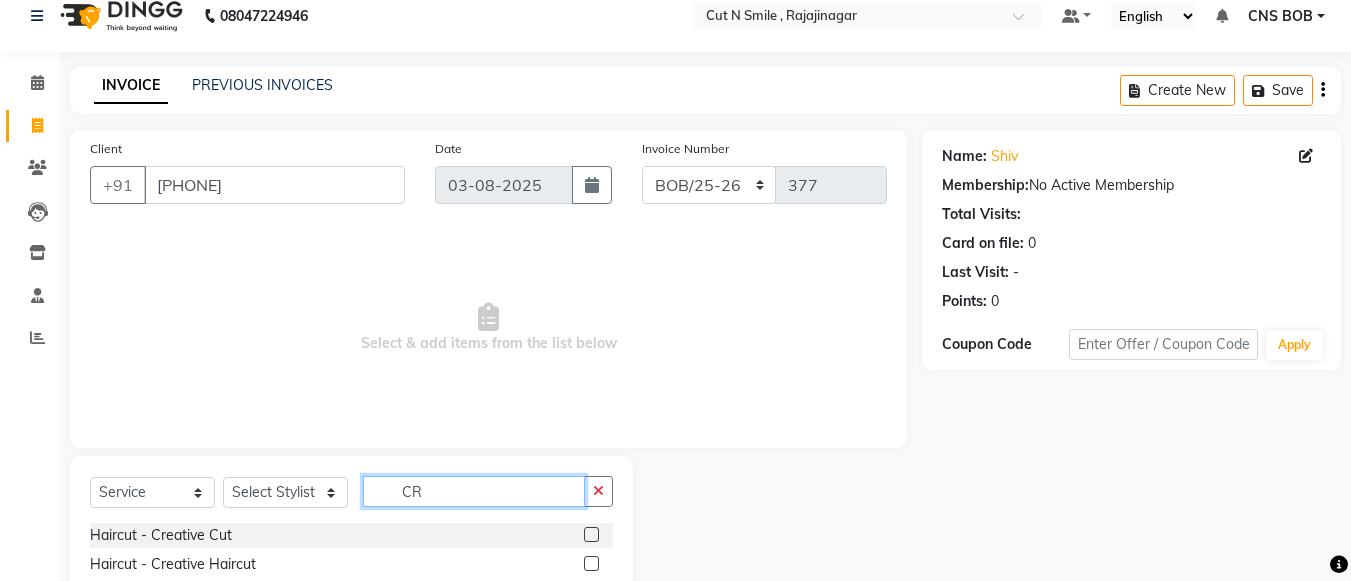 type on "CR" 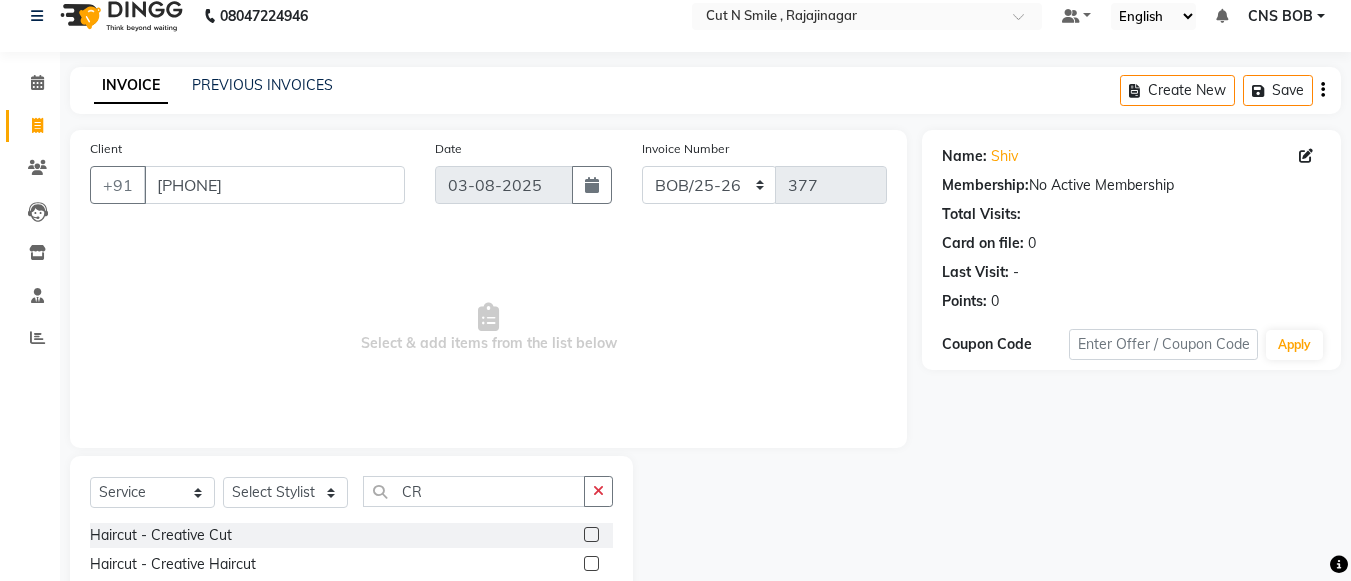 click 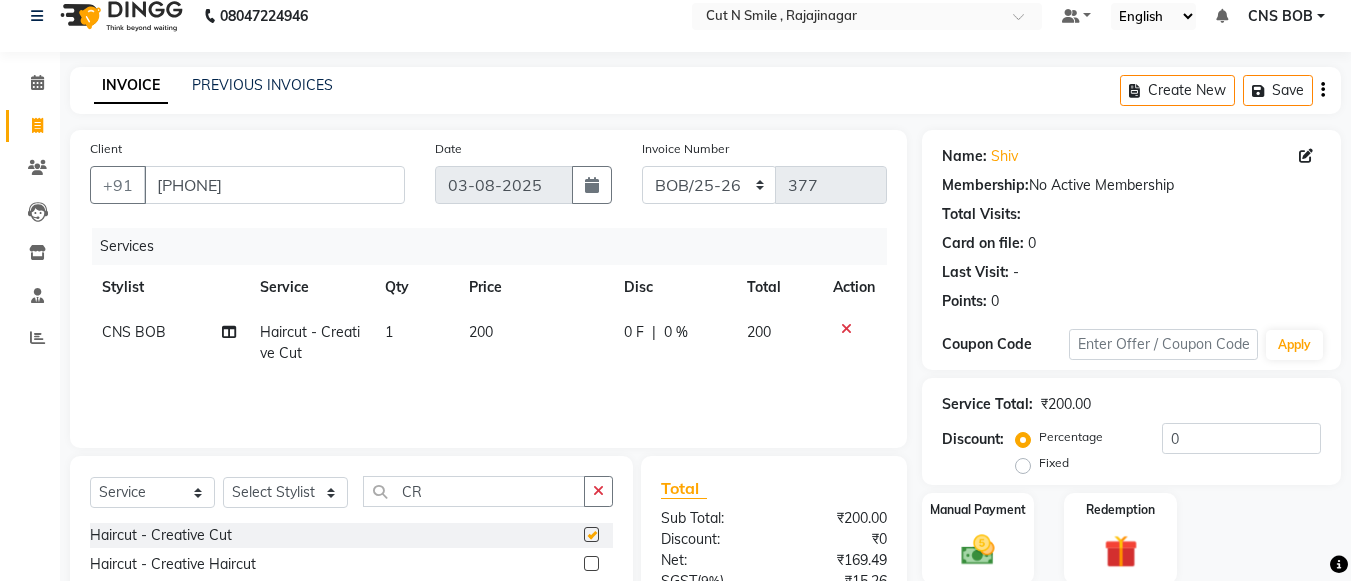 checkbox on "false" 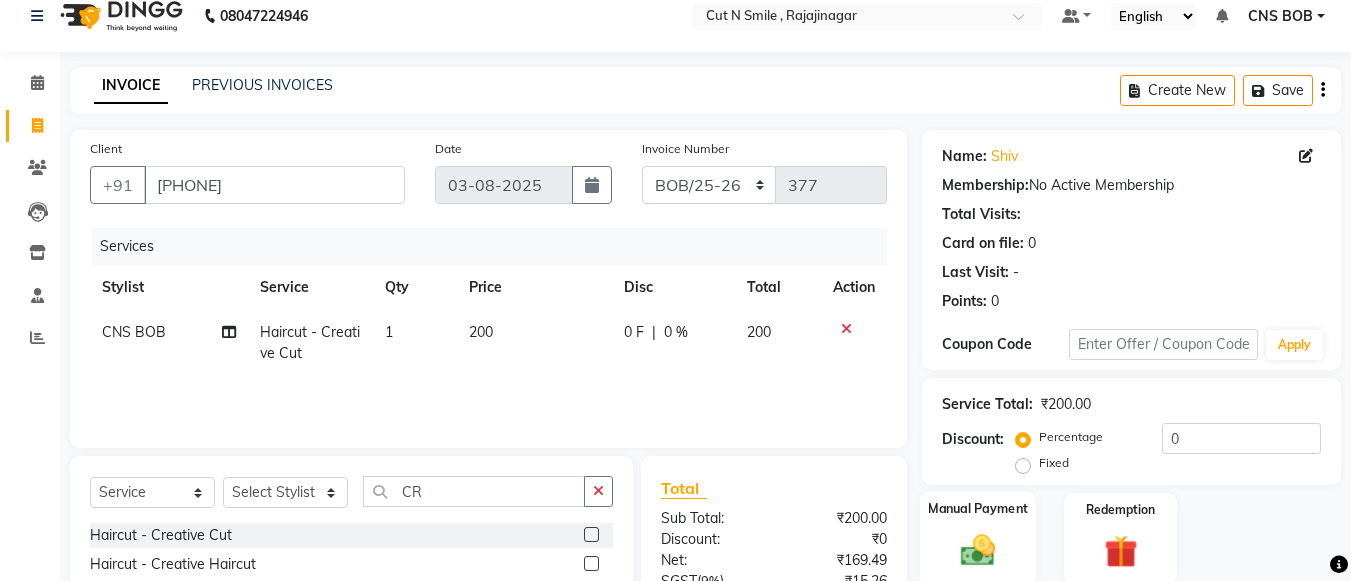click on "Manual Payment" 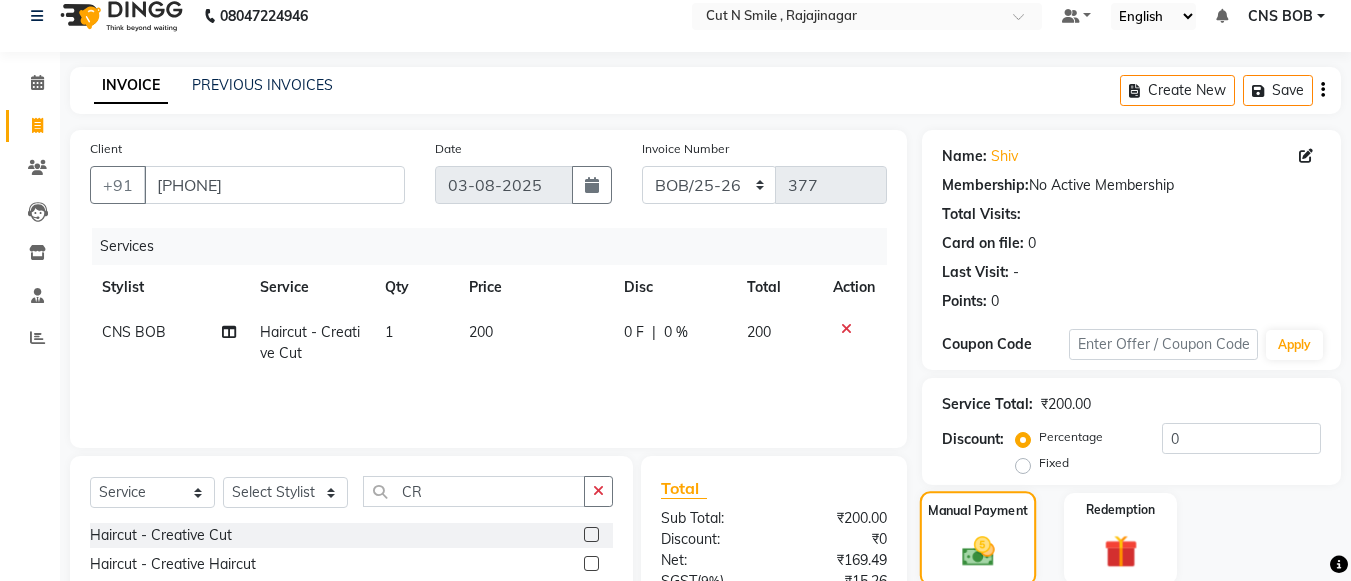 scroll, scrollTop: 307, scrollLeft: 0, axis: vertical 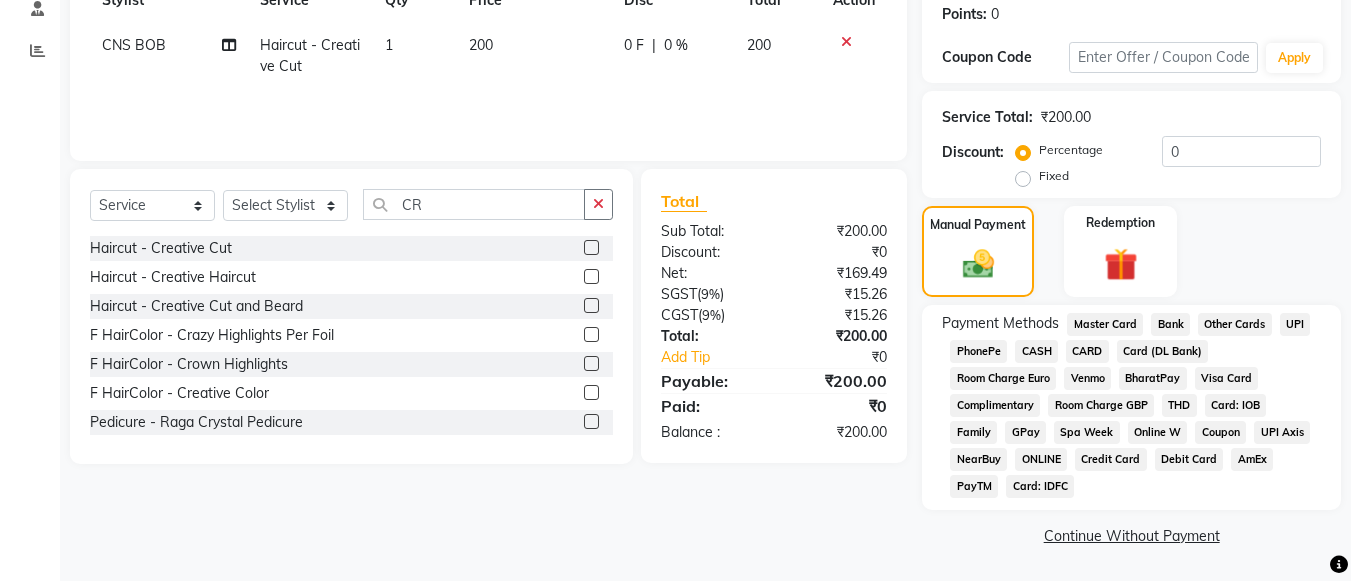 click on "UPI" 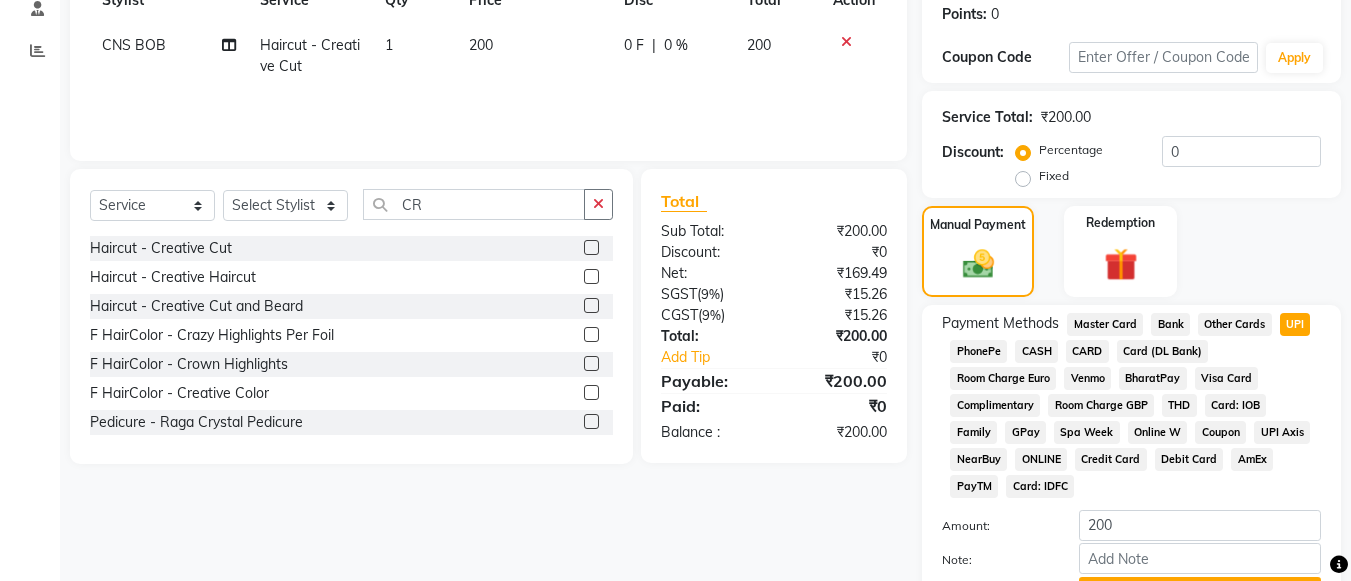scroll, scrollTop: 413, scrollLeft: 0, axis: vertical 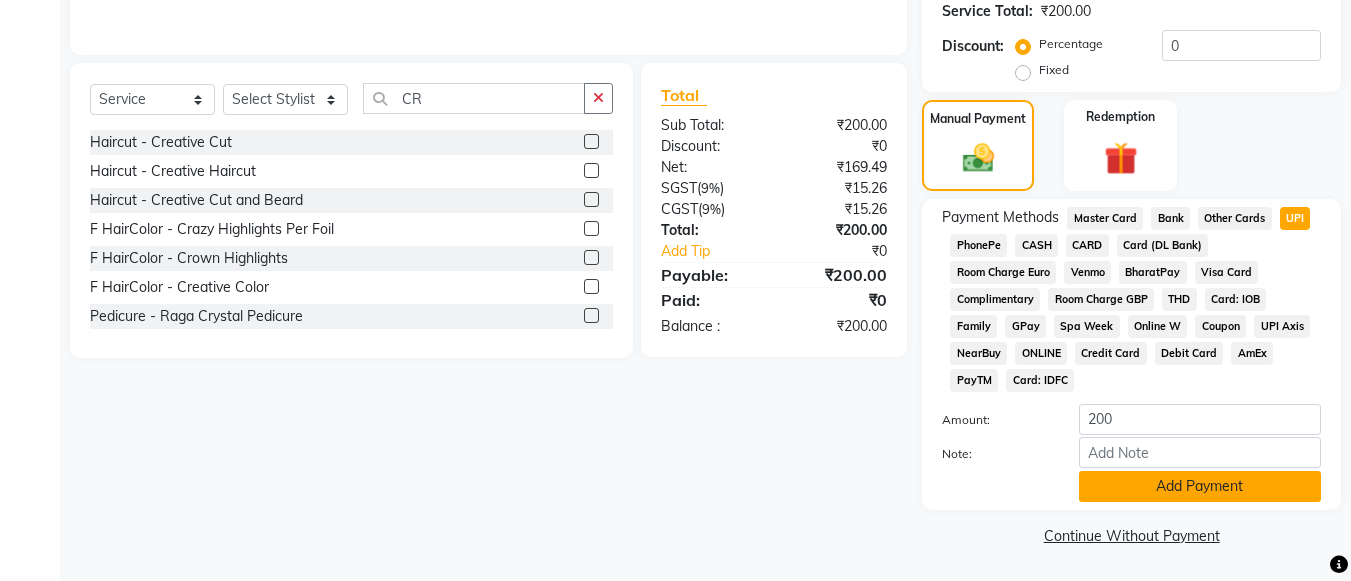 click on "Add Payment" 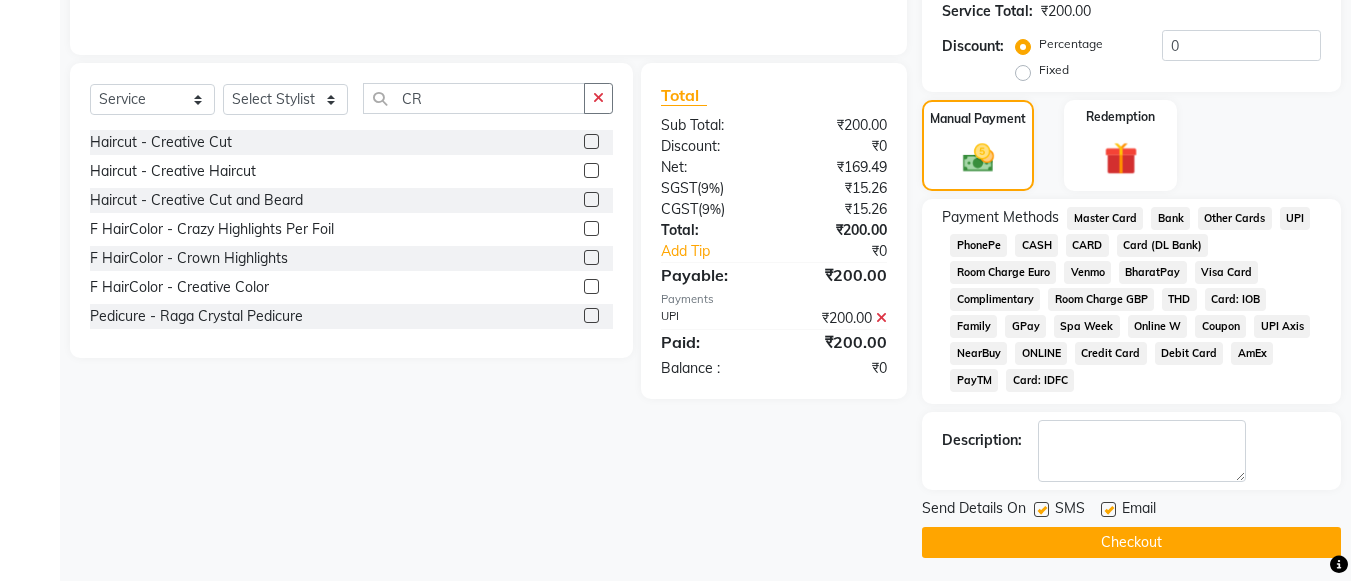 click on "Checkout" 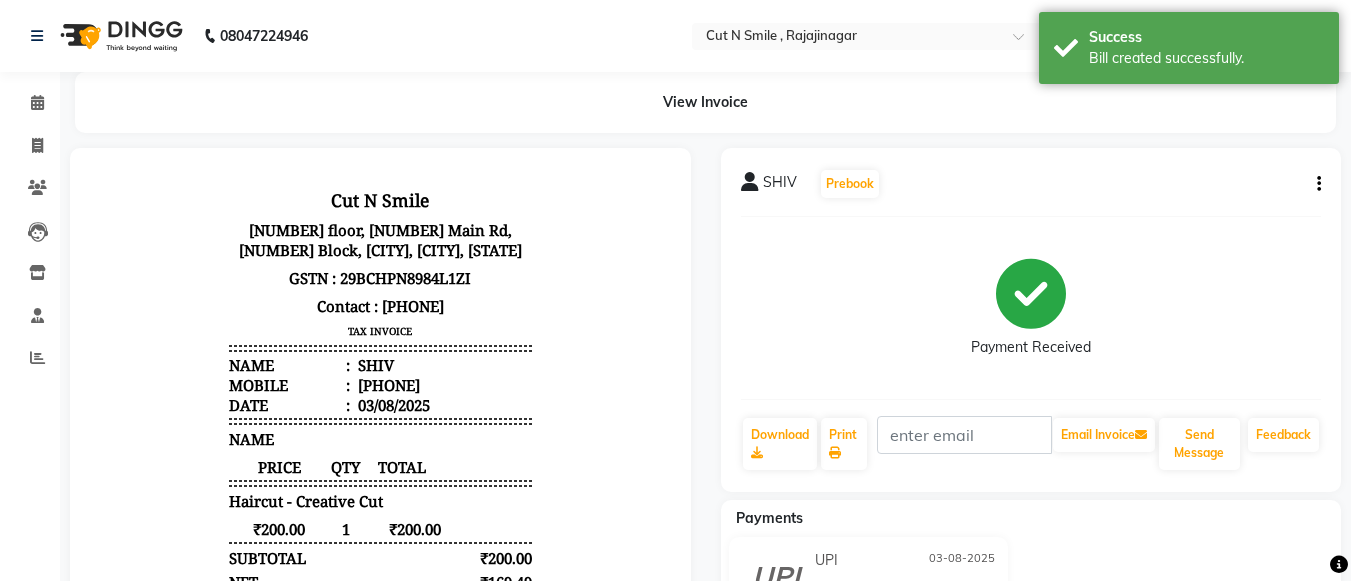 scroll, scrollTop: 0, scrollLeft: 0, axis: both 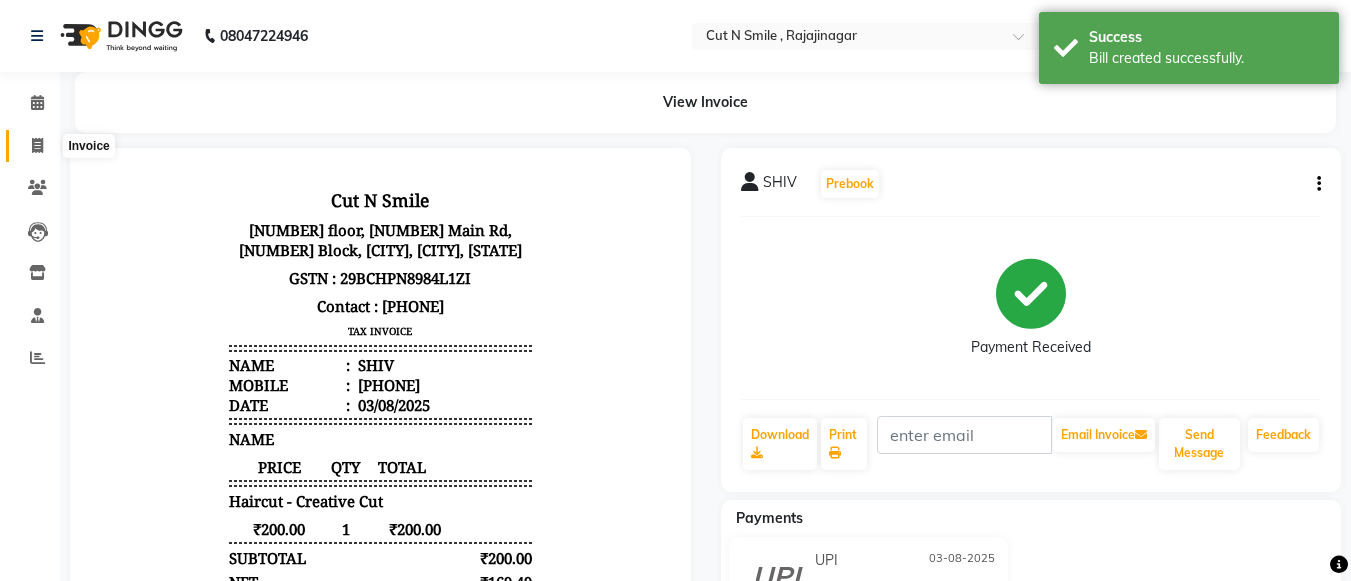 click 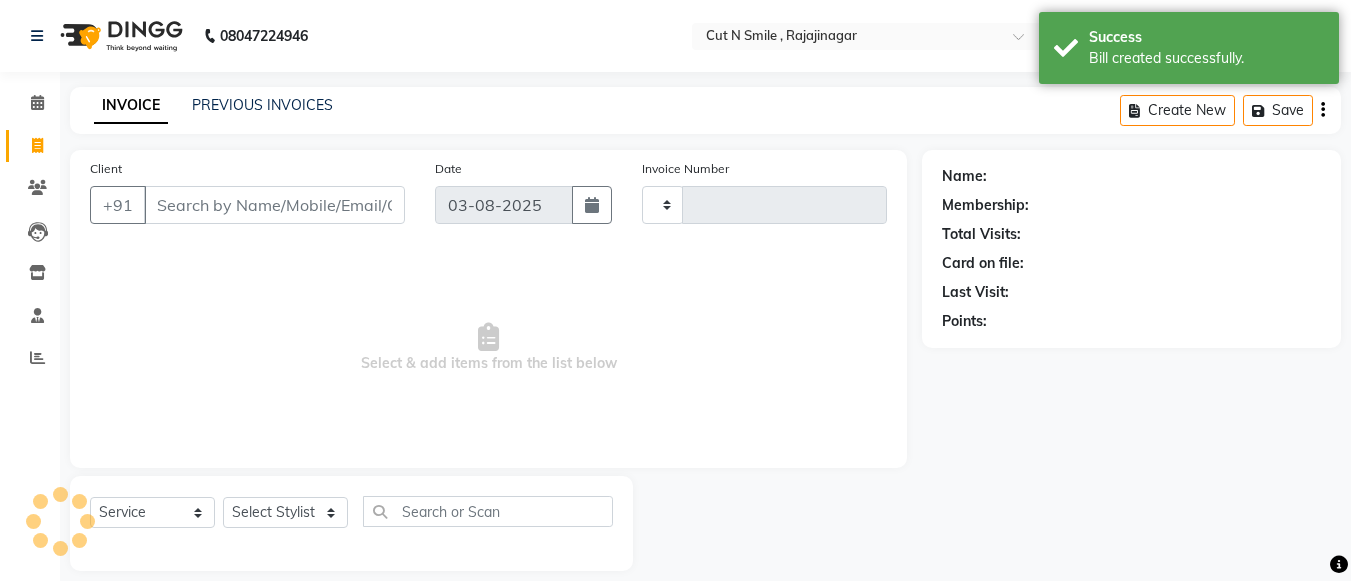 scroll, scrollTop: 20, scrollLeft: 0, axis: vertical 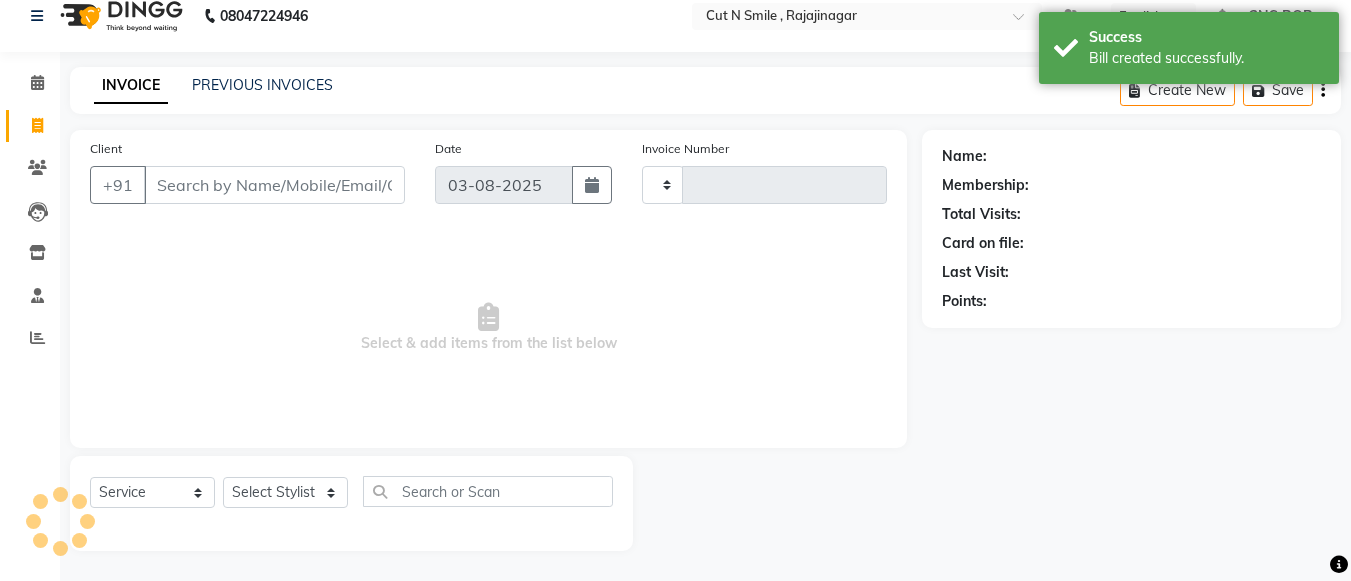 type on "116" 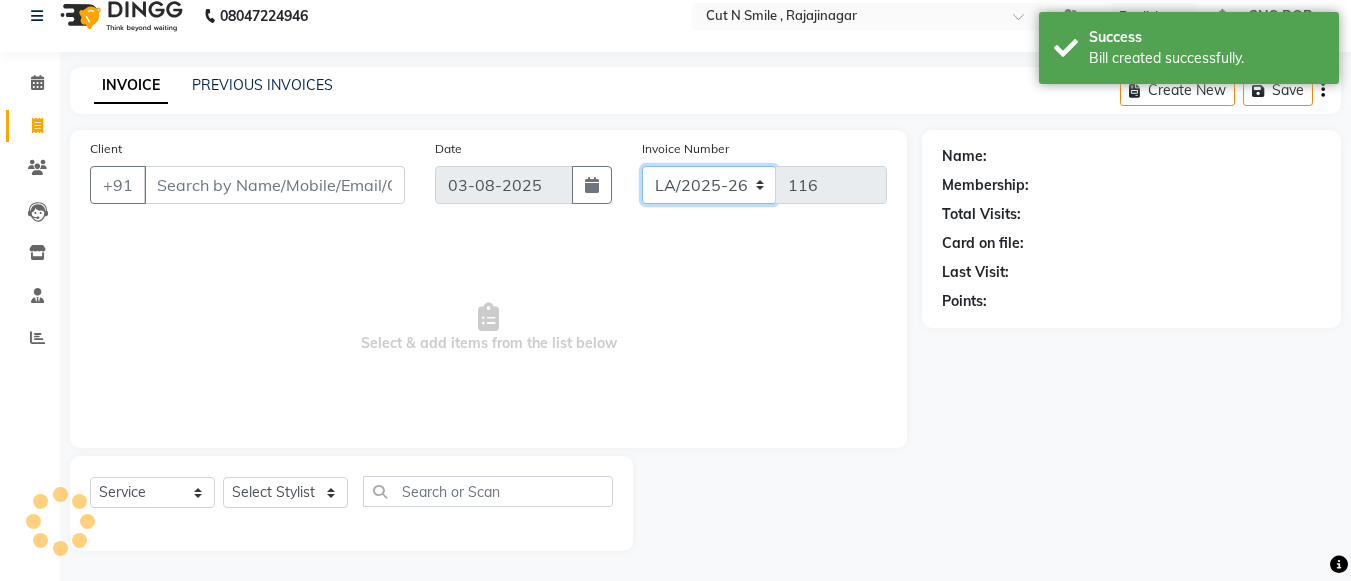drag, startPoint x: 764, startPoint y: 180, endPoint x: 733, endPoint y: 212, distance: 44.553337 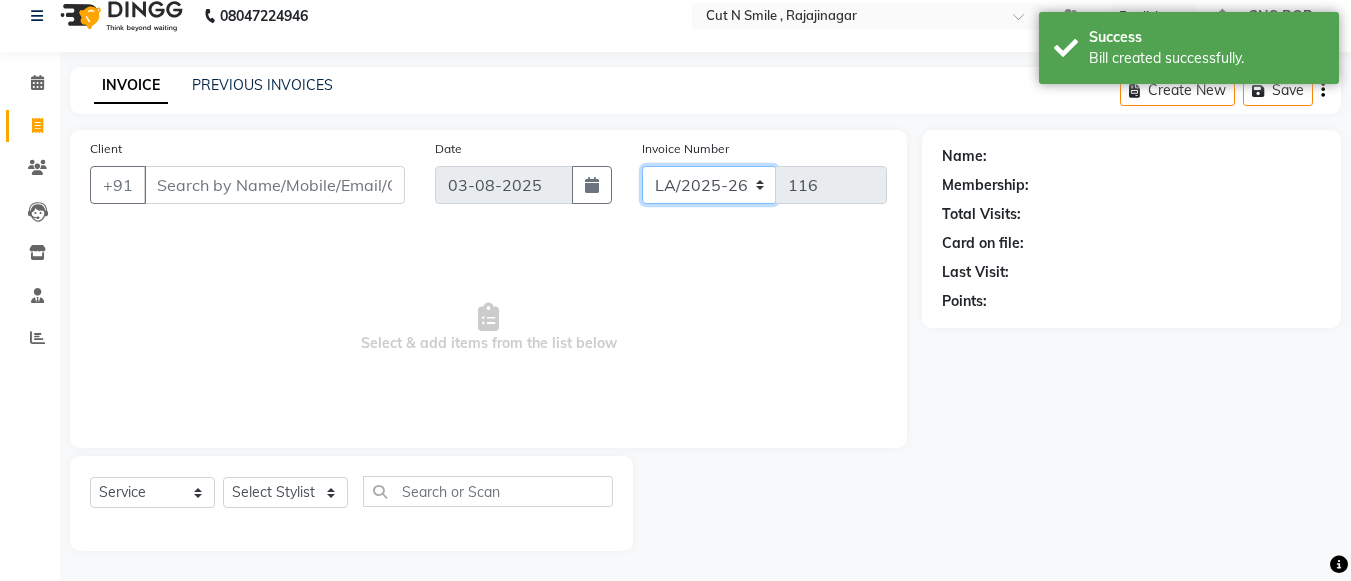 select on "8154" 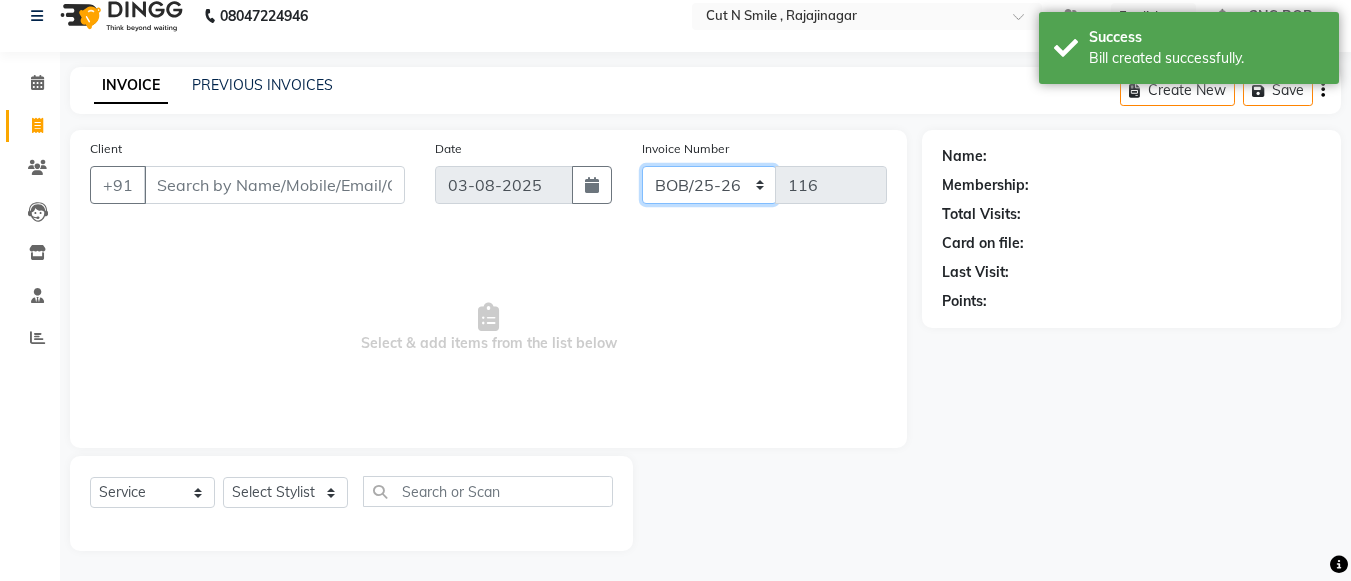click on "BOB/25-26 LA/2025-26 SH/25 CH/25 SA/25" 